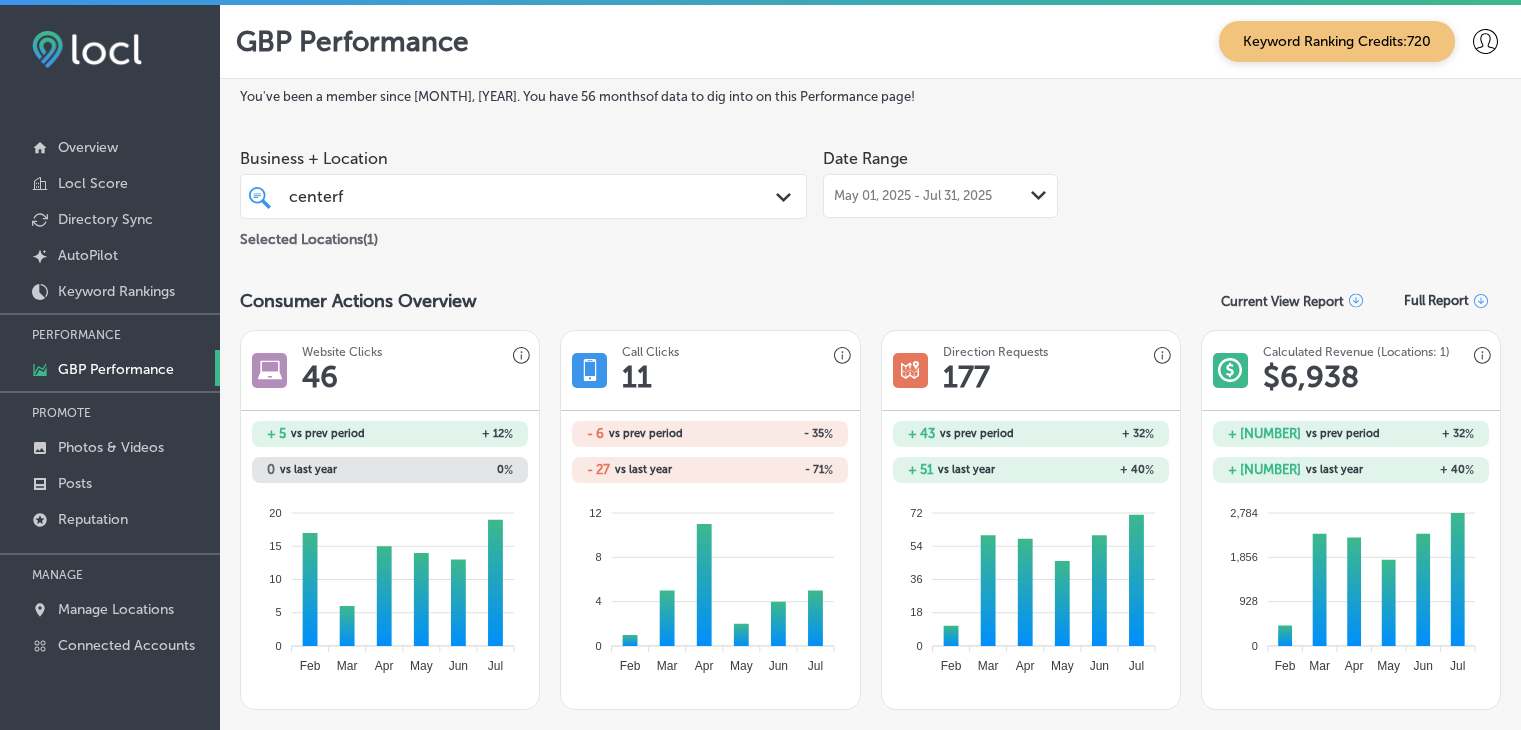scroll, scrollTop: 0, scrollLeft: 0, axis: both 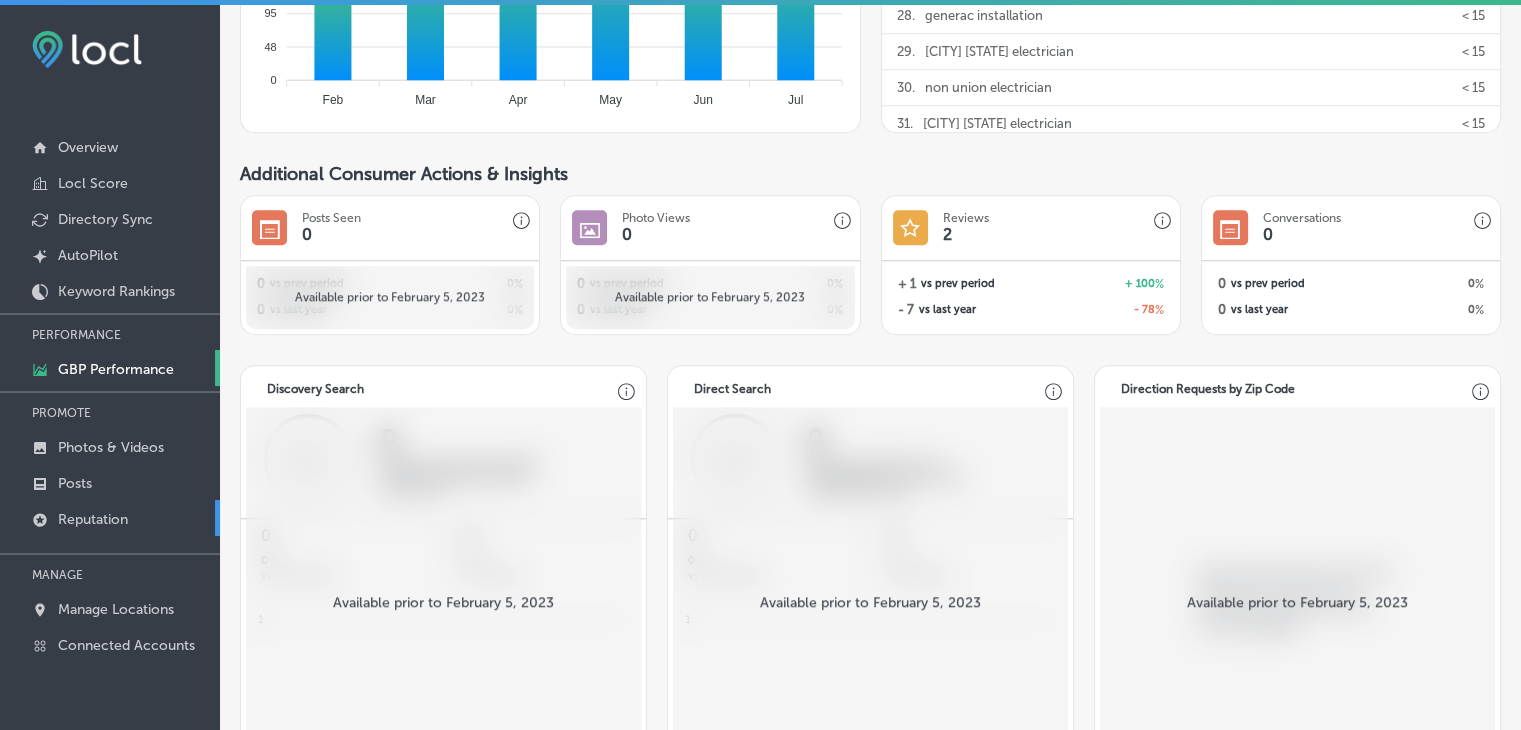 click on "Reputation" at bounding box center [110, 518] 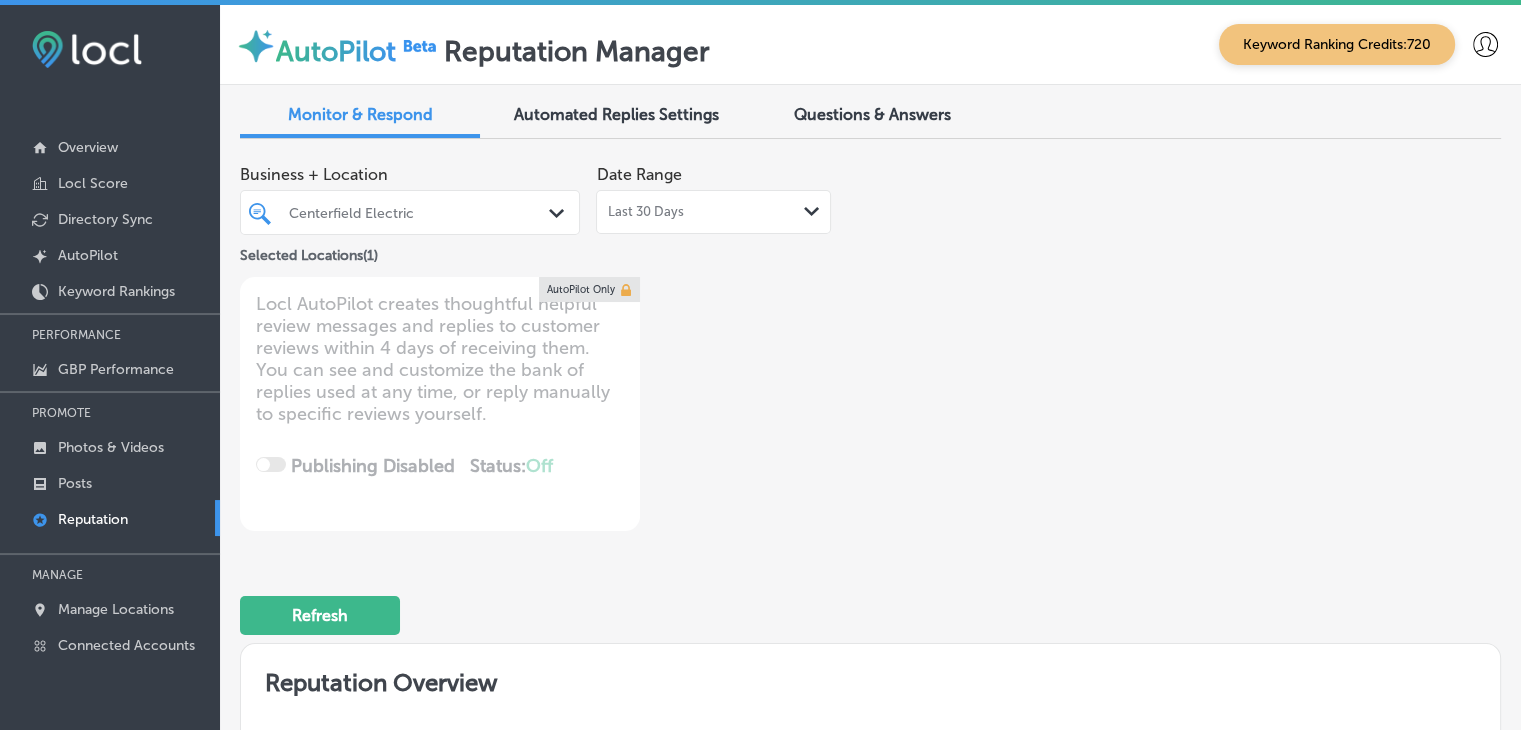 click on "Last 30 Days
Path
Created with Sketch." at bounding box center [713, 212] 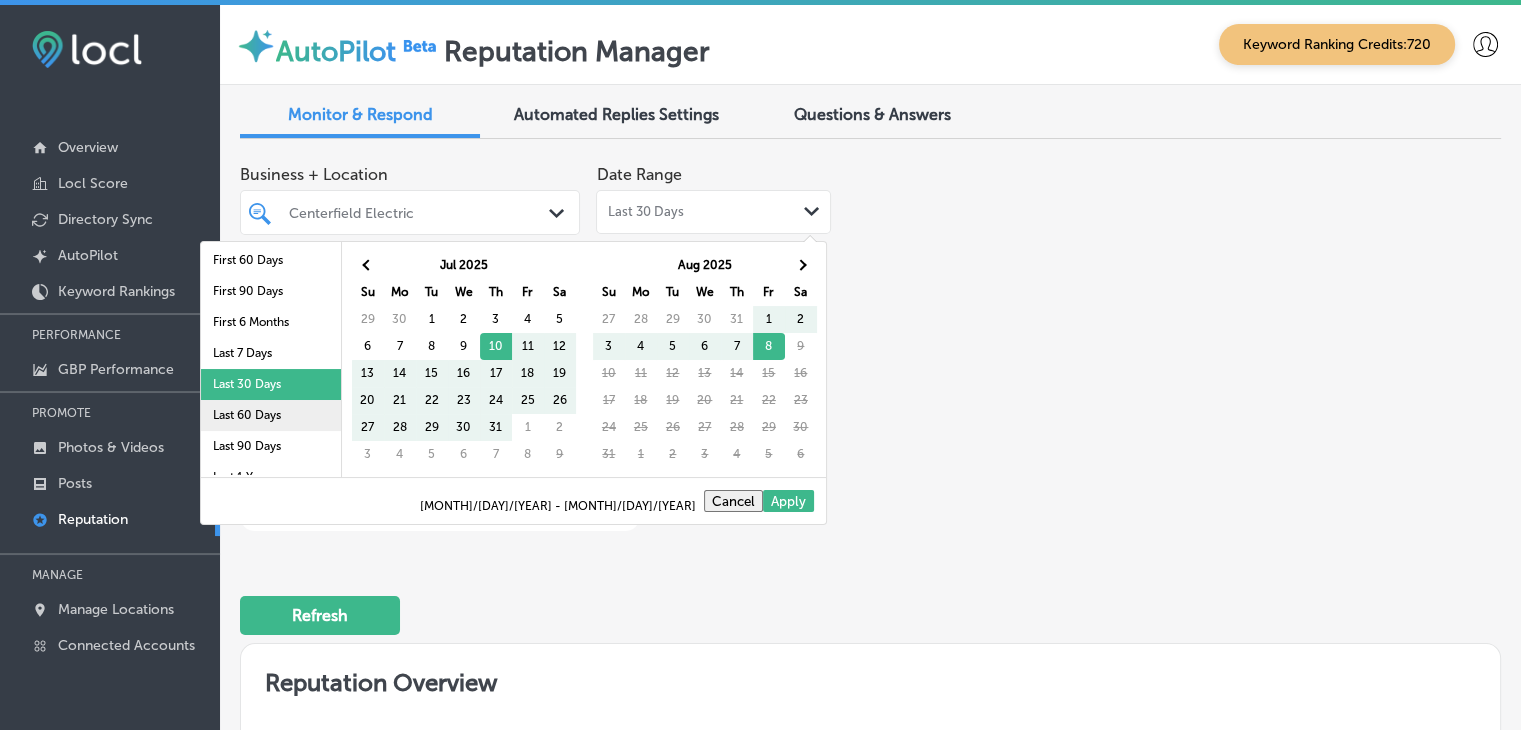 scroll, scrollTop: 100, scrollLeft: 0, axis: vertical 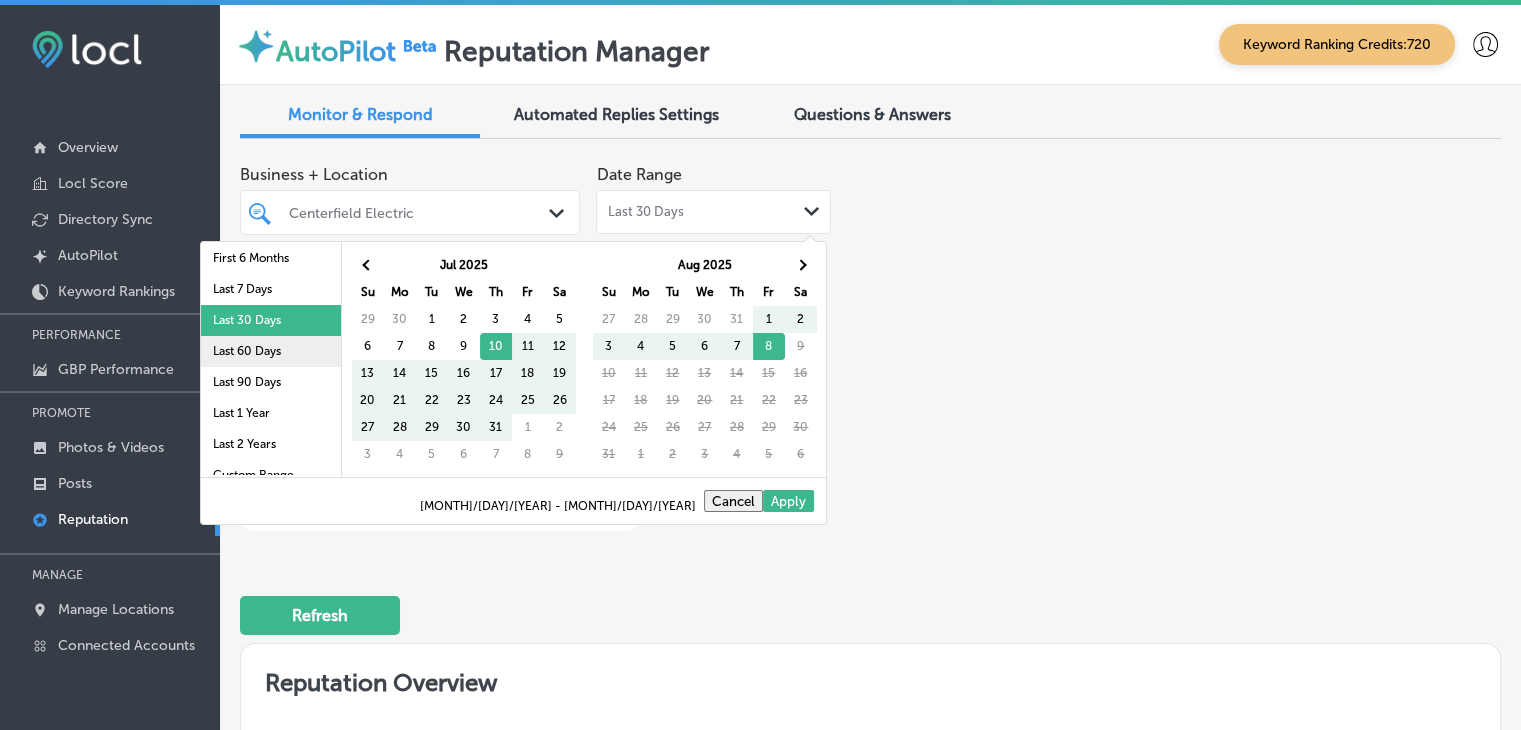 click on "Last 60 Days" at bounding box center [271, 351] 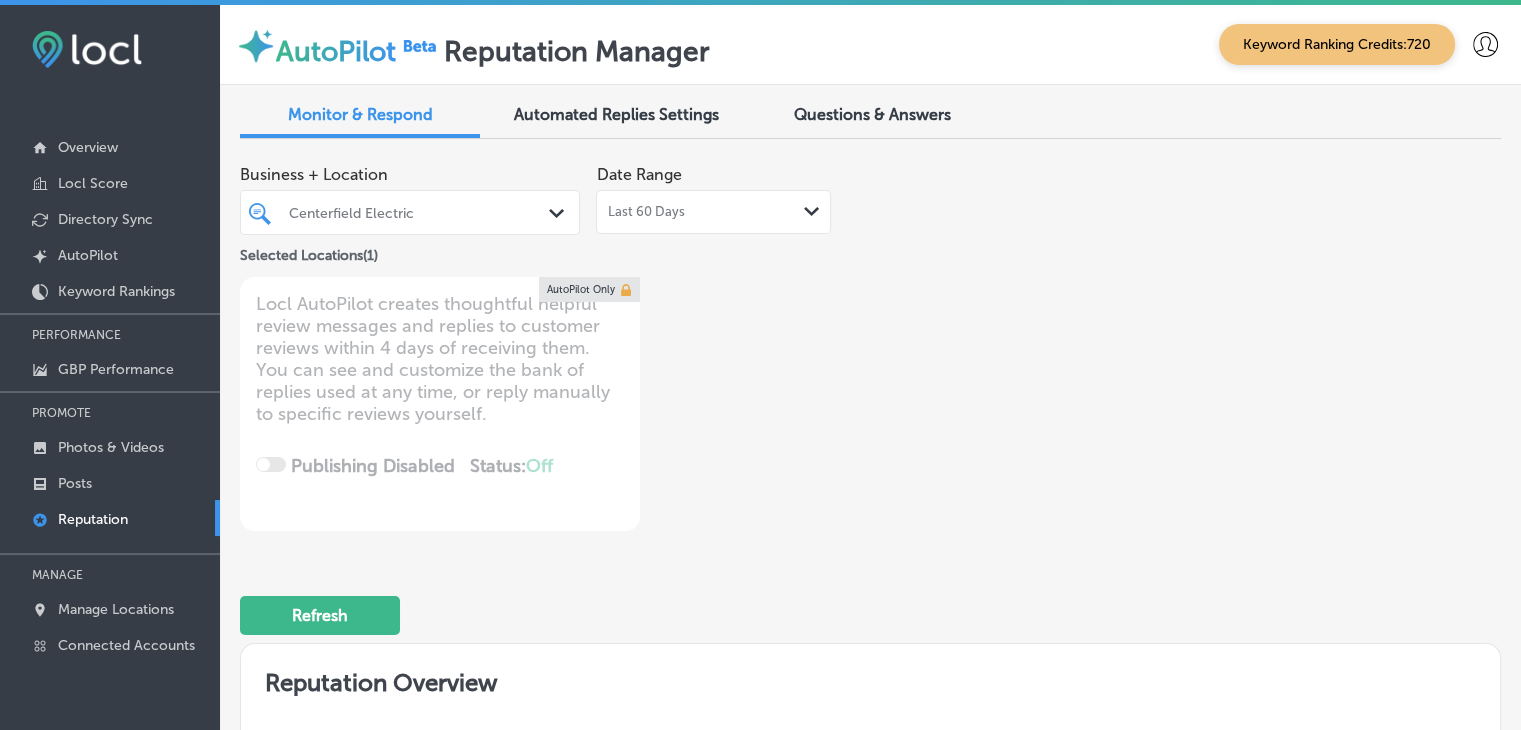 click on "Centerfield Electric" at bounding box center [410, 212] 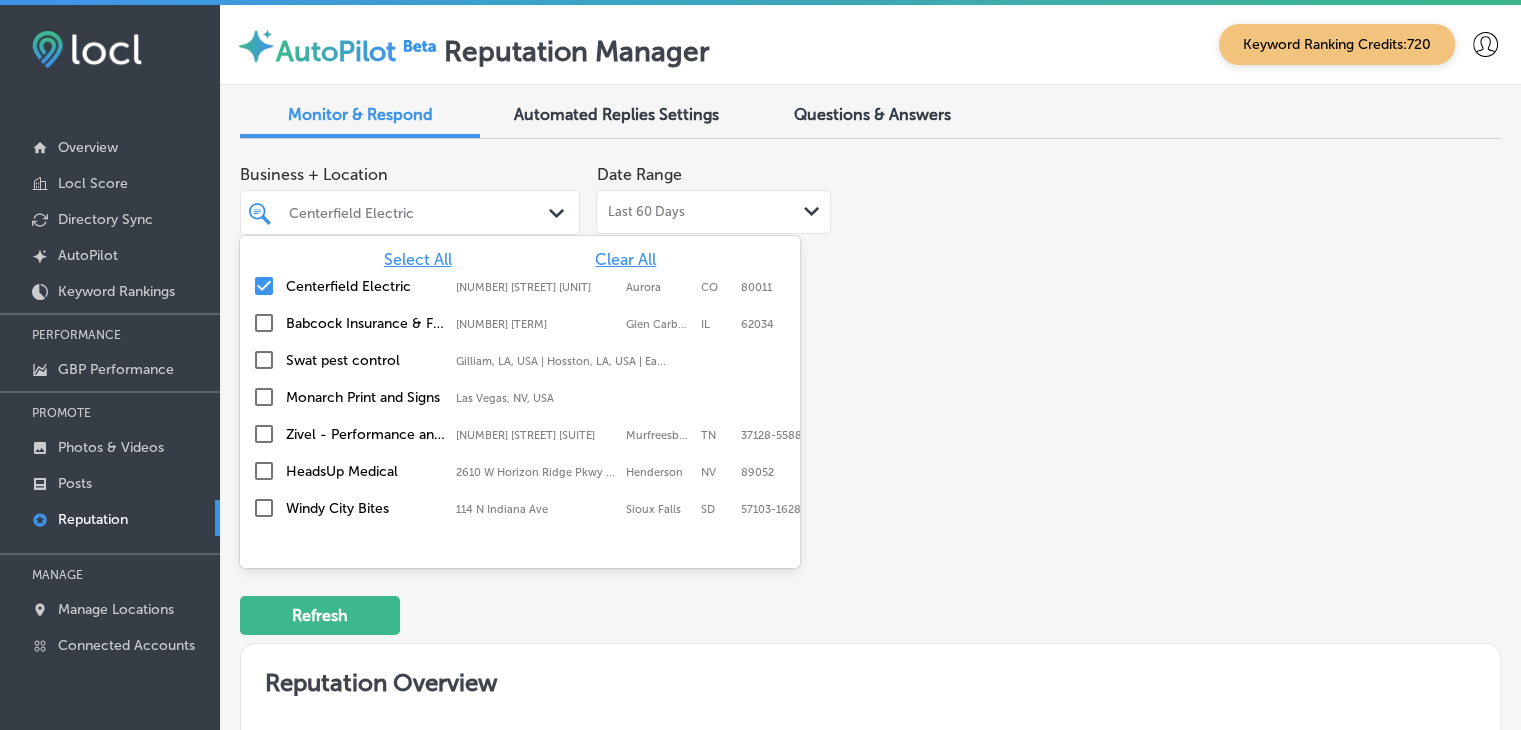 click on "Clear All" at bounding box center (625, 259) 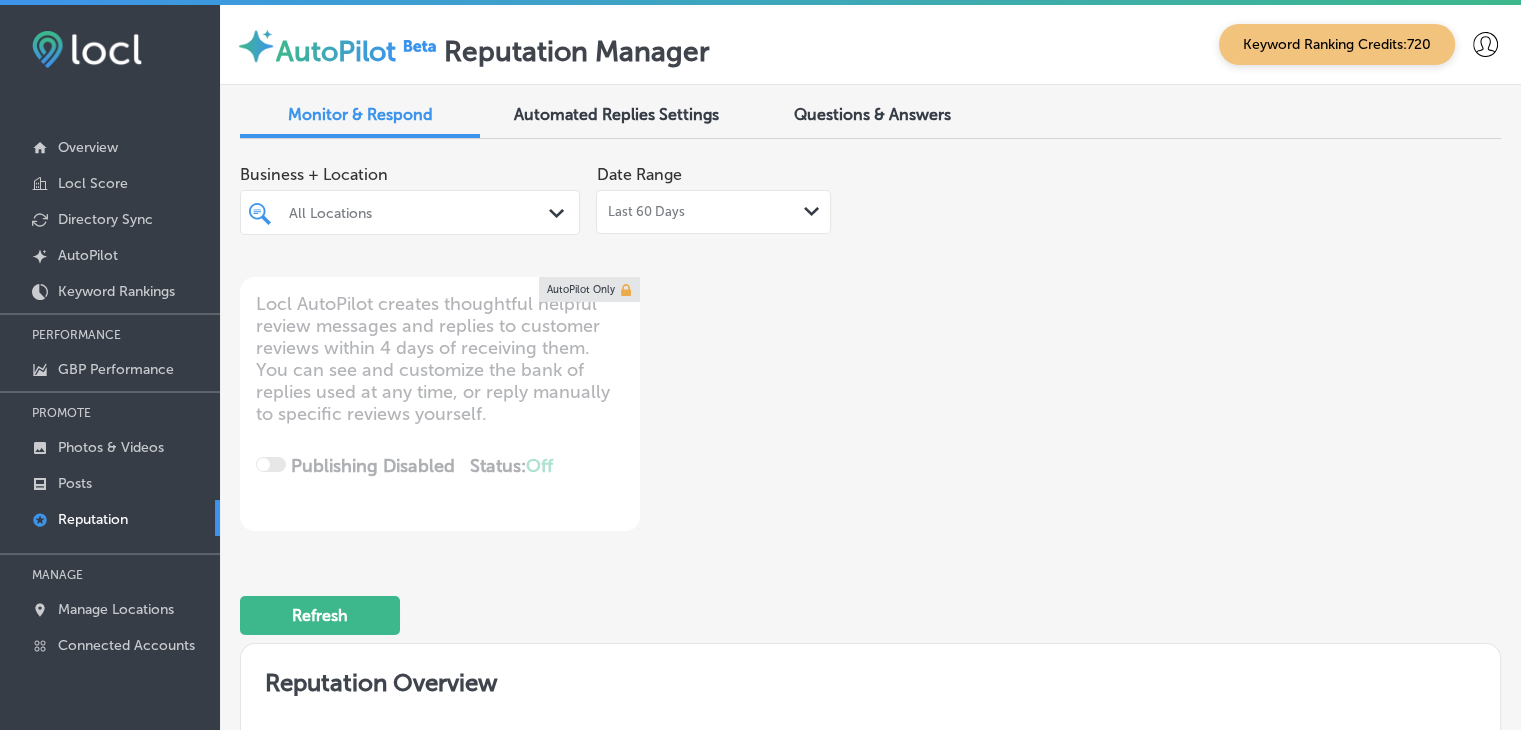 type on "x" 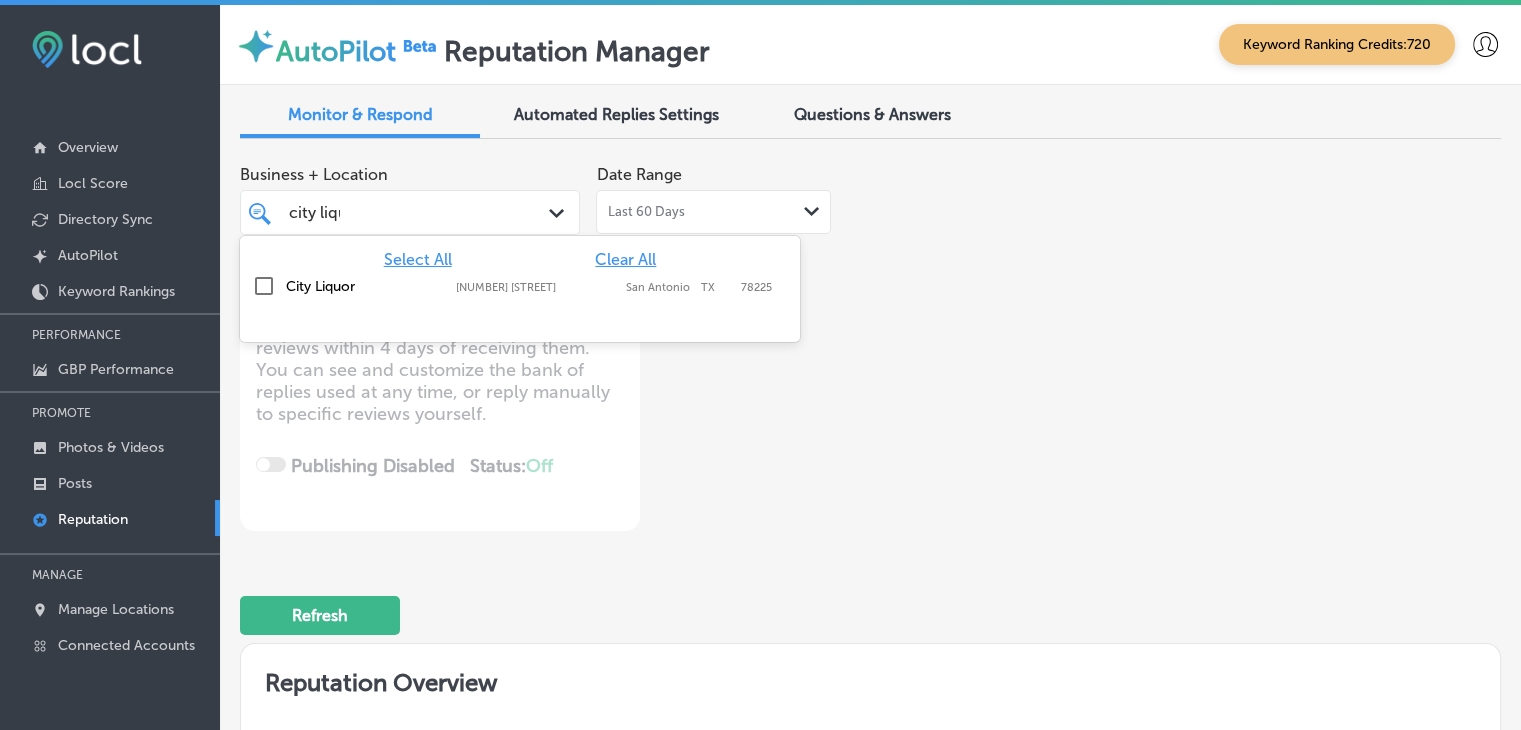 type on "city liquo" 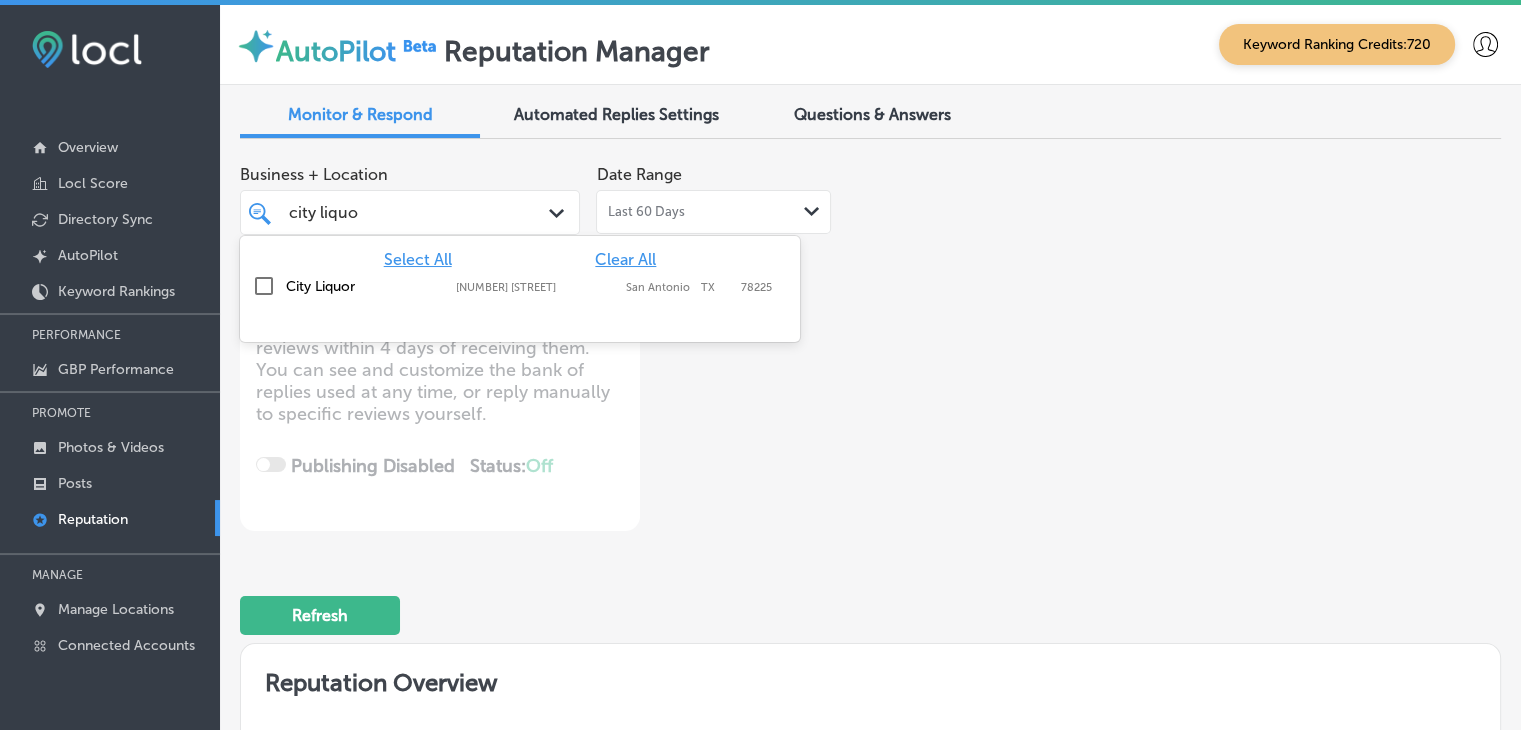 click on "Select All Clear All City Liquor 3004 Nogalitos St, San Antonio, TX, 78225 3004 Nogalitos St San Antonio TX 78225" at bounding box center (520, 273) 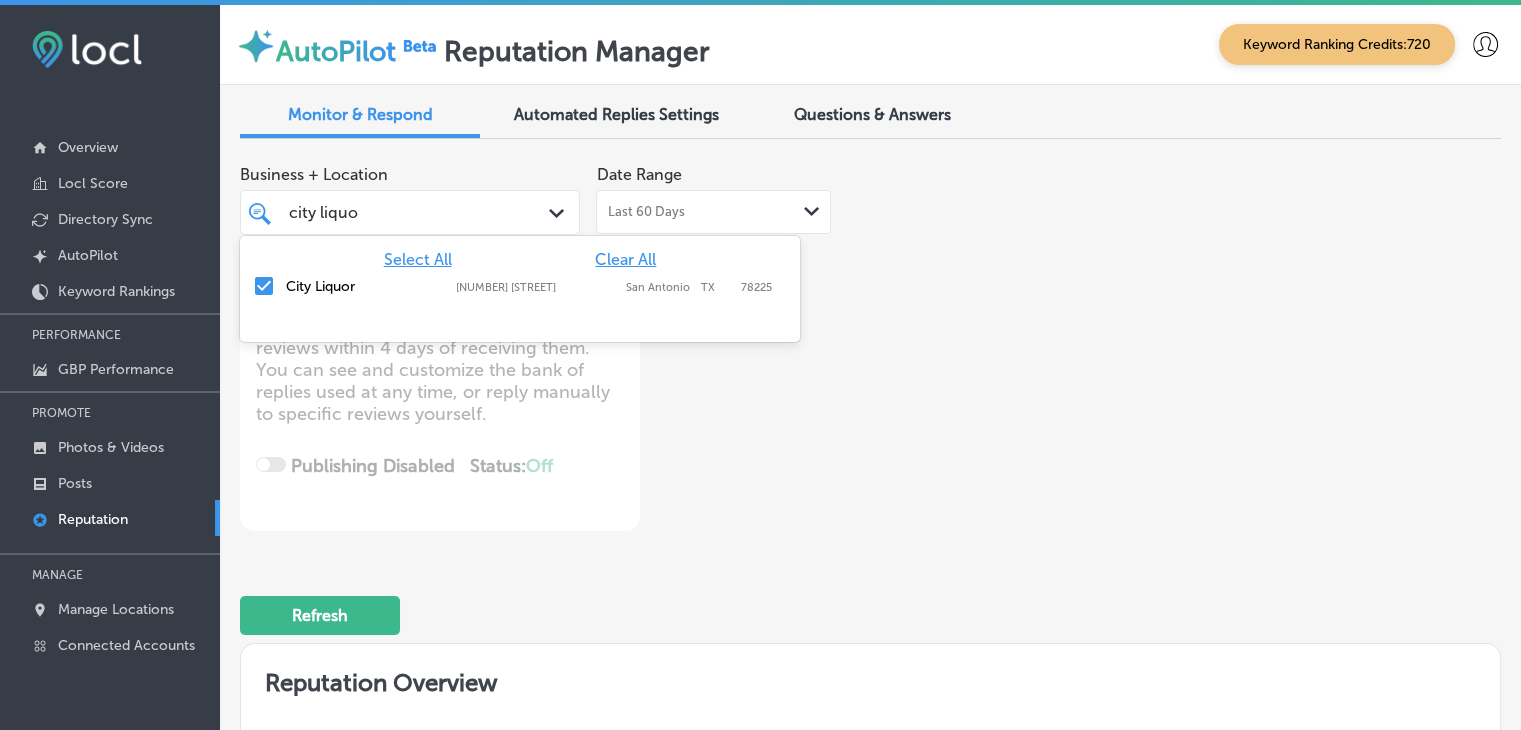 type on "city liquo" 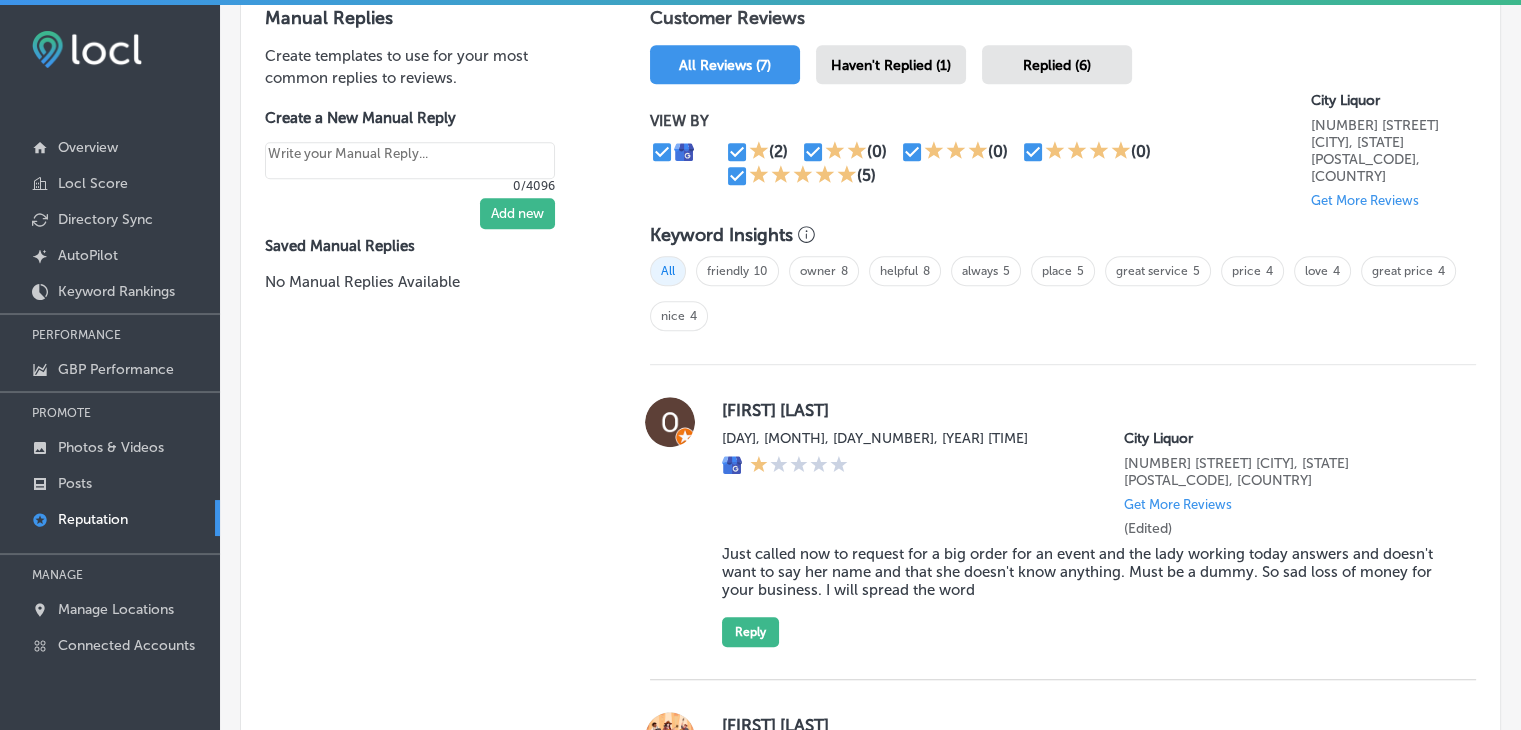 scroll, scrollTop: 1300, scrollLeft: 0, axis: vertical 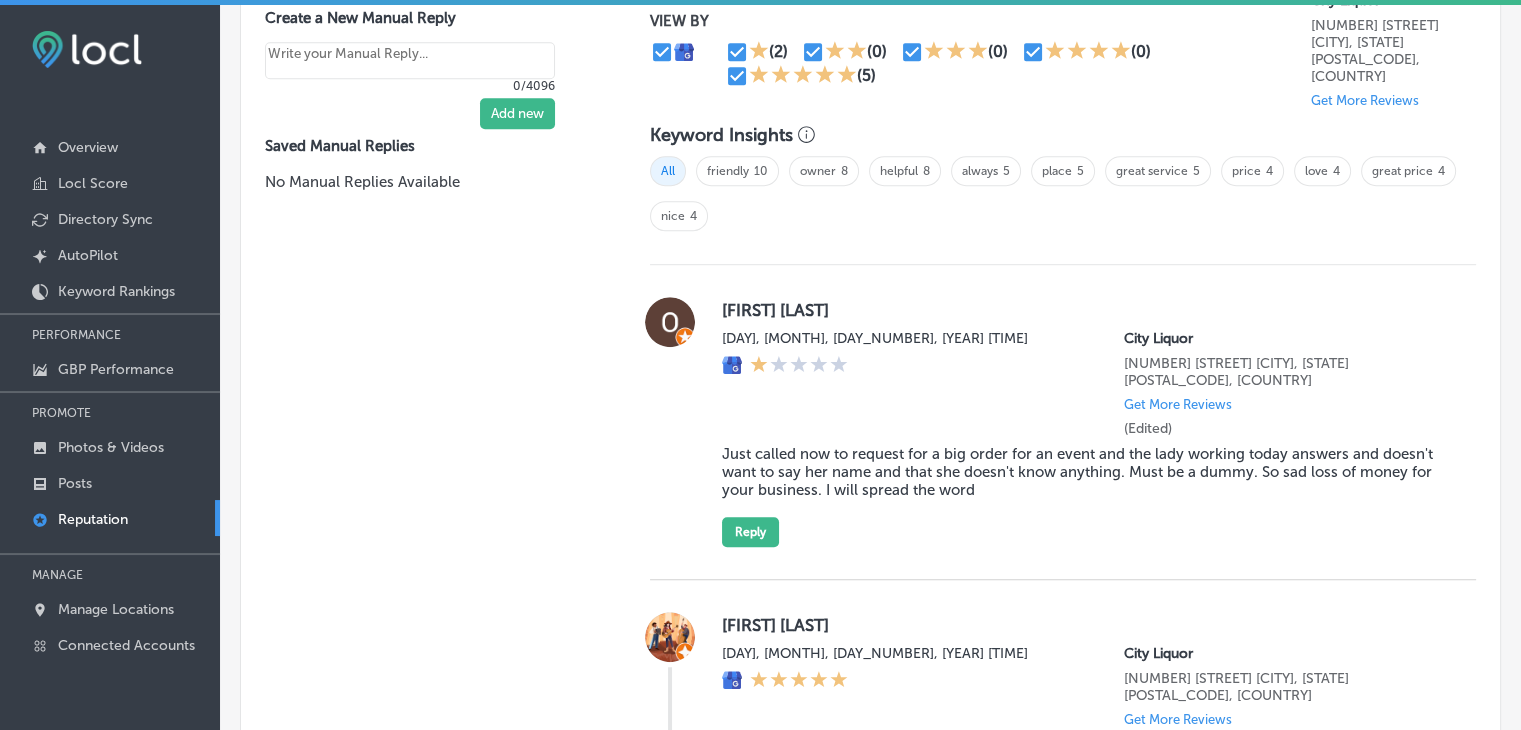 click on "Olga Jimenez   Thu, Jul 31, 2025 3:03 AM City Liquor 3004 Nogalitos St San Antonio, TX 78225, US Get More Reviews (Edited) Just called now  to request for a big order for an event and the lady working today answers and doesn't want to say her name and that she doesn't know anything.  Must be a dummy. So sad loss of money for your business.  I will spread the word Reply" at bounding box center [1083, 422] 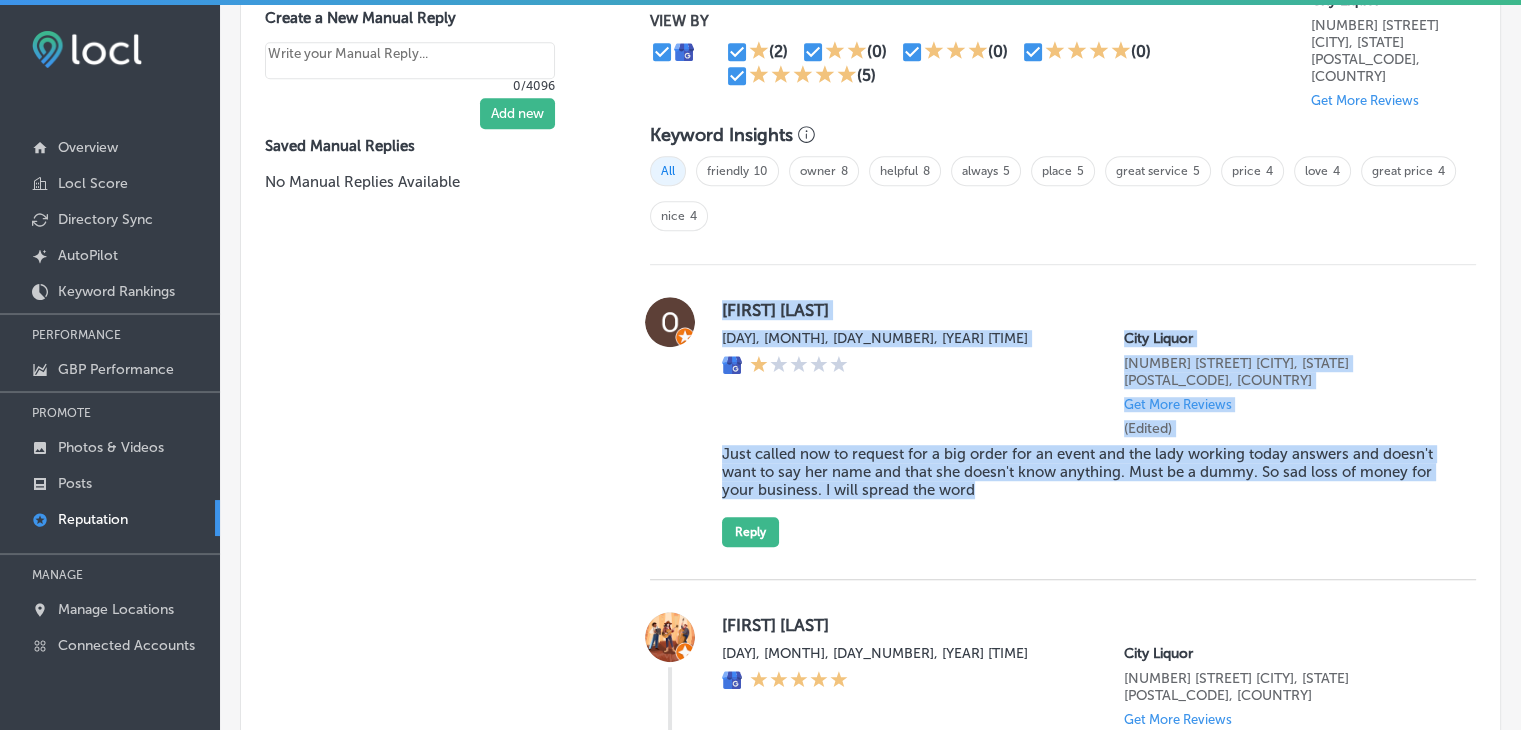 drag, startPoint x: 704, startPoint y: 291, endPoint x: 997, endPoint y: 472, distance: 344.39804 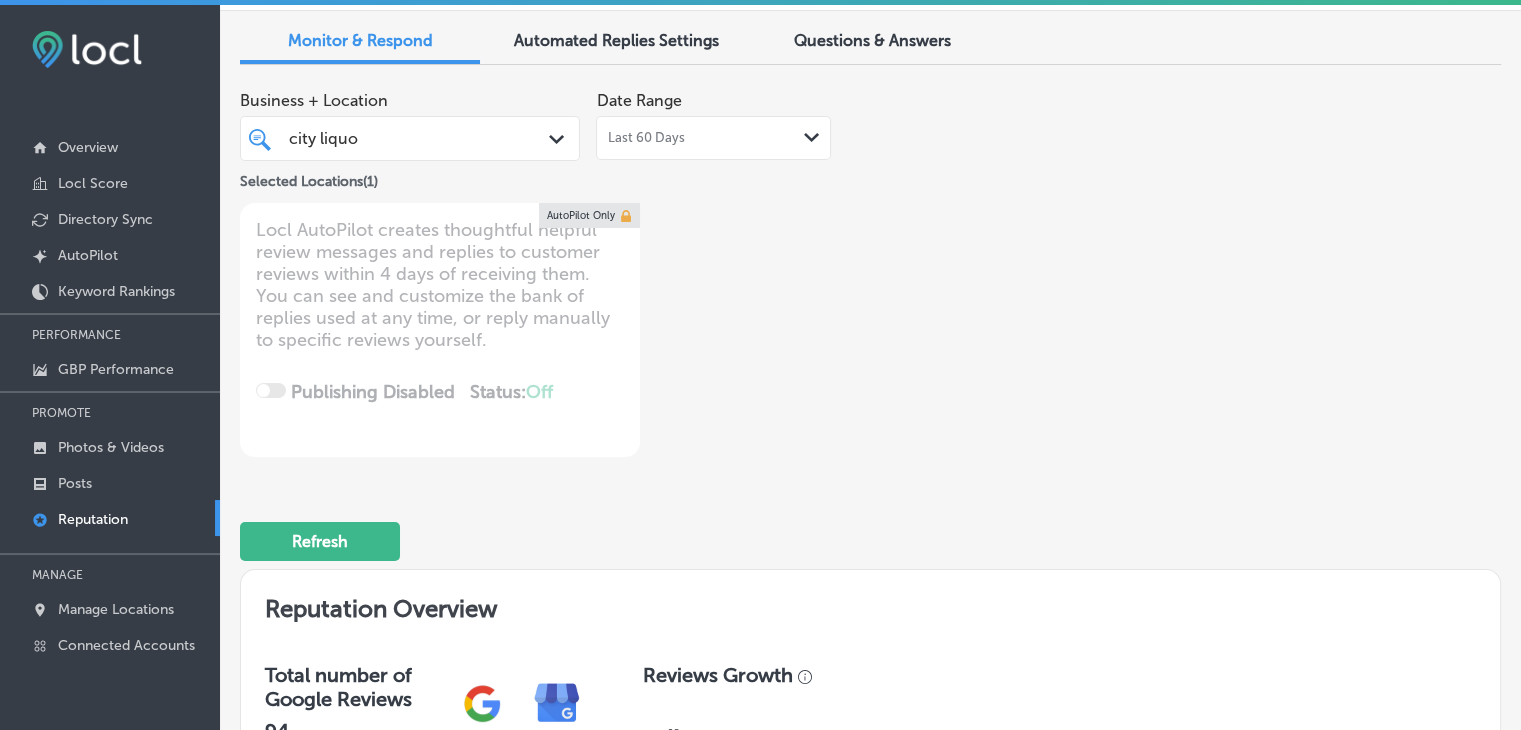 scroll, scrollTop: 0, scrollLeft: 0, axis: both 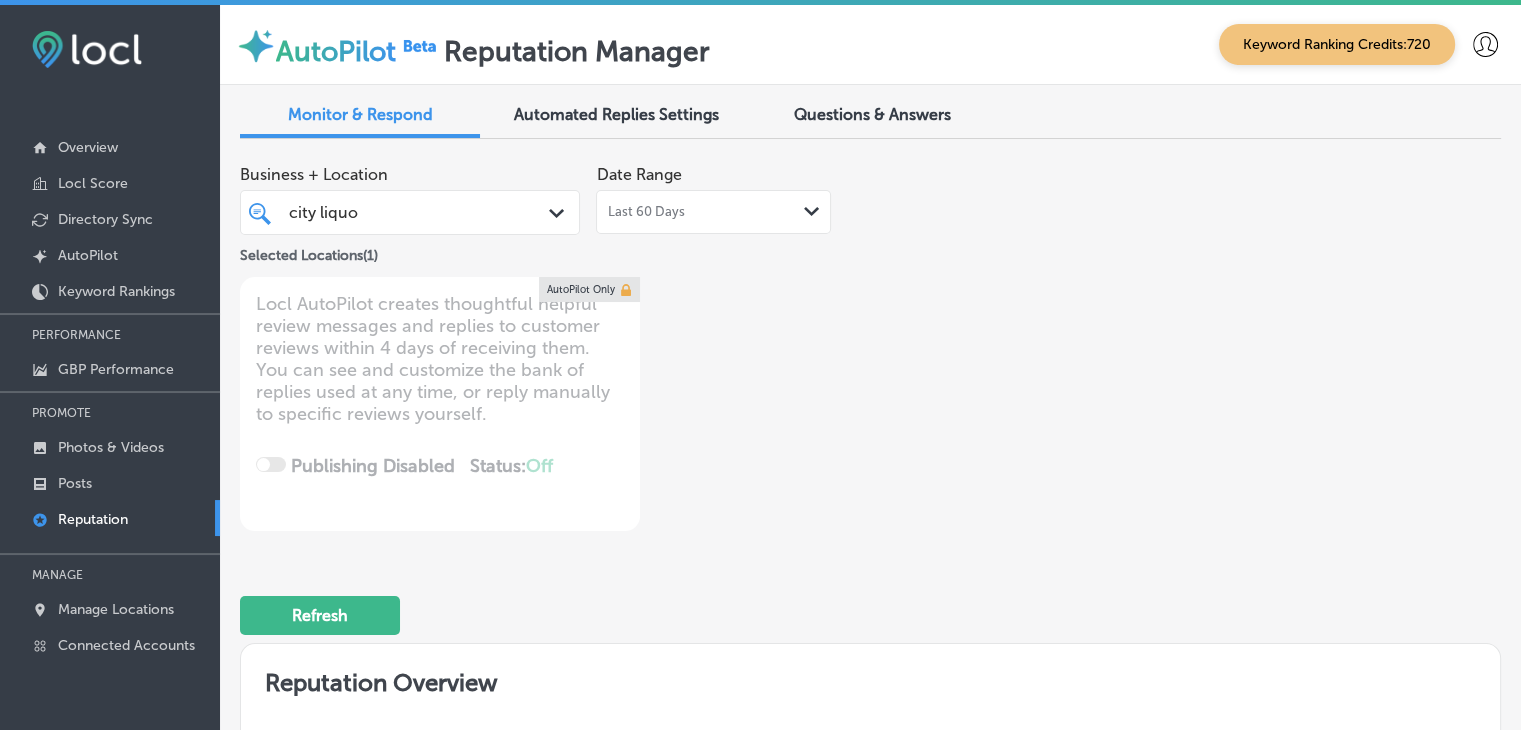 click on "Selected Locations  ( 1 )" at bounding box center [410, 251] 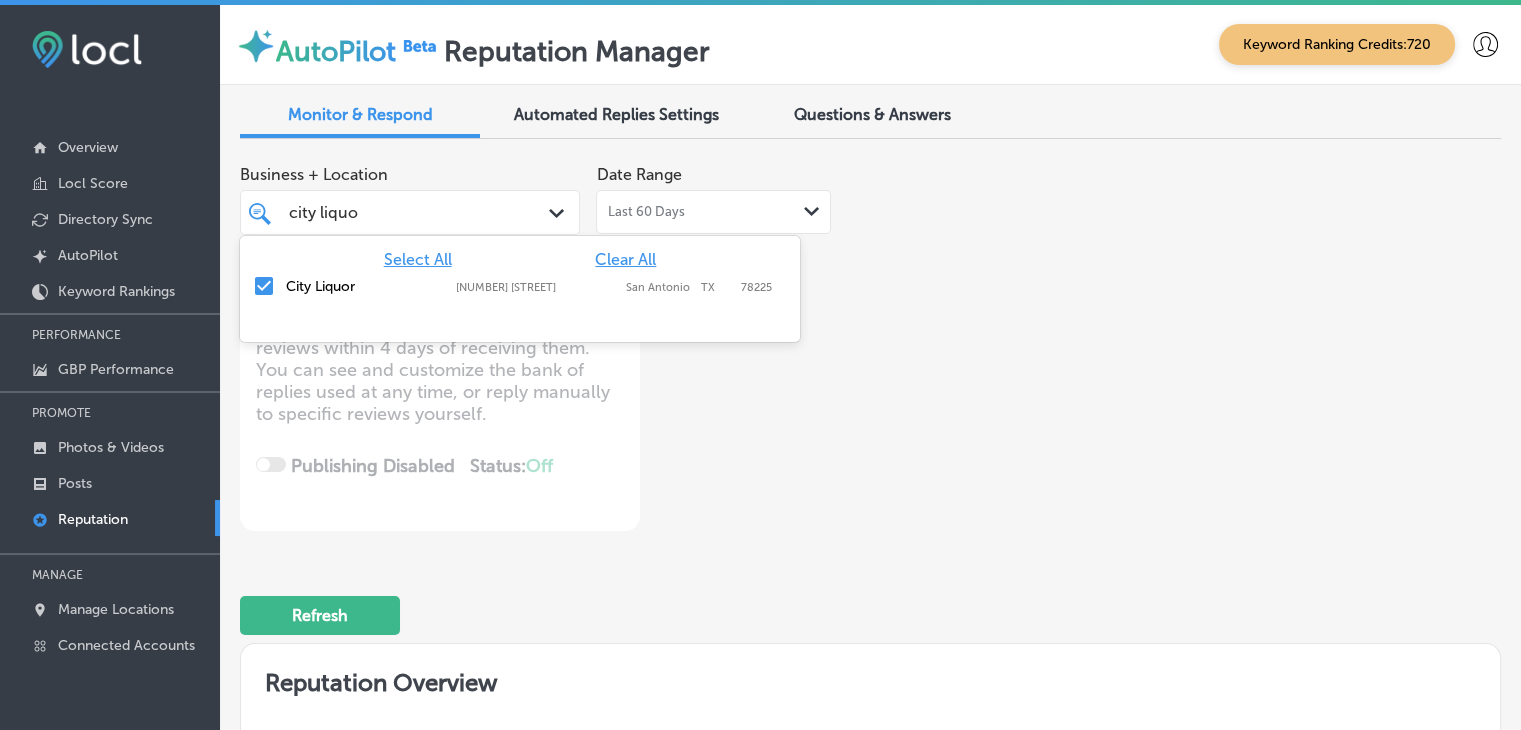 click on "city liquo city liquo" at bounding box center (398, 212) 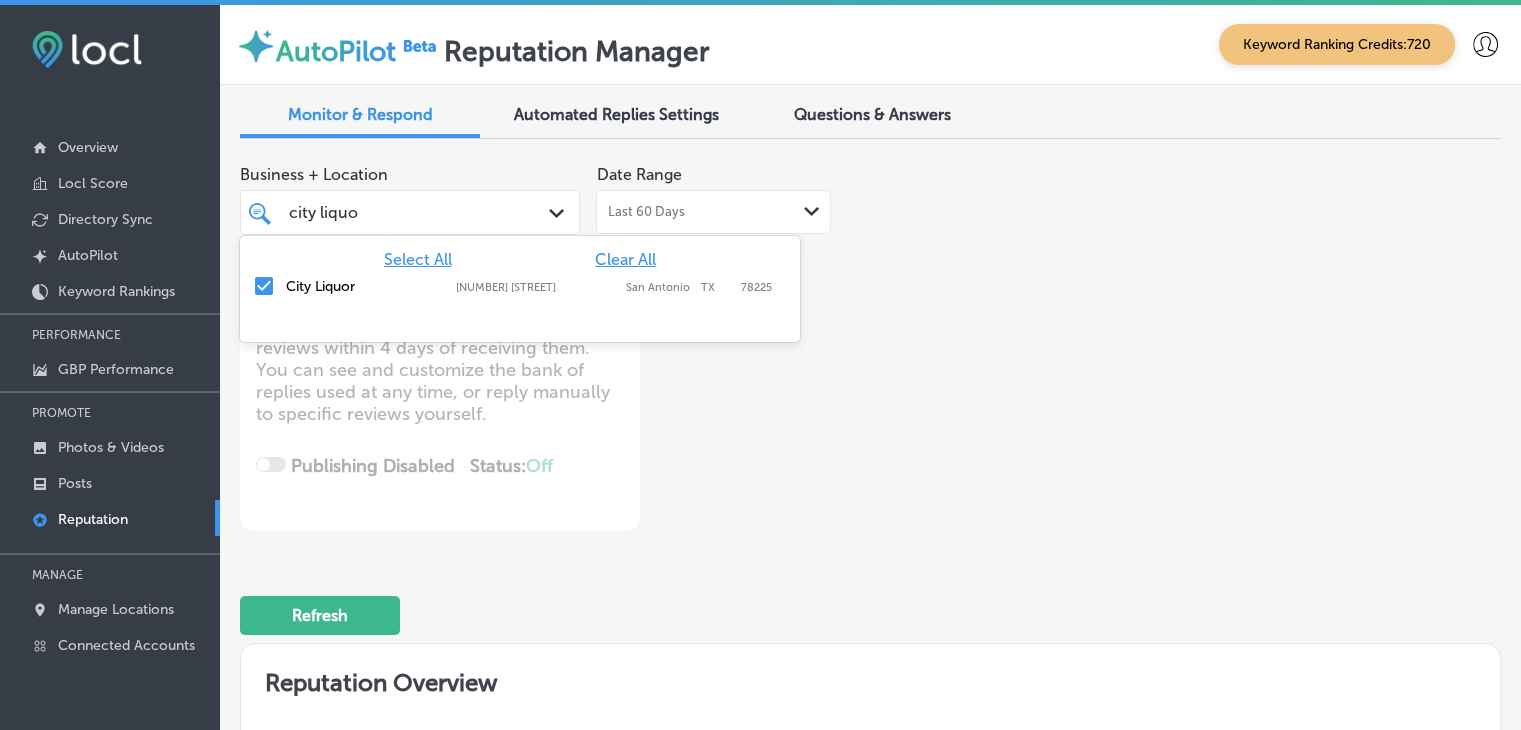 click on "Last 60 Days
Path
Created with Sketch." at bounding box center [713, 212] 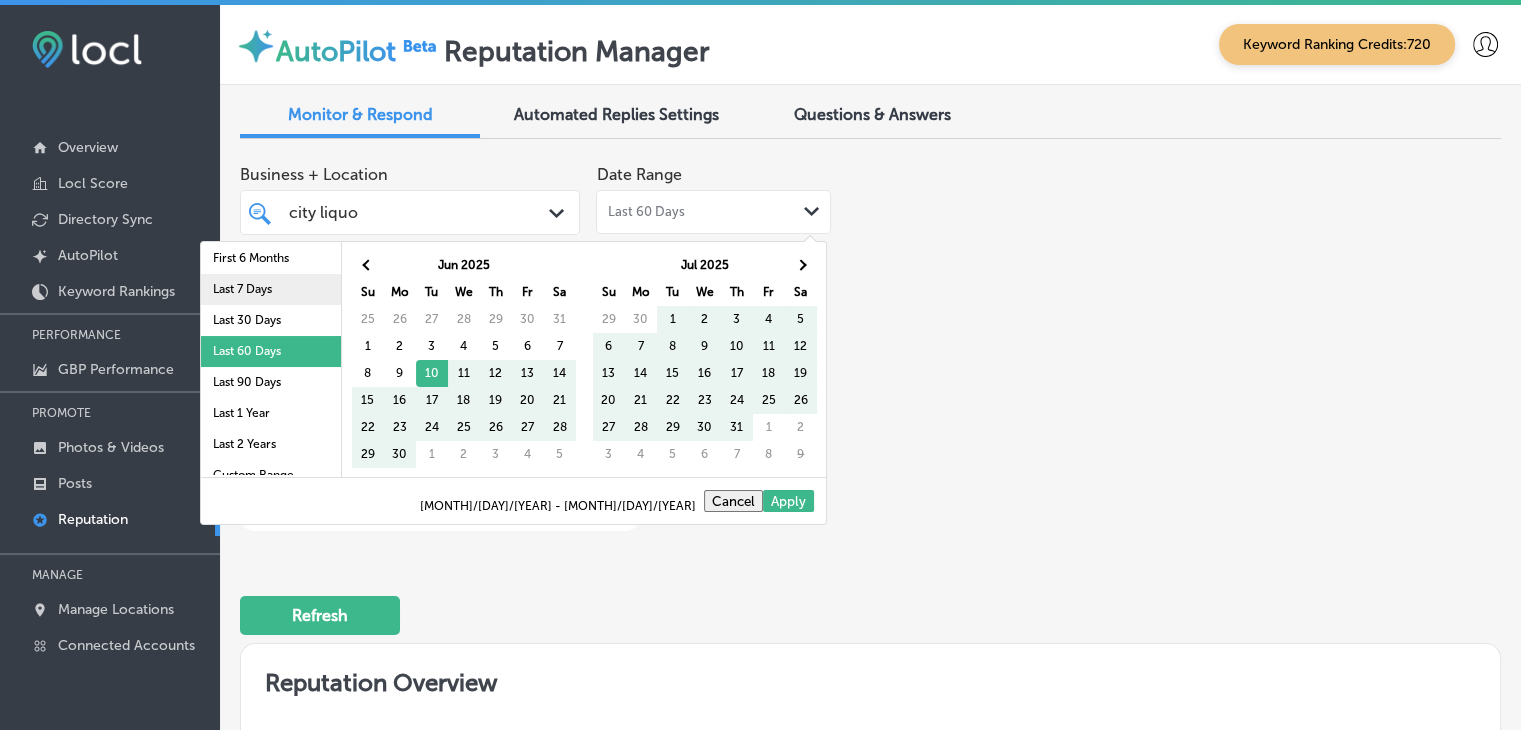 click on "Last 7 Days" at bounding box center (271, 289) 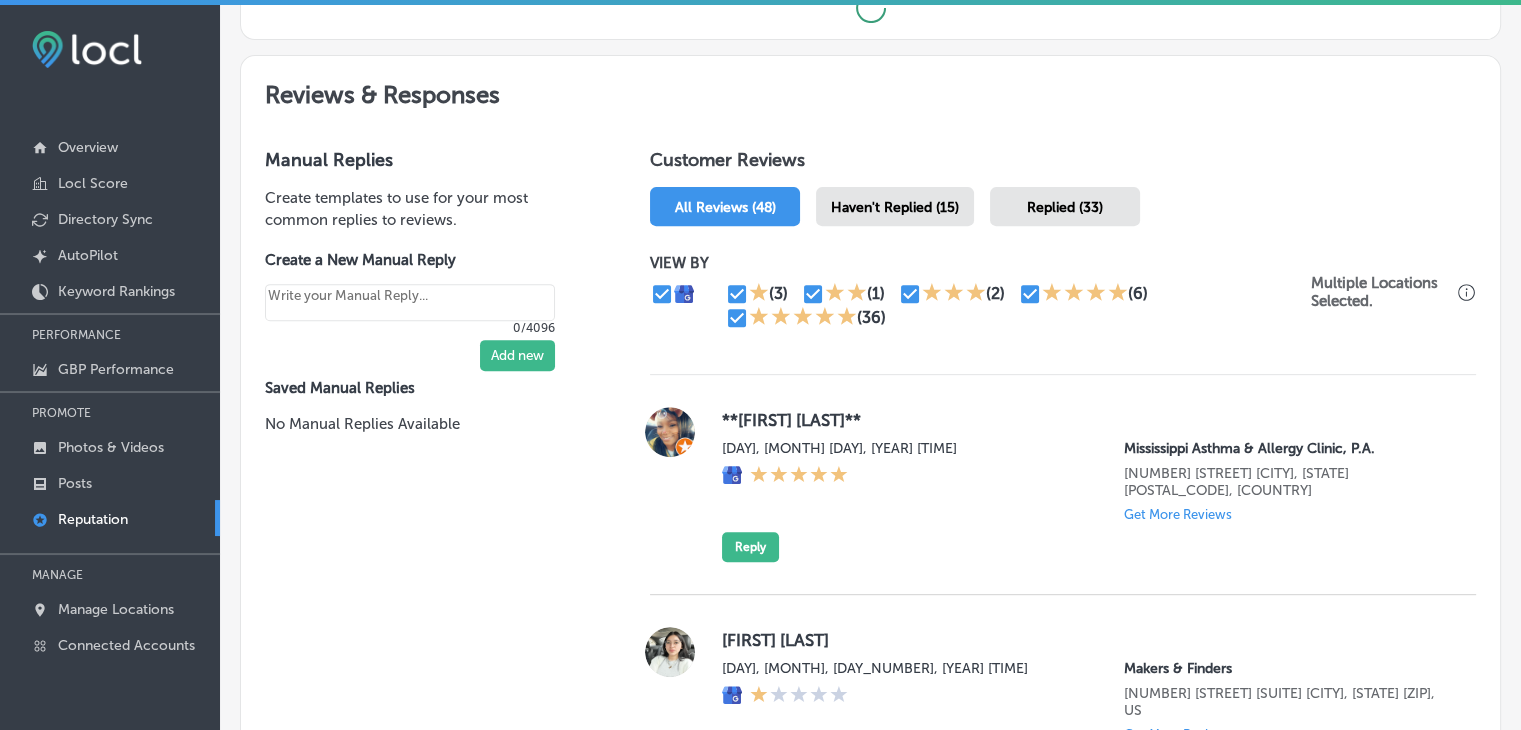 scroll, scrollTop: 742, scrollLeft: 0, axis: vertical 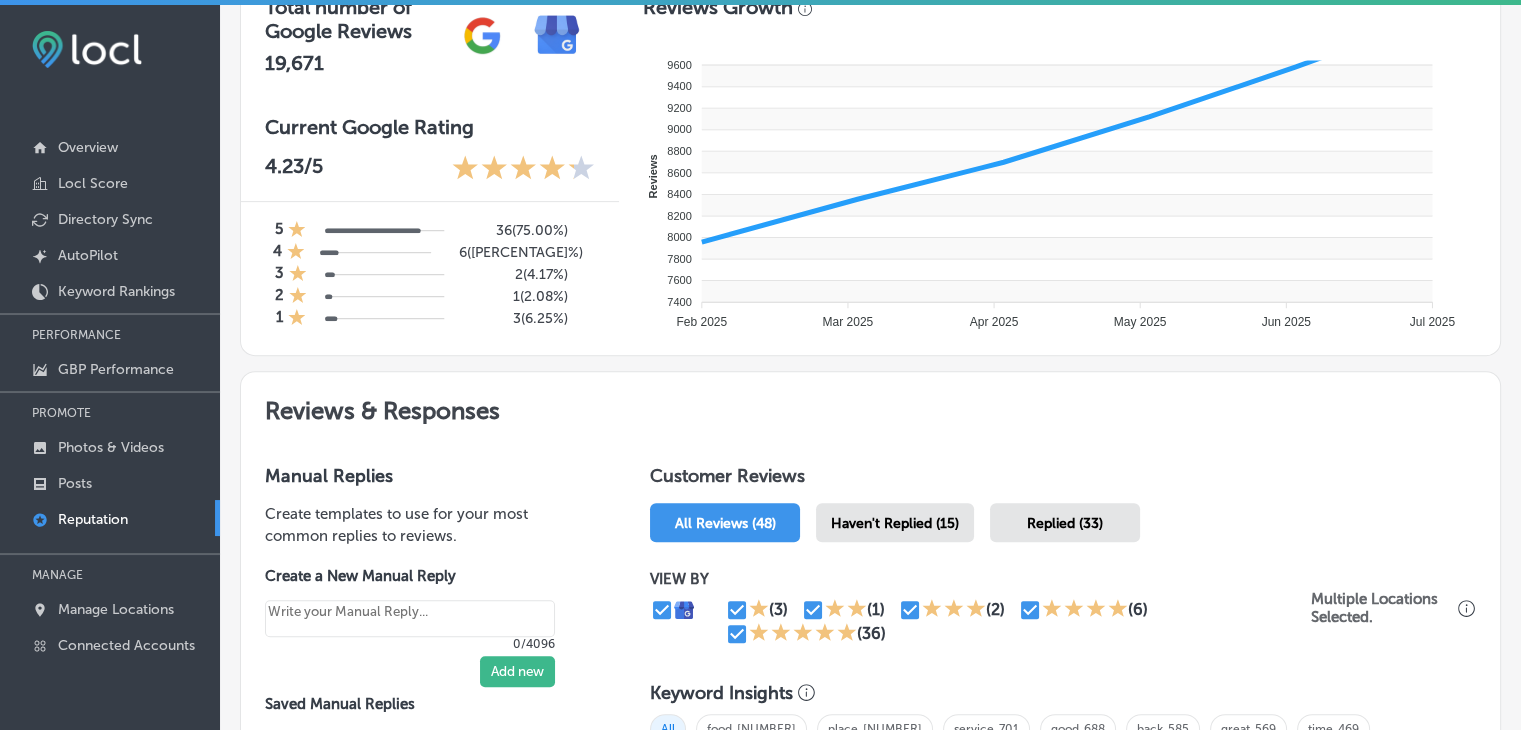 click on "Customer Reviews All Reviews (48) Haven't Replied (15) Replied (33) VIEW BY (3) (1) (2) (6) (36) Multiple Locations Selected.
Keyword Insights
All food 1077 place 708 service 701 good 688 back 585 great 569 time 469 friendly 464 staff 457 would 450 **Amie Jenkins**   Thu, Aug 7, 2025 8:22 AM Mississippi Asthma & Allergy Clinic, P.A. 3704 MS-39 Meridian, MS 39301, US Get More Reviews Reply Stephanie herrera   Thu, Aug 7, 2025 4:16 AM Makers & Finders 1120 S Main St. Suite 110 Las Vegas, NV 89104, US Get More Reviews Unauthentic food. Great service, would not recommend though. Reply Carl Dominguez   Wed, Aug 6, 2025 10:58 PM San Marcos Mexican Grill Pier Park 101 Bluefish Dr Suite 105 Panama City Beach, FL 32413, US Get More Reviews Reply Anisha Weimer   Wed, Aug 6, 2025 7:49 AM San Marcos Mexican Grill Pier Park Get More Reviews" at bounding box center [1063, 4281] 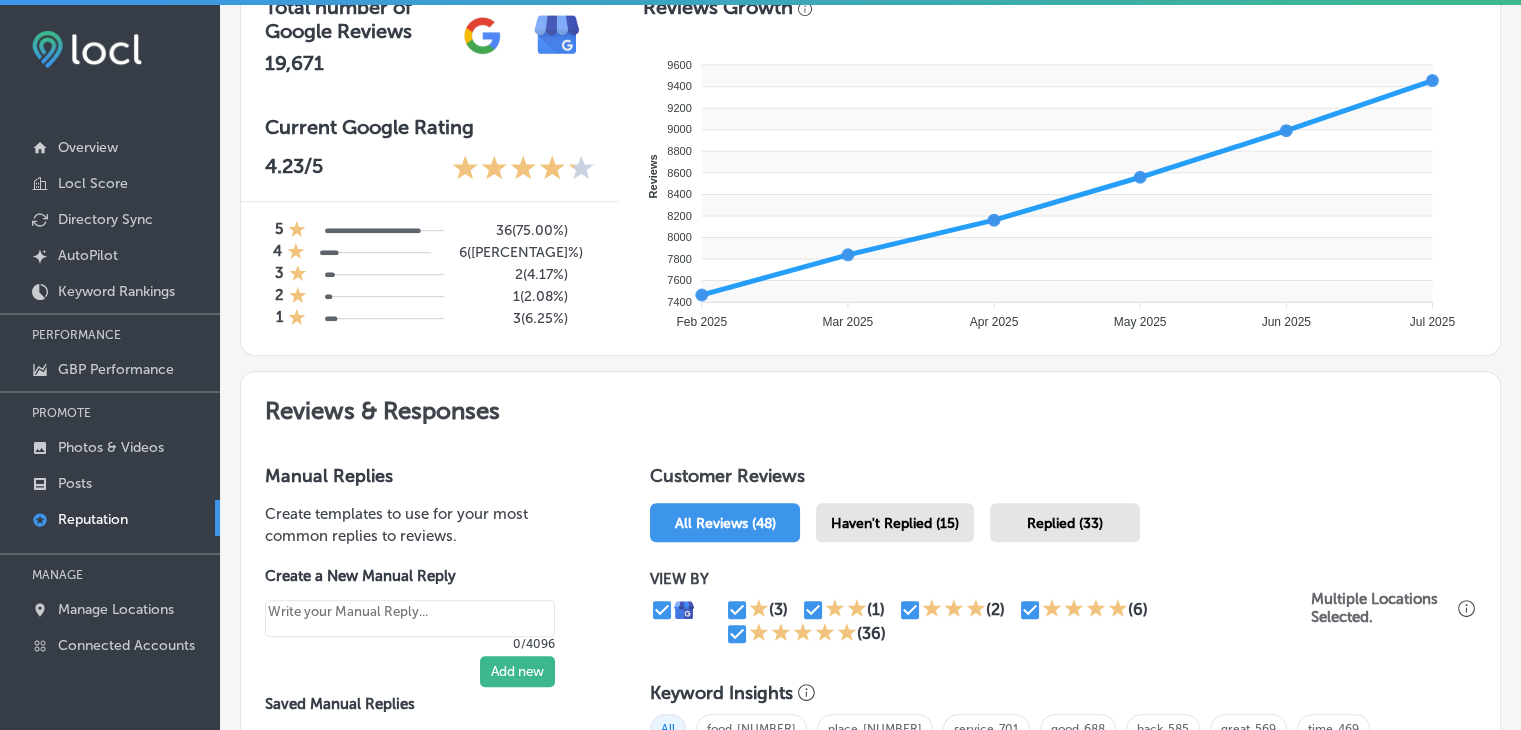 click on "Customer Reviews All Reviews (48) Haven't Replied (15) Replied (33) VIEW BY (3) (1) (2) (6) (36) Multiple Locations Selected.
Keyword Insights
All food 1077 place 708 service 701 good 688 back 585 great 569 time 469 friendly 464 staff 457 would 450 **Amie Jenkins**   Thu, Aug 7, 2025 8:22 AM Mississippi Asthma & Allergy Clinic, P.A. 3704 MS-39 Meridian, MS 39301, US Get More Reviews Reply Stephanie herrera   Thu, Aug 7, 2025 4:16 AM Makers & Finders 1120 S Main St. Suite 110 Las Vegas, NV 89104, US Get More Reviews Unauthentic food. Great service, would not recommend though. Reply Carl Dominguez   Wed, Aug 6, 2025 10:58 PM San Marcos Mexican Grill Pier Park 101 Bluefish Dr Suite 105 Panama City Beach, FL 32413, US Get More Reviews Reply Anisha Weimer   Wed, Aug 6, 2025 7:49 AM San Marcos Mexican Grill Pier Park Get More Reviews" at bounding box center (1063, 4281) 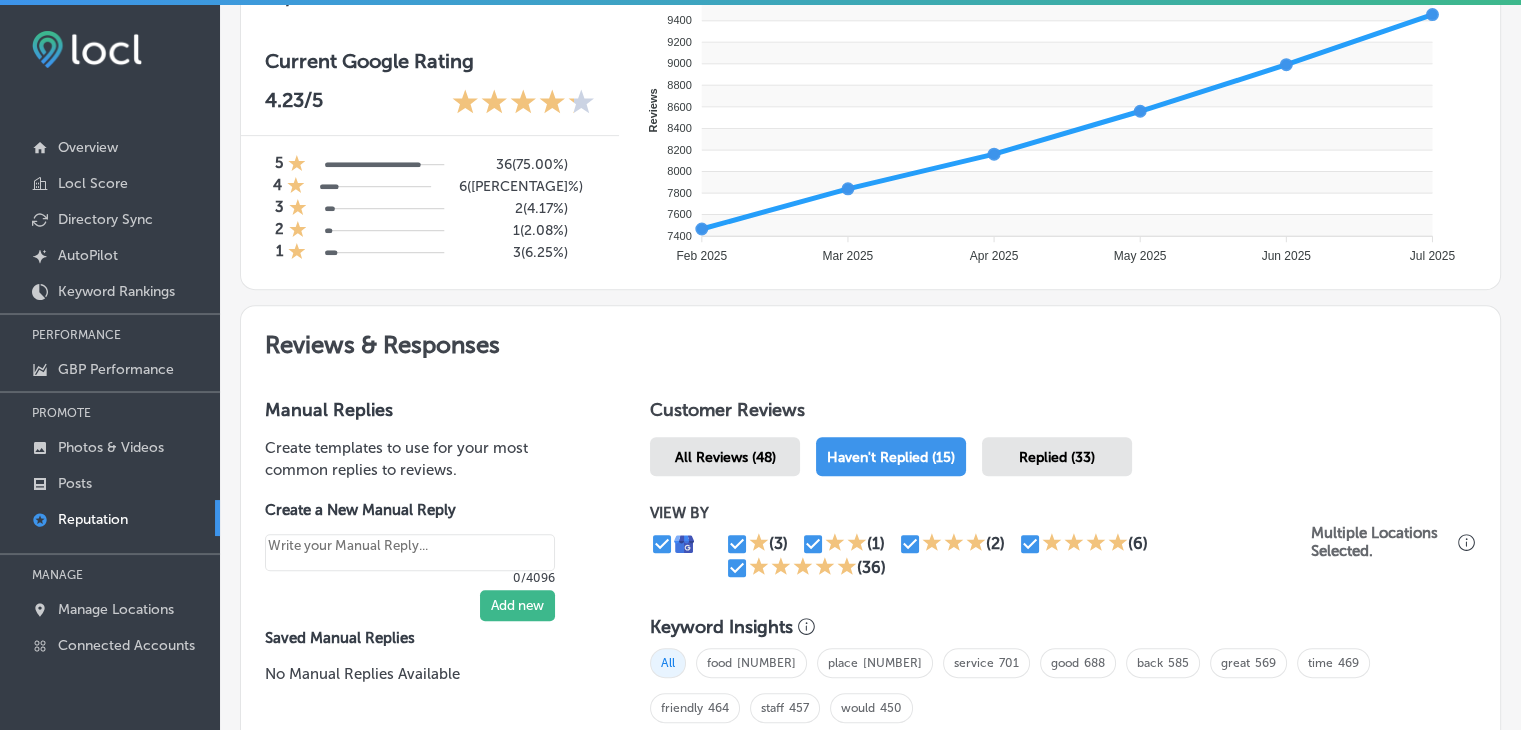 scroll, scrollTop: 942, scrollLeft: 0, axis: vertical 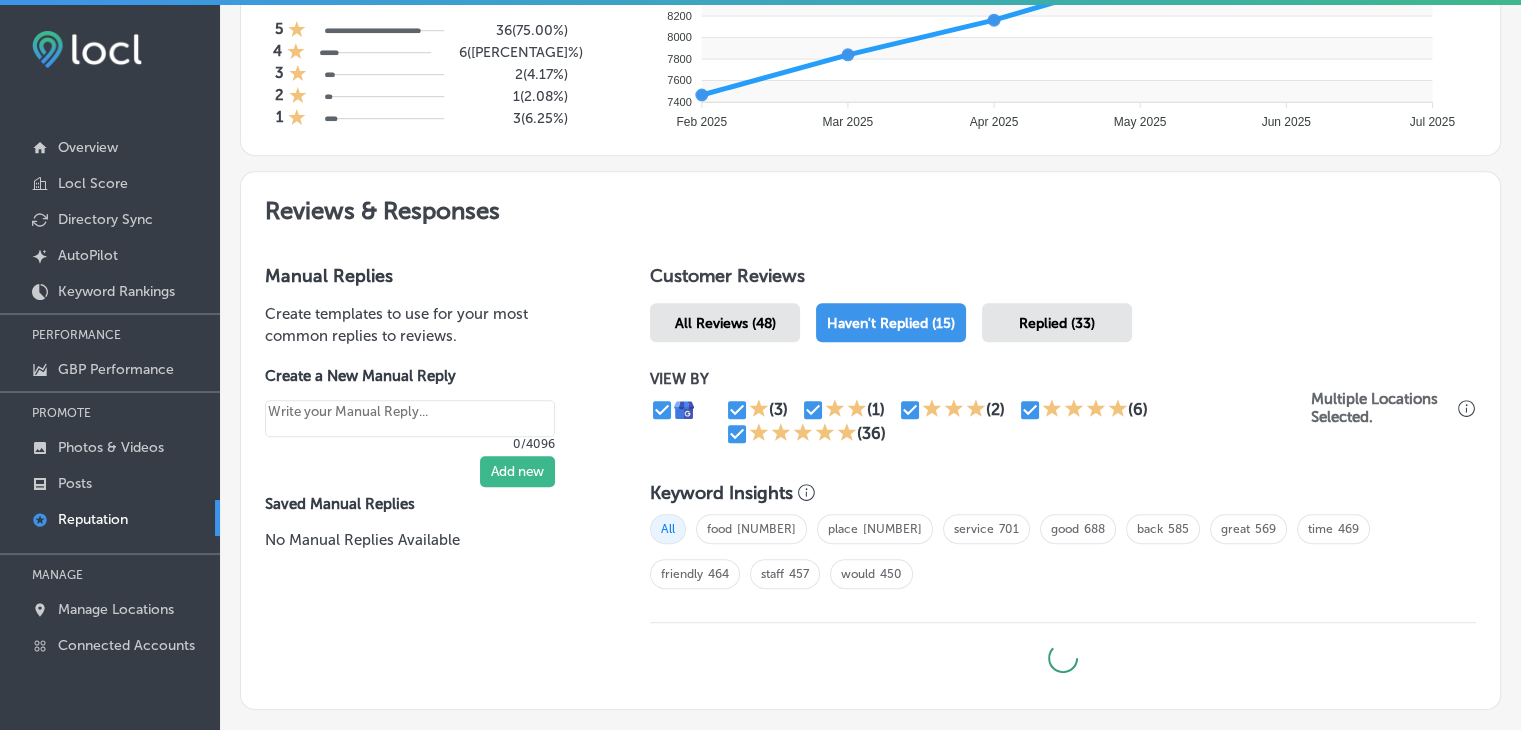 type on "x" 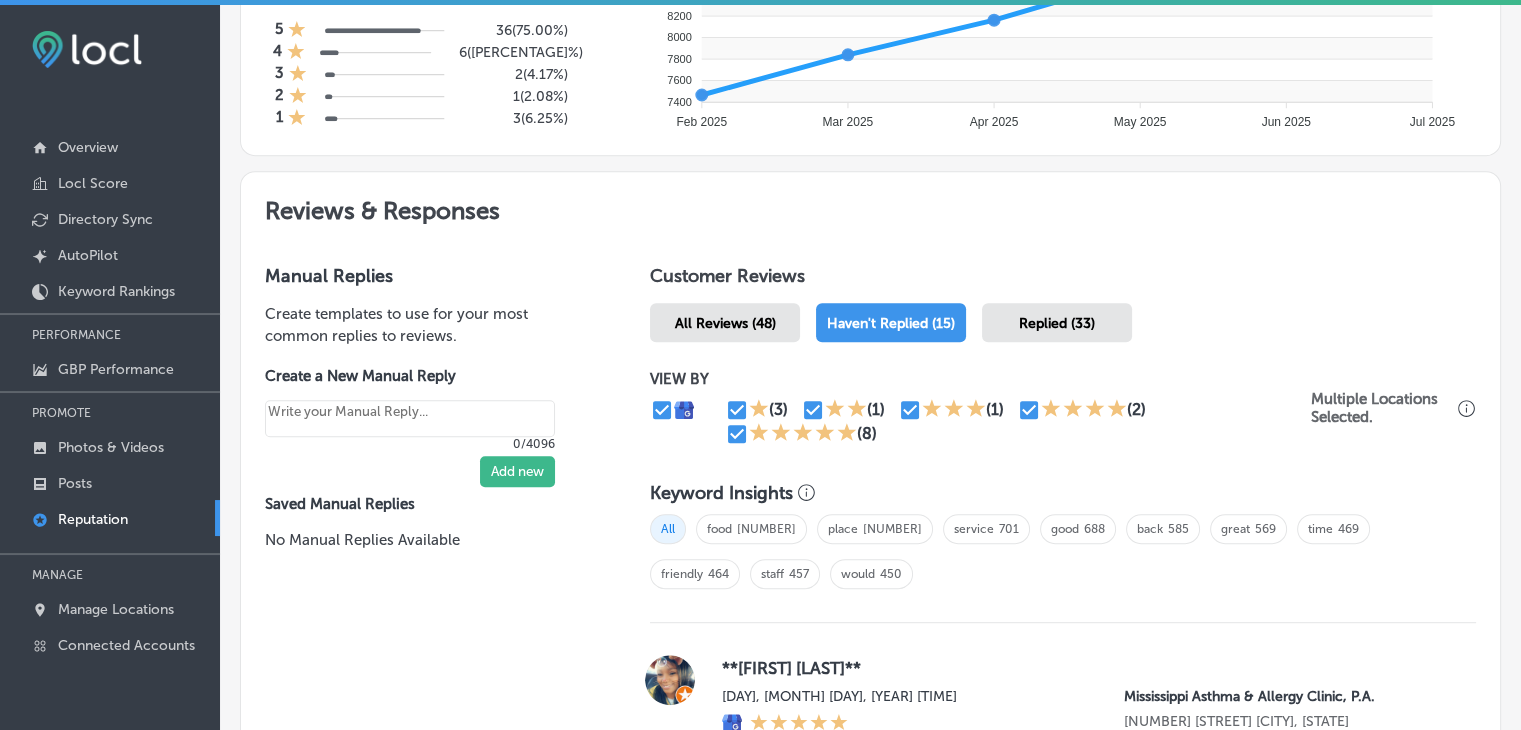 click at bounding box center (737, 410) 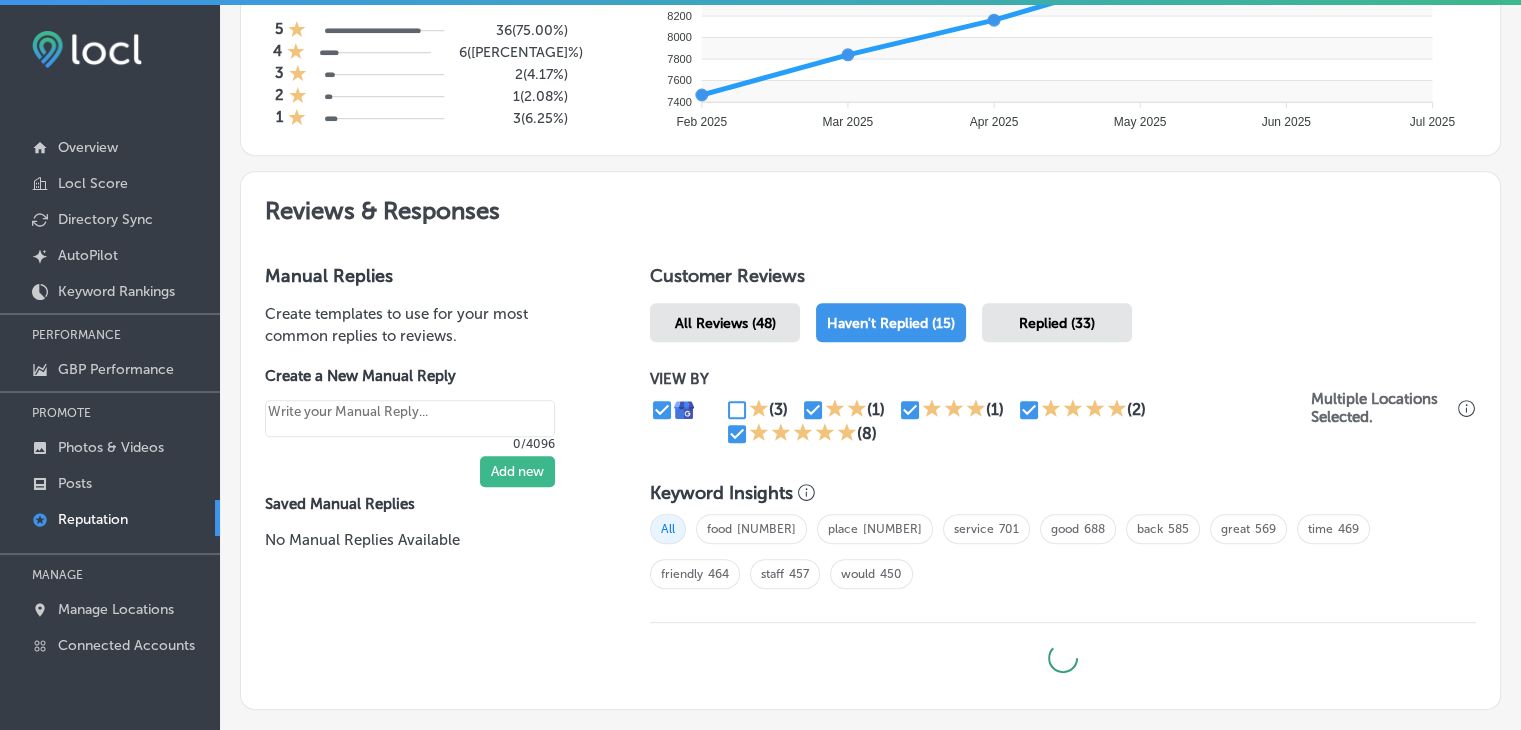 drag, startPoint x: 830, startPoint y: 405, endPoint x: 856, endPoint y: 405, distance: 26 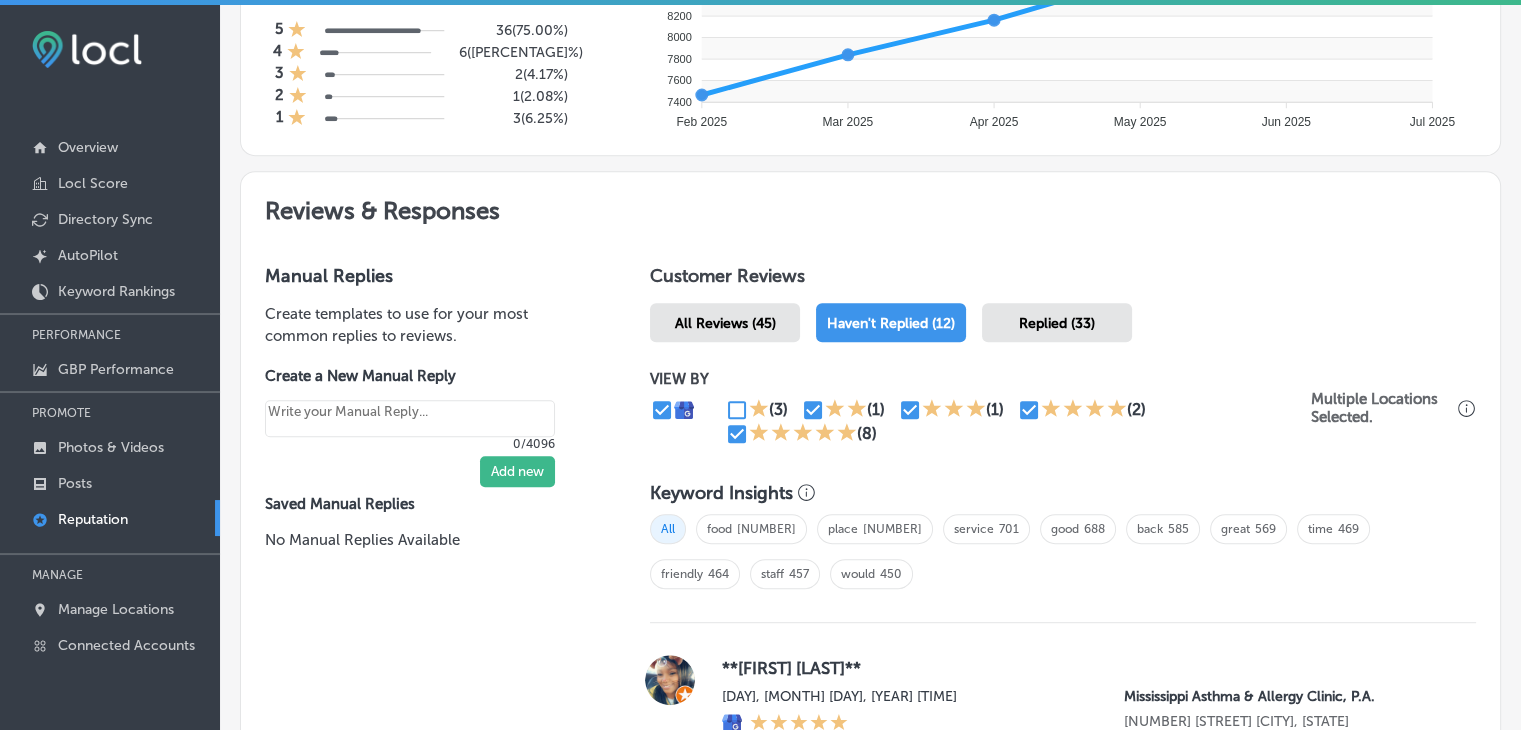click at bounding box center [737, 410] 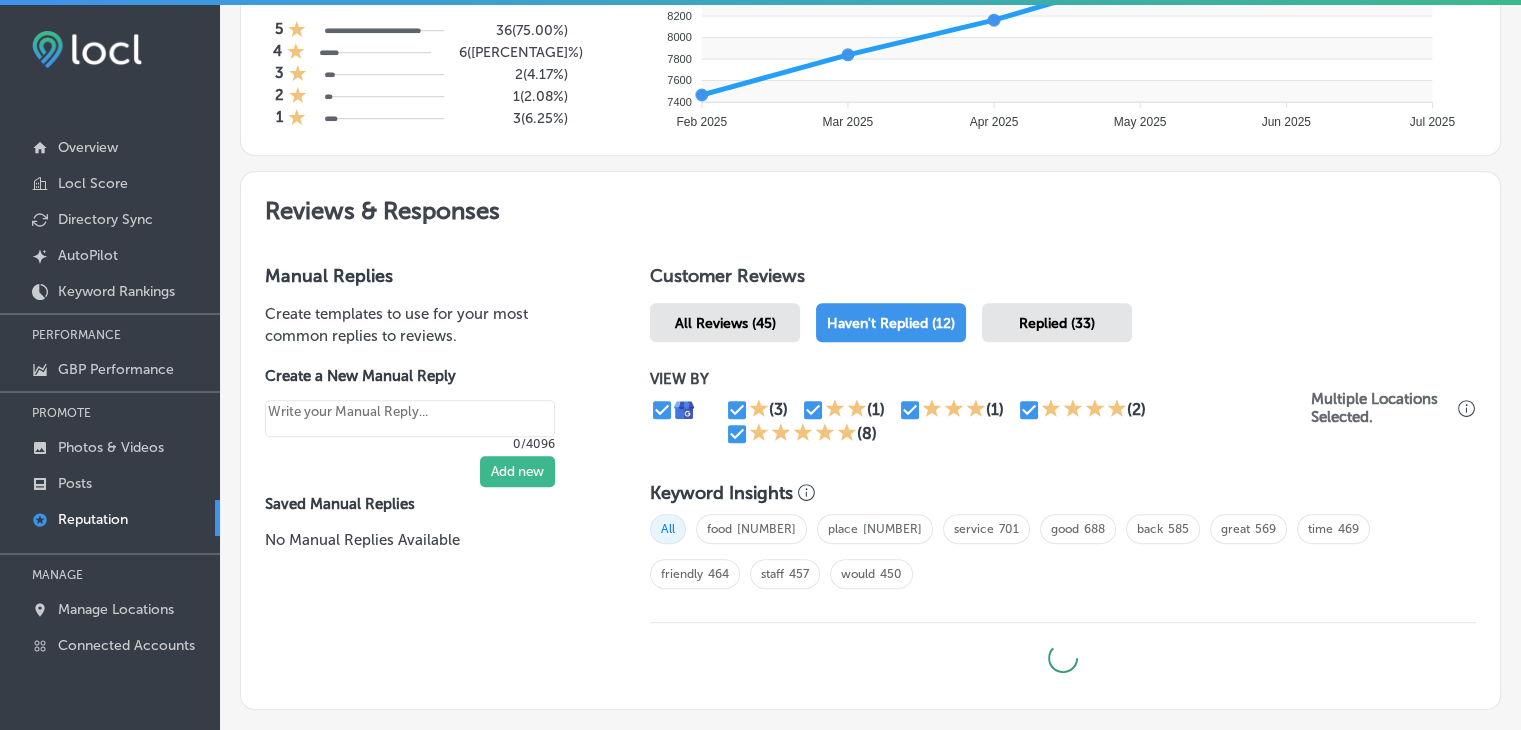 click at bounding box center [737, 434] 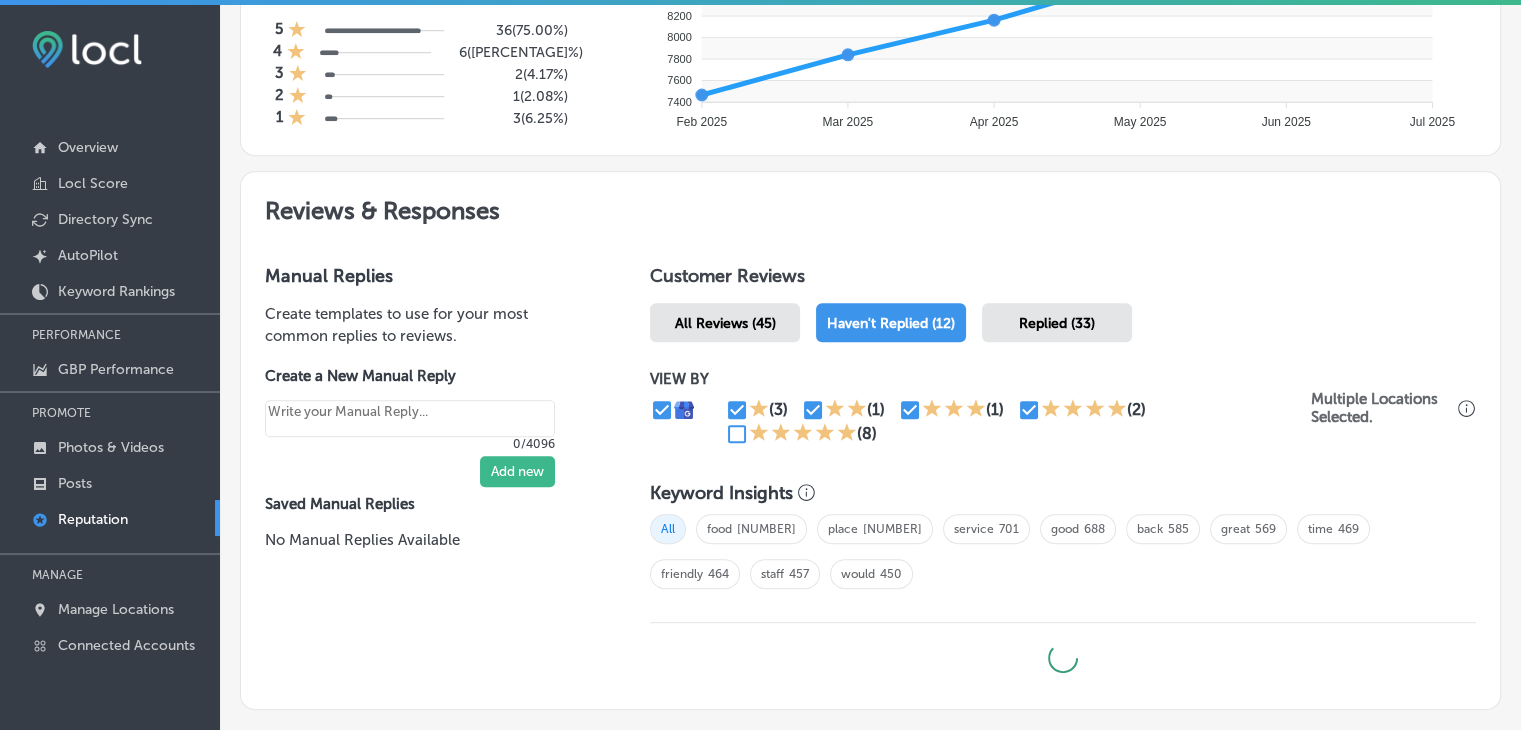 click 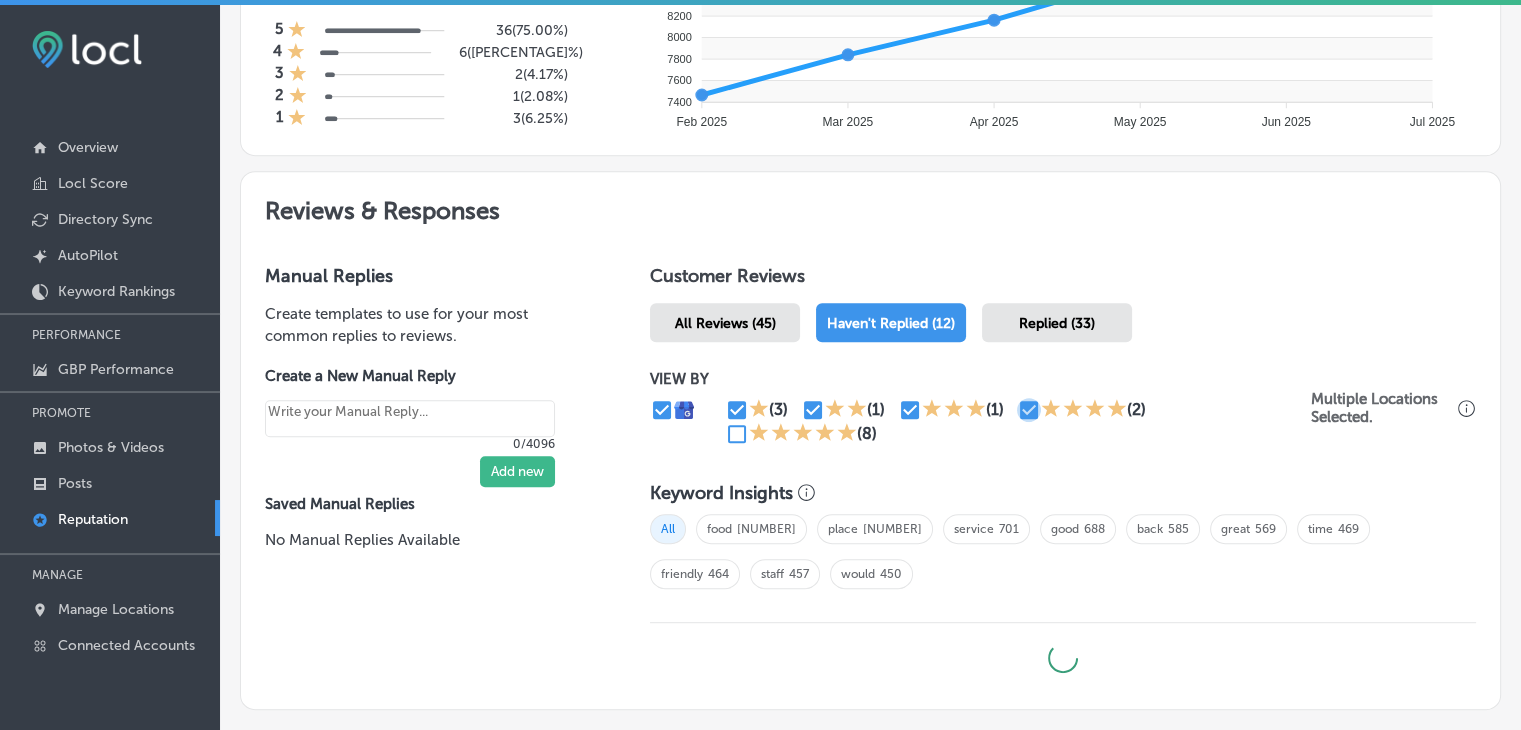 click at bounding box center (1029, 410) 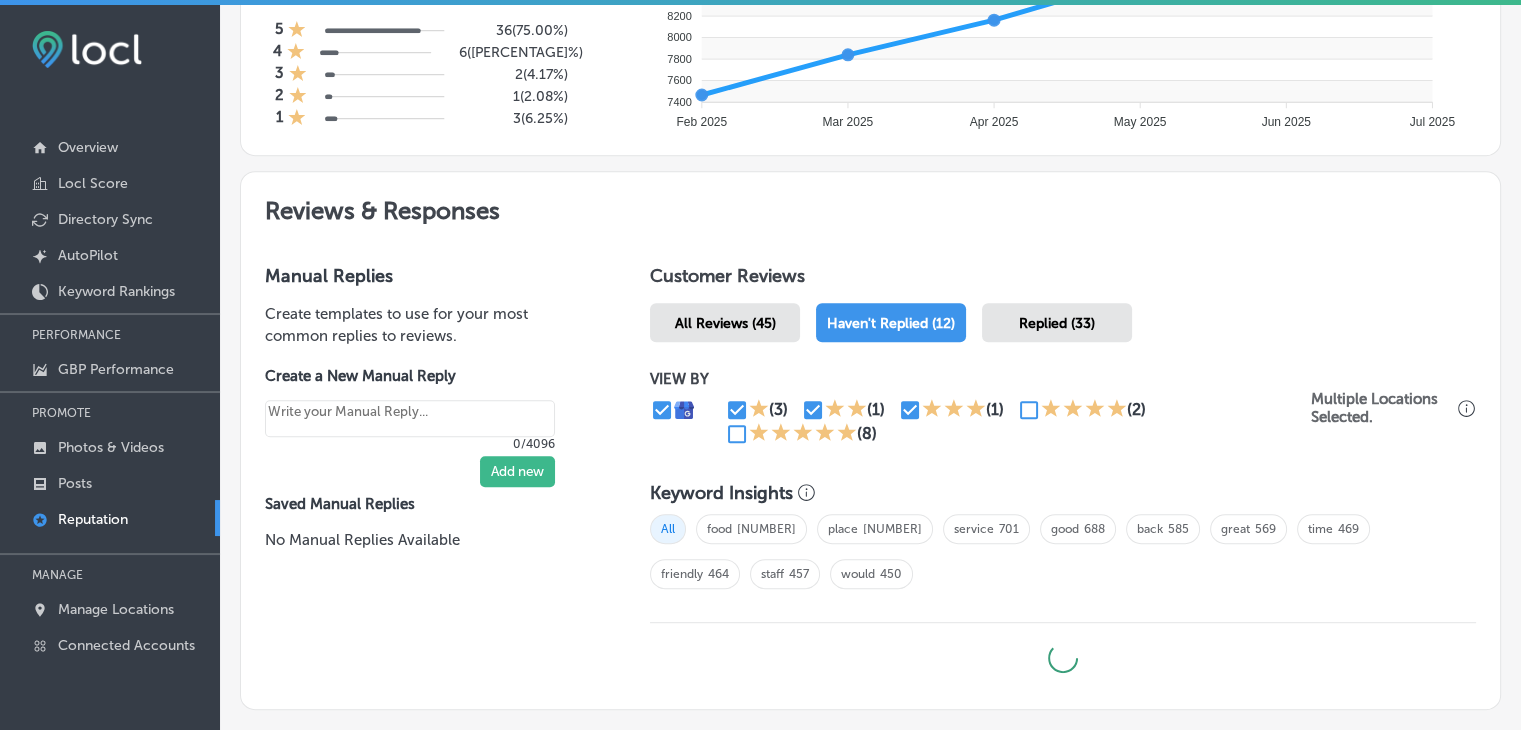 type on "x" 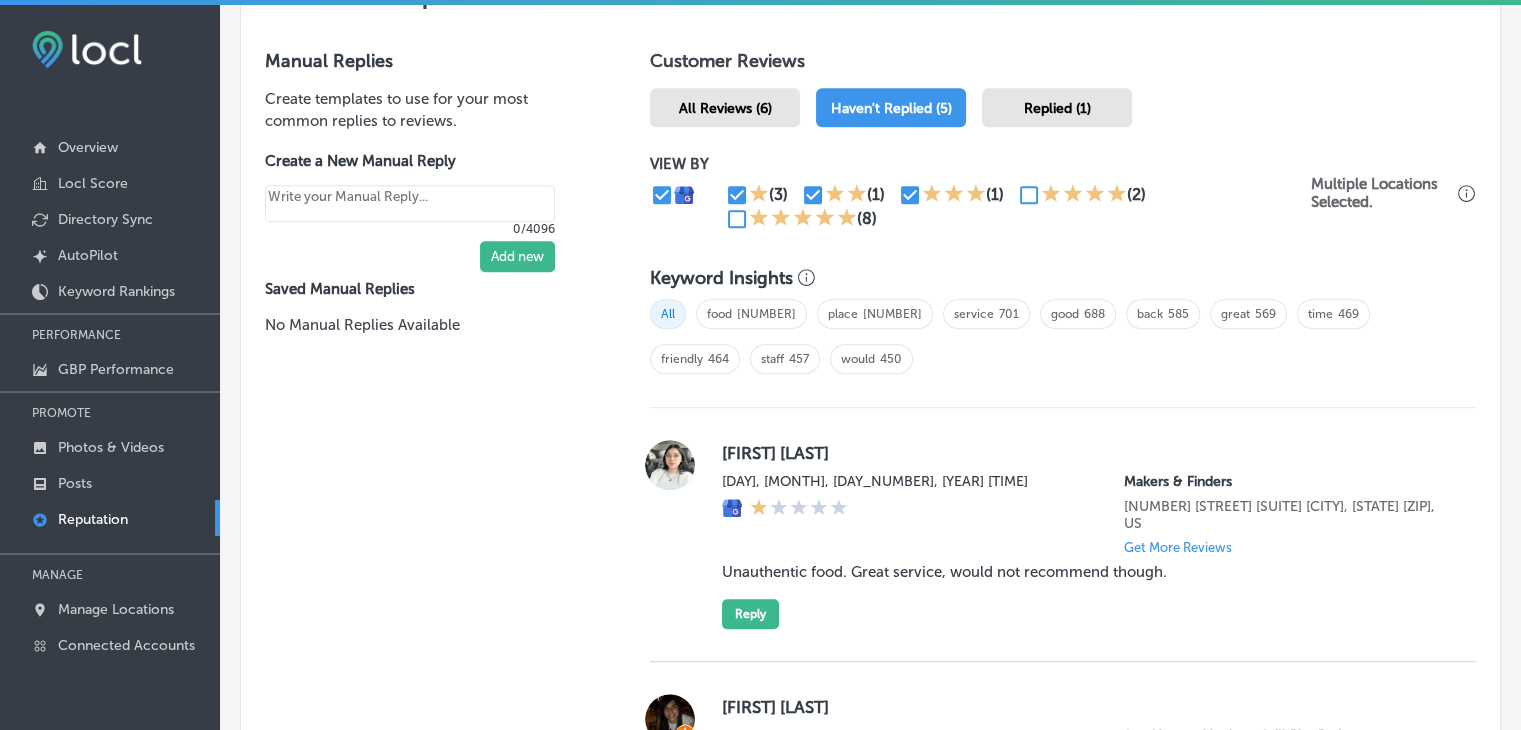 scroll, scrollTop: 1442, scrollLeft: 0, axis: vertical 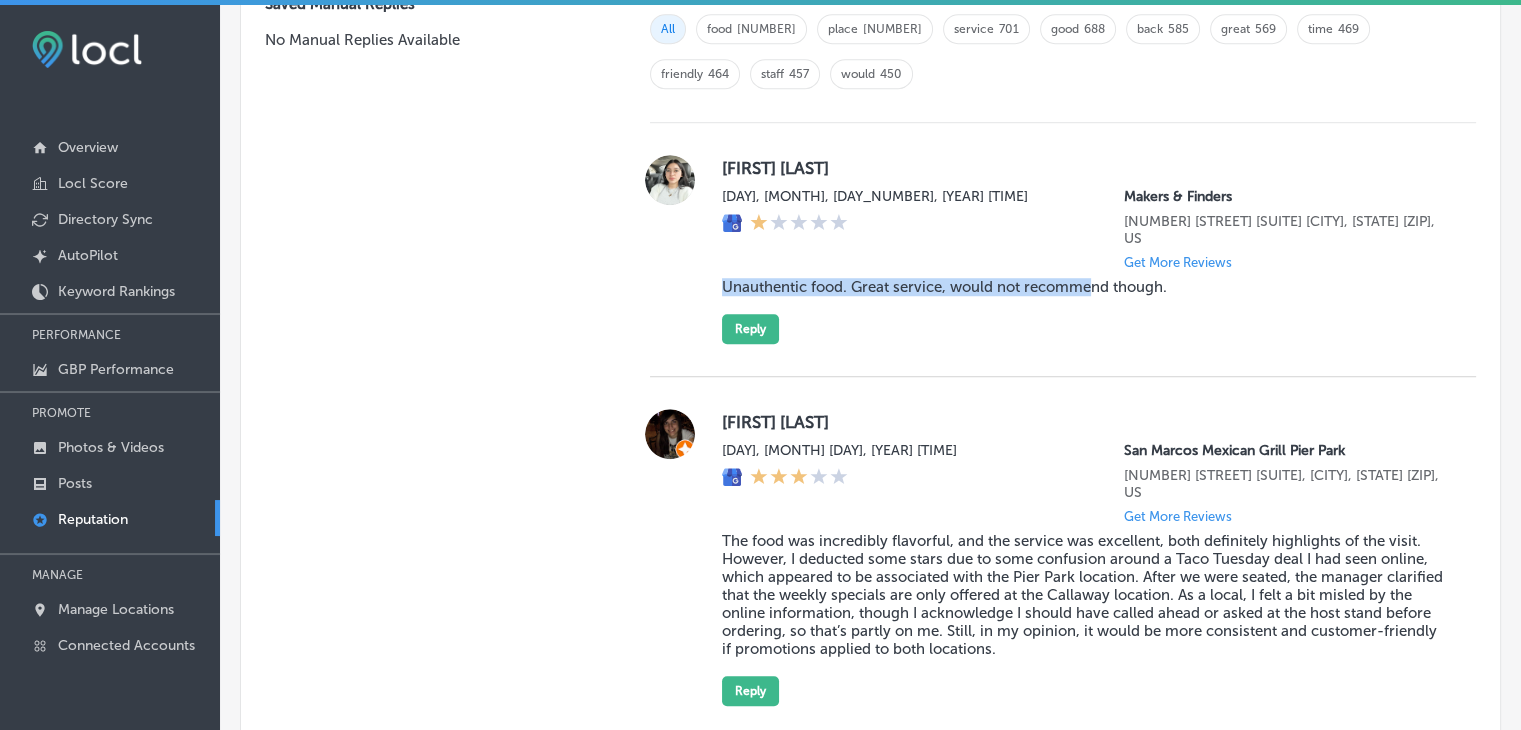 drag, startPoint x: 716, startPoint y: 281, endPoint x: 1118, endPoint y: 309, distance: 402.97394 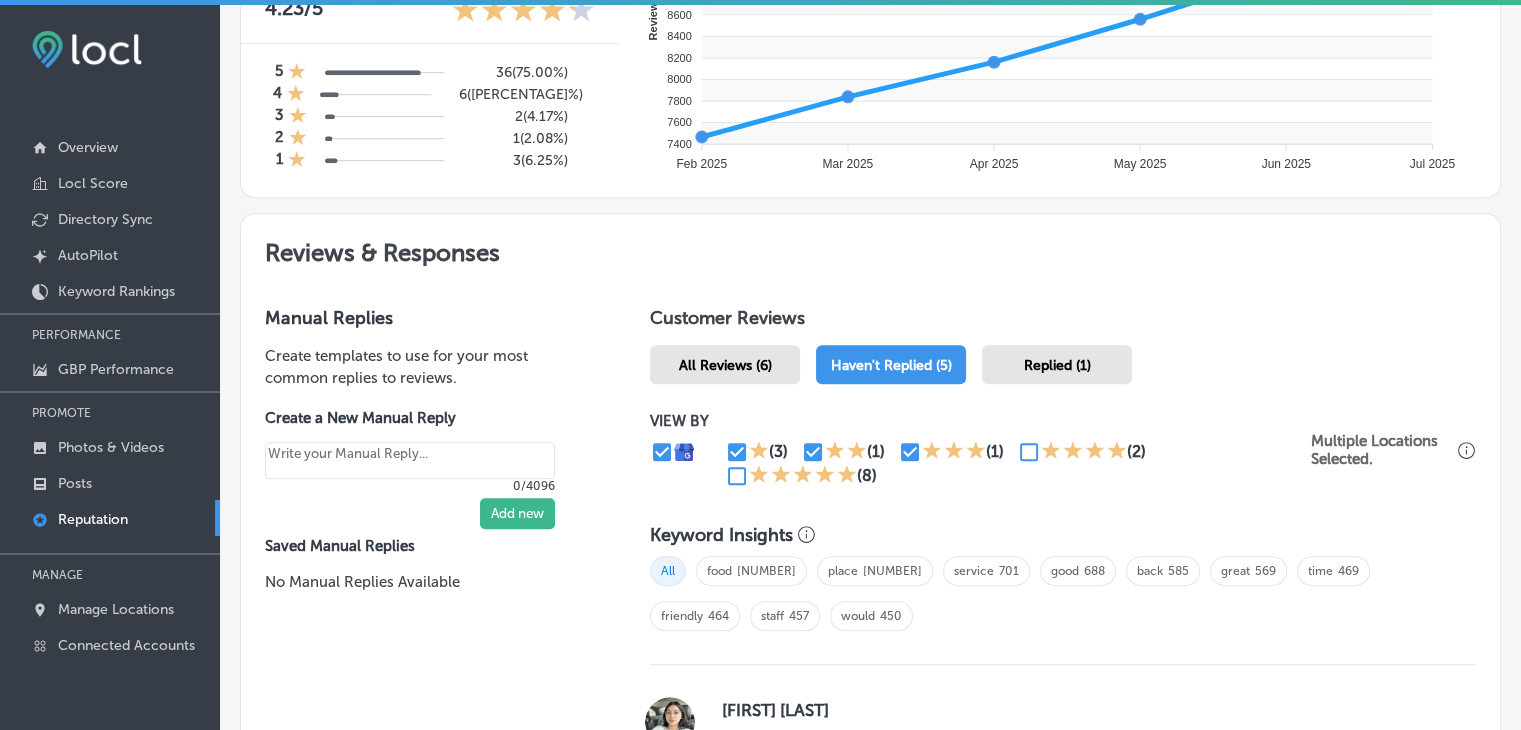 scroll, scrollTop: 1300, scrollLeft: 0, axis: vertical 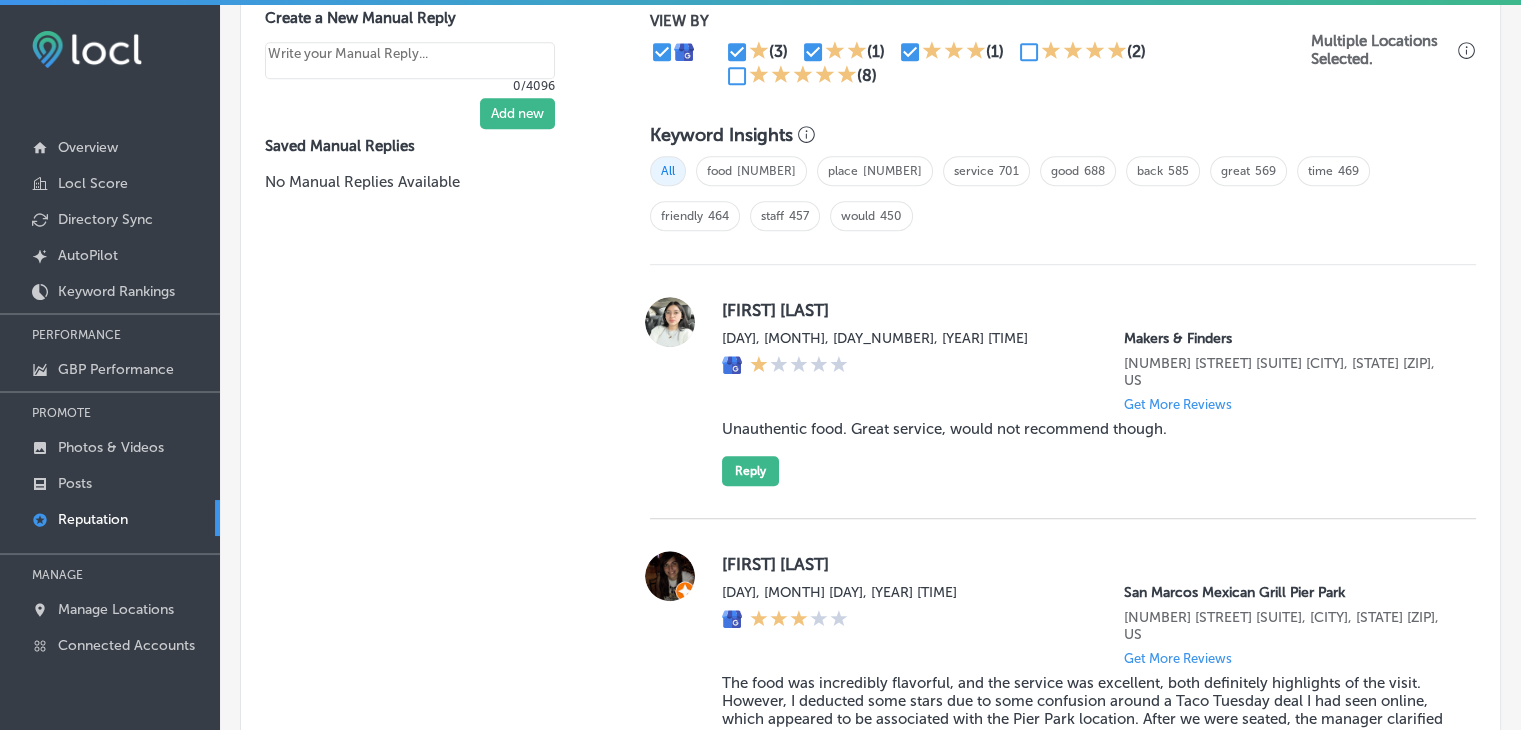 click on "Thu, Aug 7, 2025 4:16 AM Makers & Finders 1120 S Main St. Suite 110 Las Vegas, NV 89104, US Get More Reviews" at bounding box center [1083, 371] 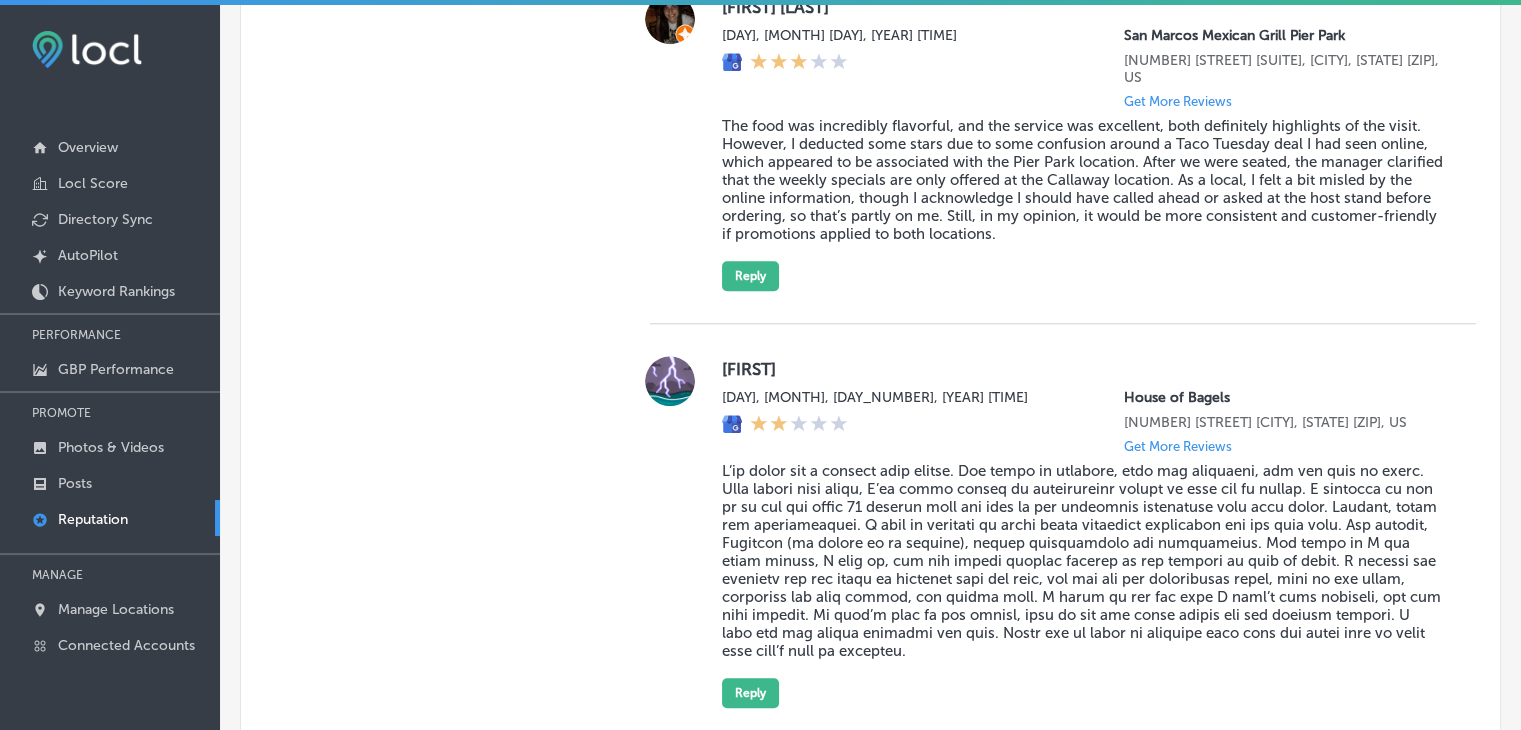 scroll, scrollTop: 1300, scrollLeft: 0, axis: vertical 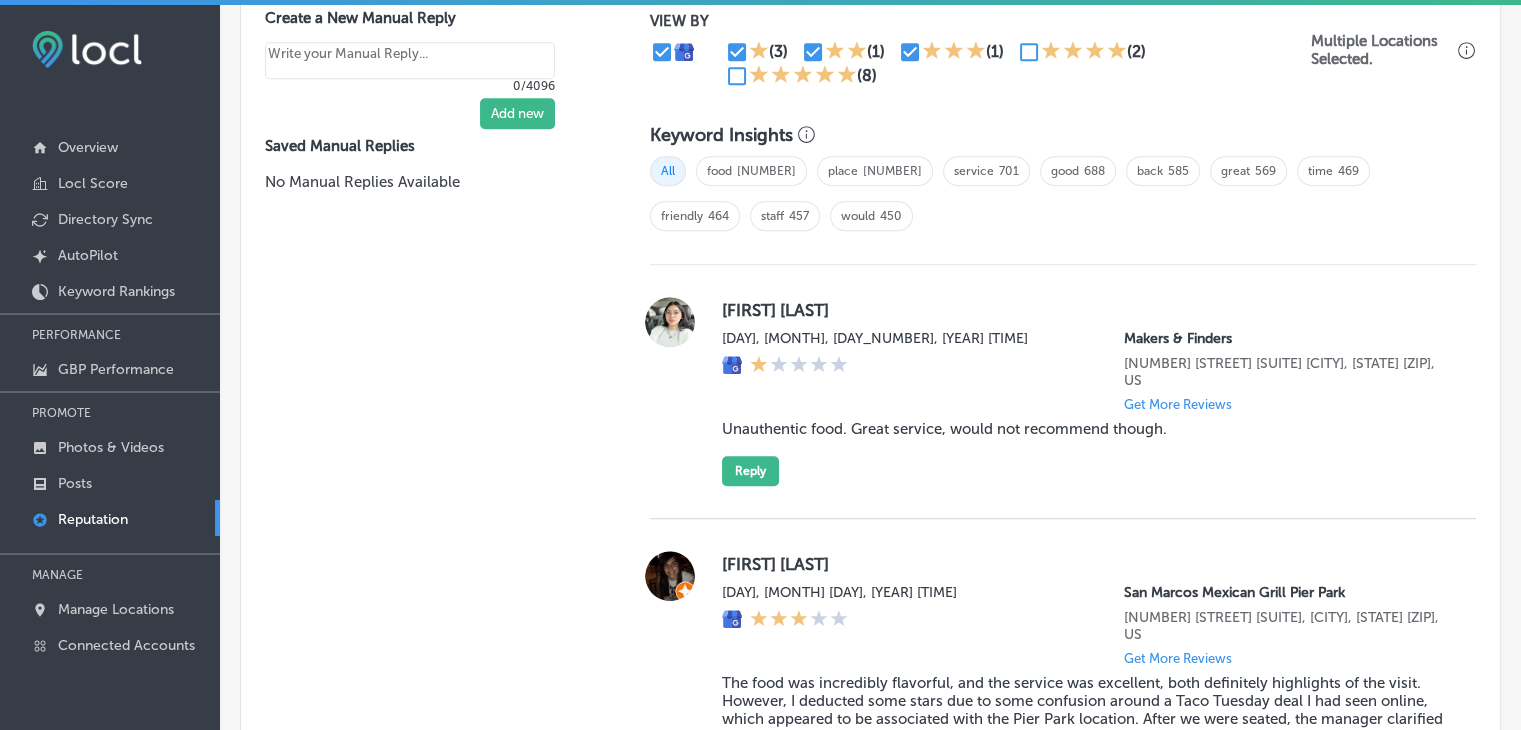 click on "Stephanie herrera   Thu, Aug 7, 2025 4:16 AM Makers & Finders 1120 S Main St. Suite 110 Las Vegas, NV 89104, US Get More Reviews Unauthentic food. Great service, would not recommend though. Reply" at bounding box center (1083, 391) 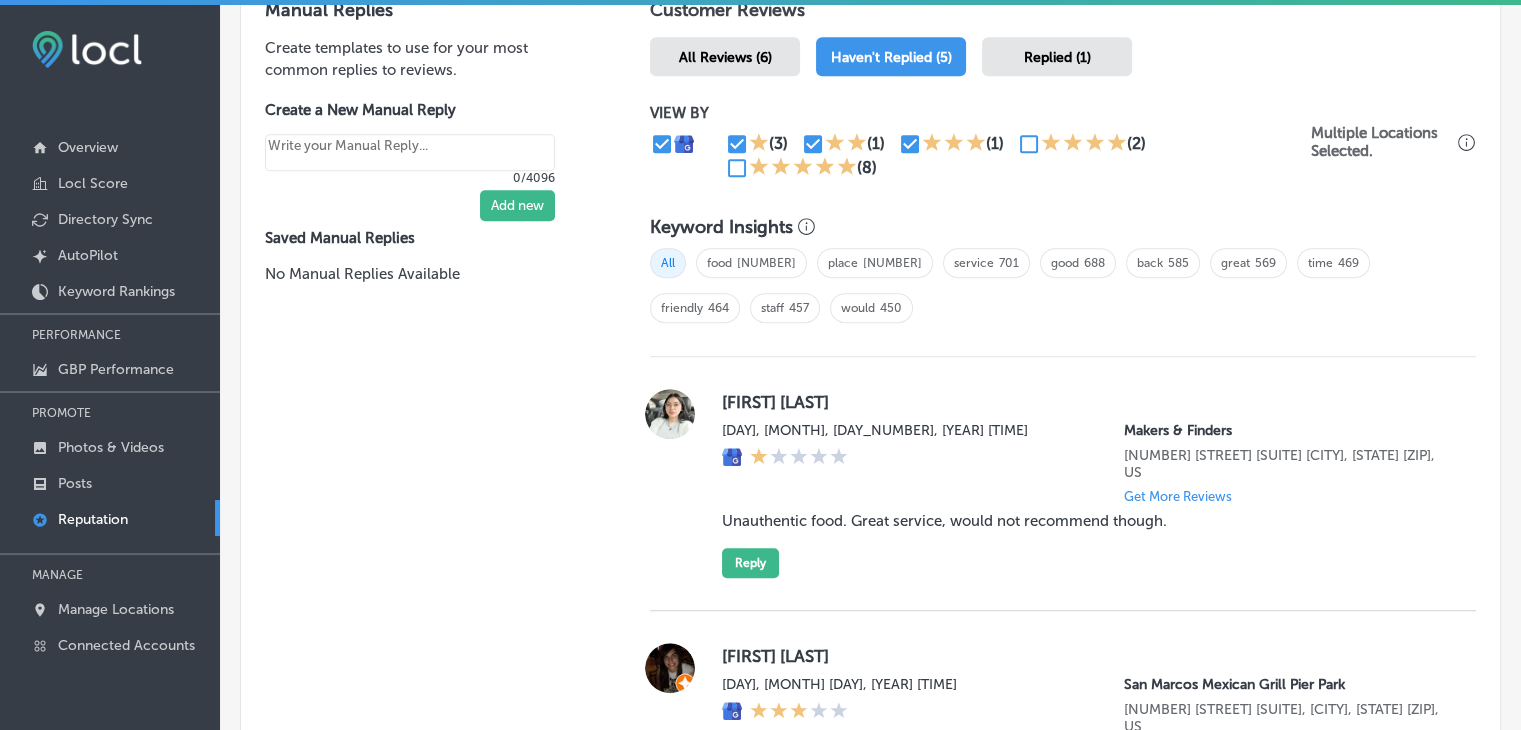 scroll, scrollTop: 1100, scrollLeft: 0, axis: vertical 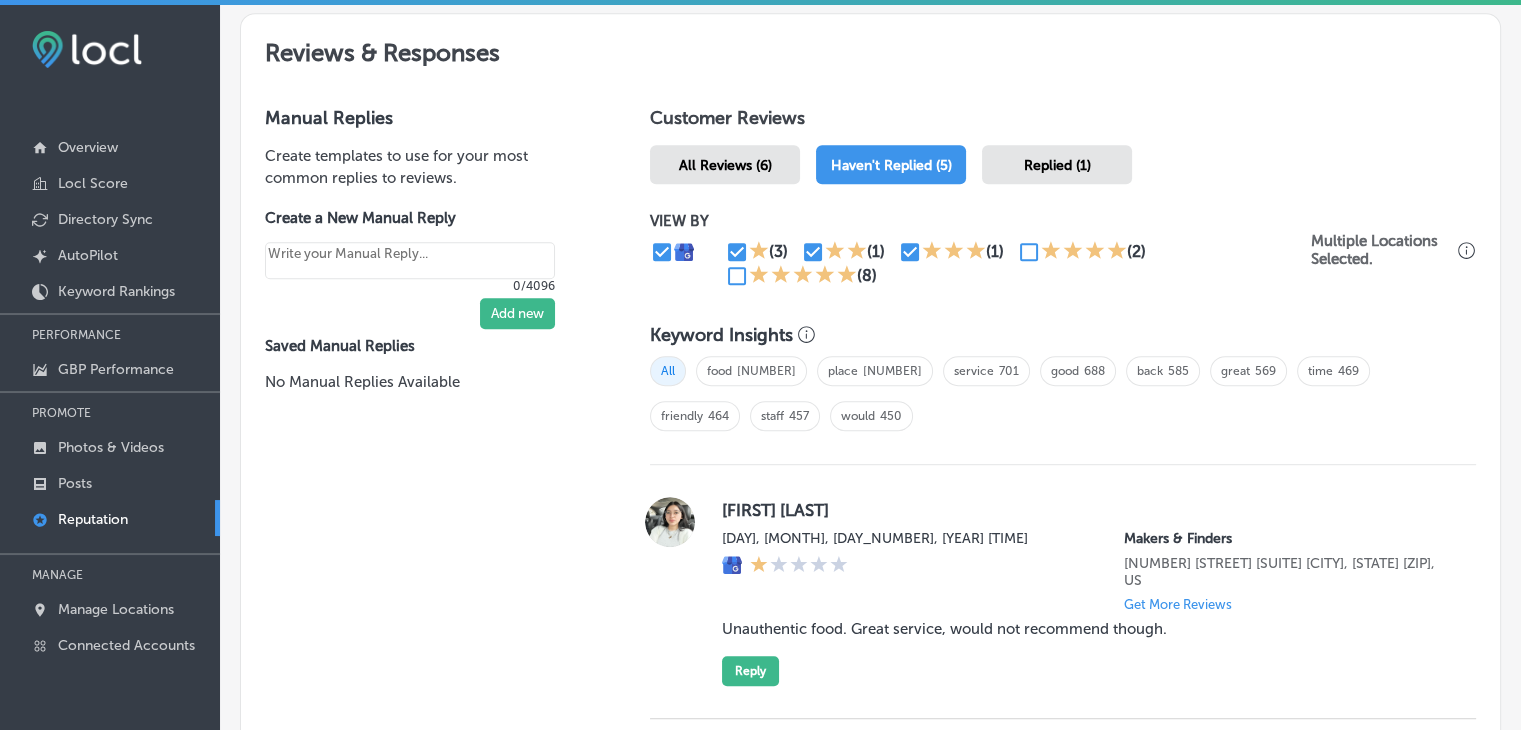 click at bounding box center [737, 252] 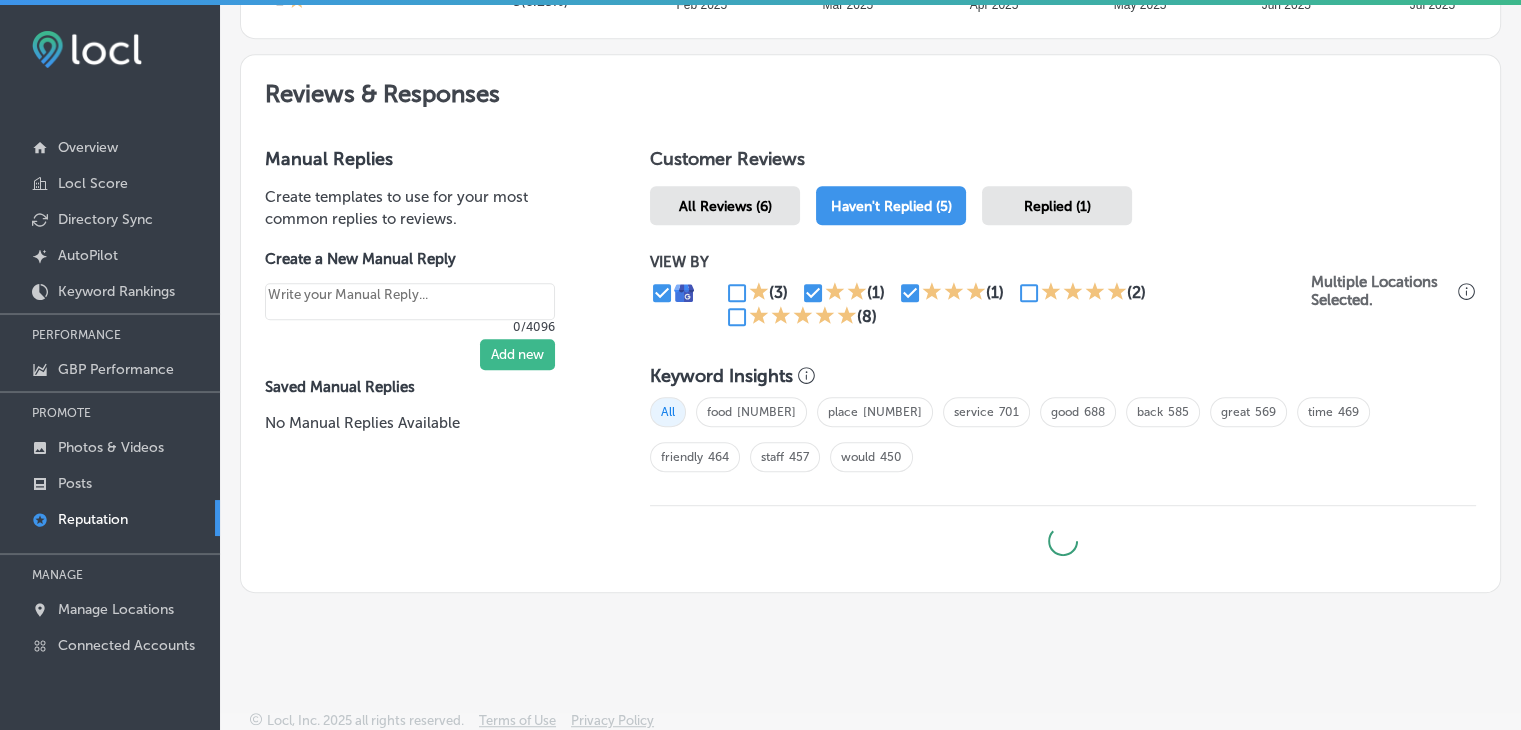 type on "x" 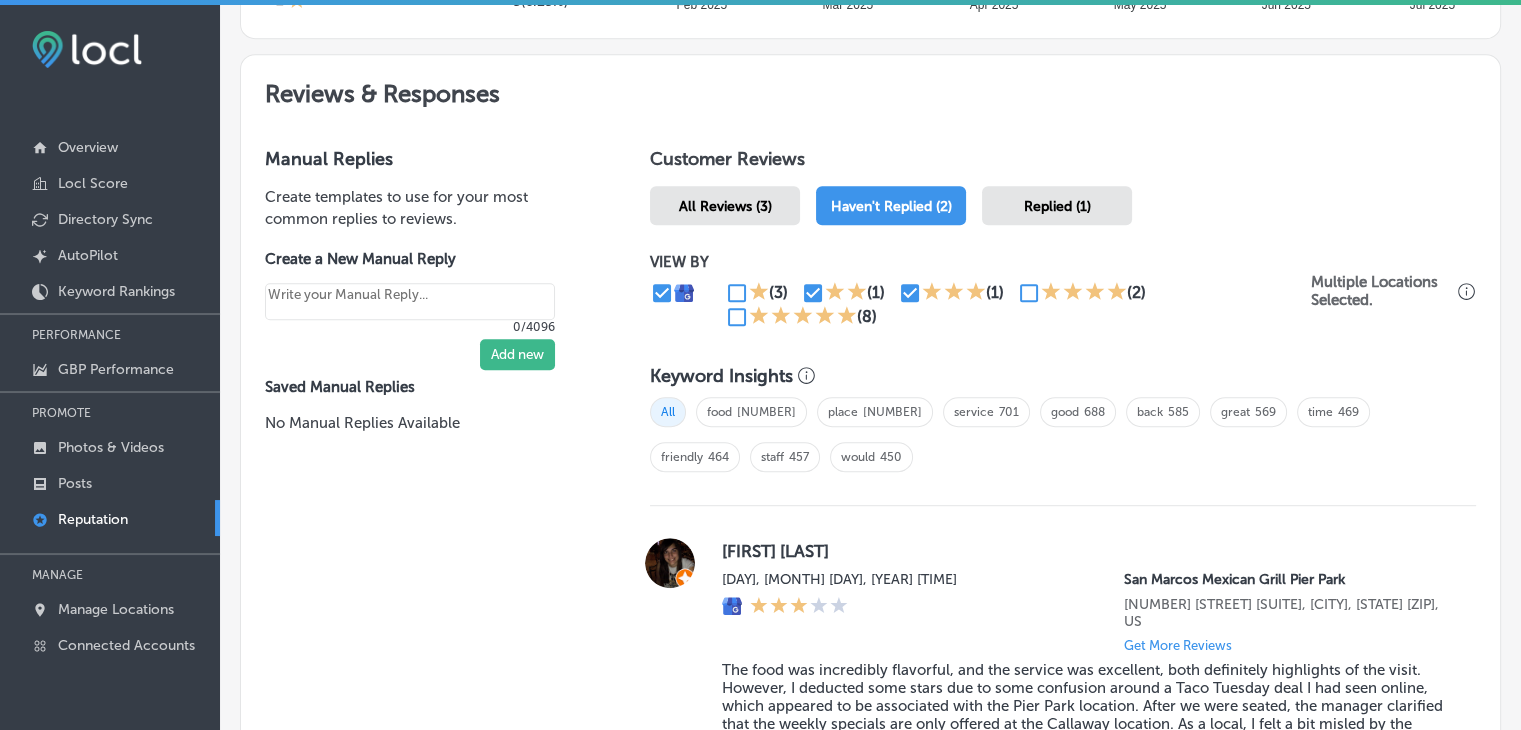 click 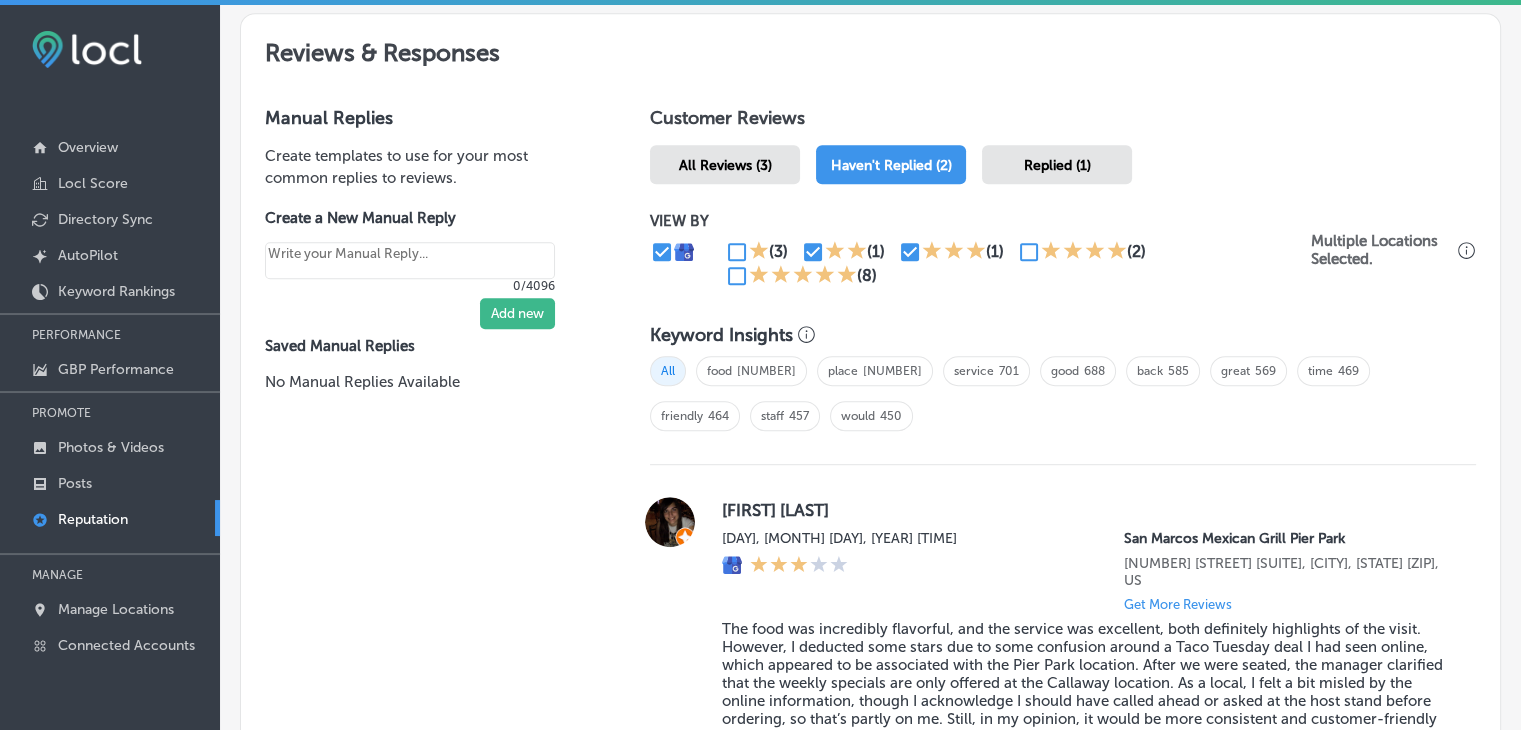 click 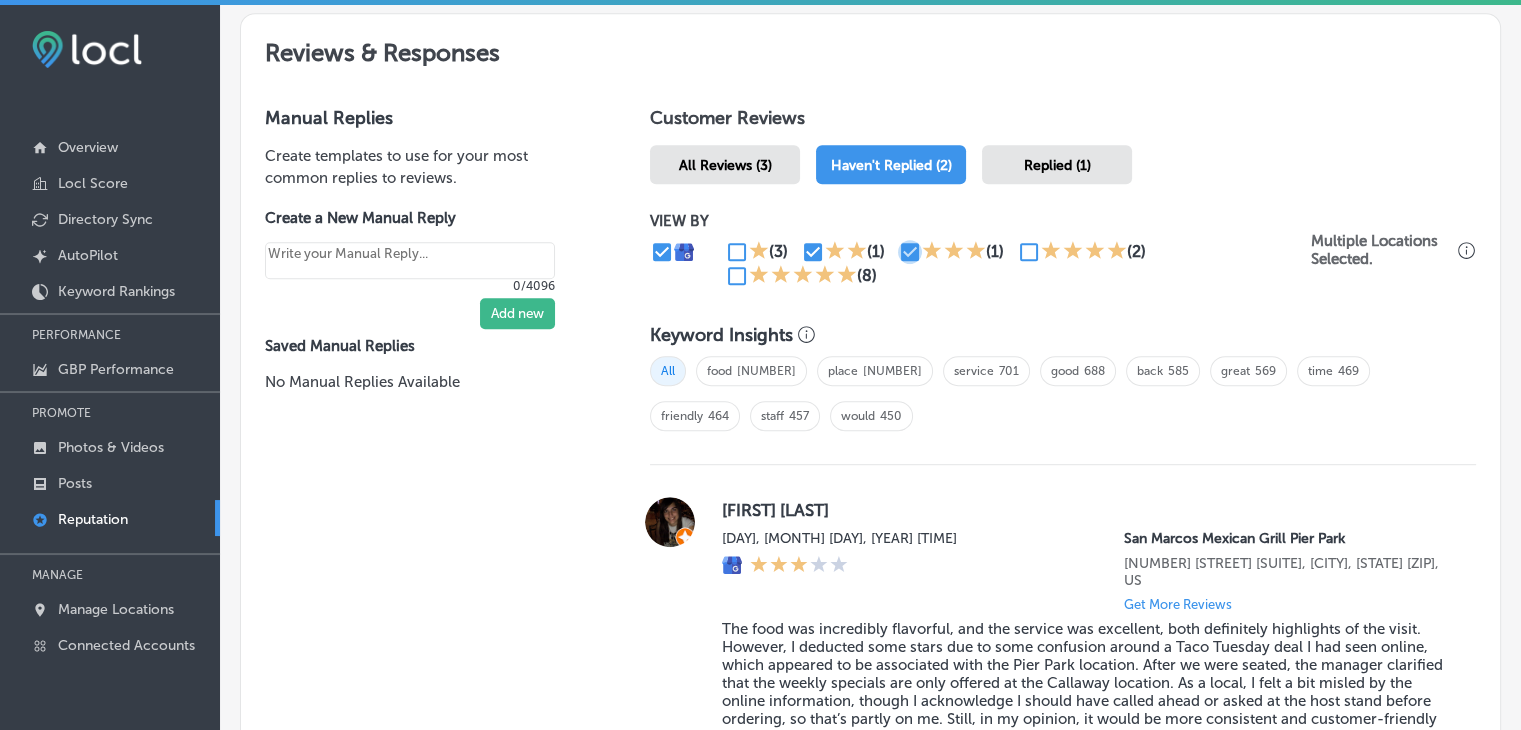 click at bounding box center [910, 252] 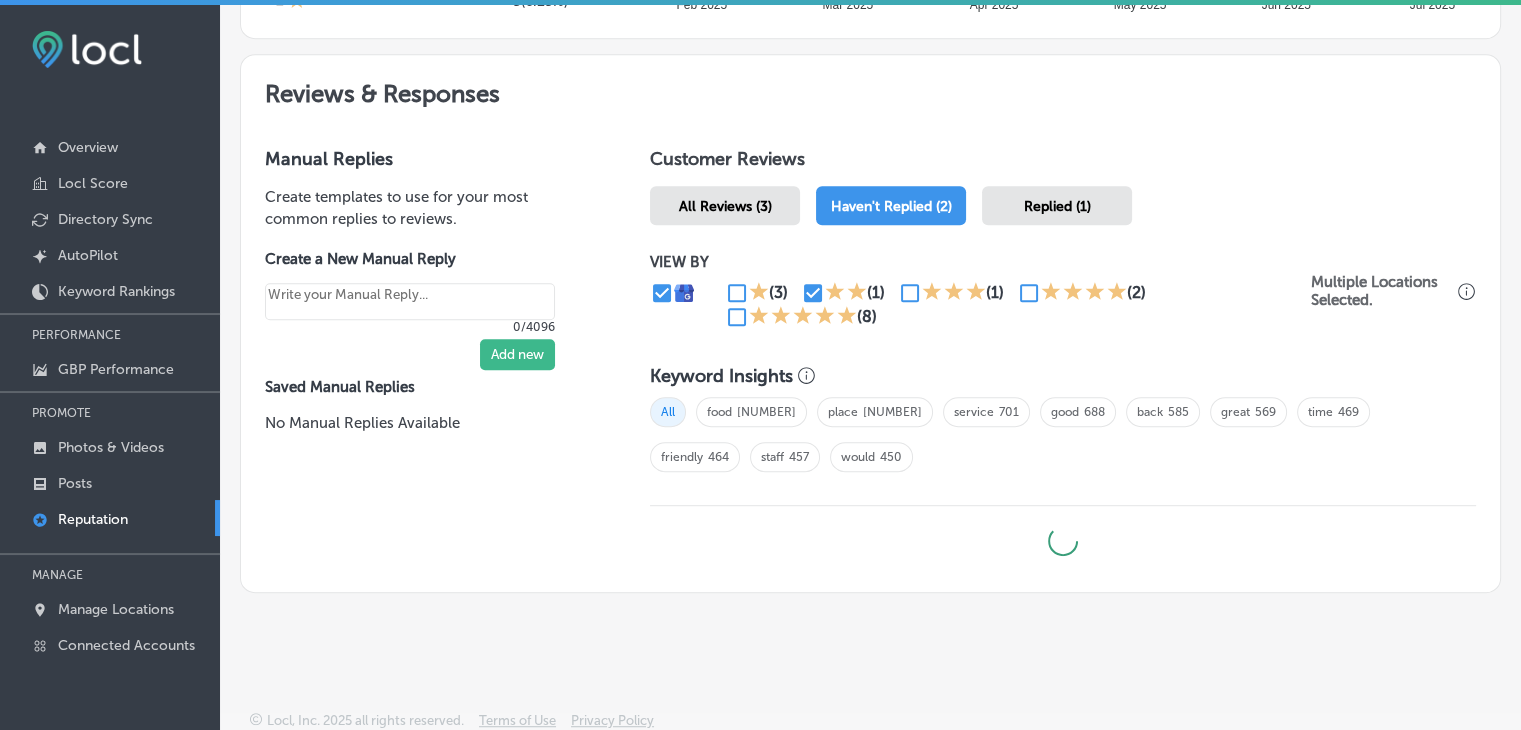 click at bounding box center (813, 293) 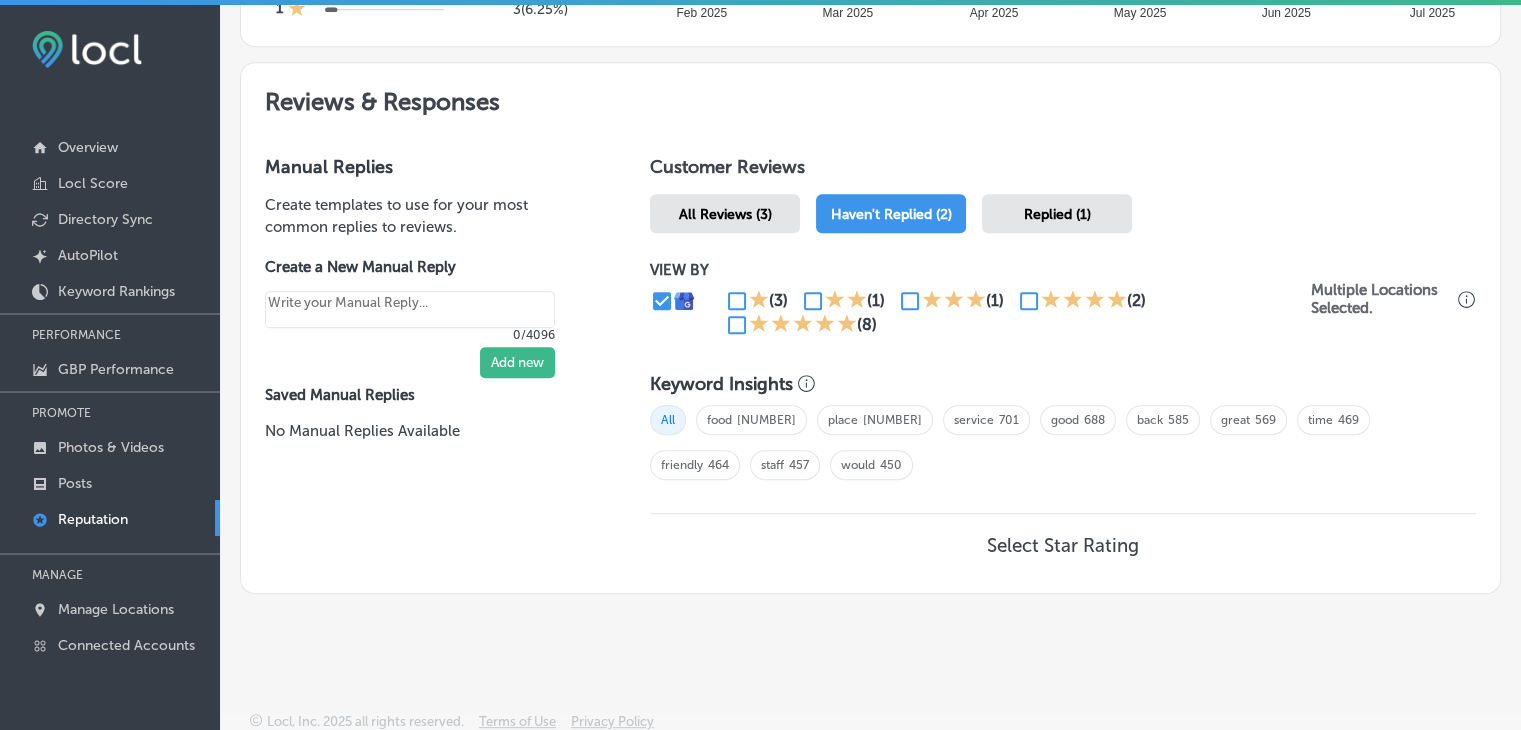 click at bounding box center (737, 325) 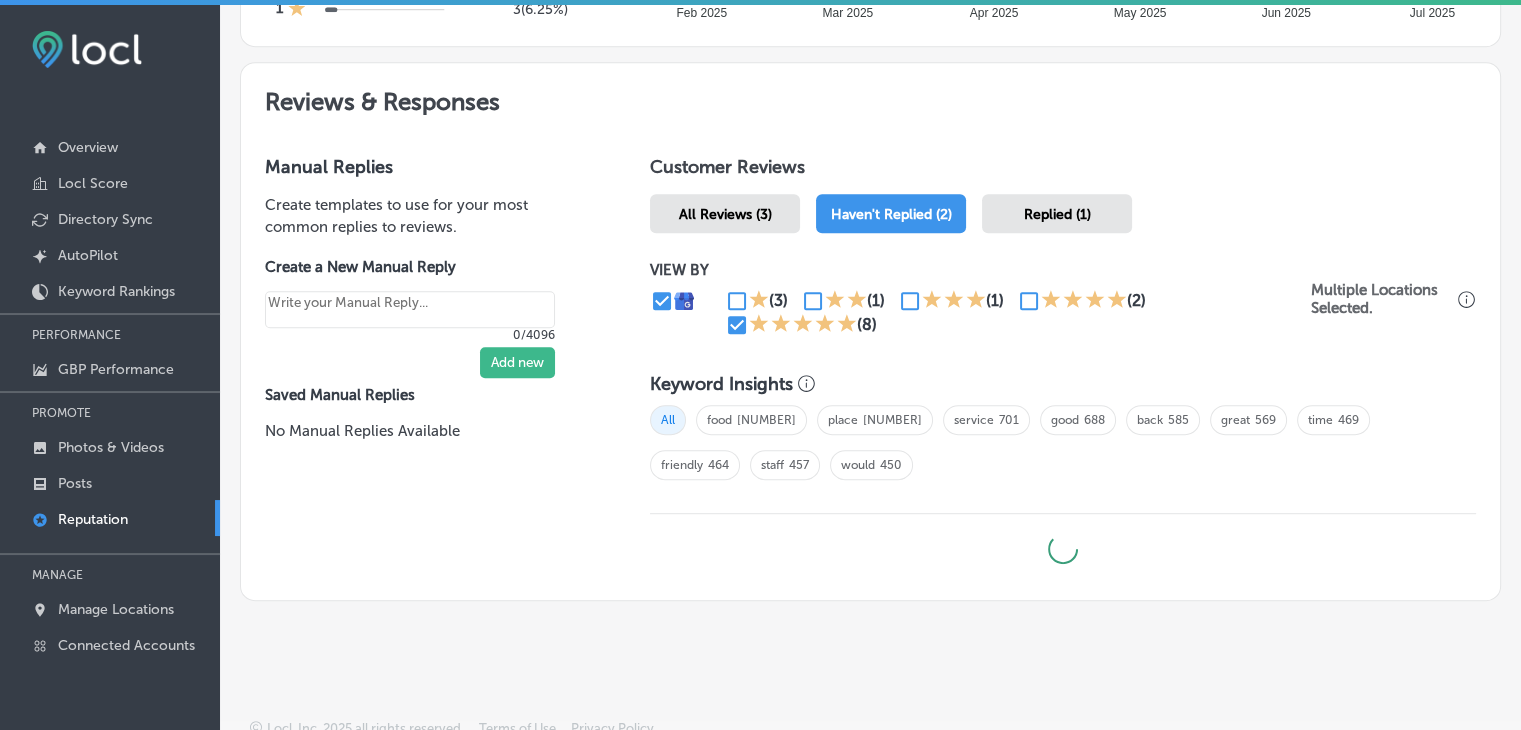type on "x" 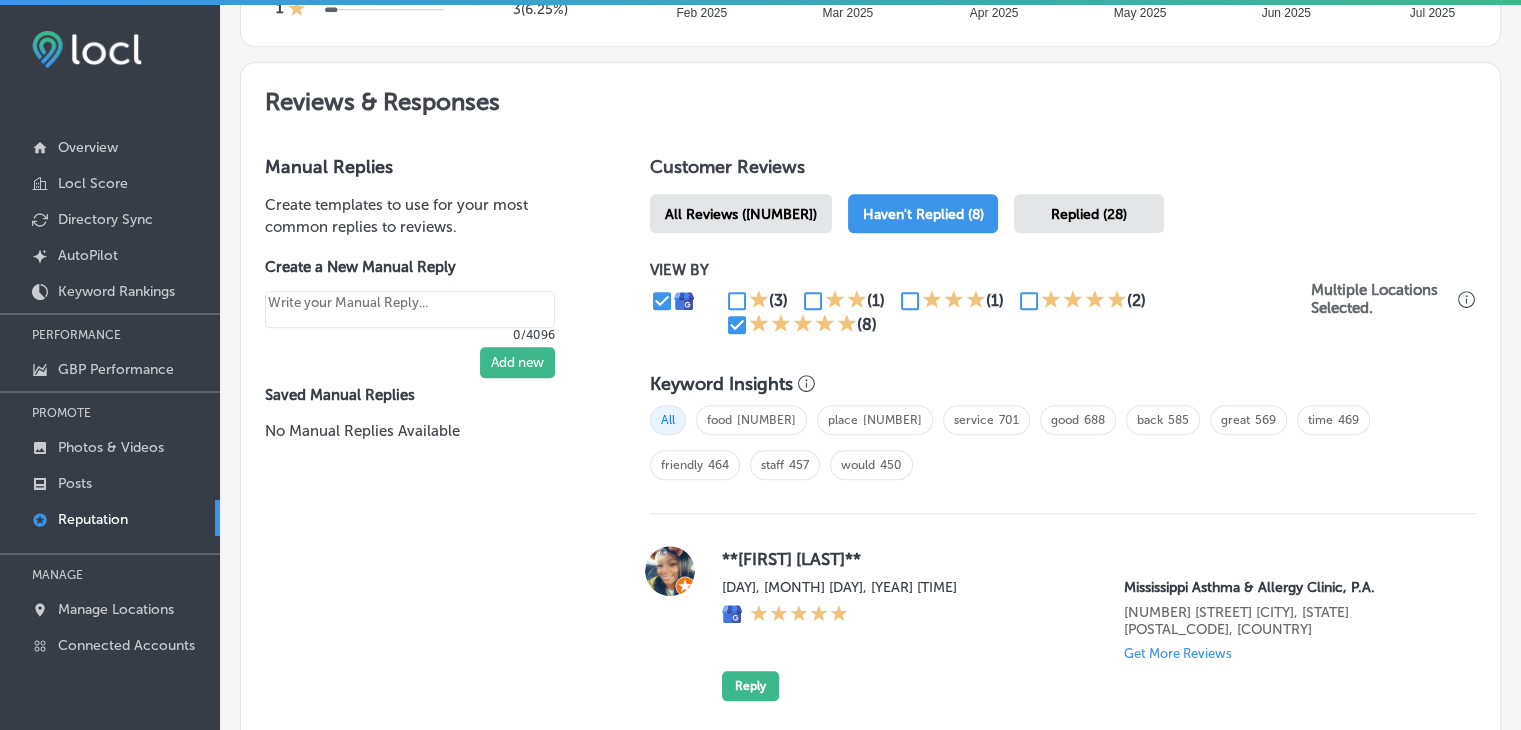 click on "(1)" at bounding box center [957, 301] 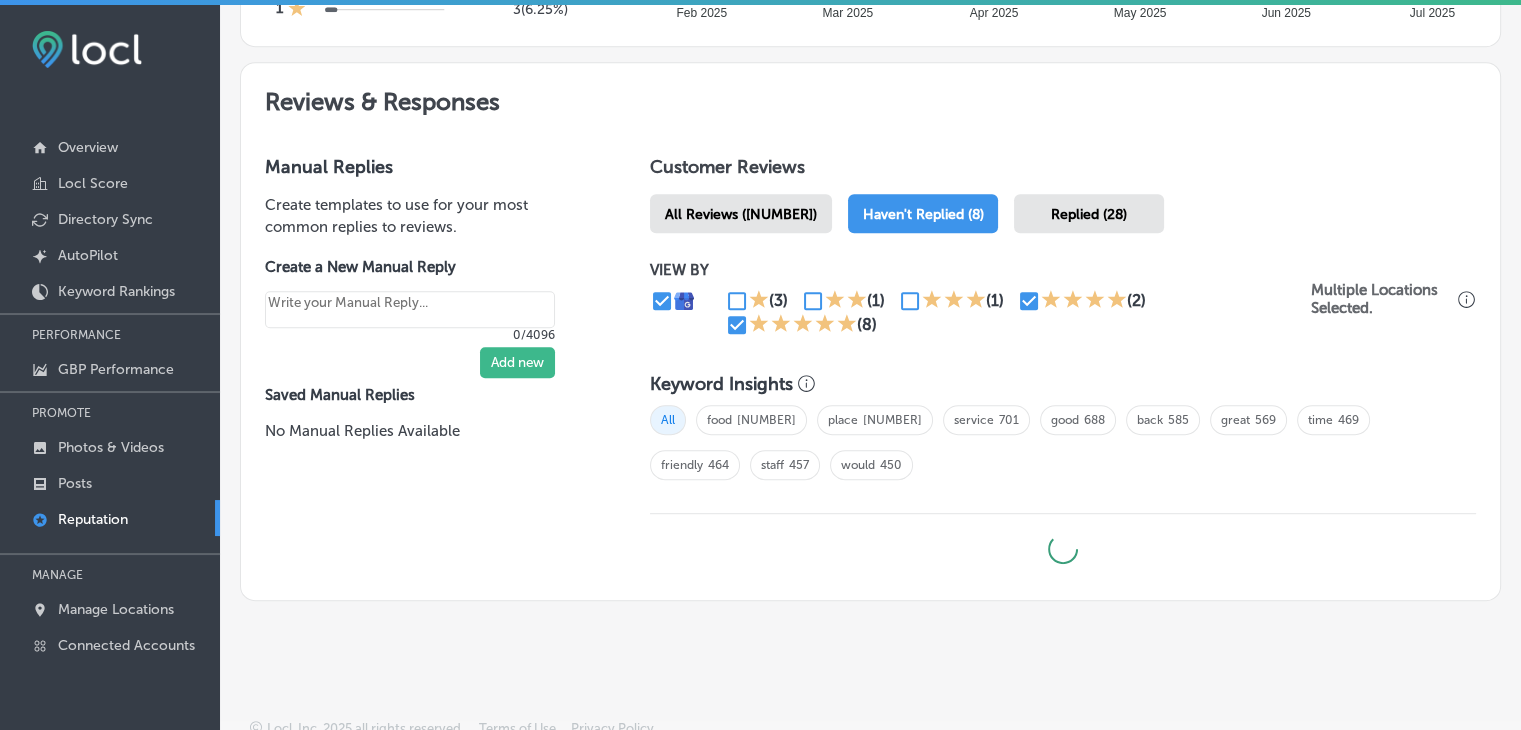 type on "x" 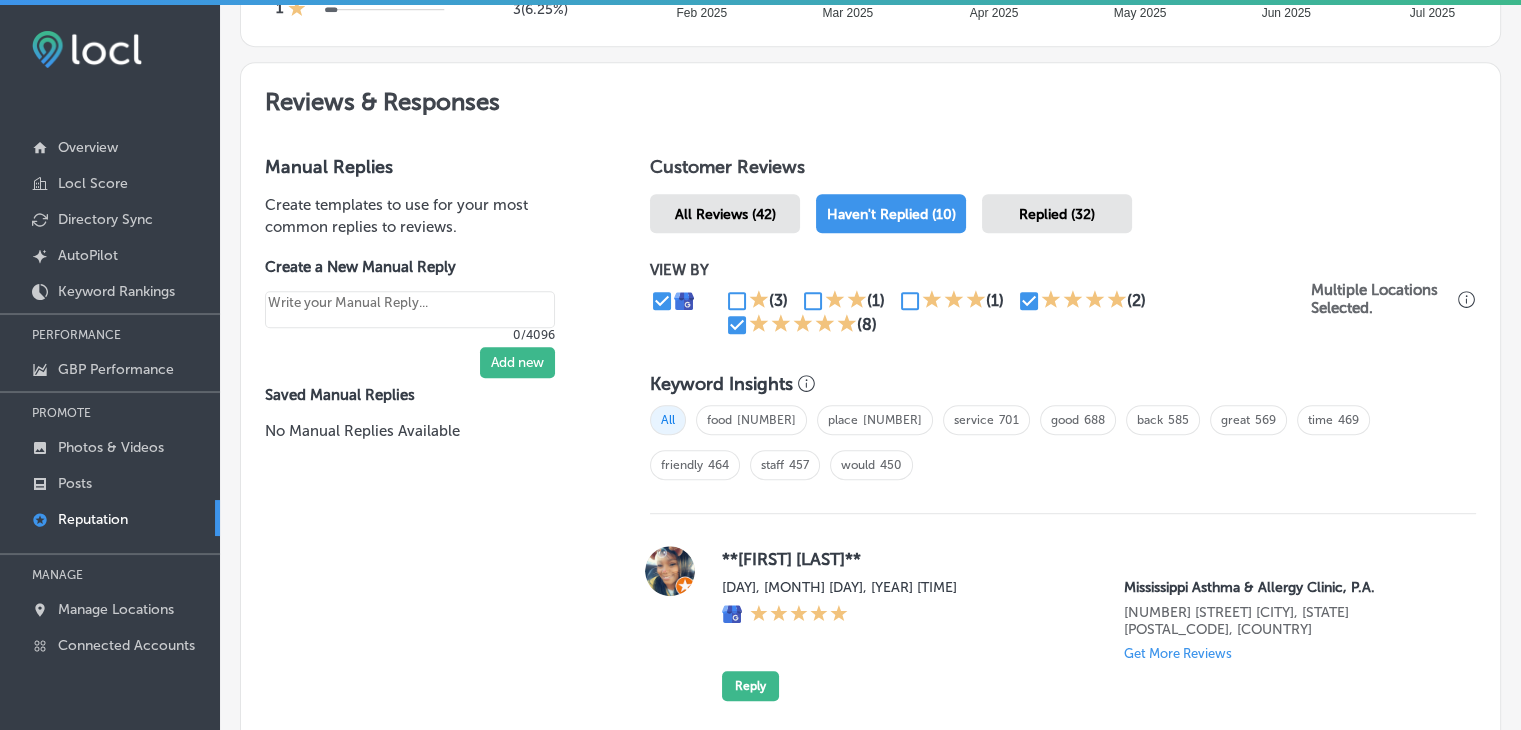 scroll, scrollTop: 1451, scrollLeft: 0, axis: vertical 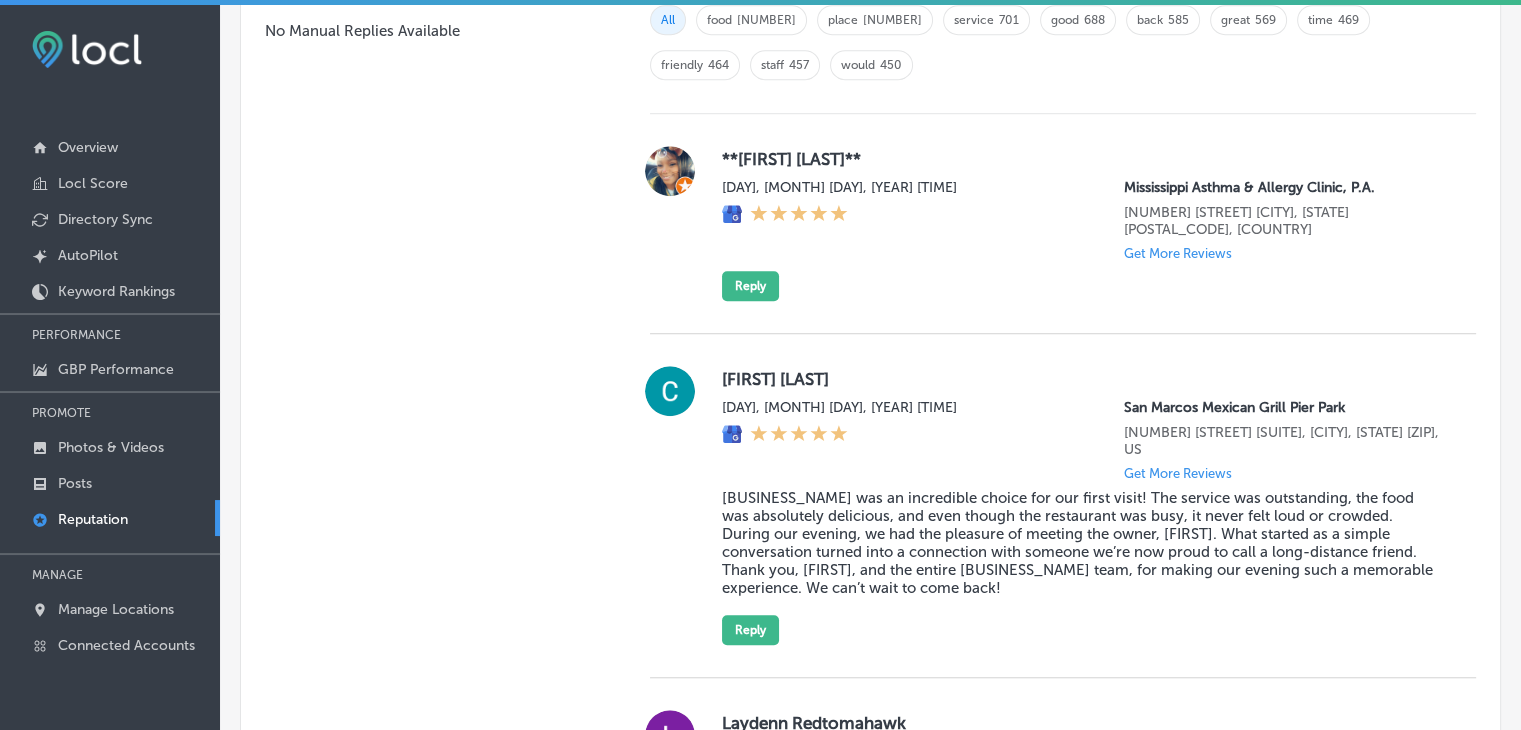 click on "3704 MS-39 Meridian, MS 39301, US" at bounding box center [1284, 221] 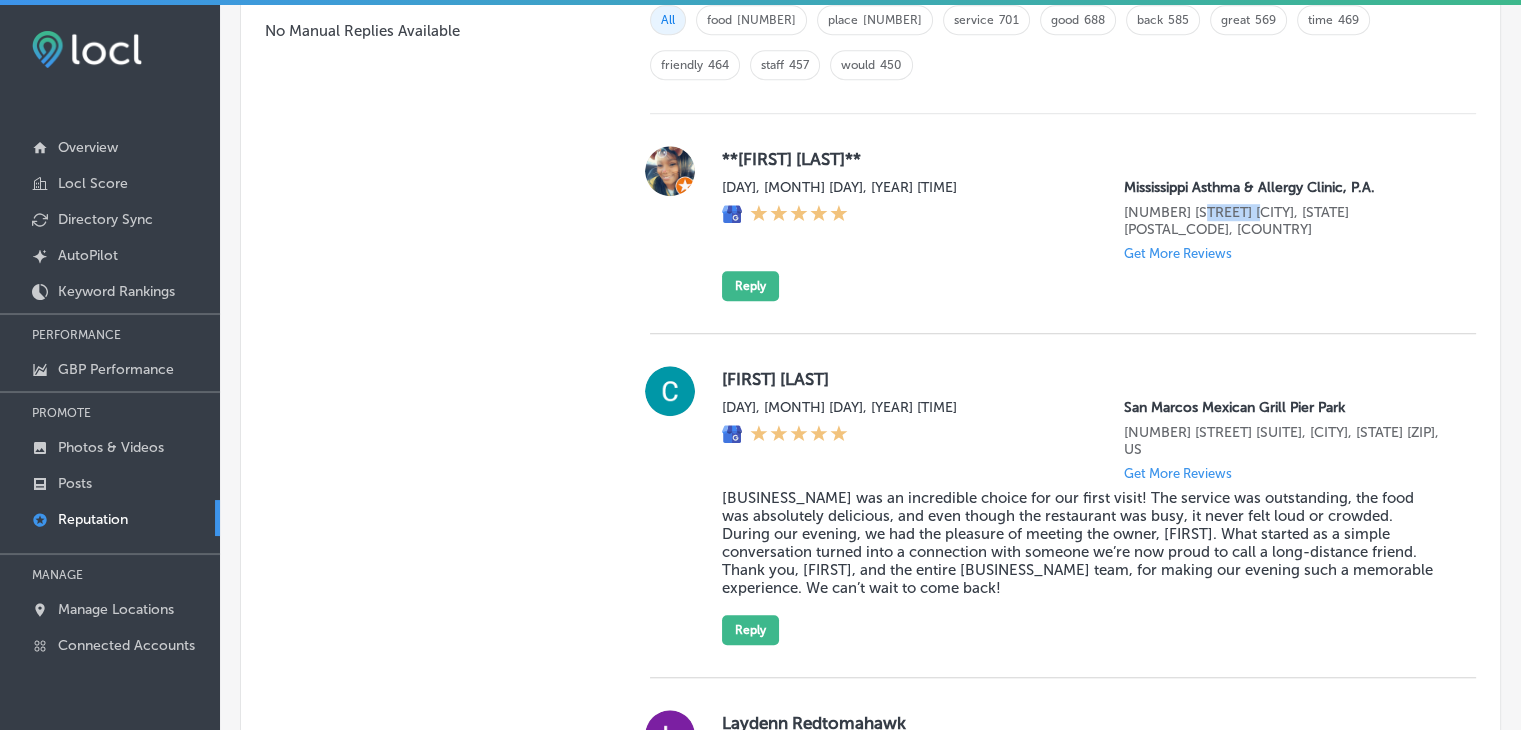 click on "3704 MS-39 Meridian, MS 39301, US" at bounding box center (1284, 221) 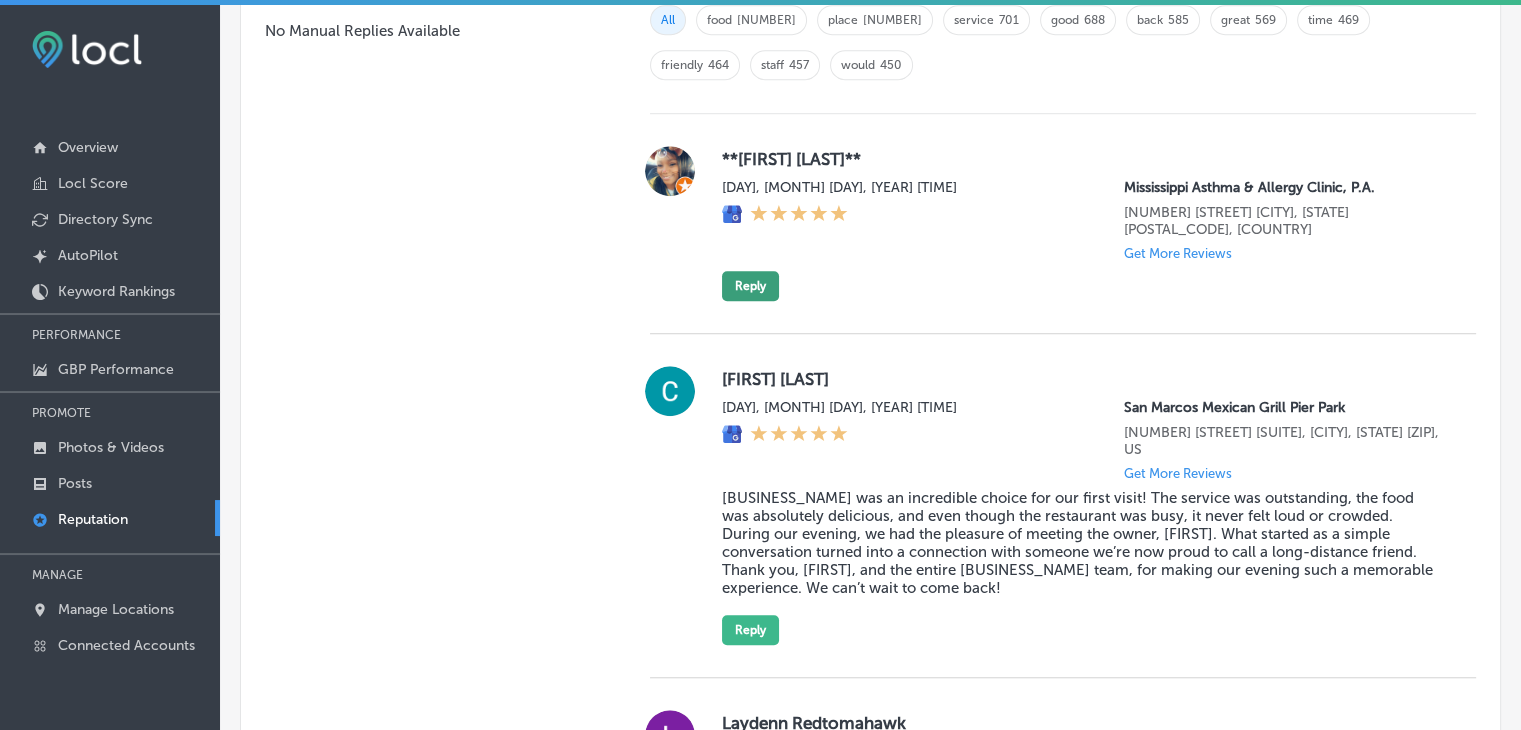 click on "Reply" at bounding box center [750, 286] 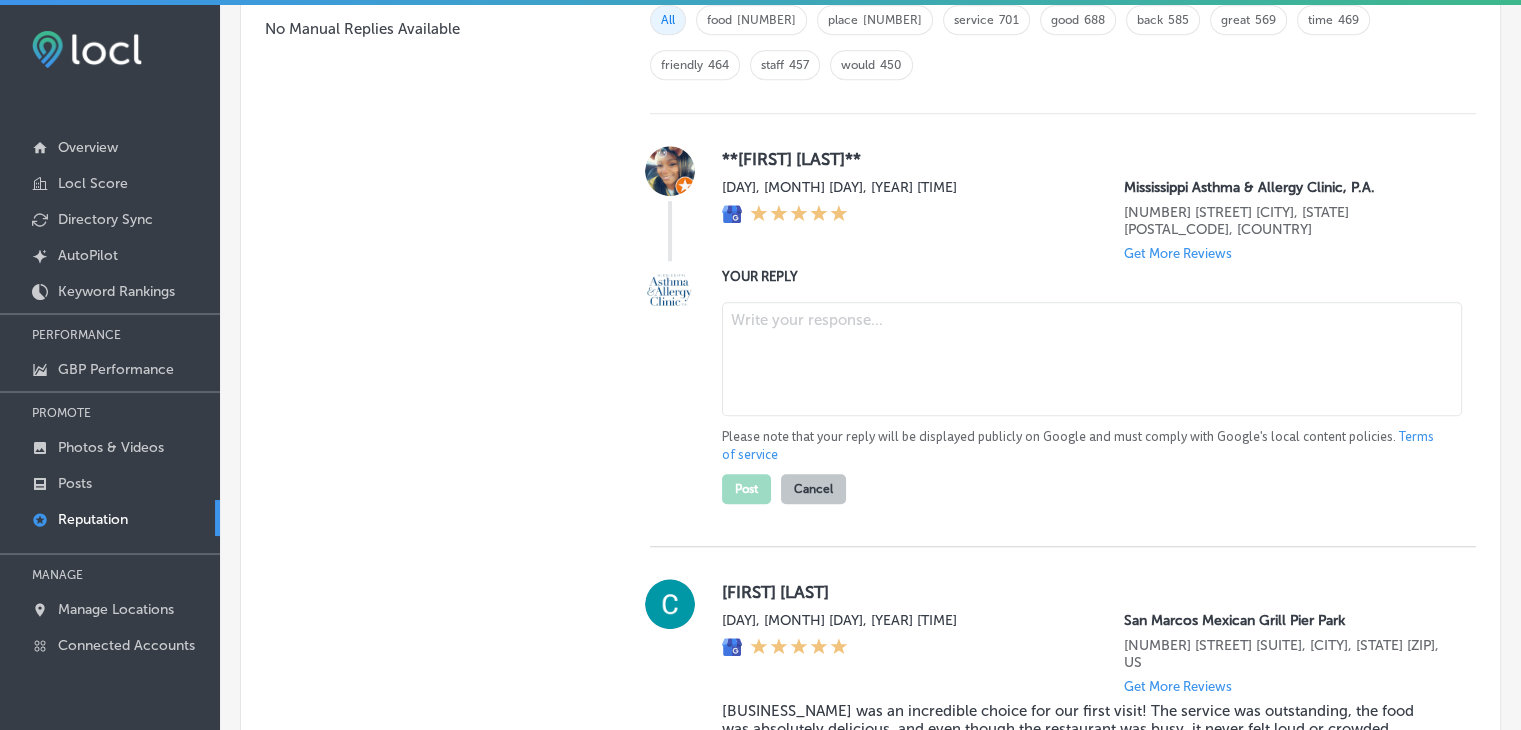 click at bounding box center [1092, 359] 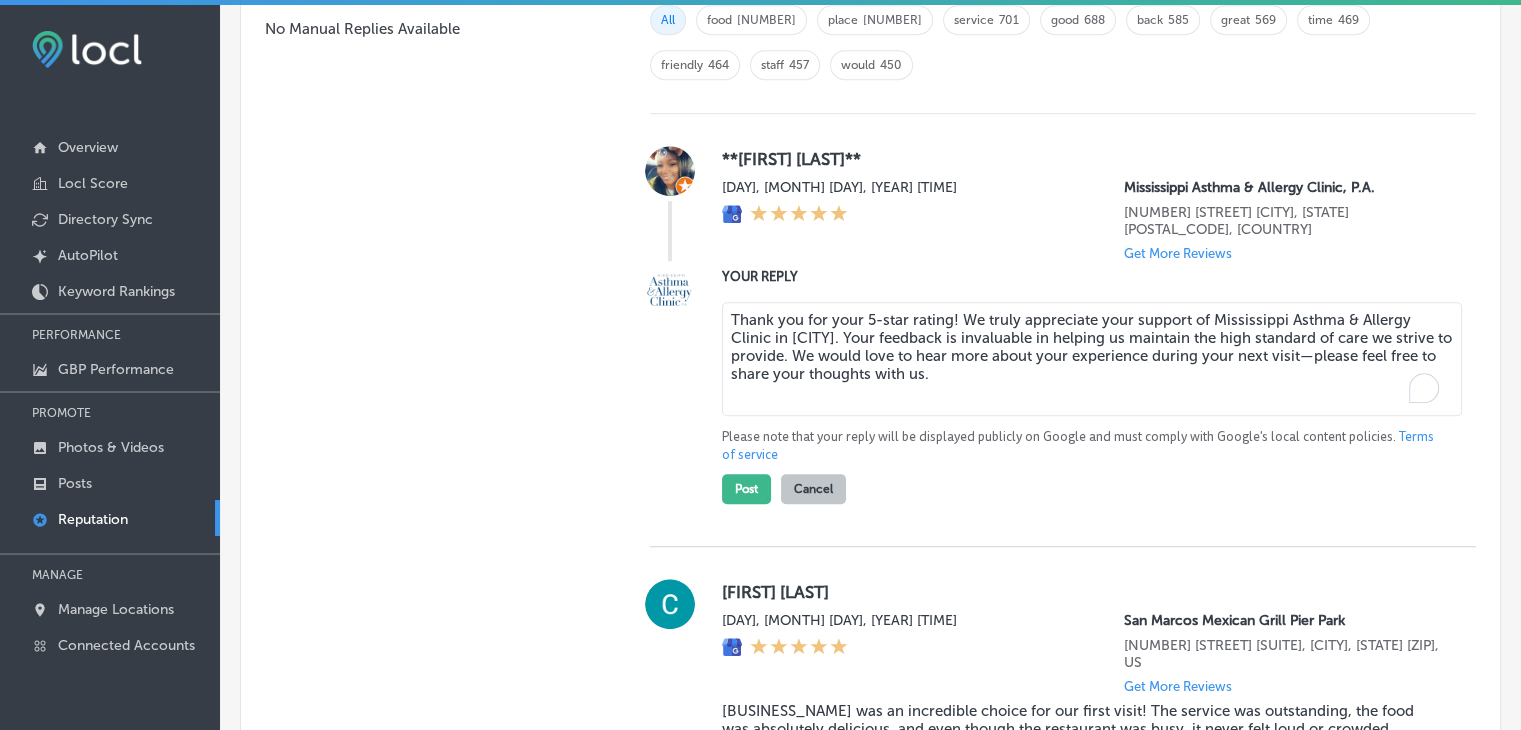 type on "x" 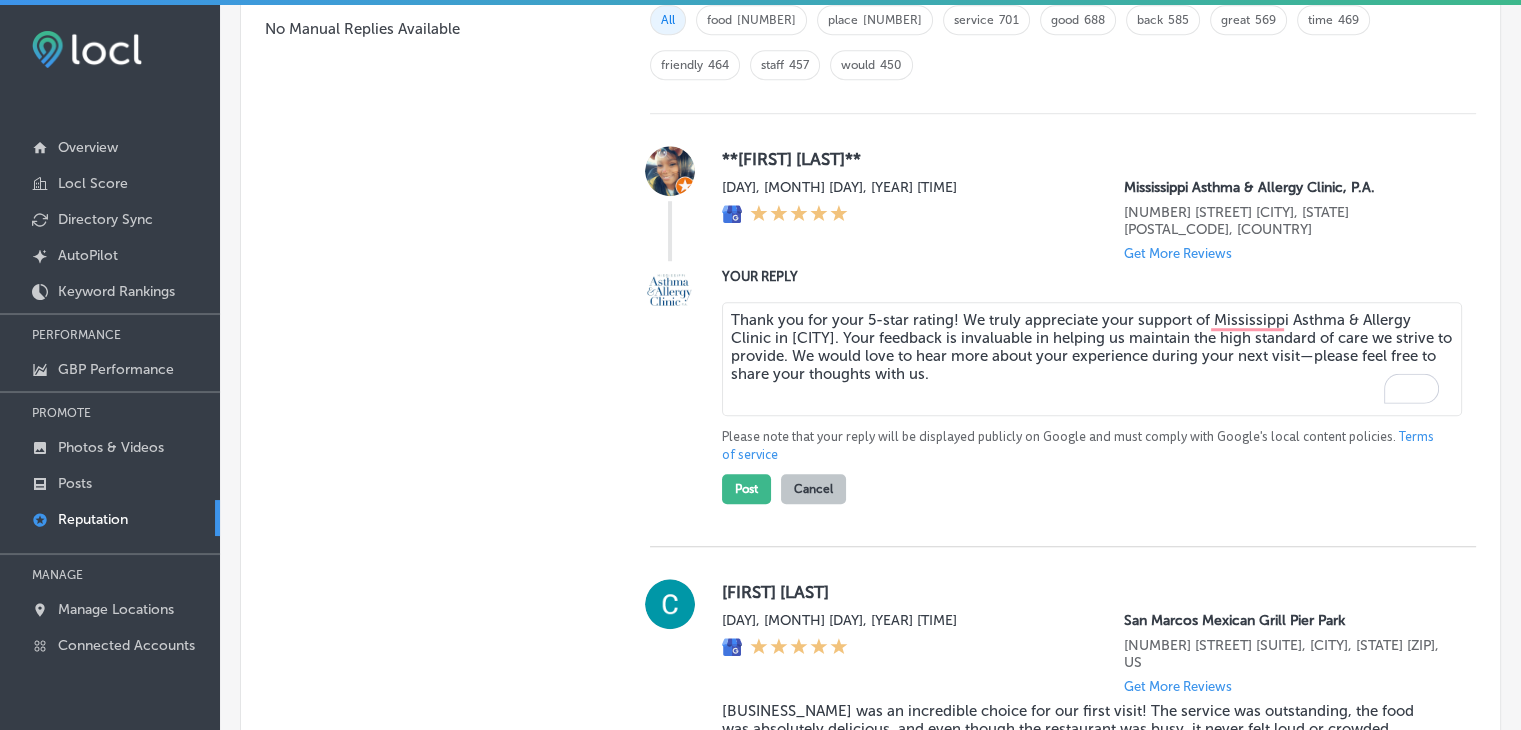 click on "**Amie Jenkins**" at bounding box center [1083, 159] 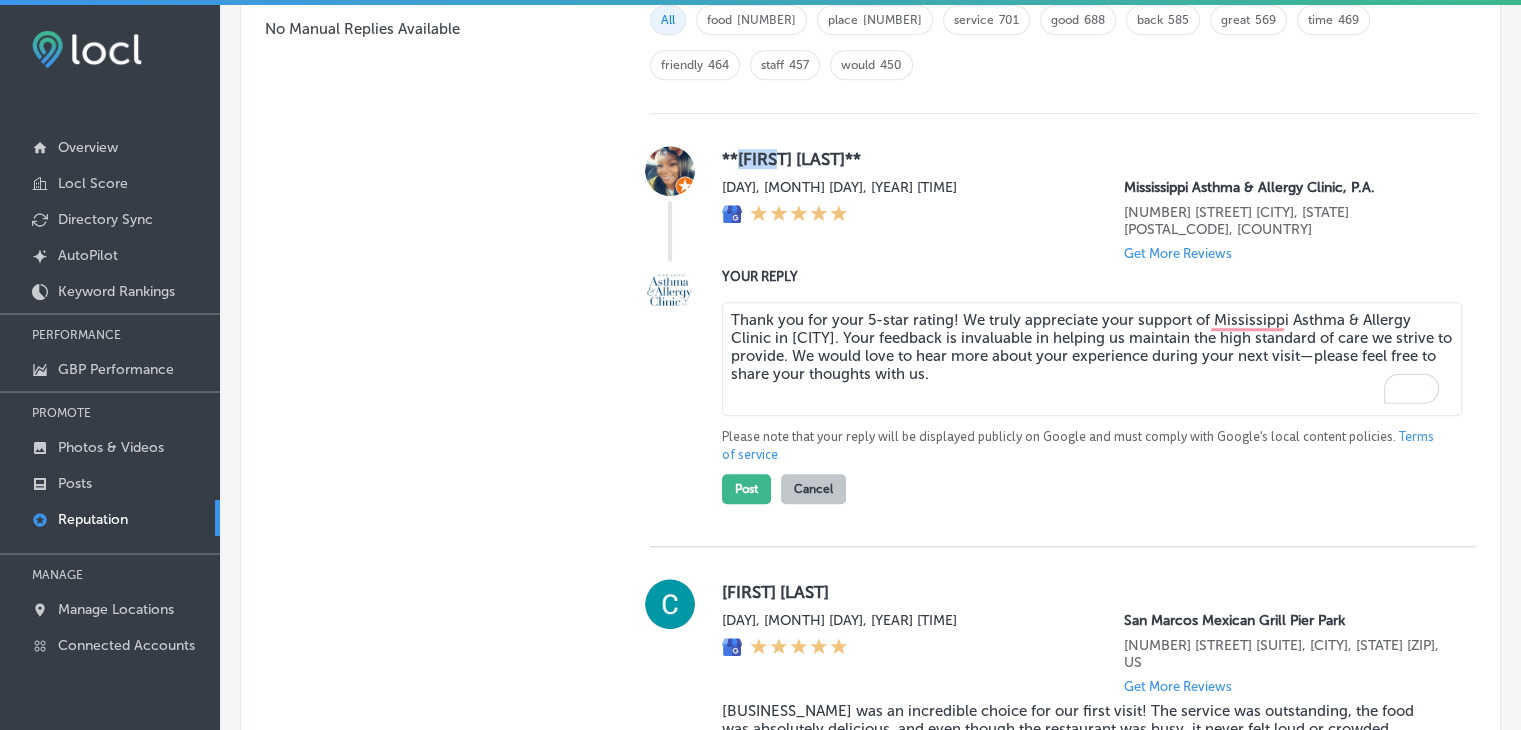 click on "**Amie Jenkins**" at bounding box center (1083, 159) 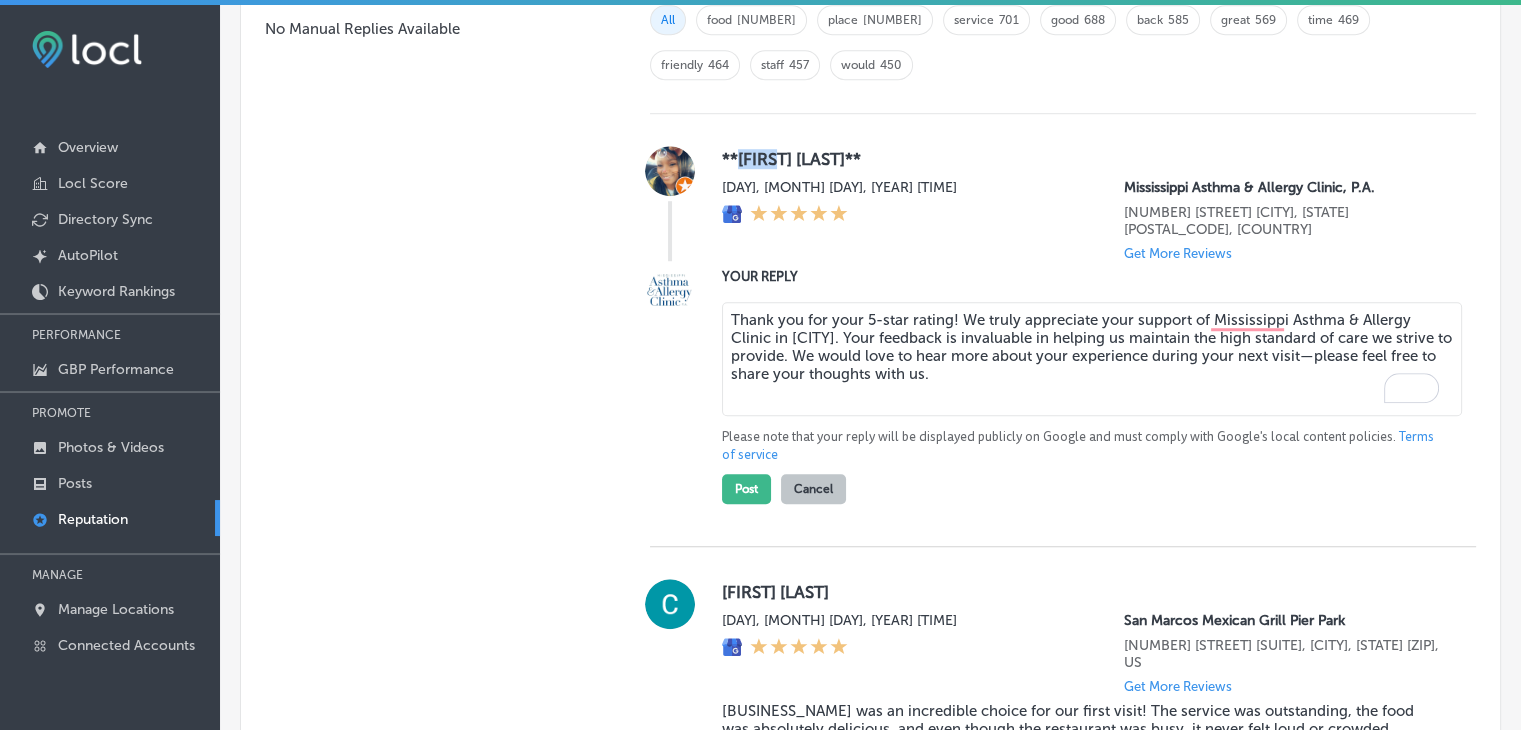 copy on "Amie" 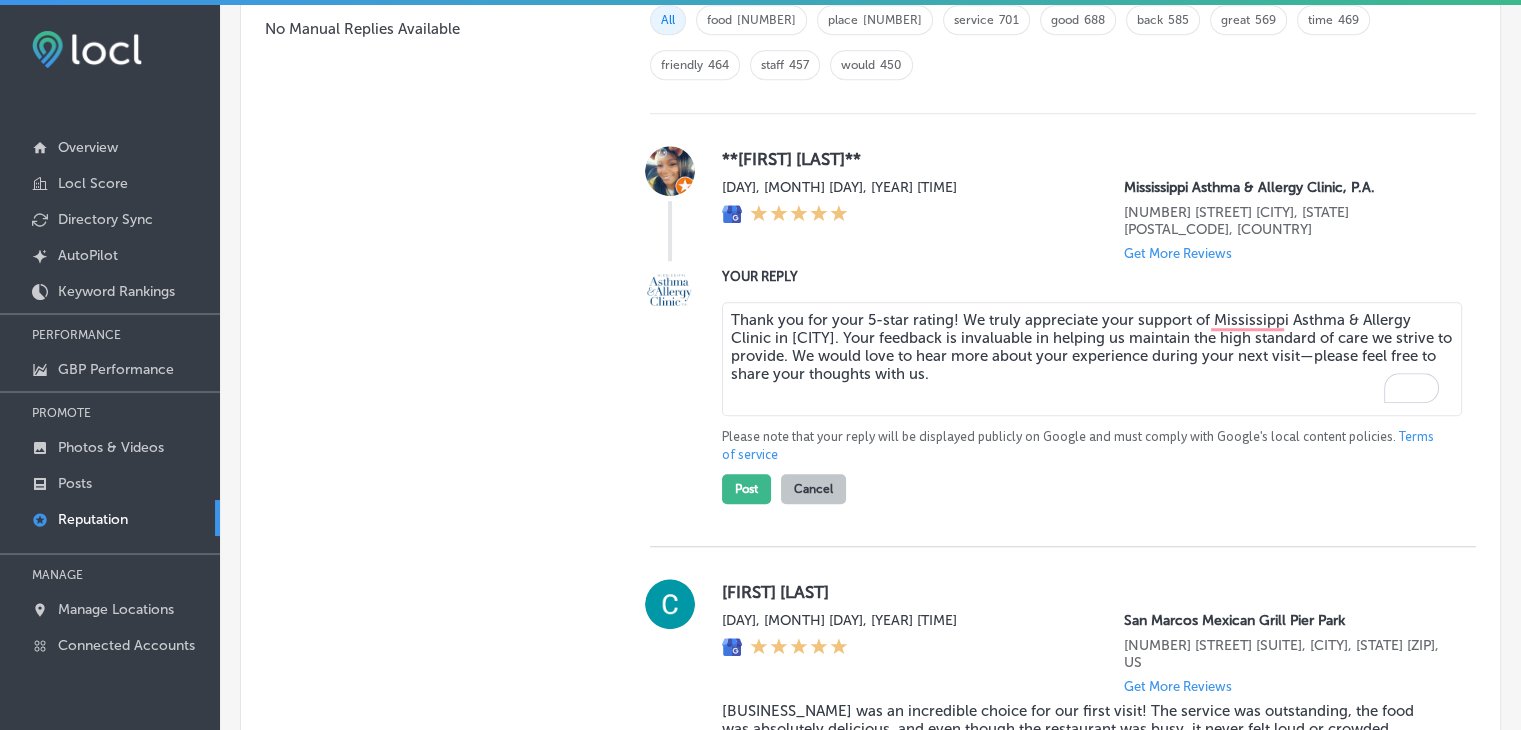 click on "Thank you for your 5-star rating! We truly appreciate your support of Mississippi Asthma & Allergy Clinic in Meridian. Your feedback is invaluable in helping us maintain the high standard of care we strive to provide. We would love to hear more about your experience during your next visit—please feel free to share your thoughts with us." at bounding box center (1092, 359) 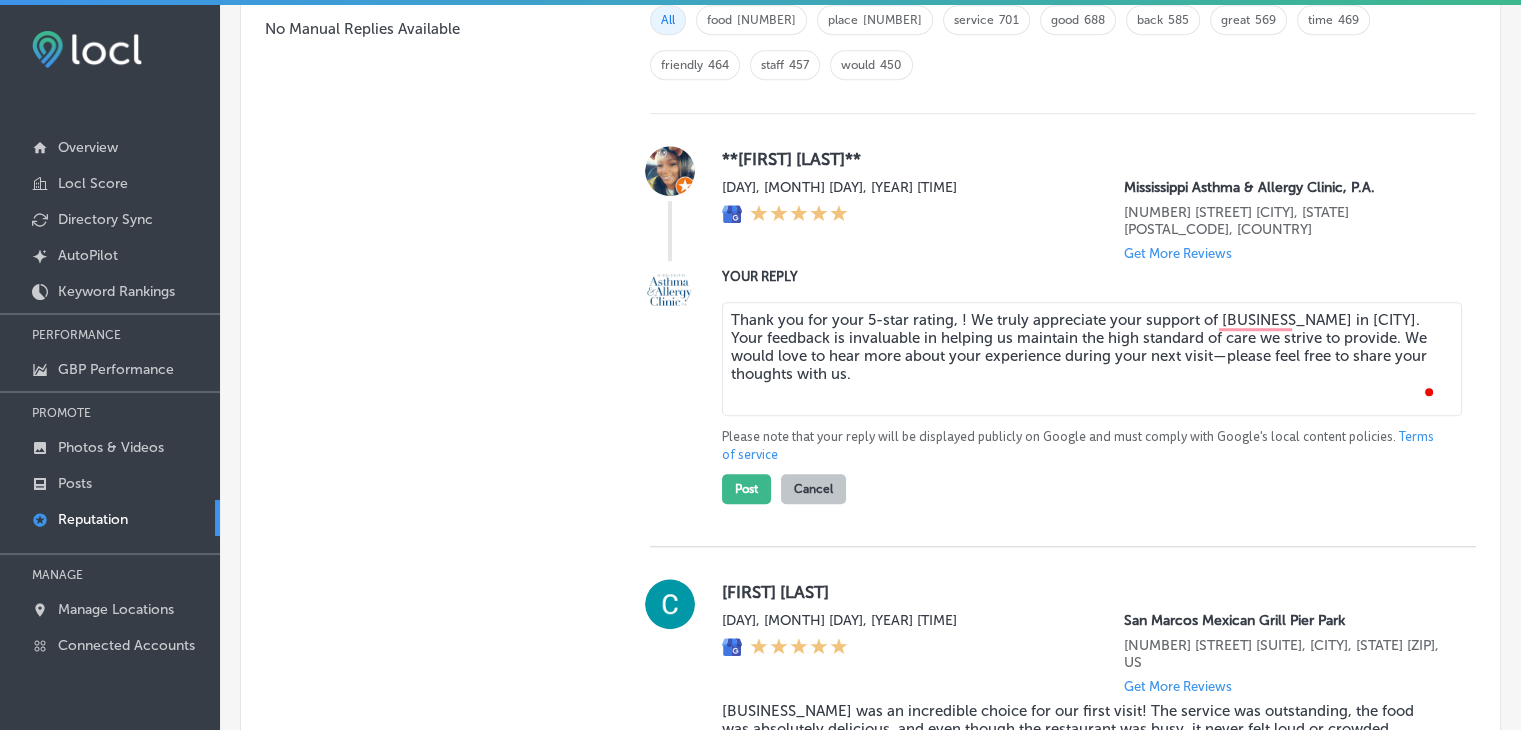 paste on "Amie" 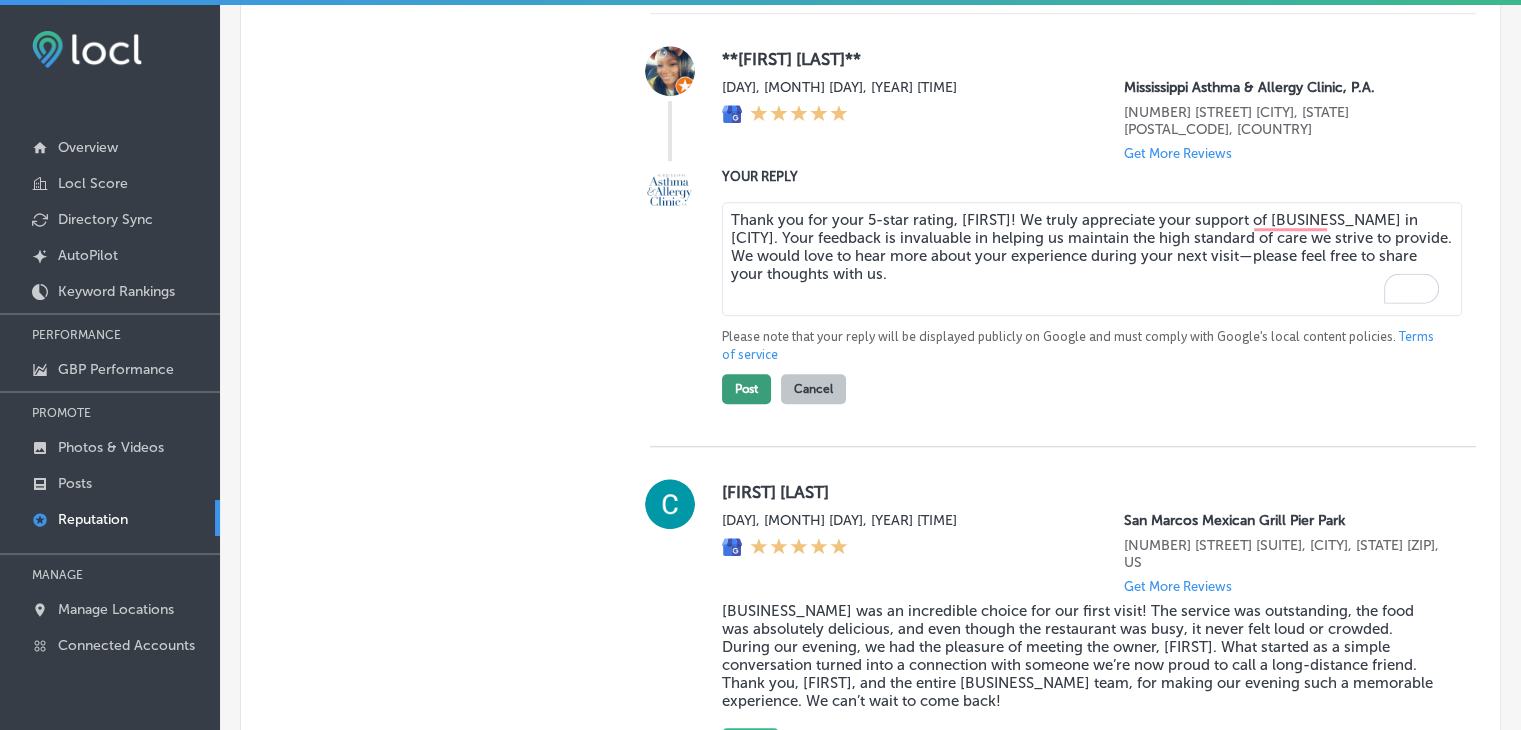 type on "Thank you for your 5-star rating, Amie! We truly appreciate your support of Mississippi Asthma & Allergy Clinic in Meridian. Your feedback is invaluable in helping us maintain the high standard of care we strive to provide. We would love to hear more about your experience during your next visit—please feel free to share your thoughts with us." 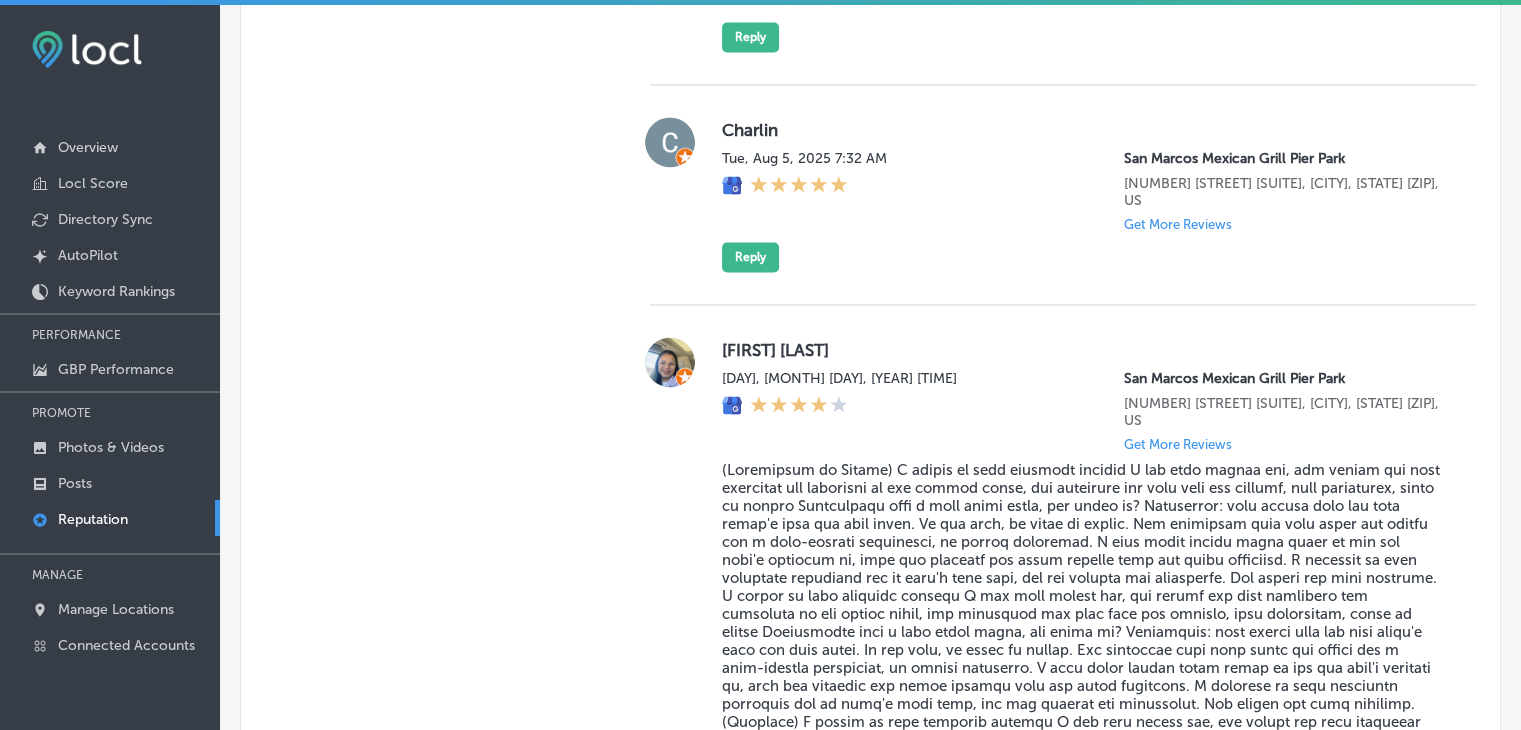 type on "x" 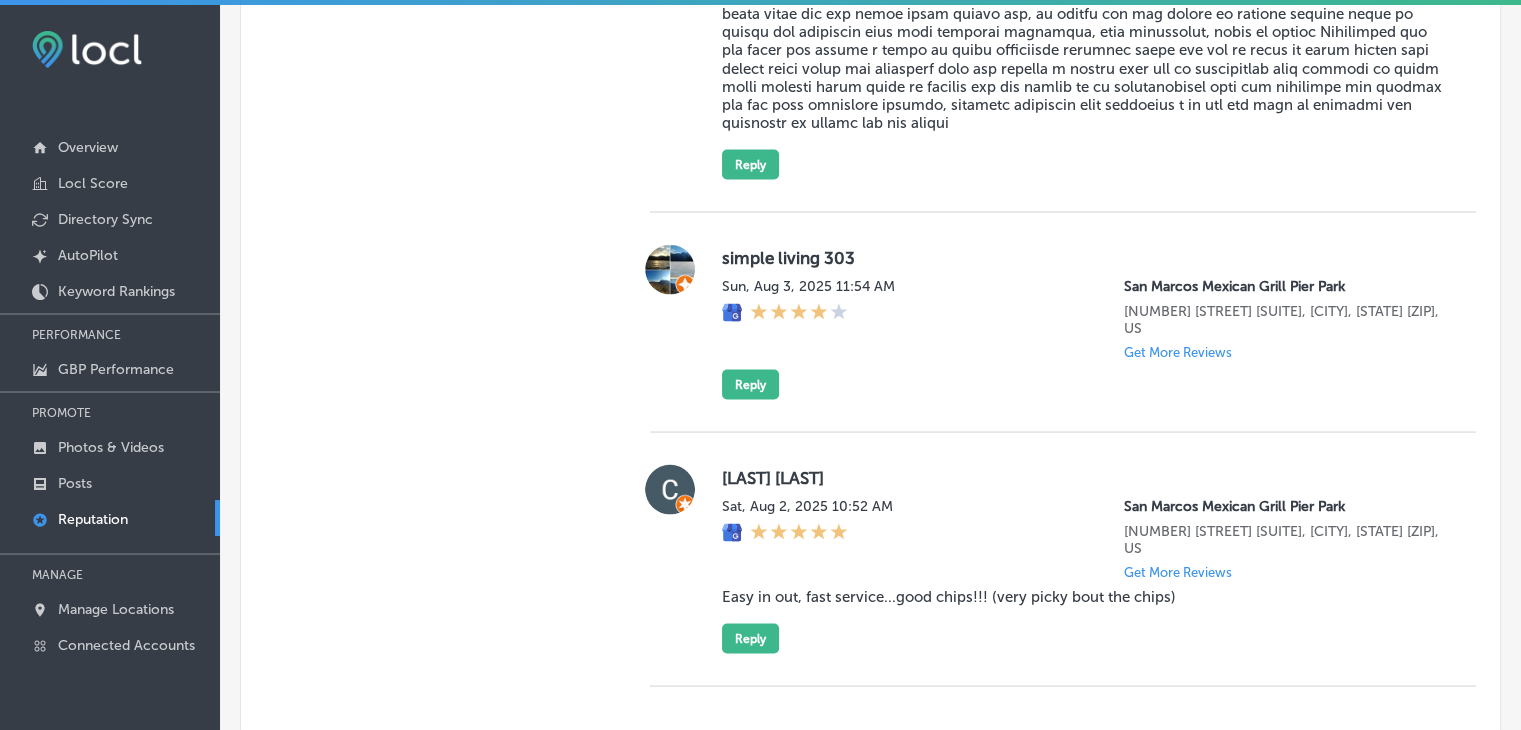 scroll, scrollTop: 3927, scrollLeft: 0, axis: vertical 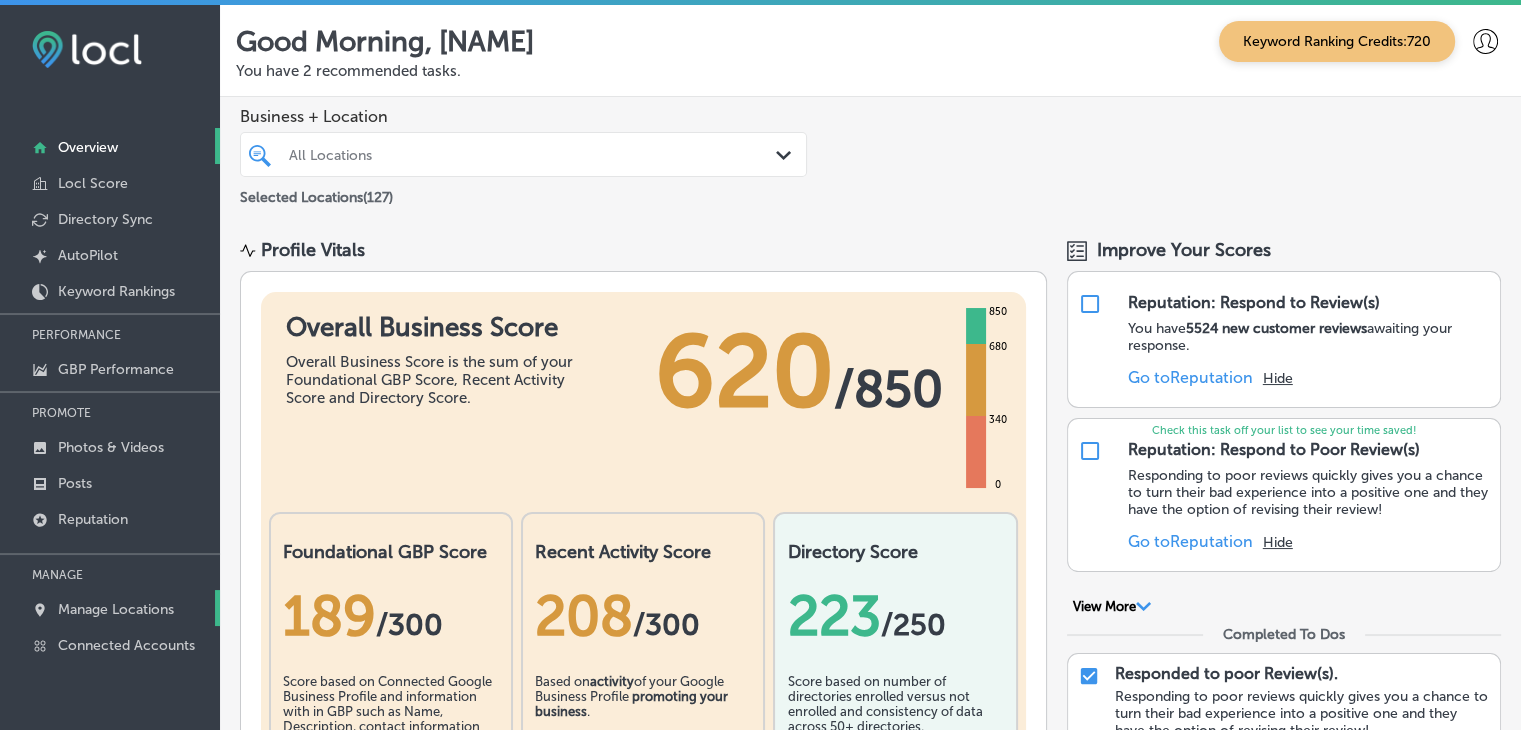 click on "Manage Locations" at bounding box center [110, 608] 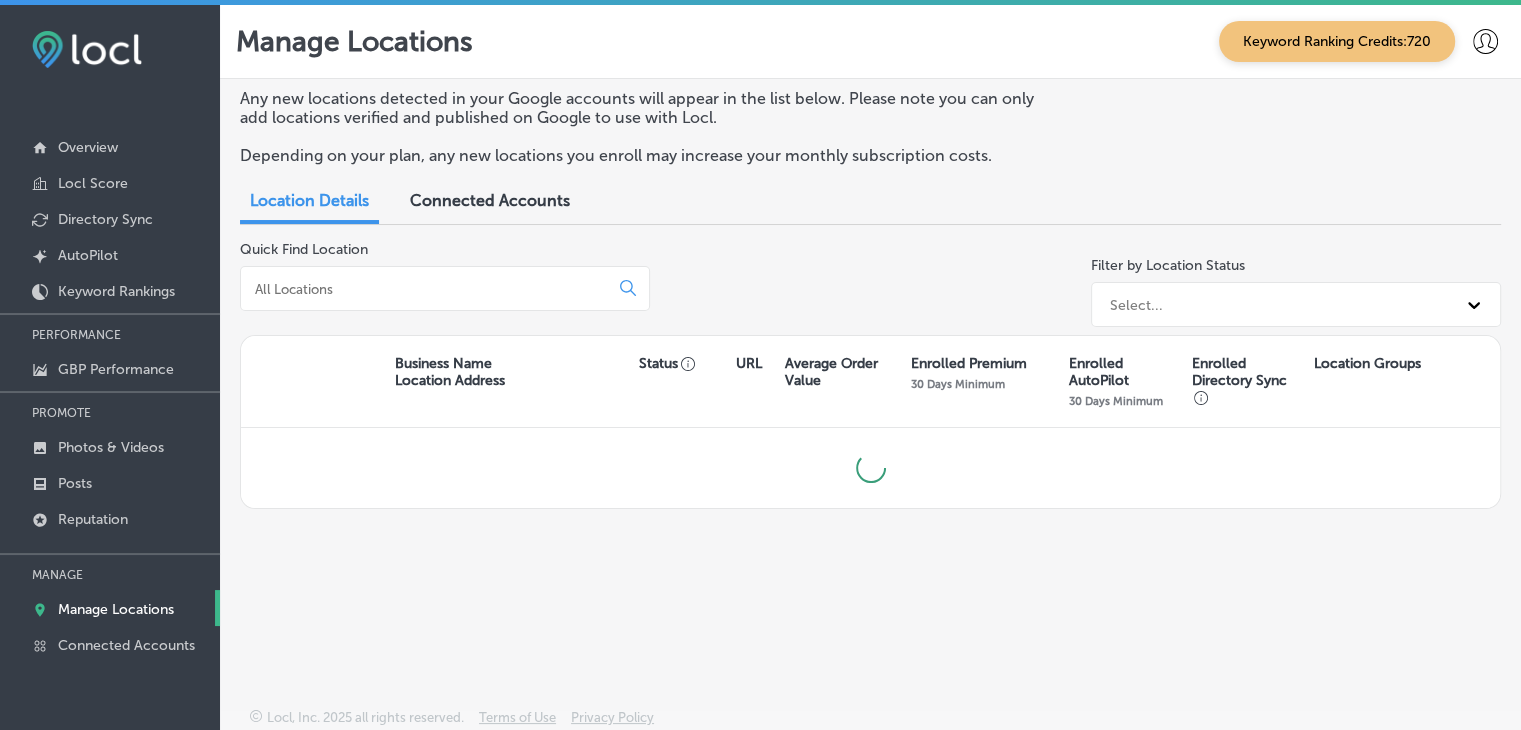 click at bounding box center [428, 289] 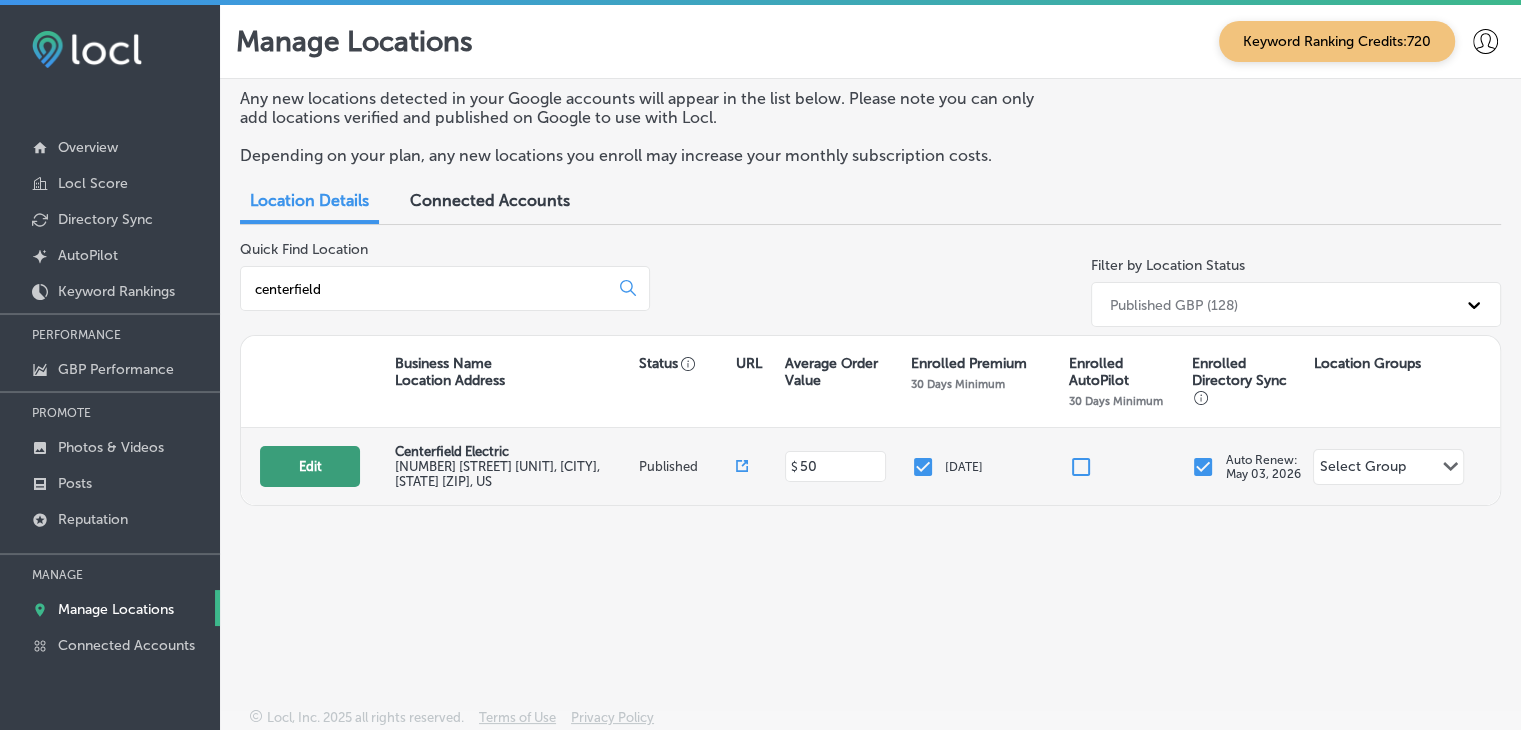 type on "centerfield" 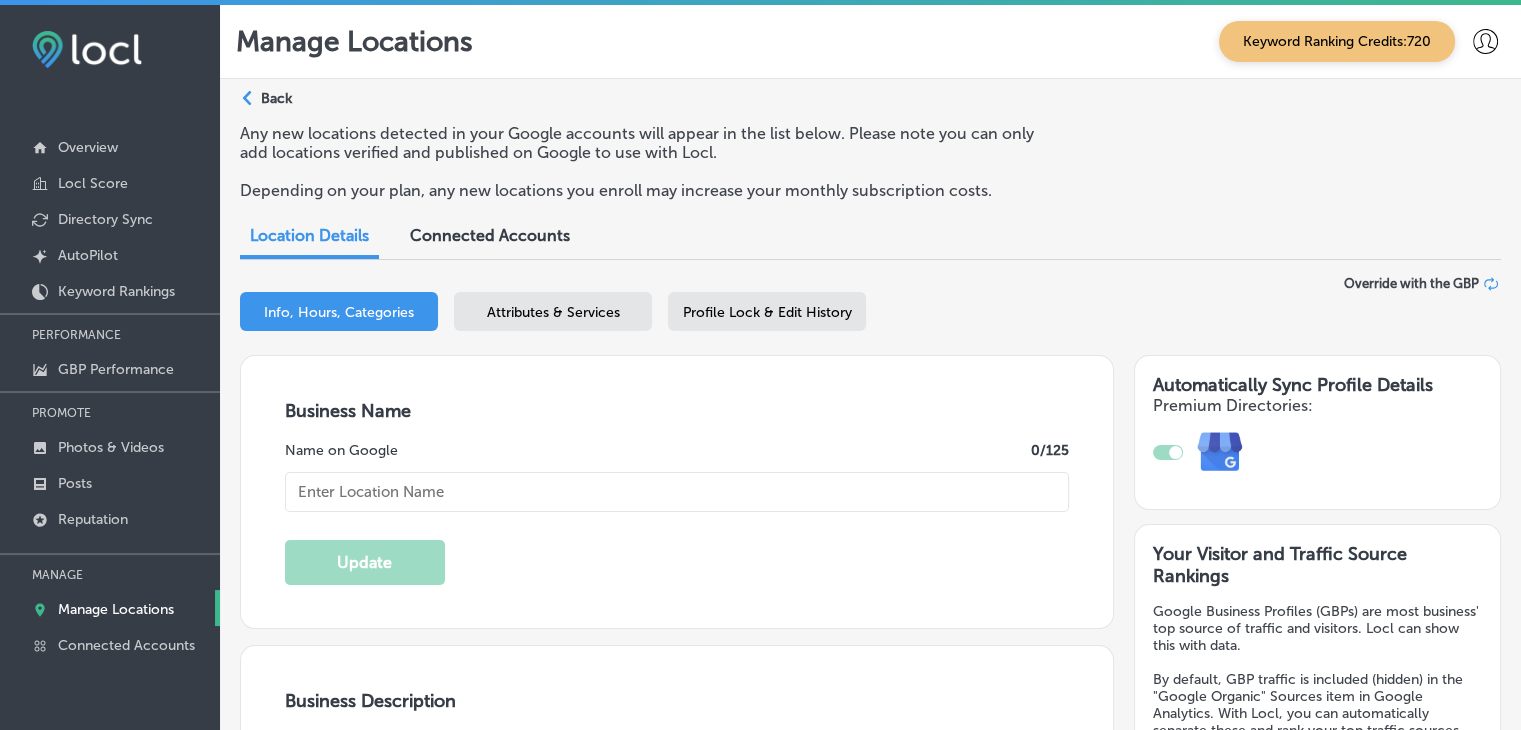 type on "Centerfield Electric" 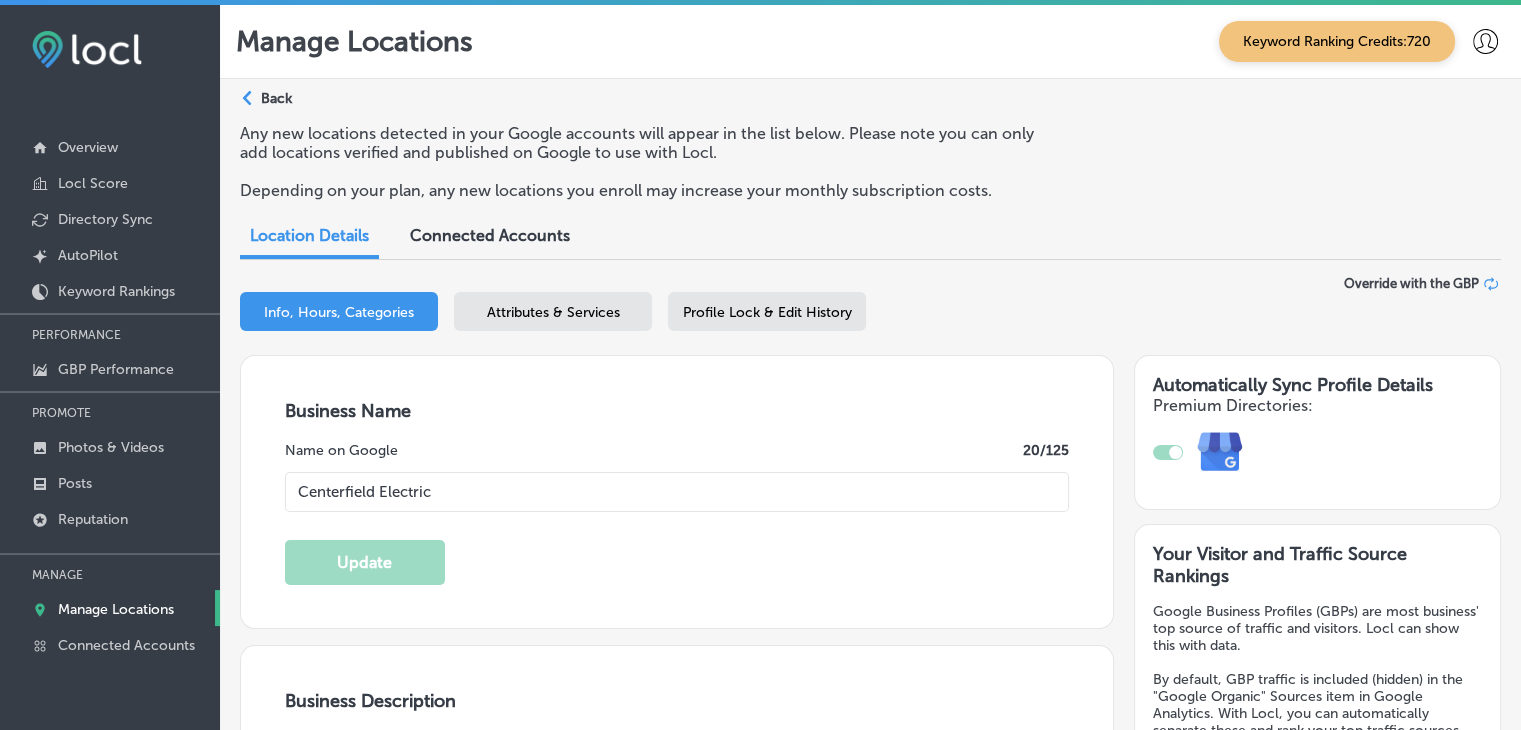 type on "[NUMBER] [STREET] [UNIT]" 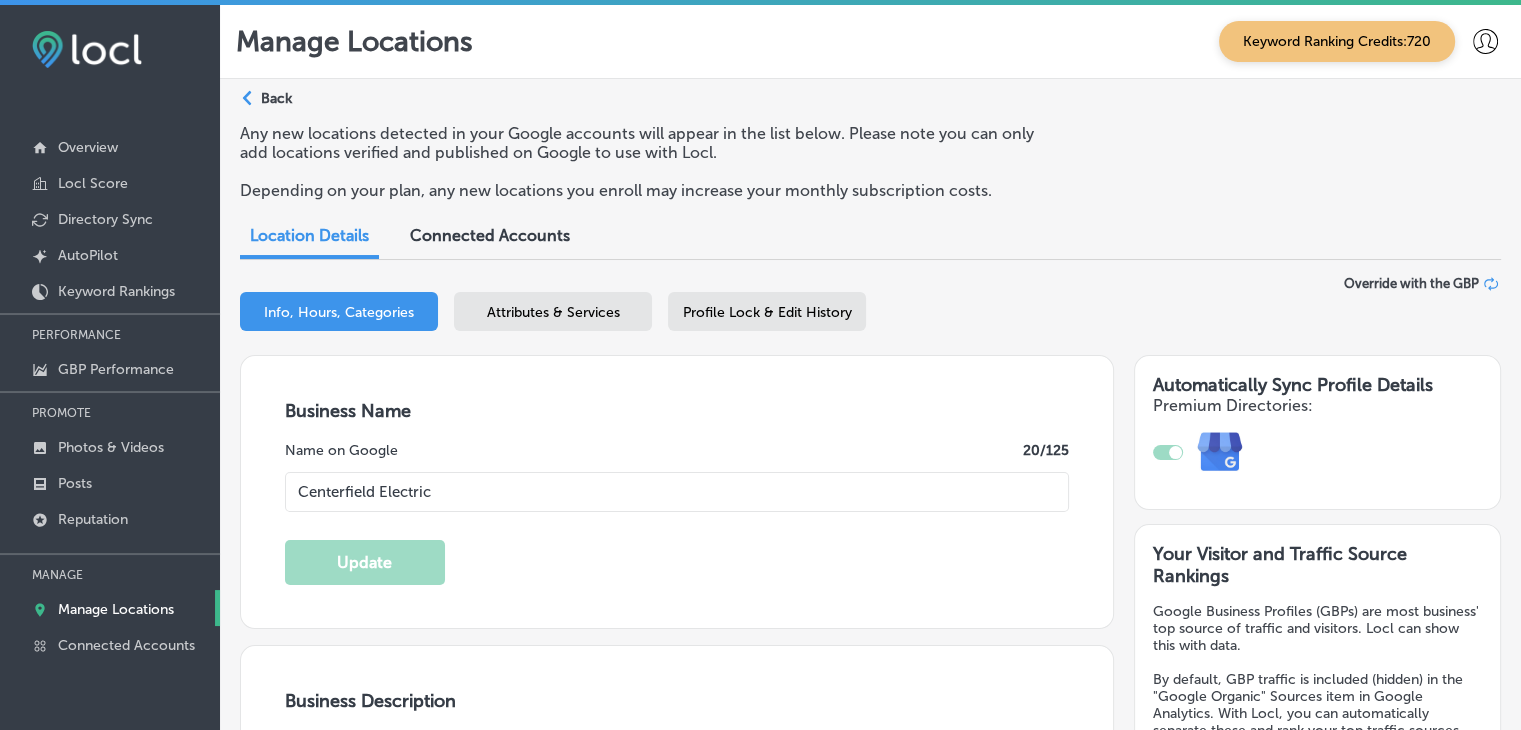 select on "US" 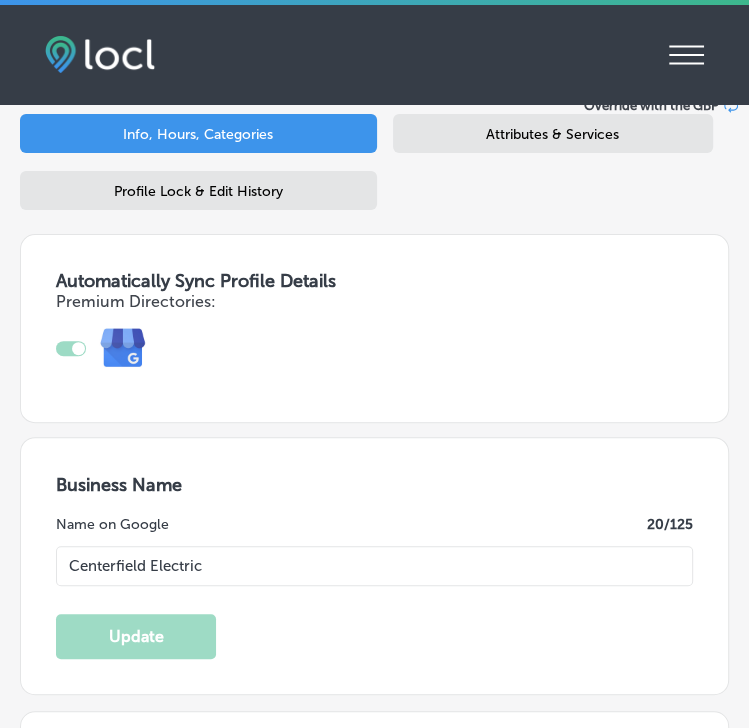 type on "[NUMBER] [STREET] [UNIT]" 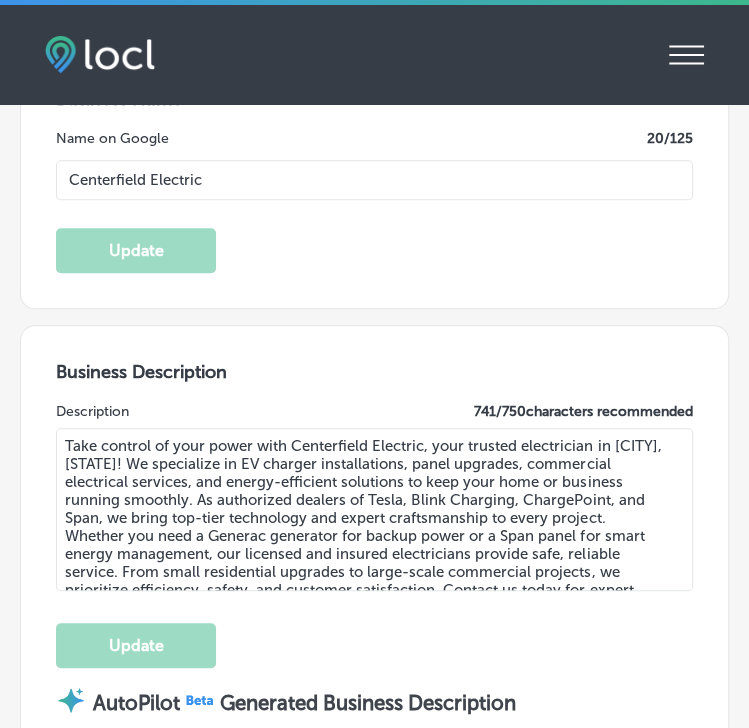 checkbox on "true" 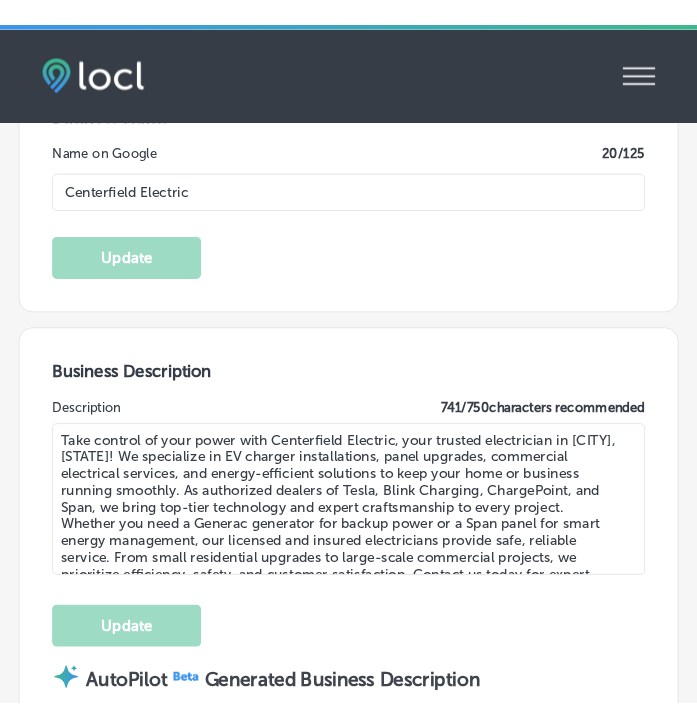 scroll, scrollTop: 1200, scrollLeft: 0, axis: vertical 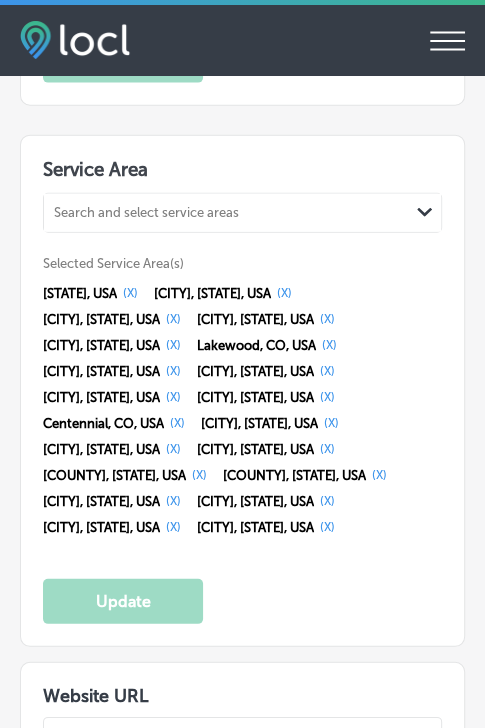 select on "US" 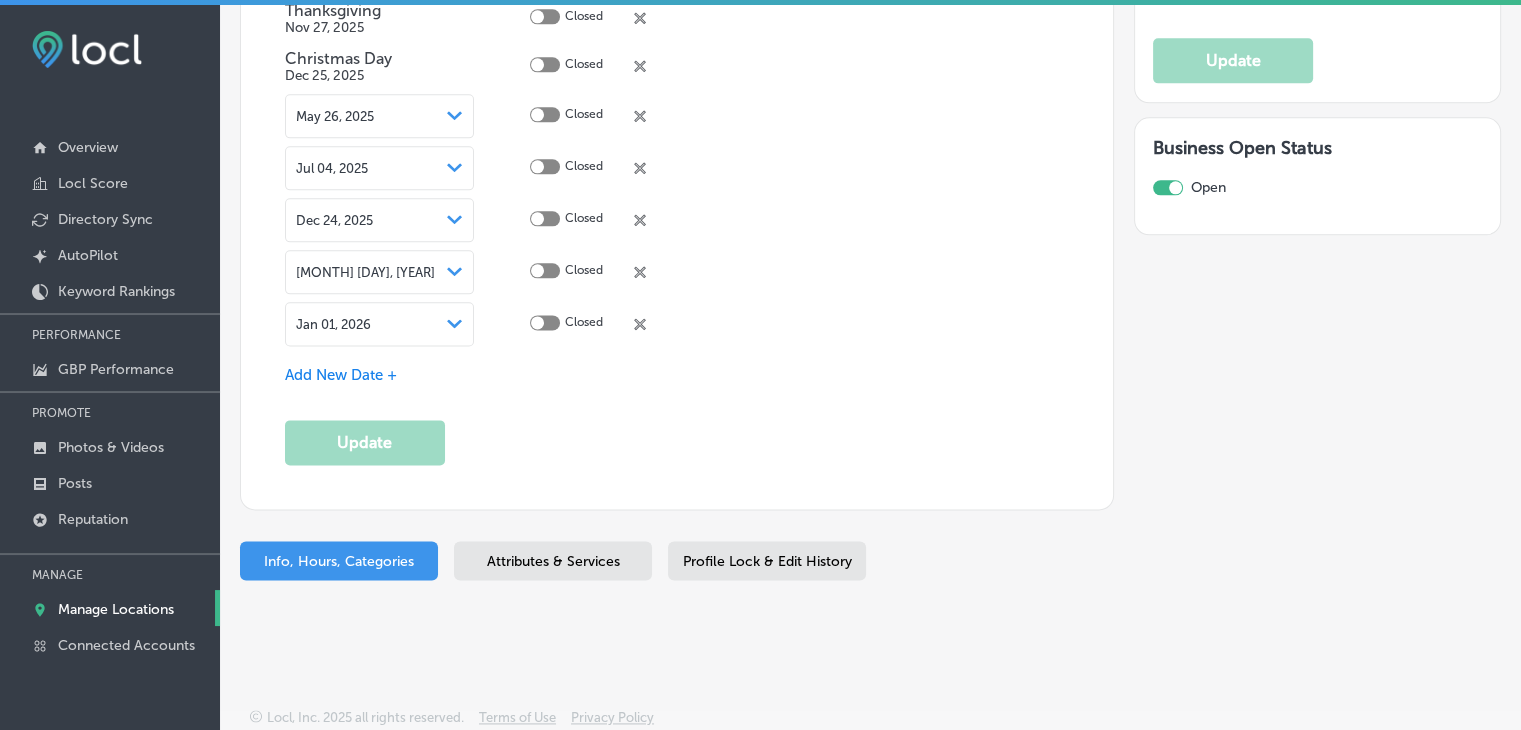 scroll, scrollTop: 2547, scrollLeft: 0, axis: vertical 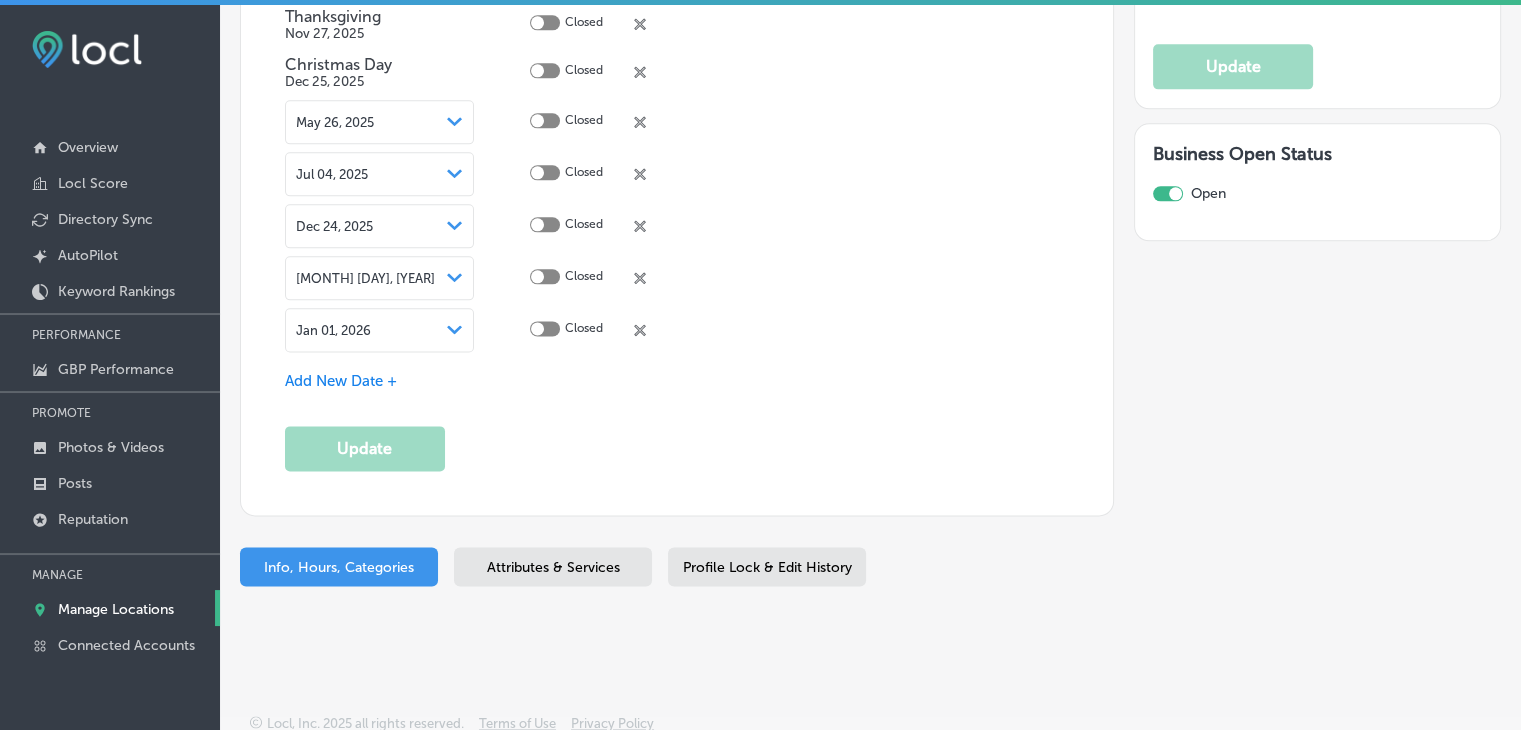 type on "[NUMBER] [STREET] UNIT [LETTER]" 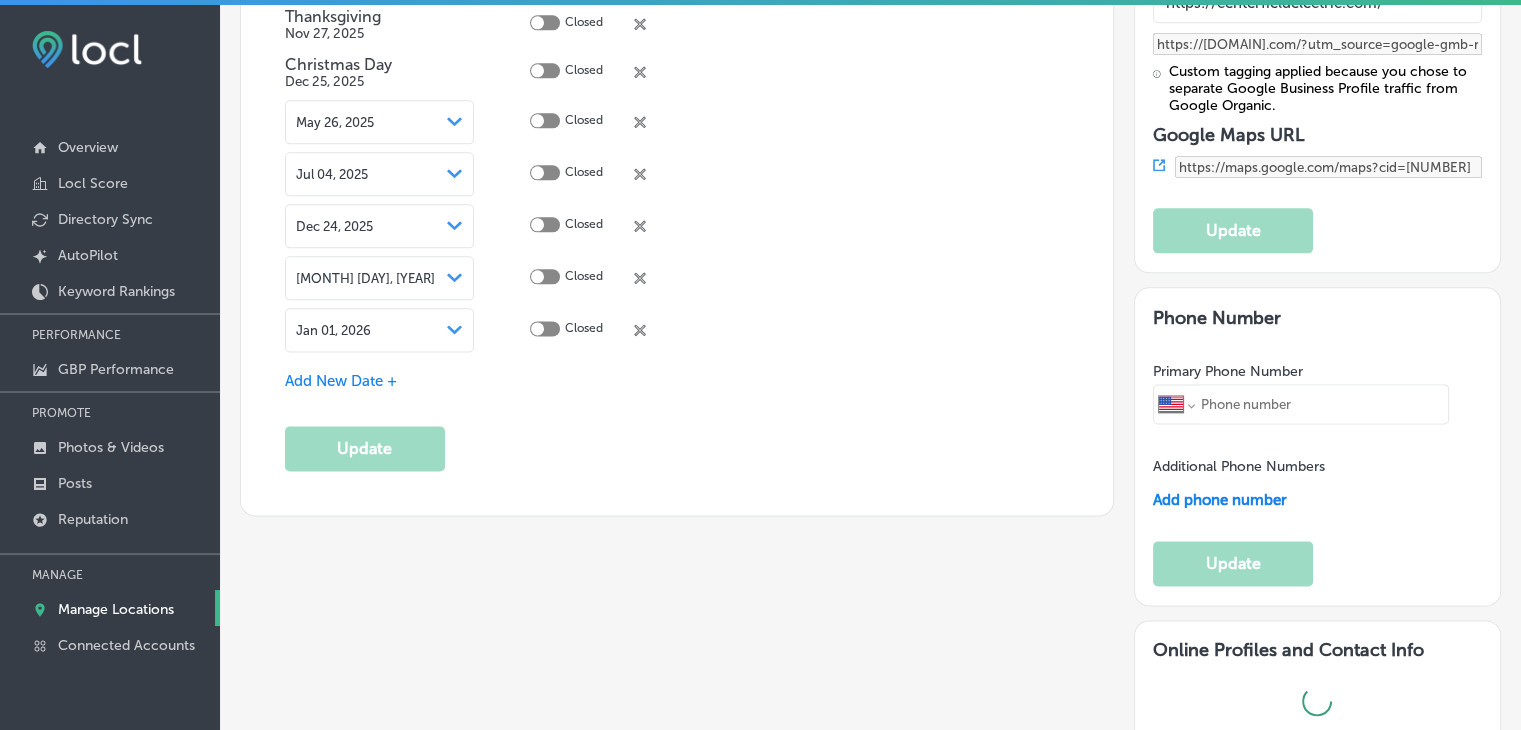 checkbox on "true" 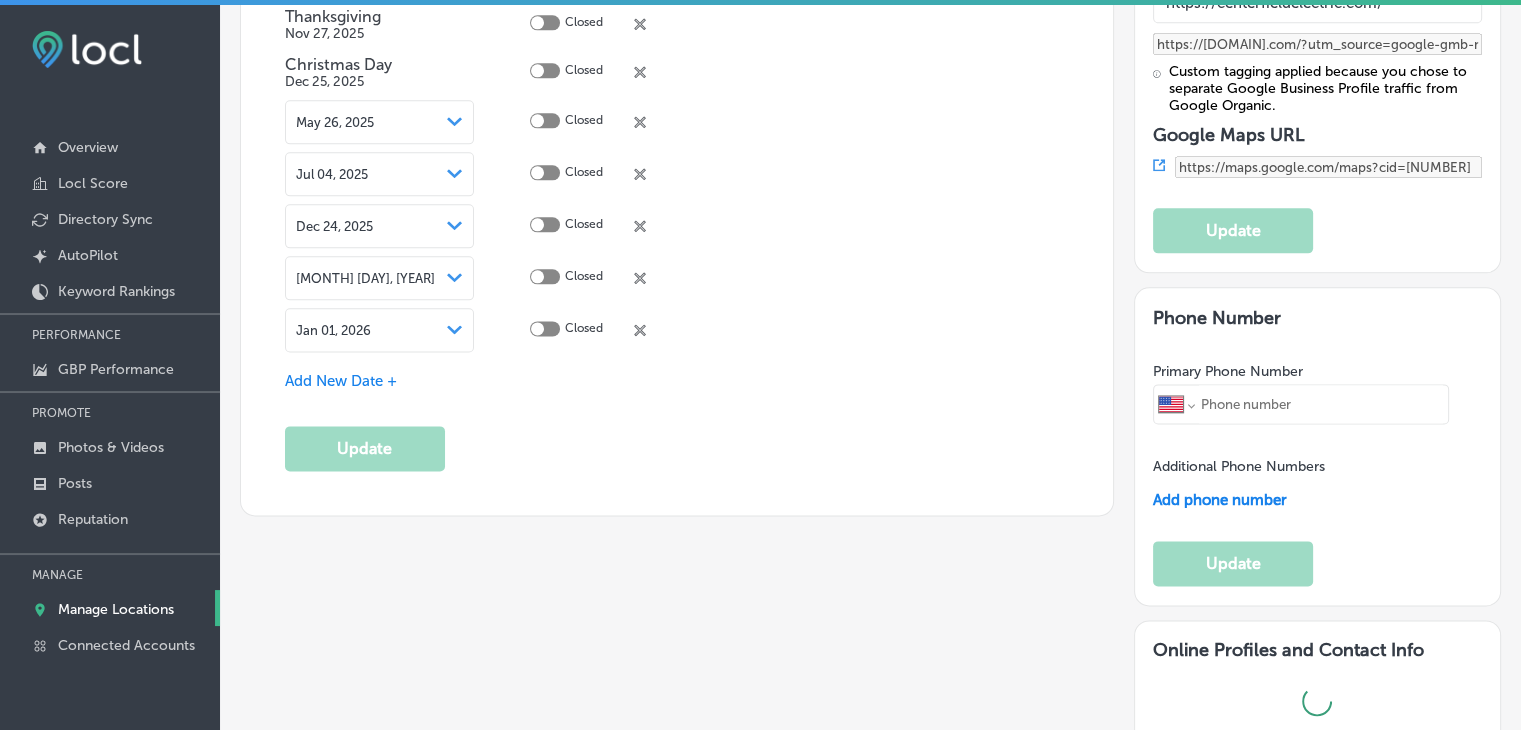type on "+1 720 427 3988" 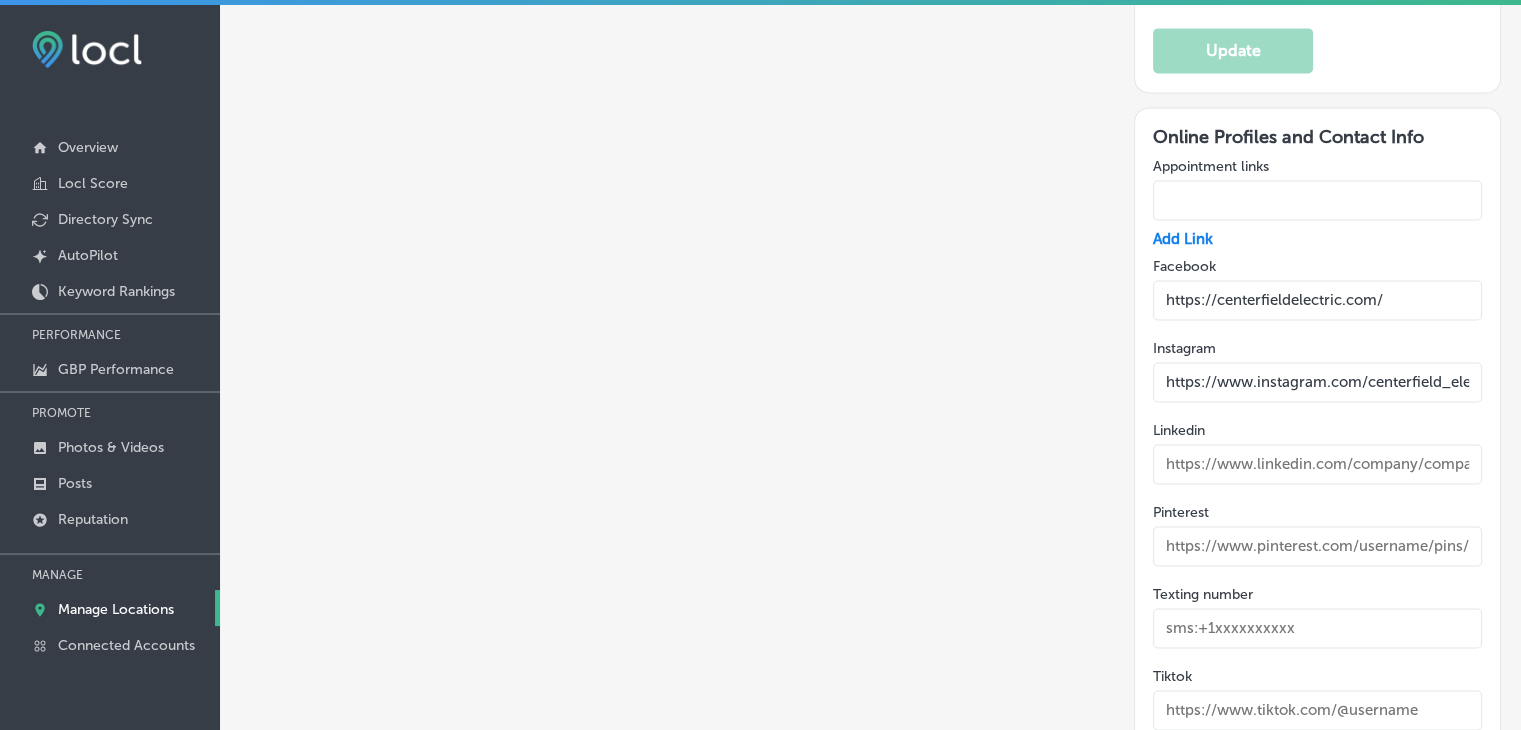 scroll, scrollTop: 2843, scrollLeft: 0, axis: vertical 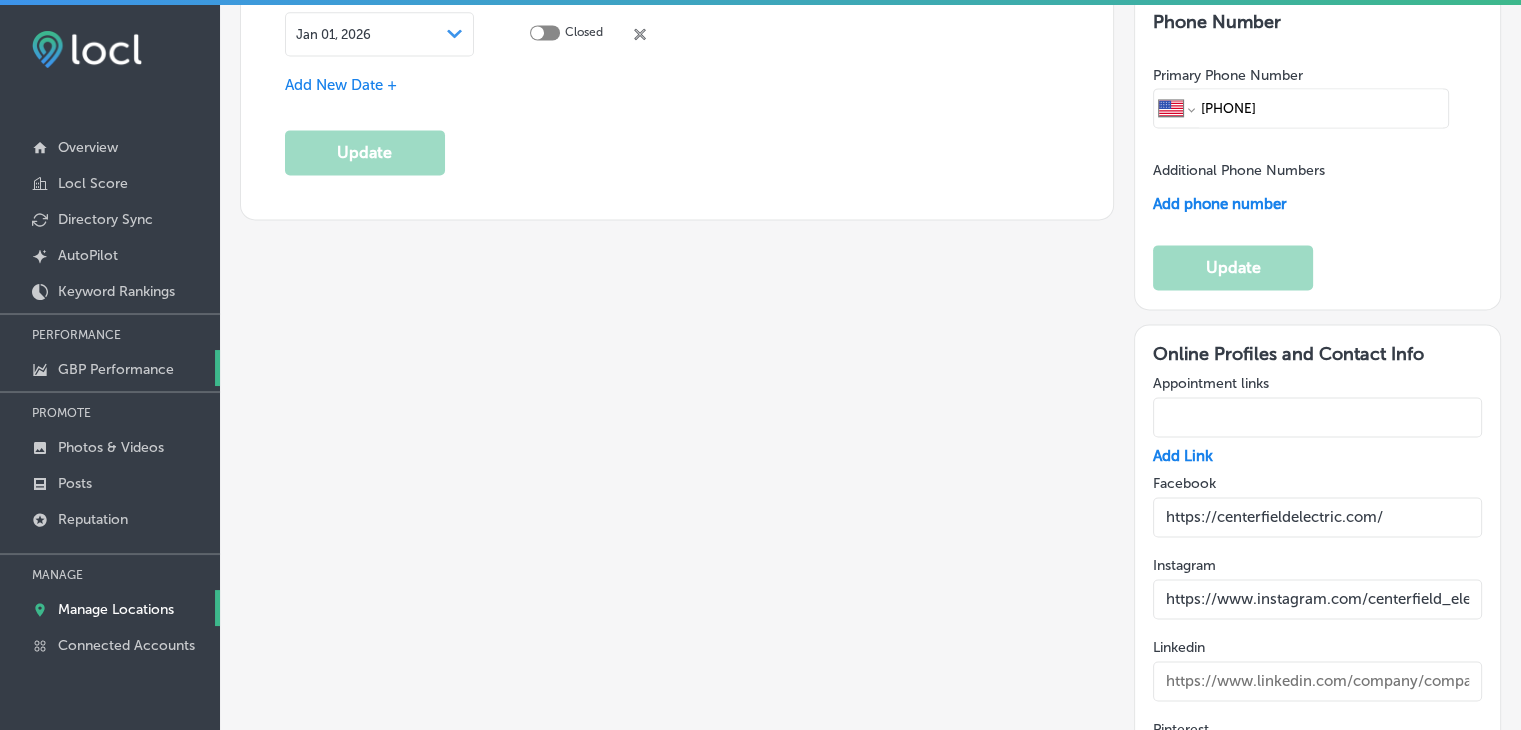 click on "GBP Performance" at bounding box center (110, 368) 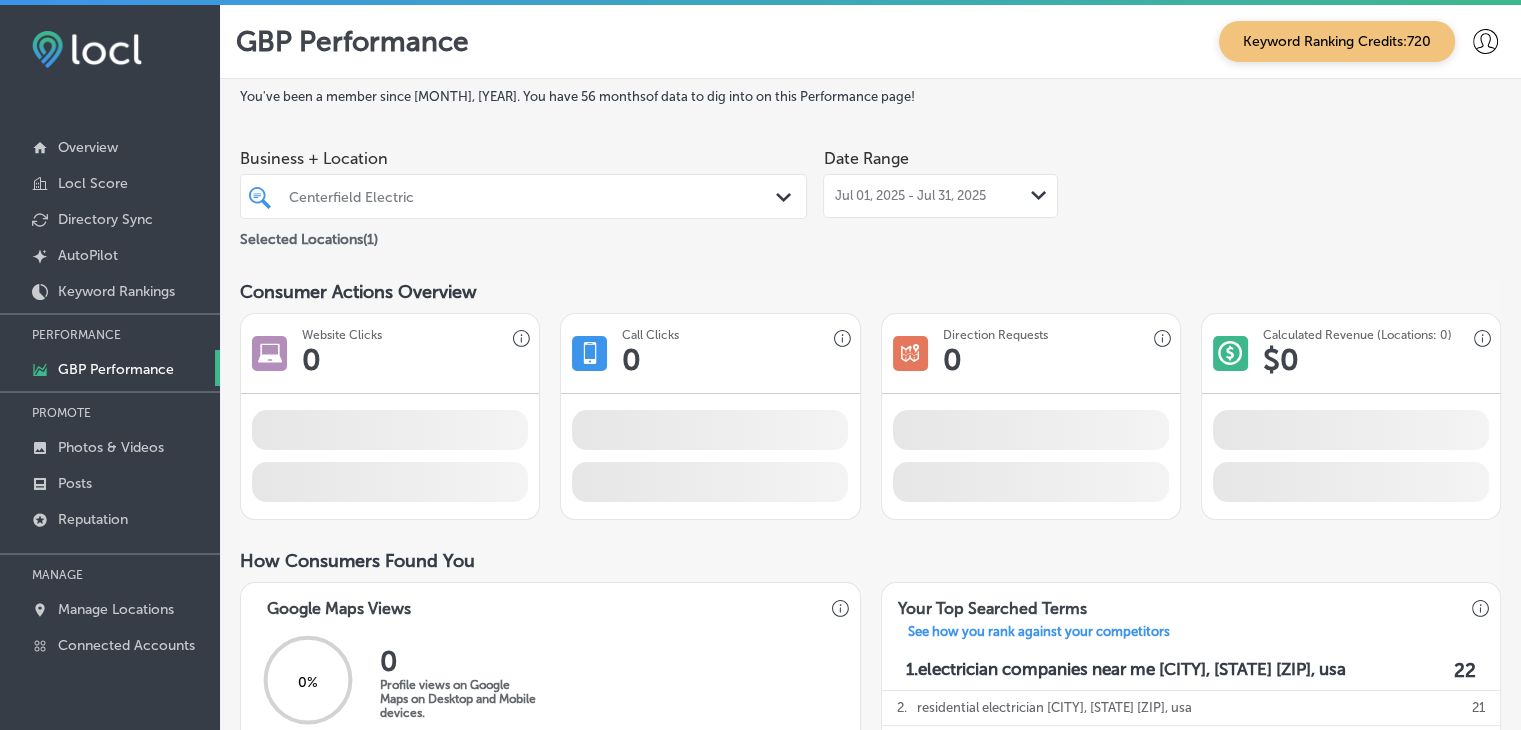 click on "[DATE] - [DATE]
Path
Created with Sketch." at bounding box center (940, 196) 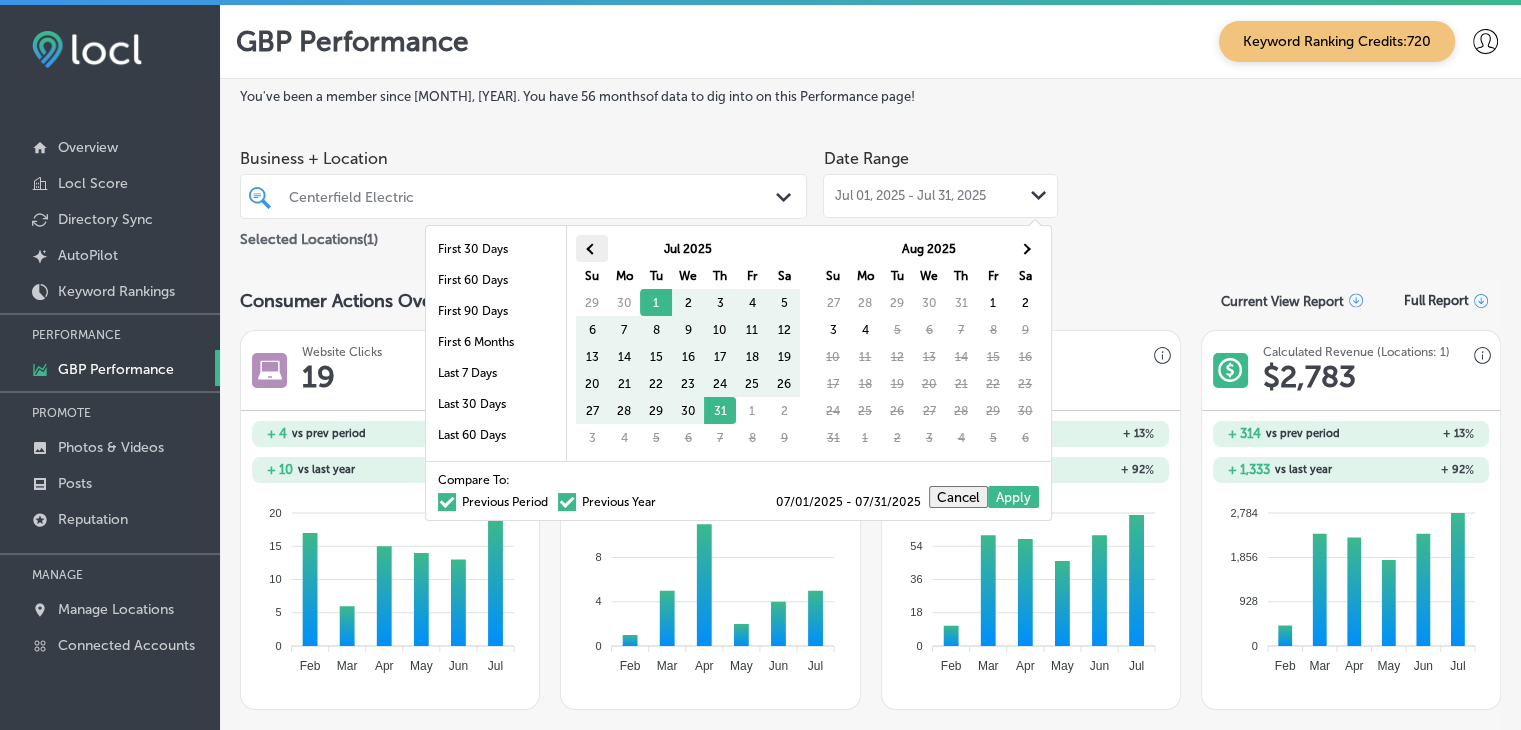 click at bounding box center [591, 248] 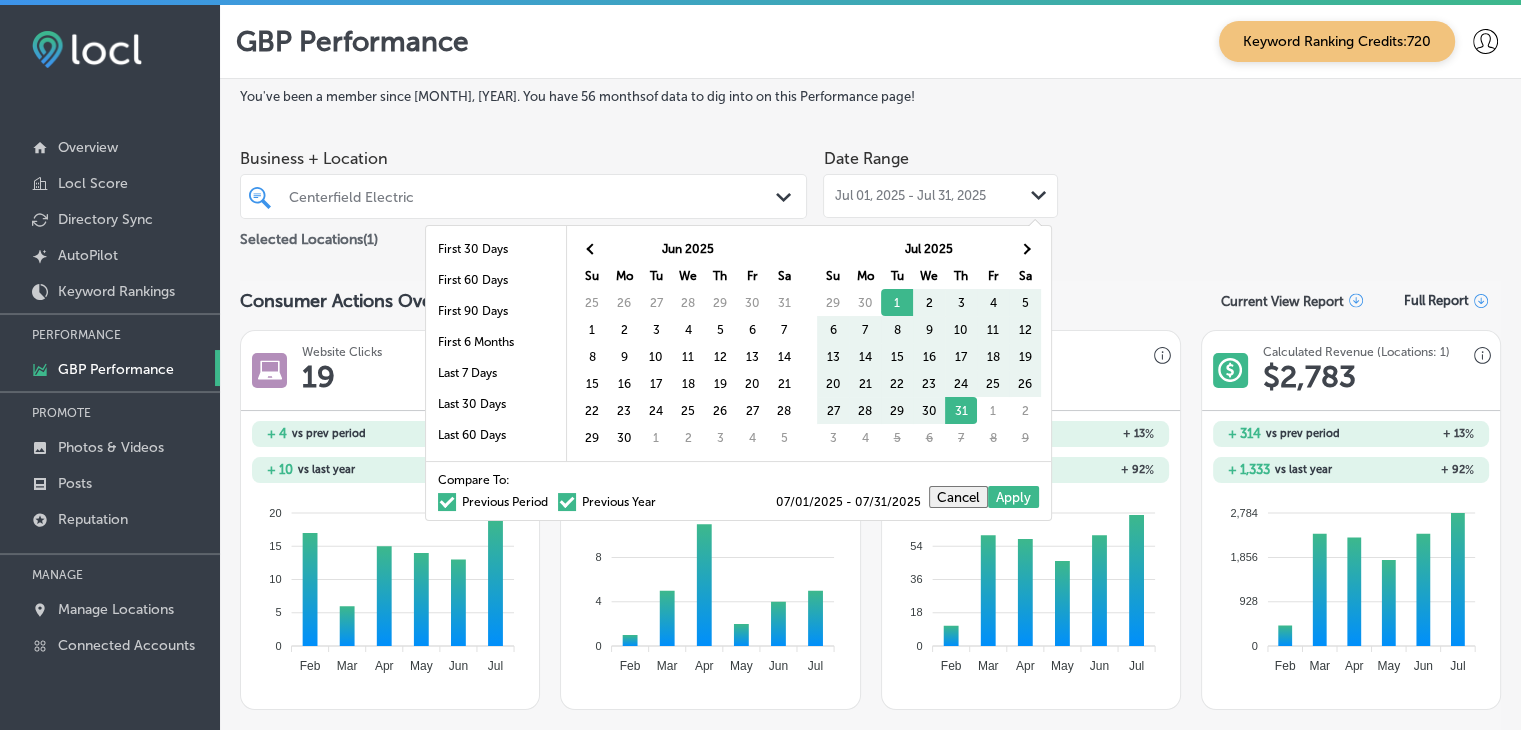 click at bounding box center (591, 248) 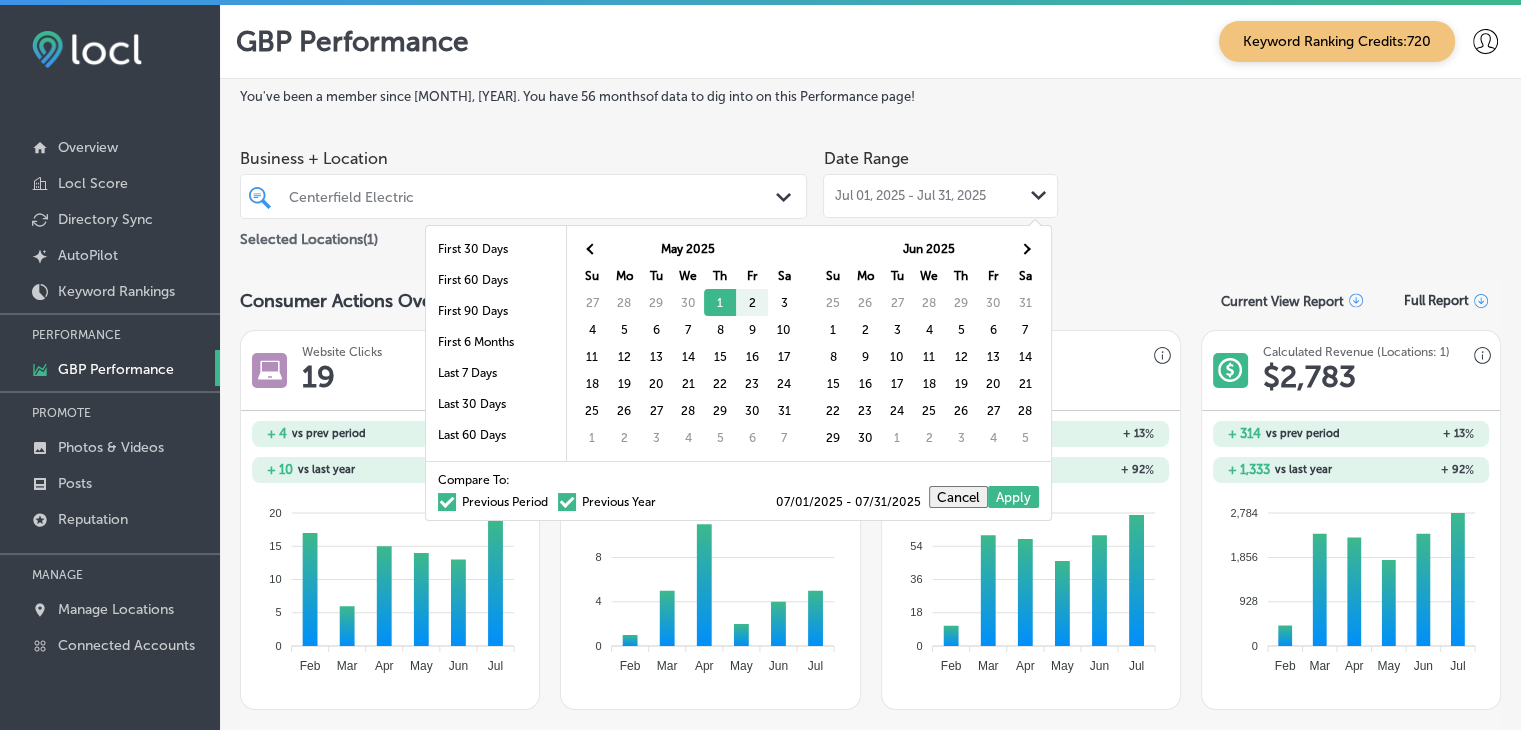 click on "Sa" at bounding box center [1025, 275] 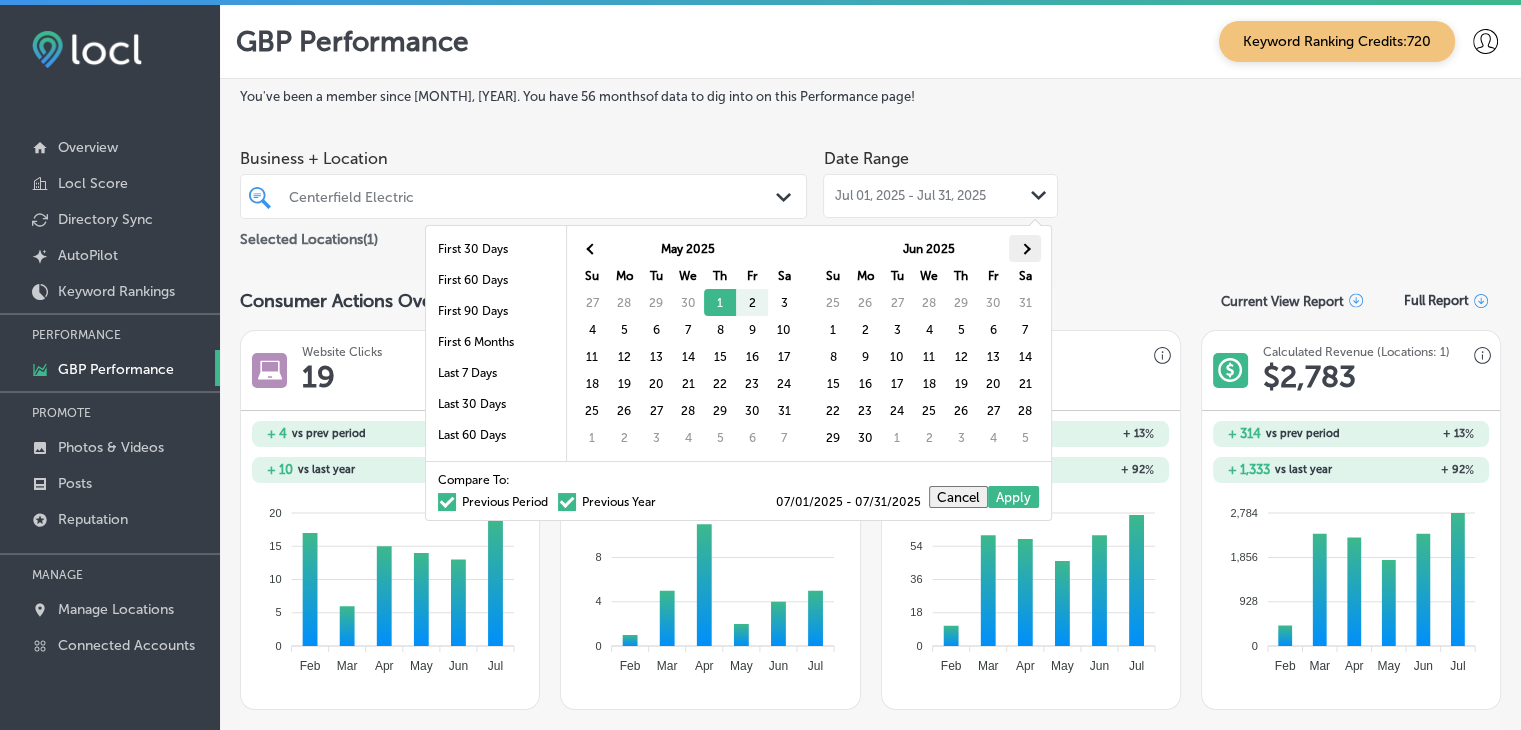 click at bounding box center (1025, 248) 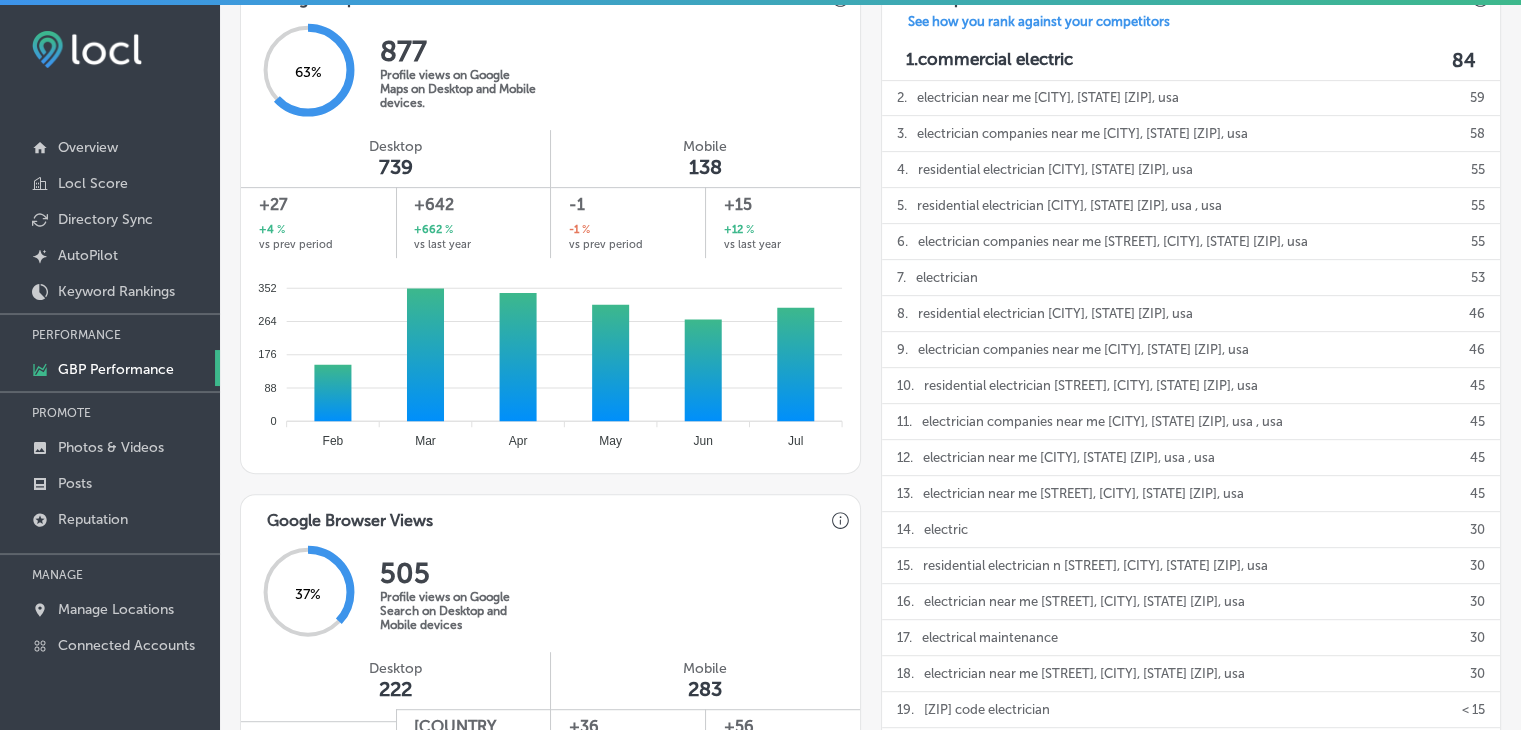 scroll, scrollTop: 700, scrollLeft: 0, axis: vertical 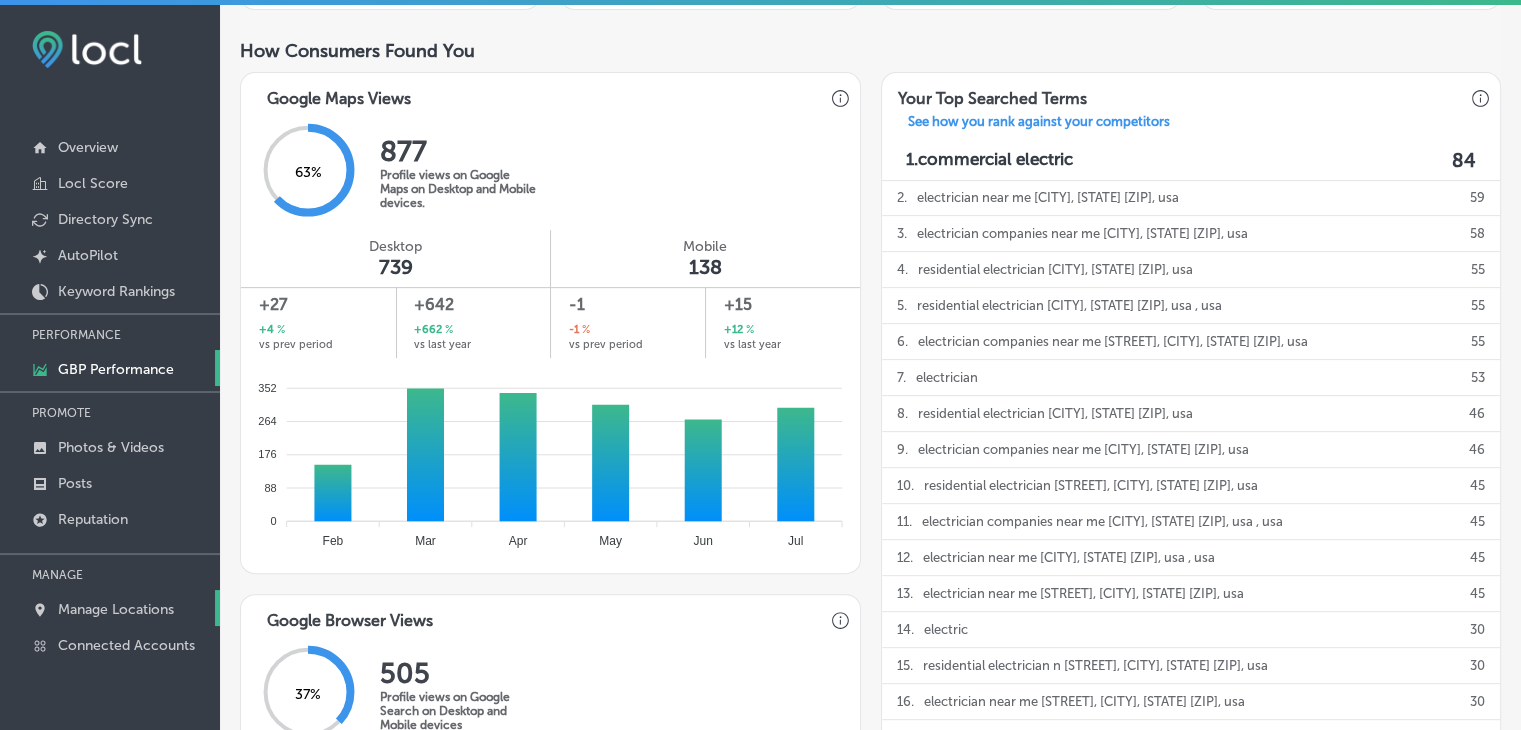 click on "Manage Locations" at bounding box center (116, 609) 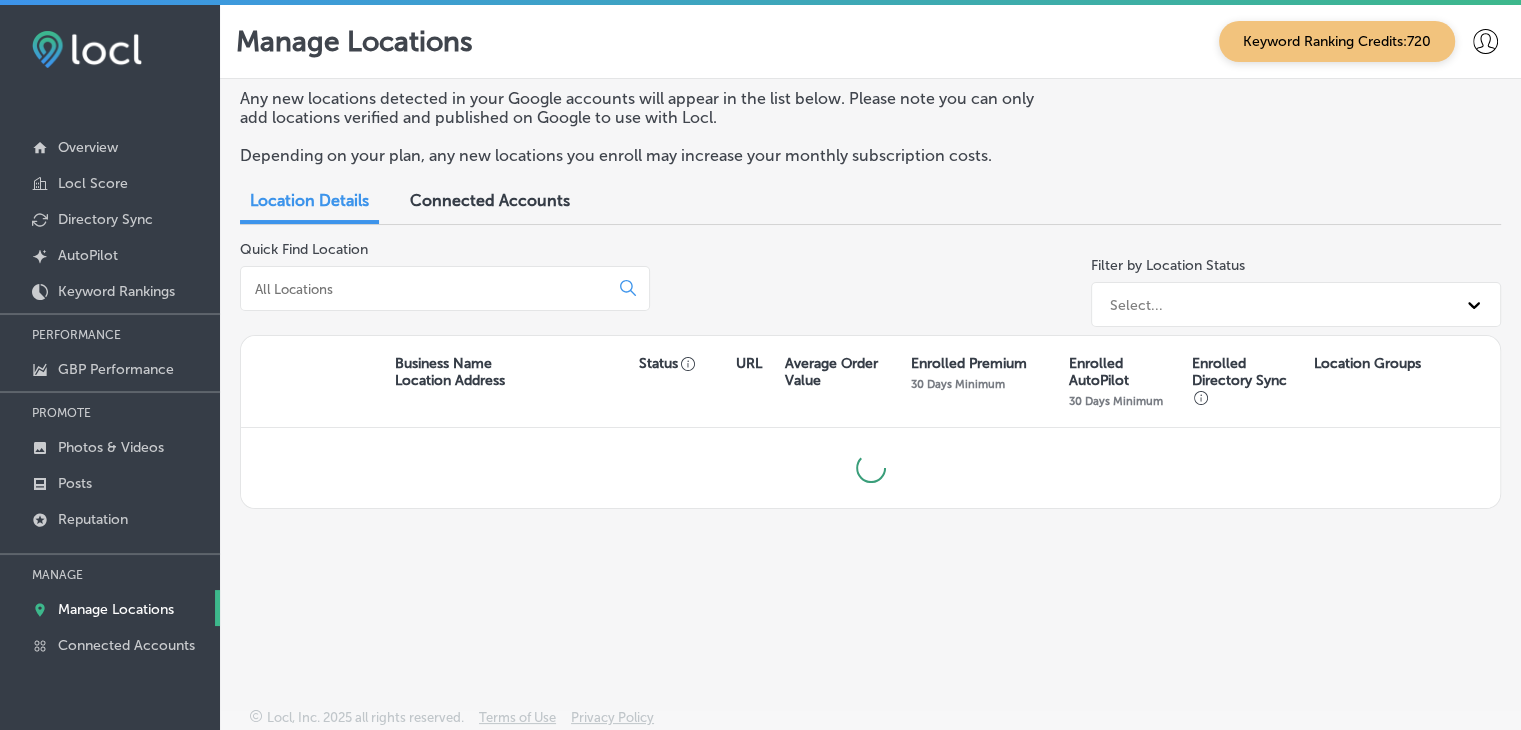 click at bounding box center (428, 289) 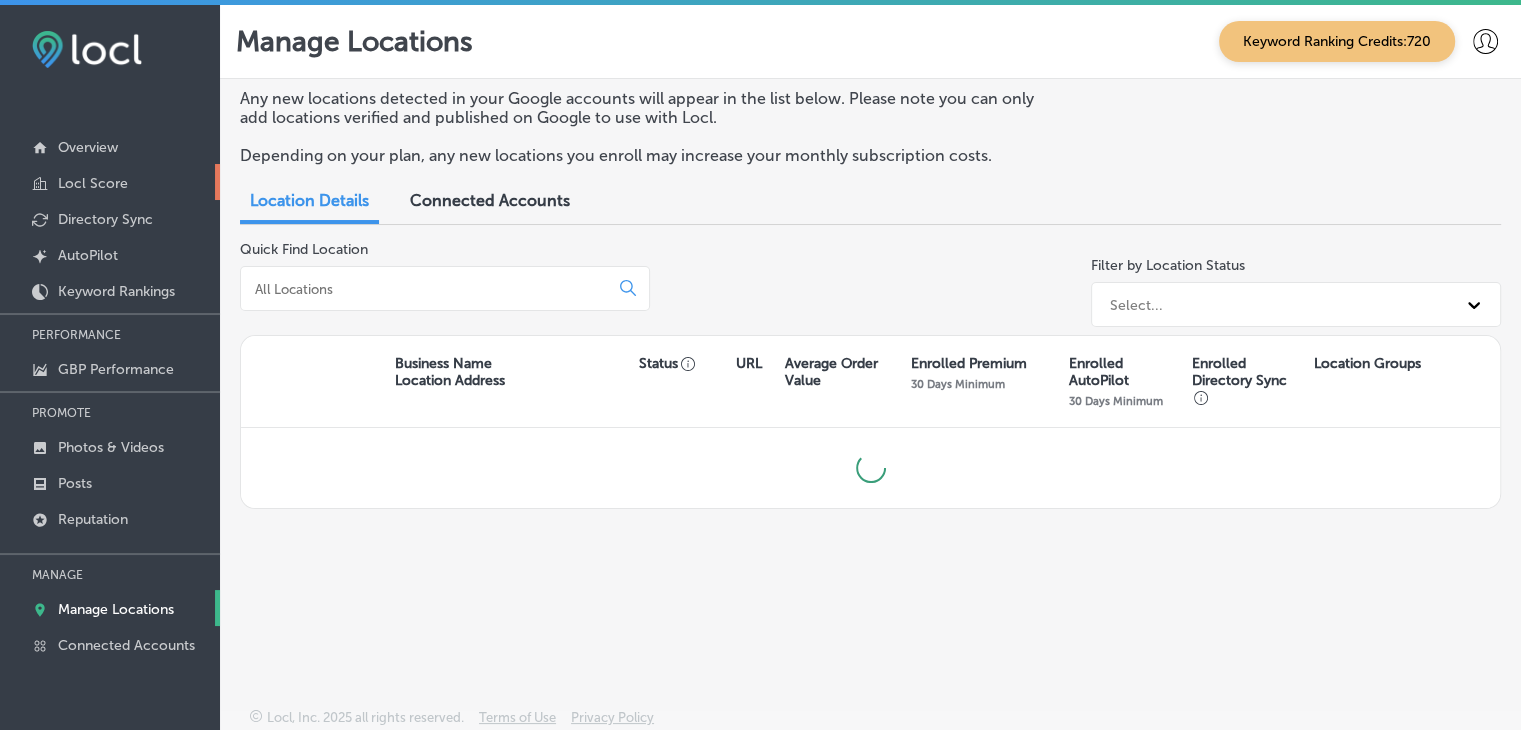 click on "Locl Score" at bounding box center (93, 183) 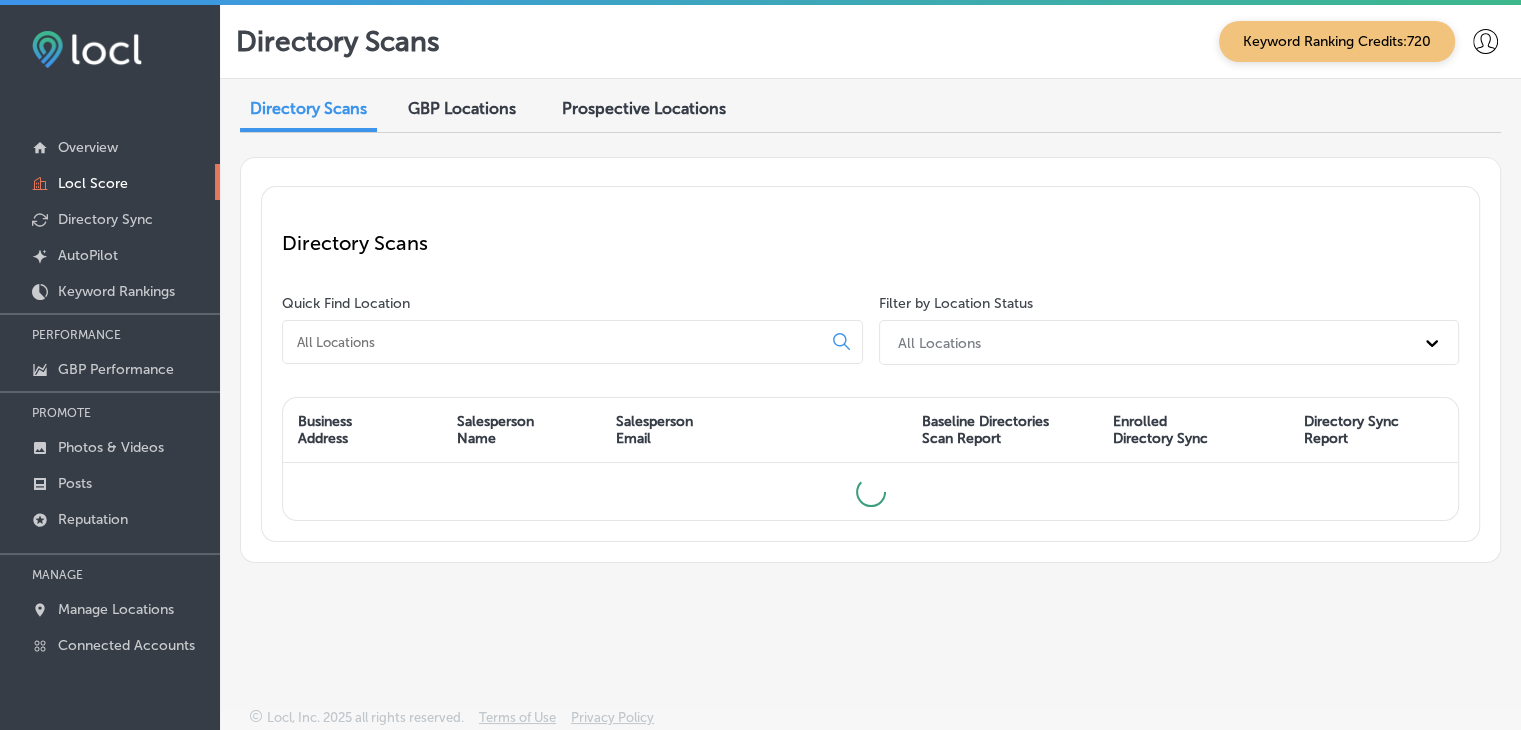 click on "Locl Score" at bounding box center (110, 182) 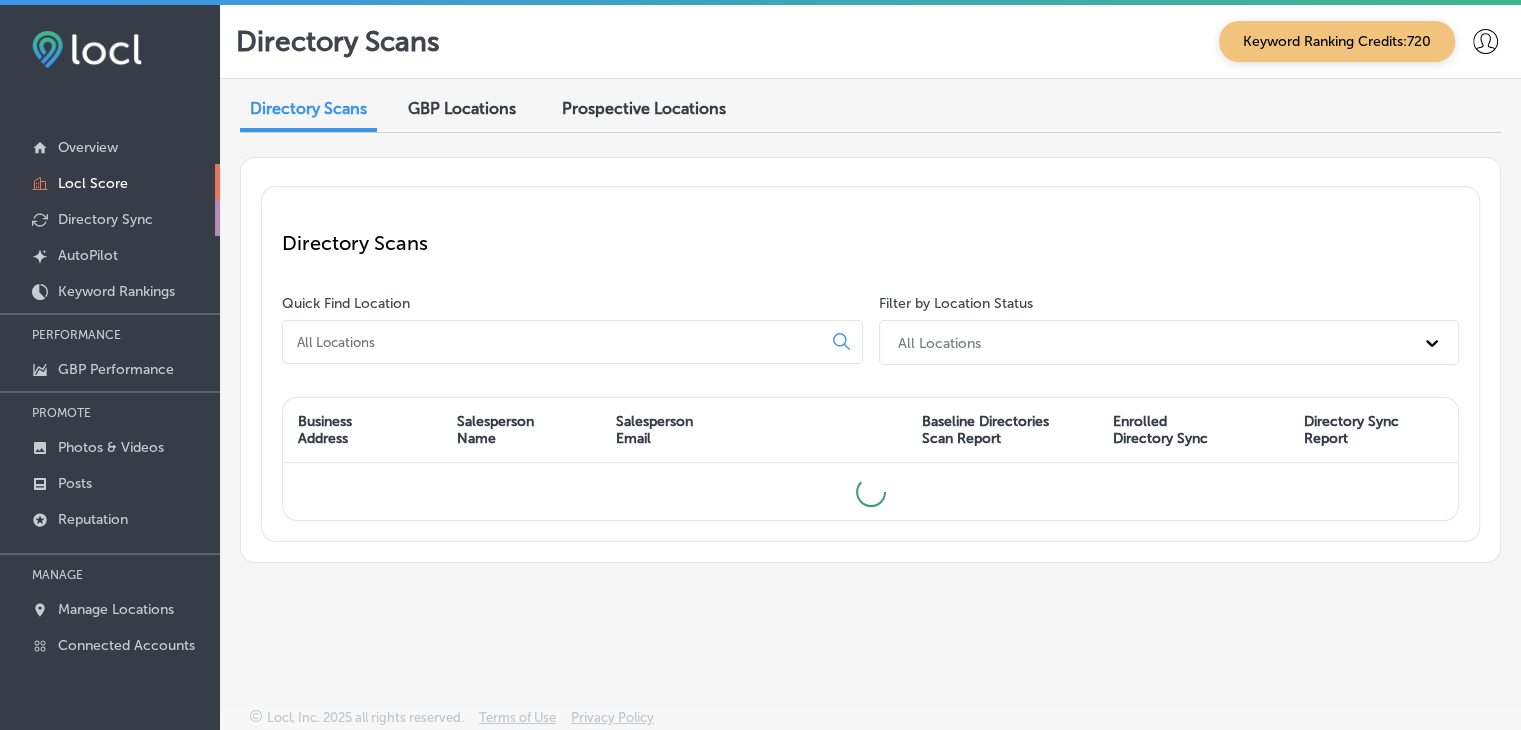 click on "Directory Sync" at bounding box center [110, 218] 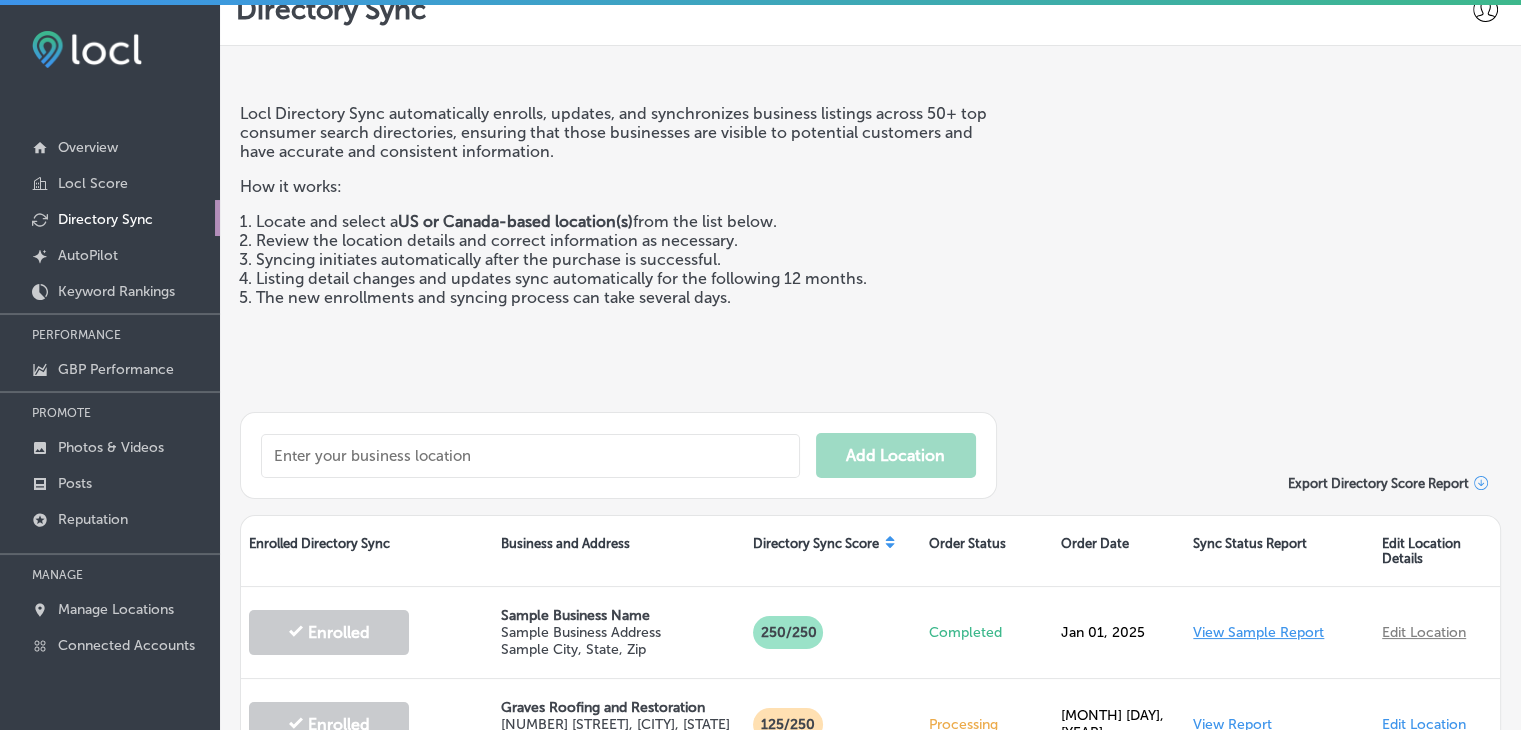 scroll, scrollTop: 0, scrollLeft: 0, axis: both 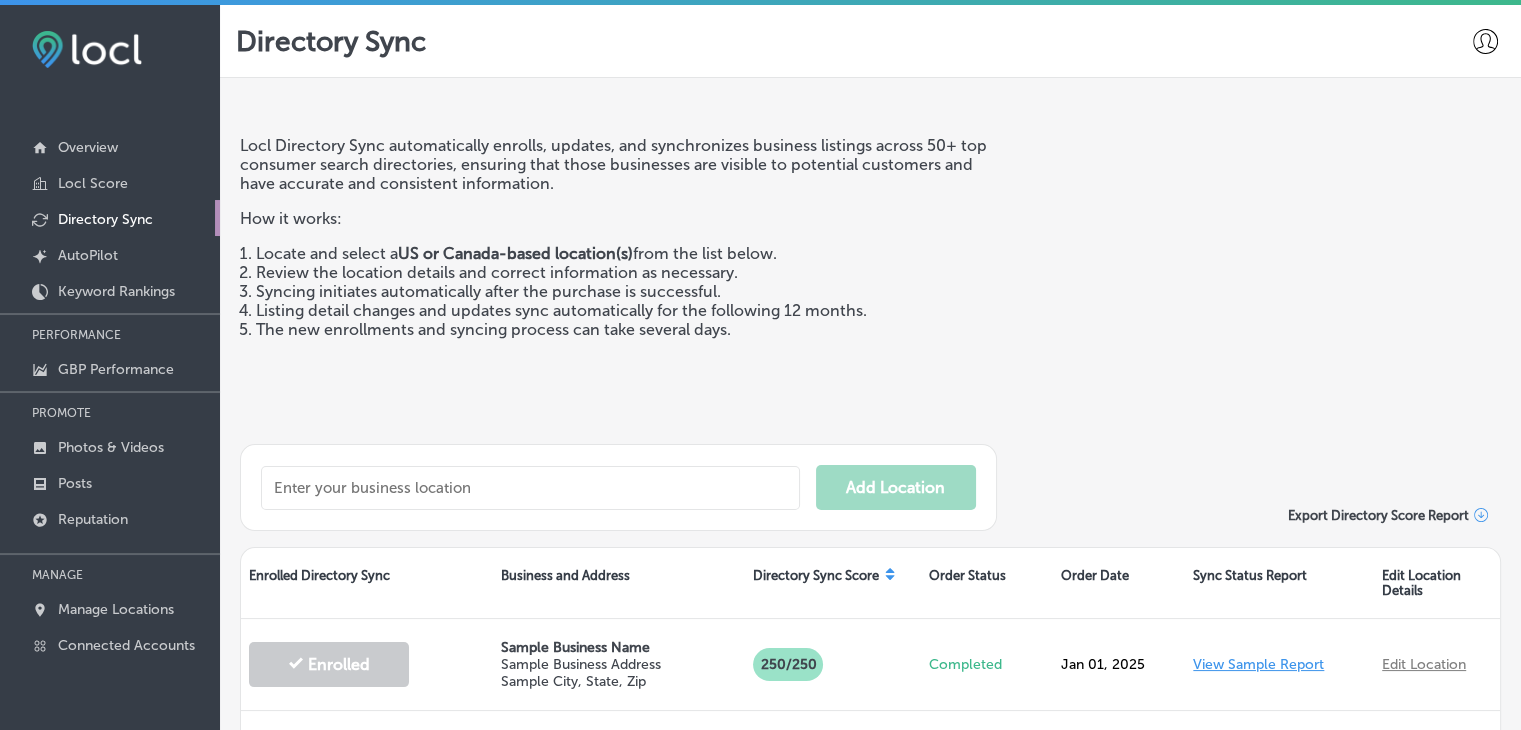 click at bounding box center [530, 488] 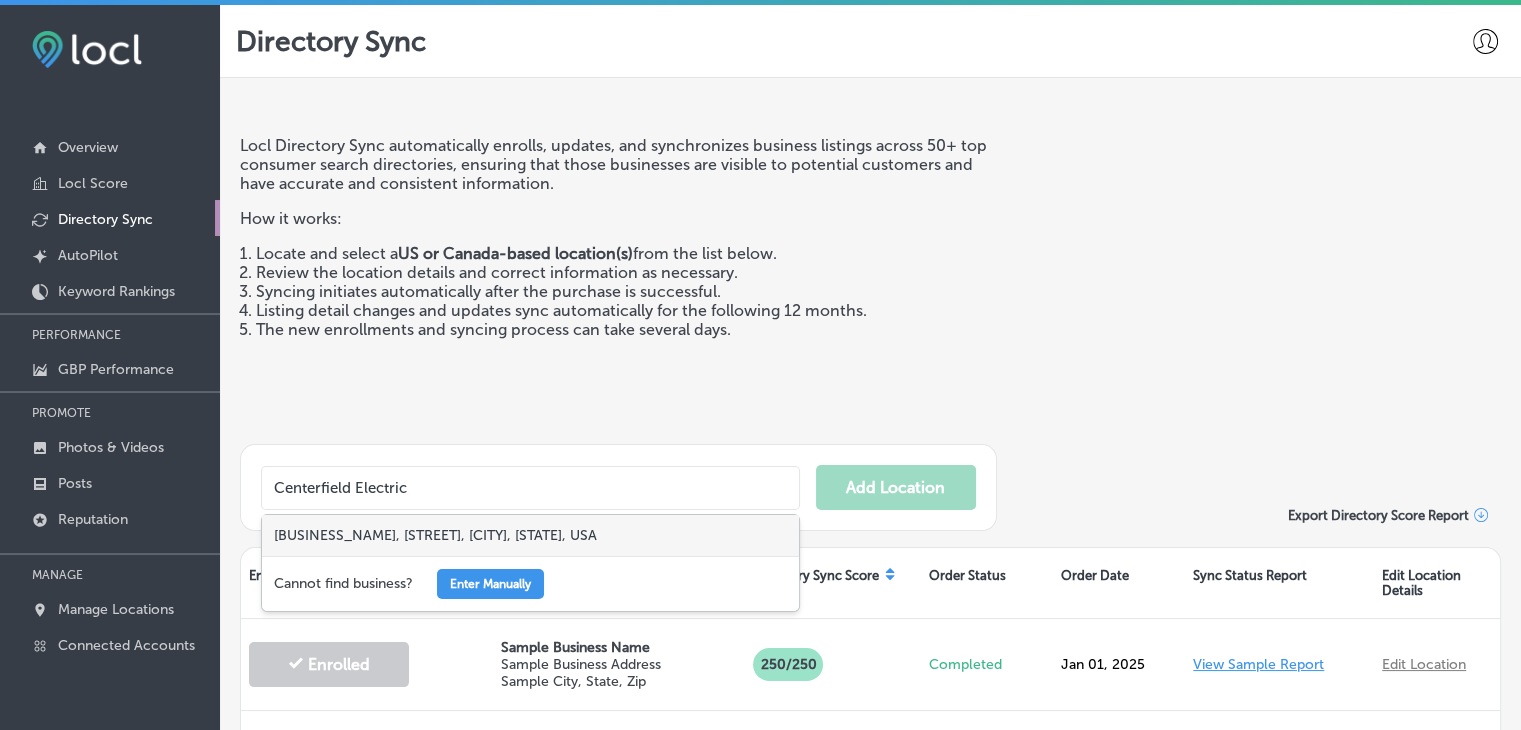 click on "Centerfield Electric, Norfolk Street, Aurora, CO, USA" at bounding box center (530, 535) 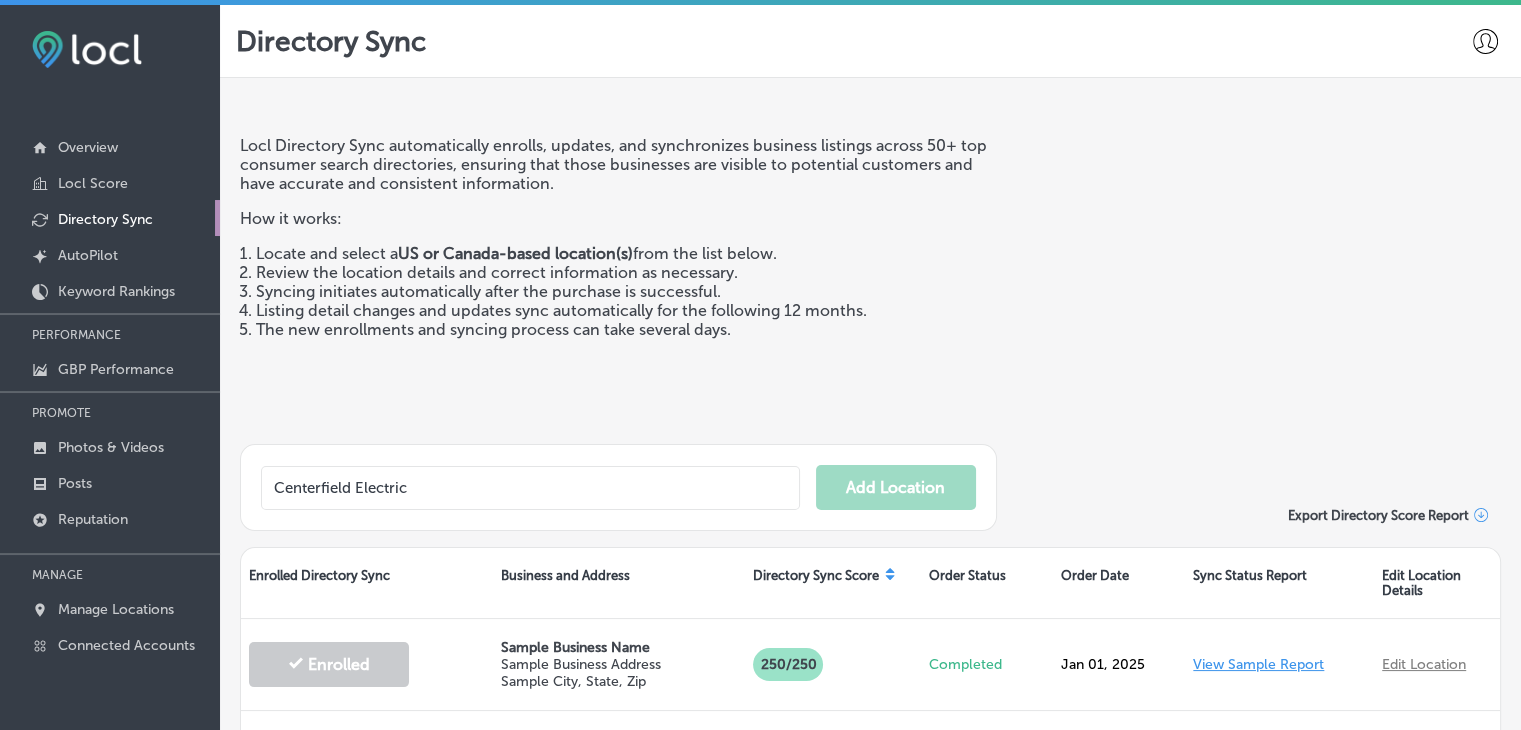 type on "Centerfield Electric, Norfolk Street, Aurora, CO, USA" 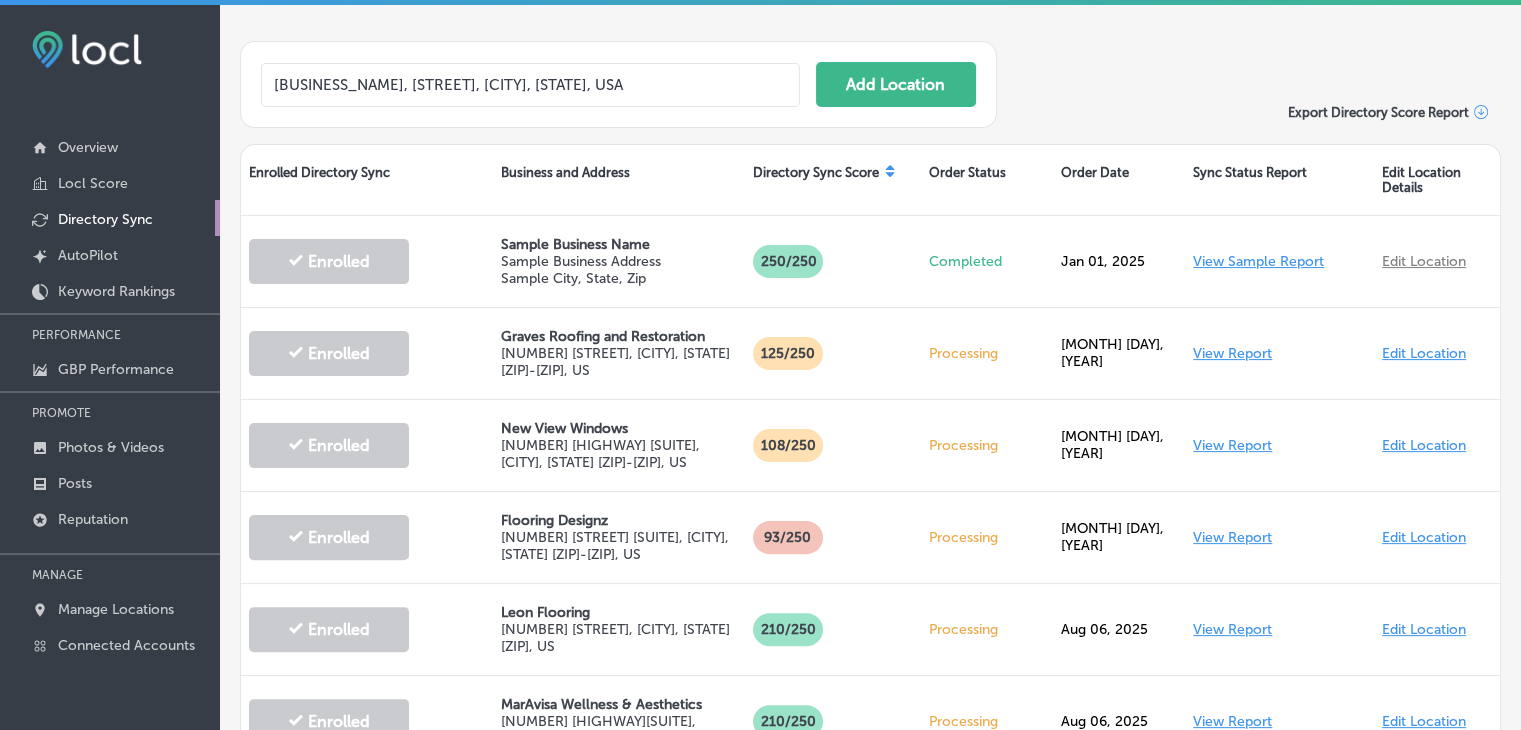 scroll, scrollTop: 400, scrollLeft: 0, axis: vertical 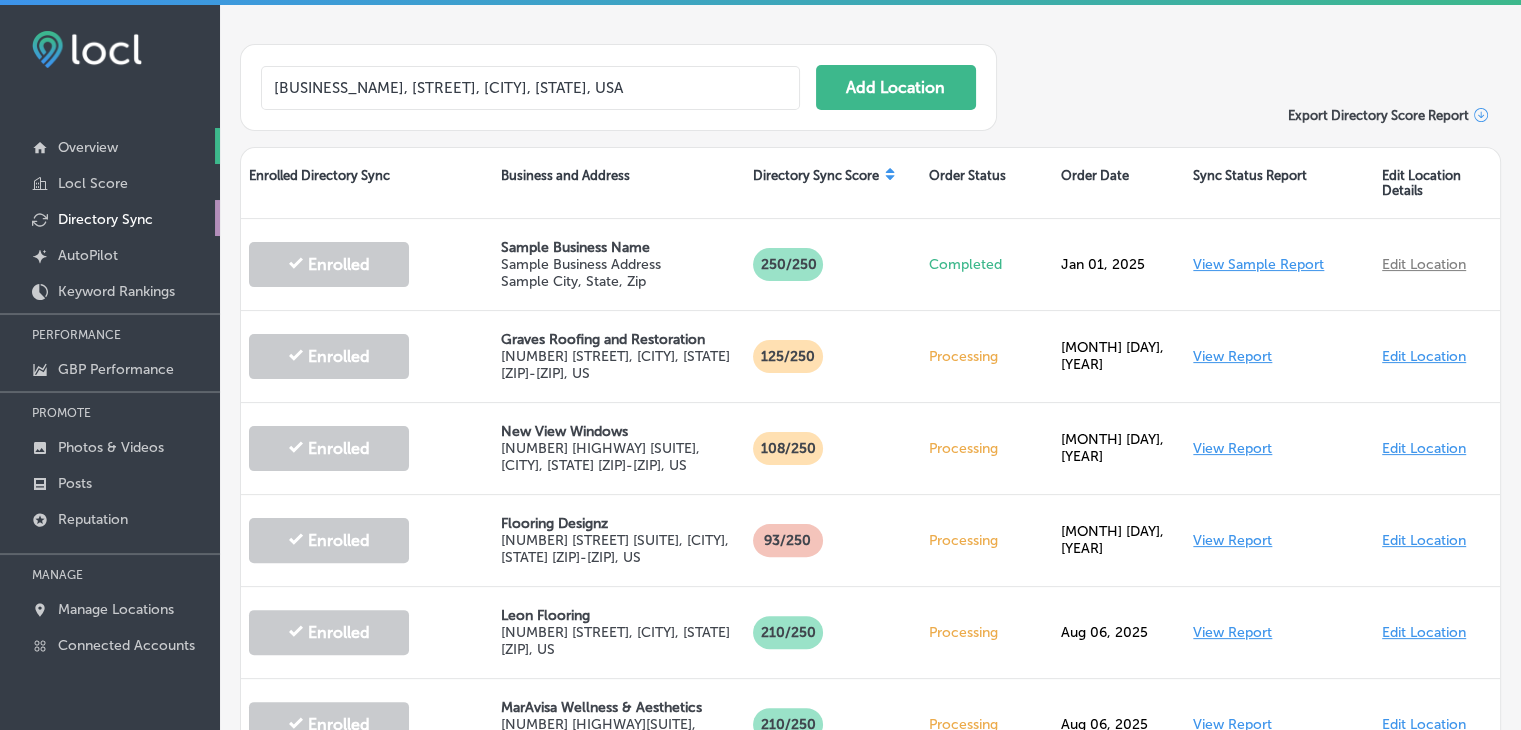 click on "Overview" at bounding box center (110, 146) 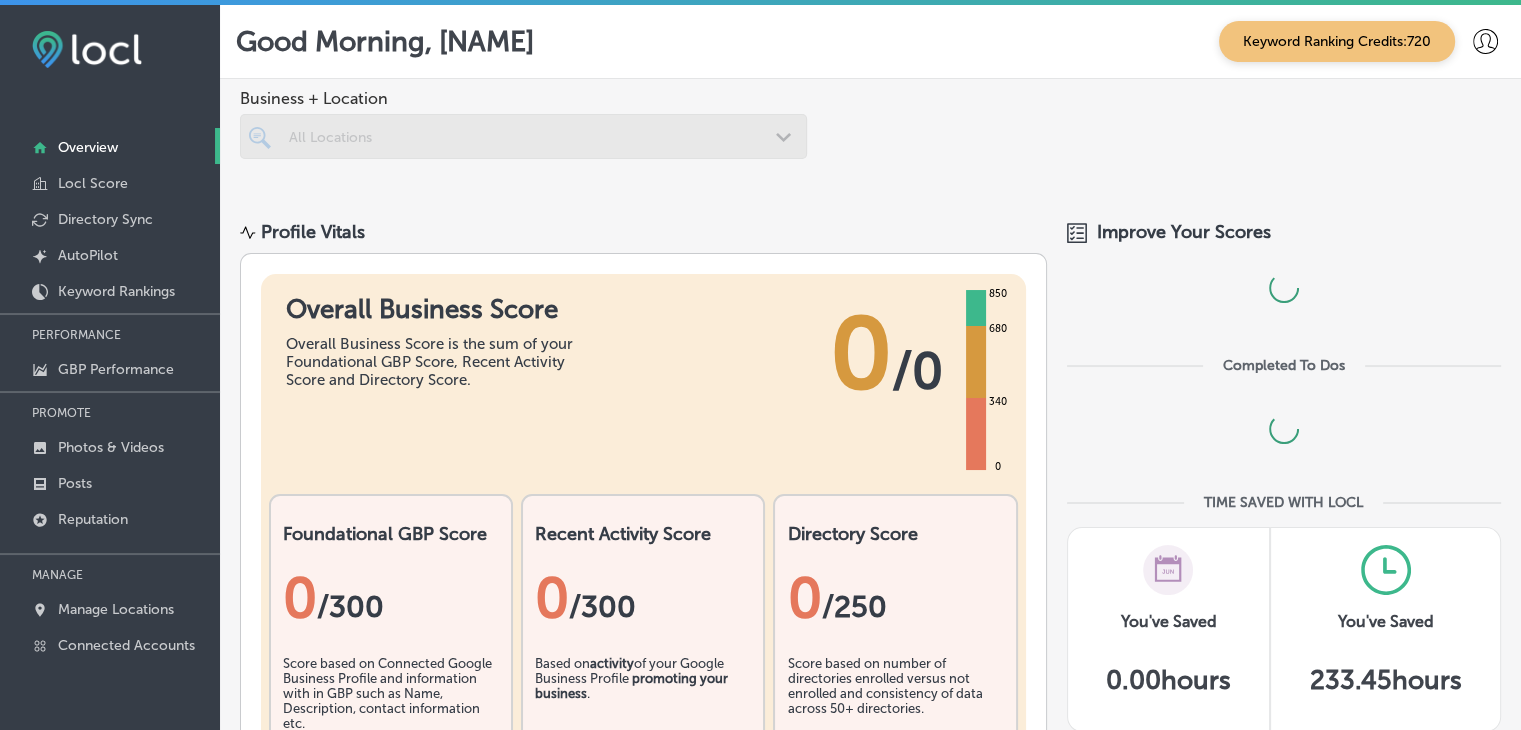 click on "Locl Score" at bounding box center (110, 182) 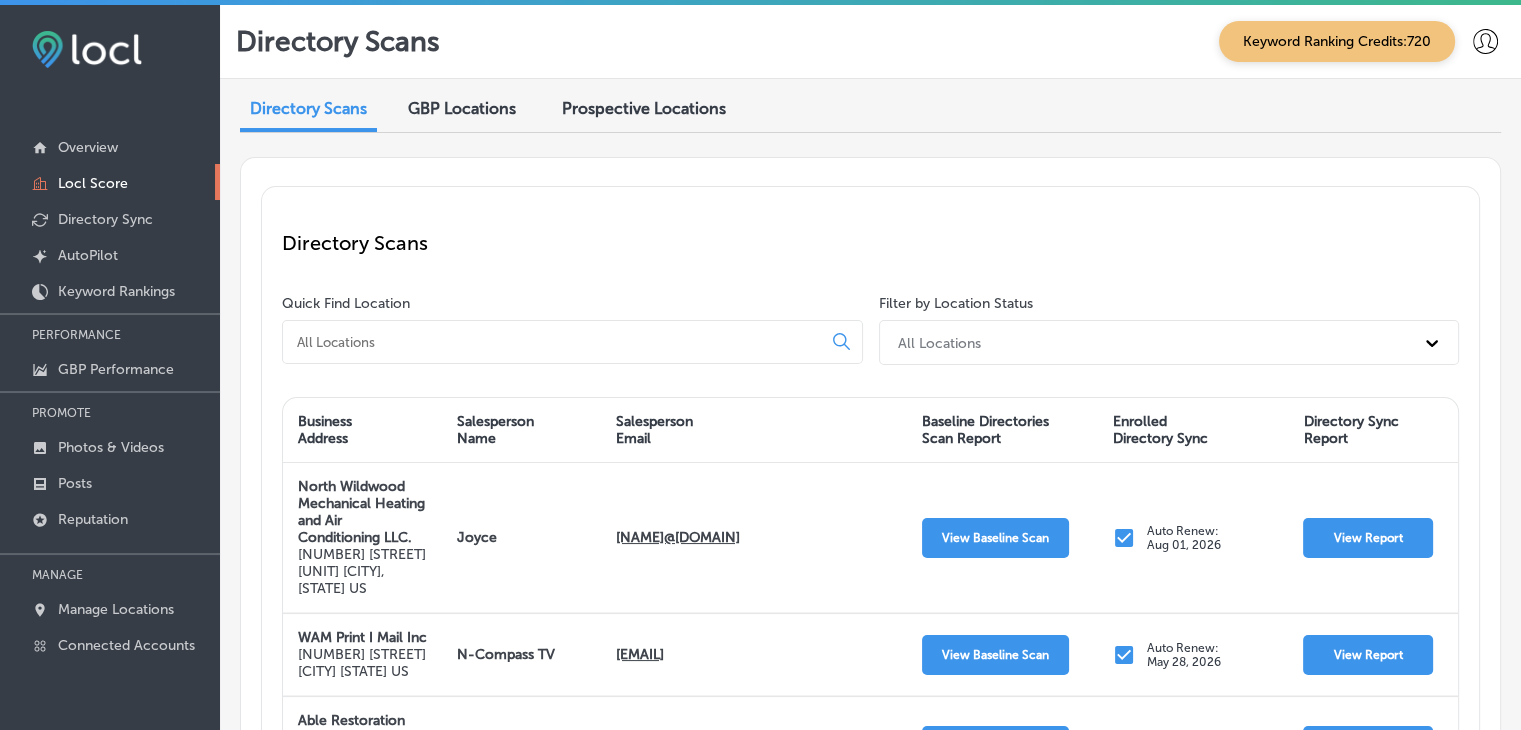 click at bounding box center [556, 342] 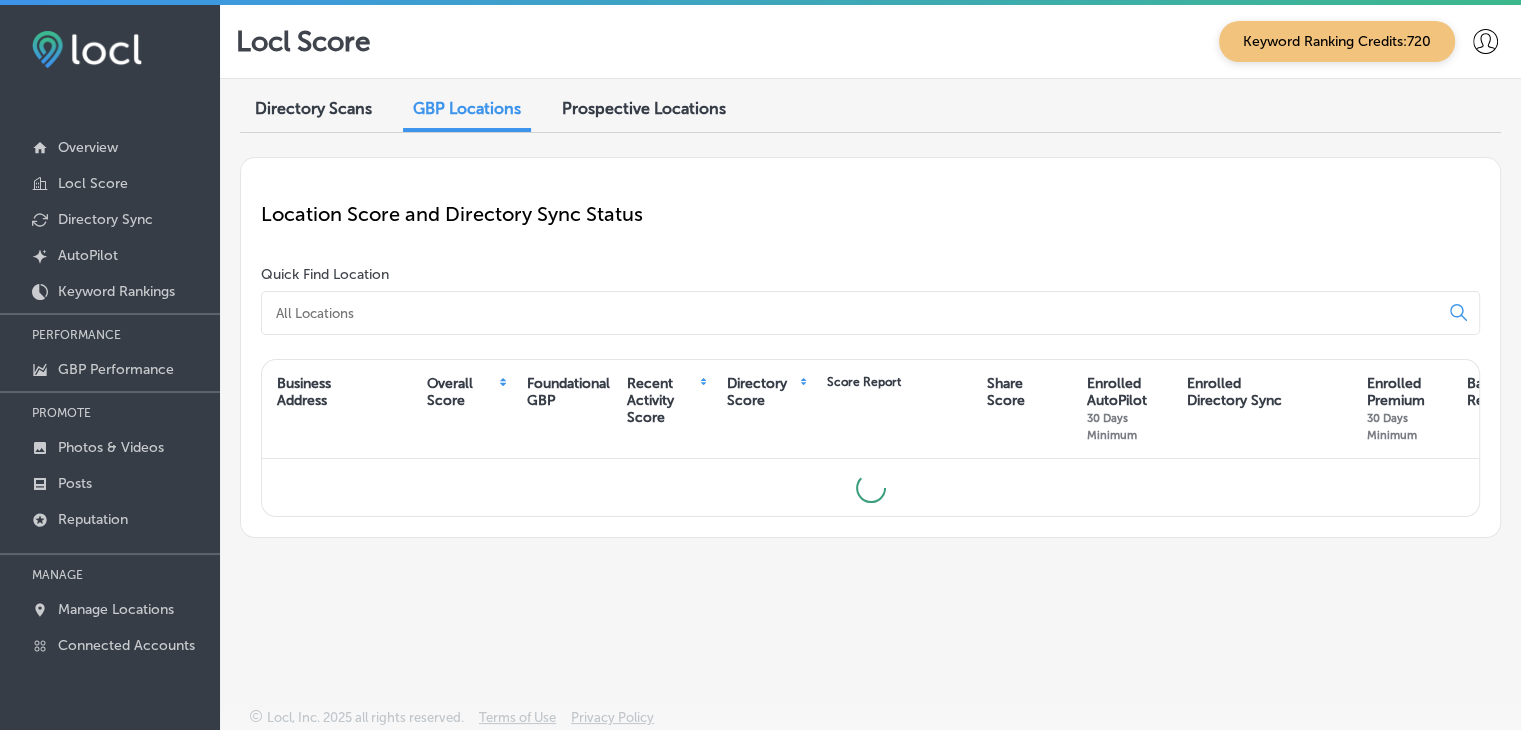 click at bounding box center (854, 313) 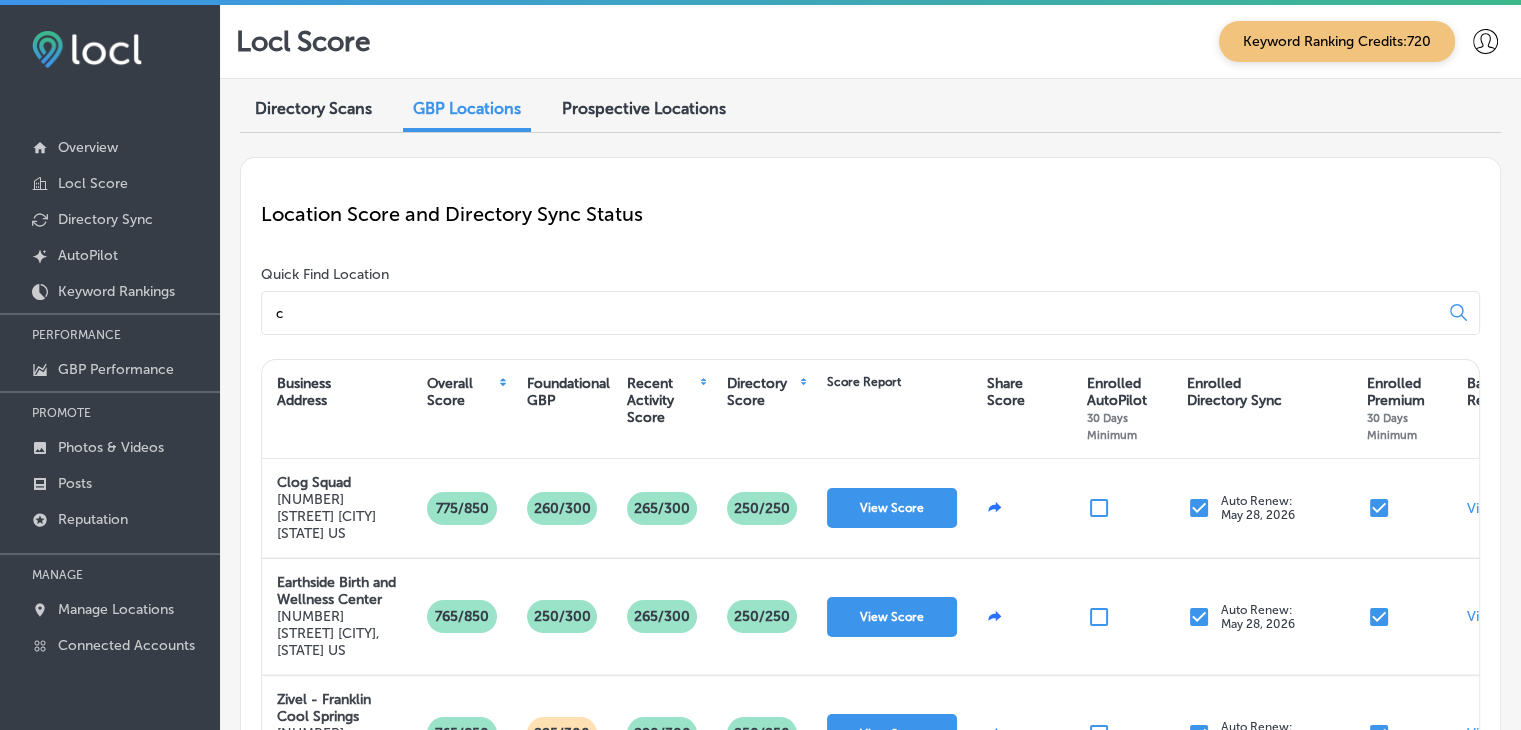 click on "c" at bounding box center (854, 313) 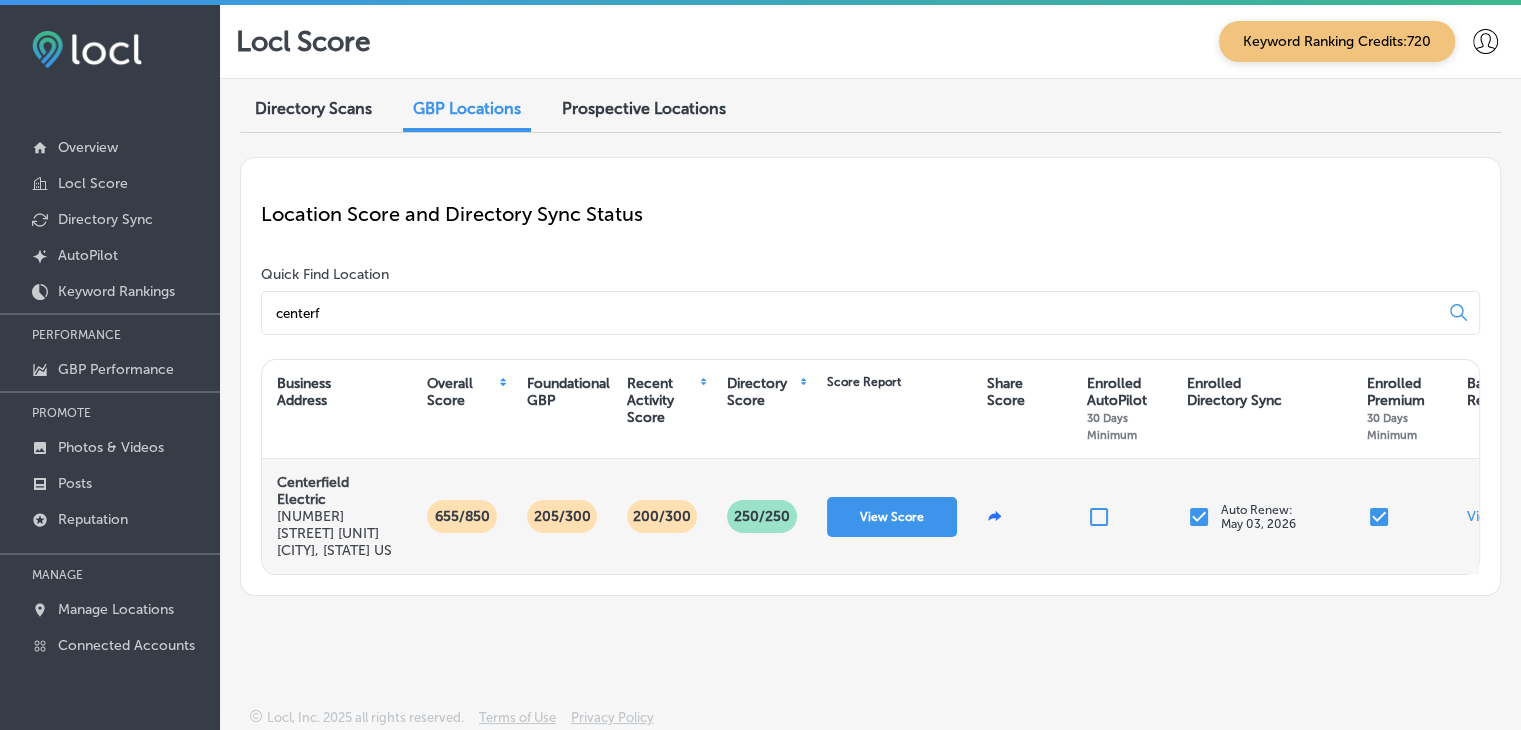 type on "centerf" 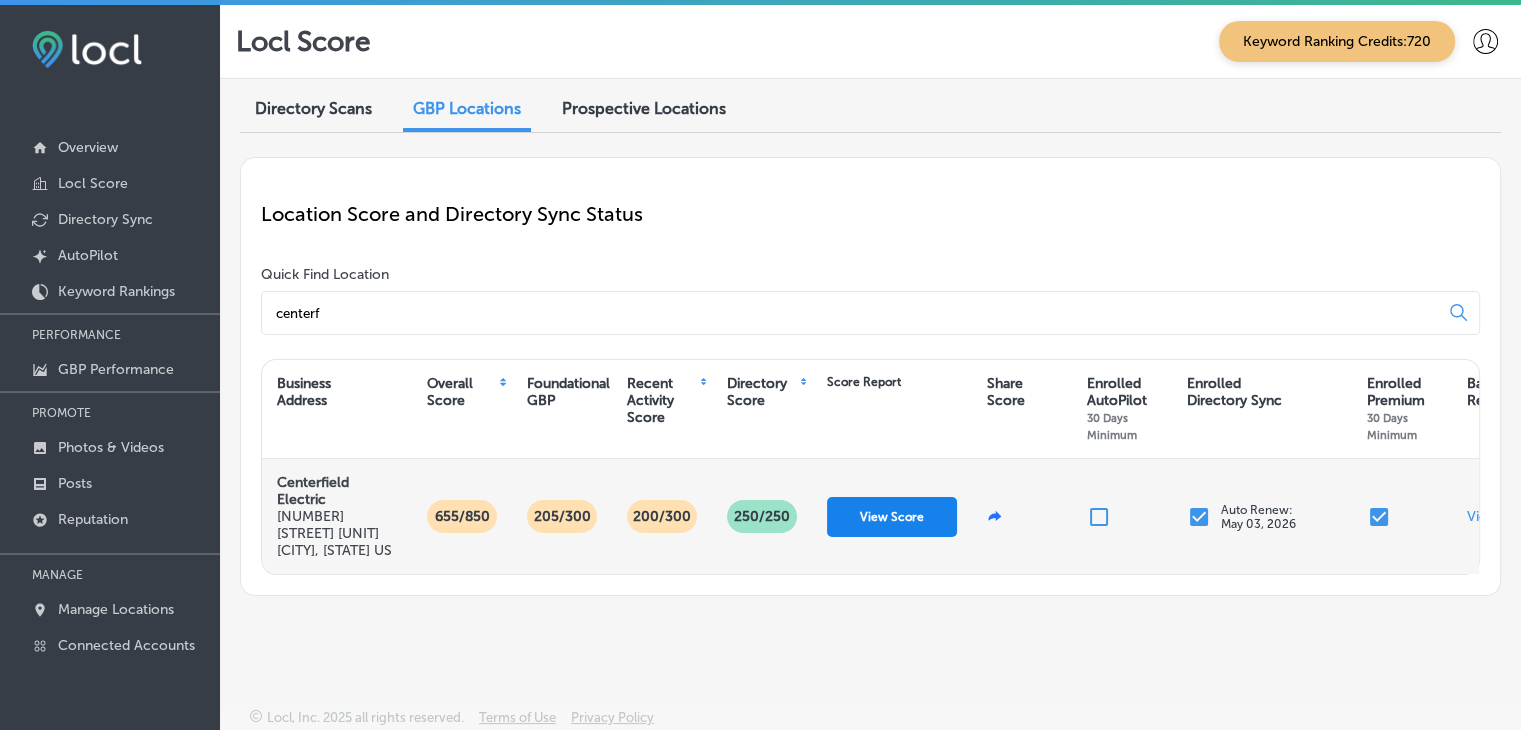 click on "View Score" at bounding box center (892, 517) 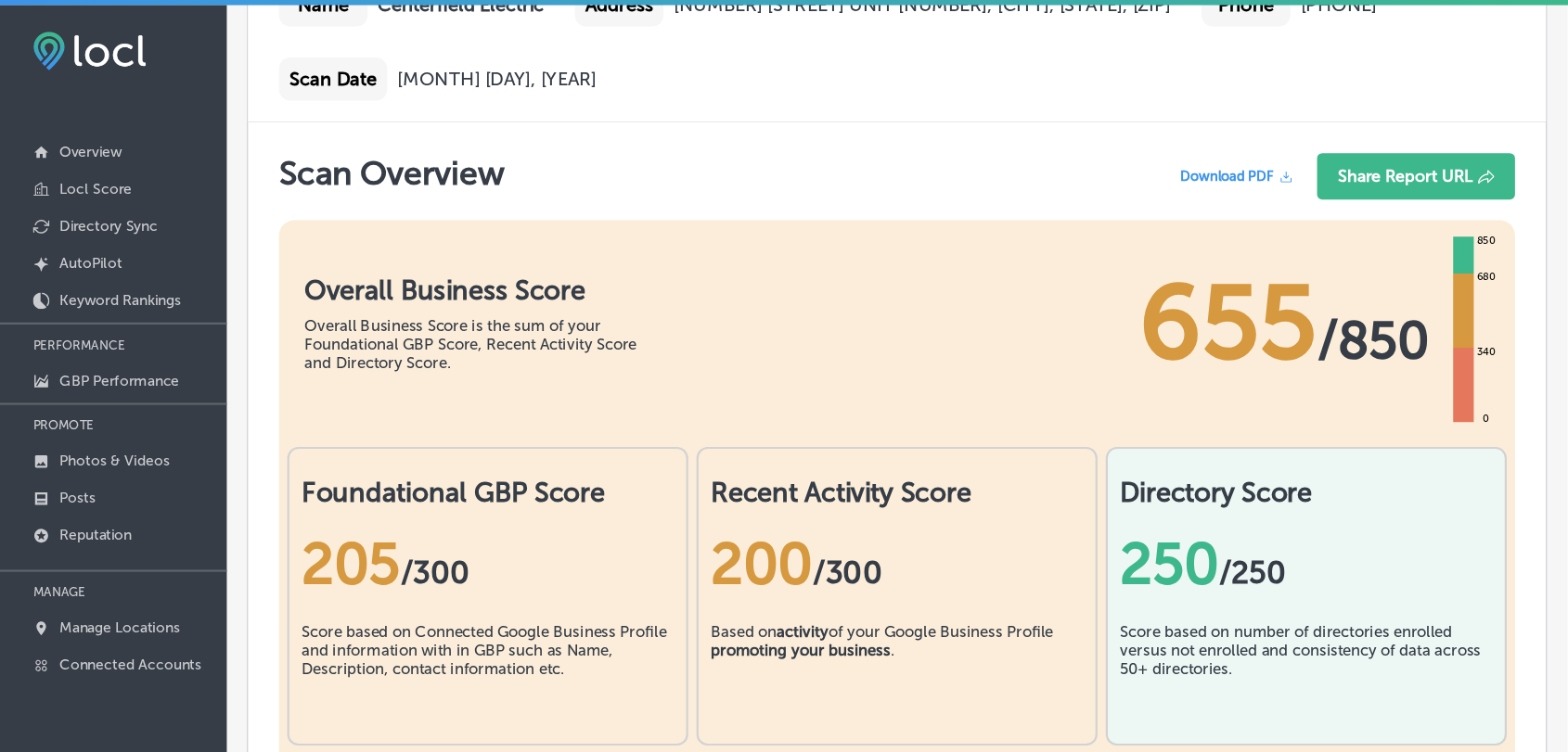 scroll, scrollTop: 278, scrollLeft: 0, axis: vertical 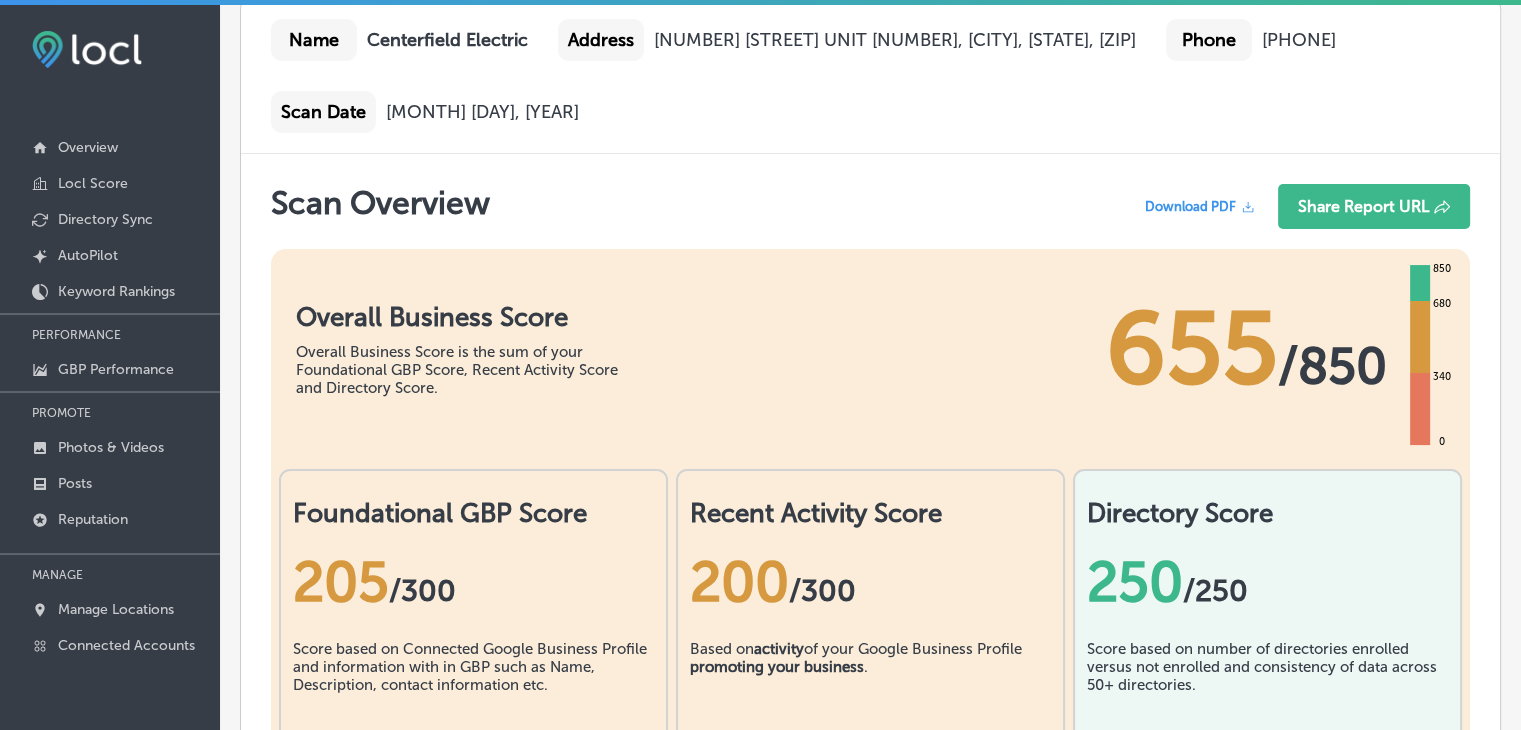 drag, startPoint x: 1499, startPoint y: 0, endPoint x: 1071, endPoint y: 198, distance: 471.58032 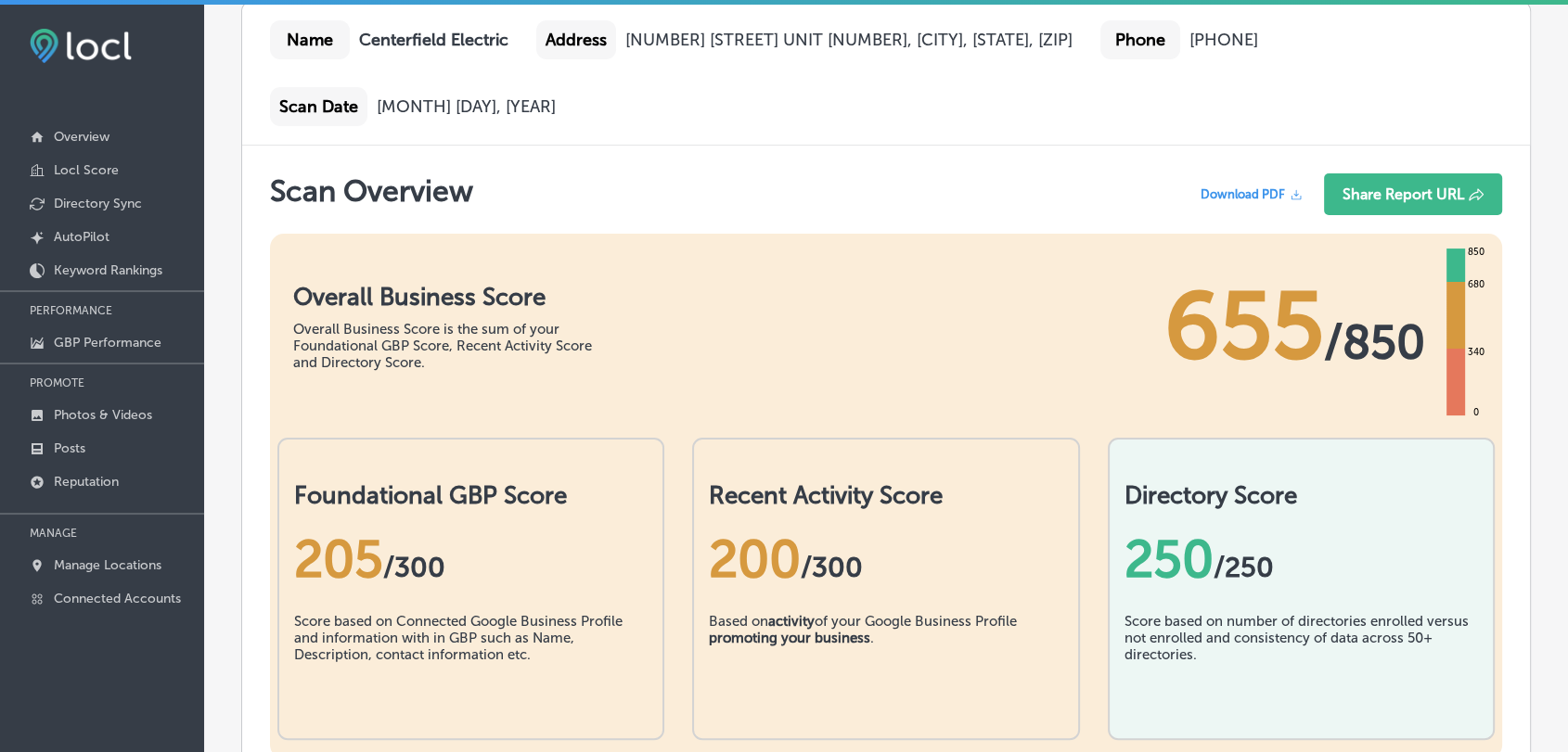 scroll, scrollTop: 278, scrollLeft: 0, axis: vertical 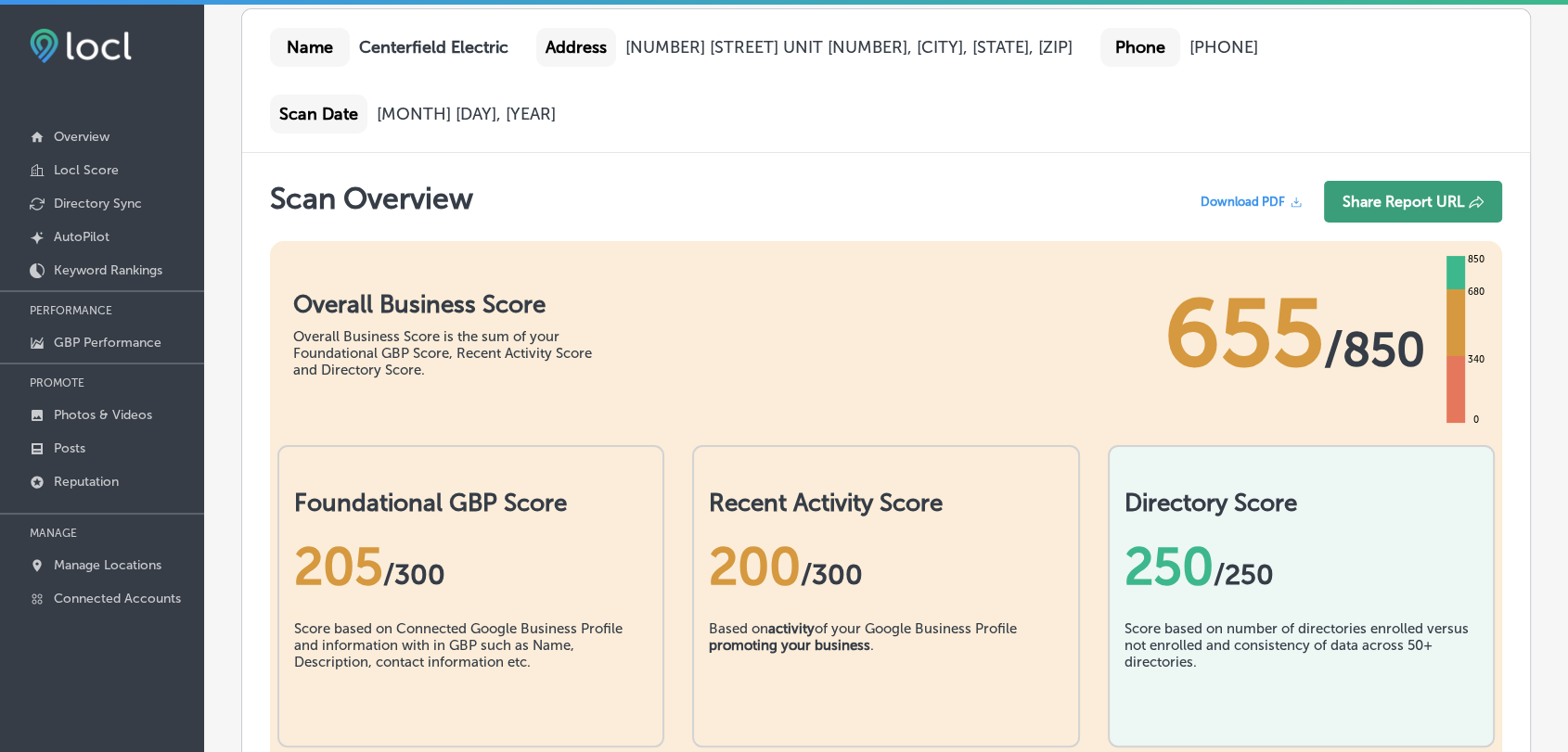 click on "Share Report URL" at bounding box center [1413, 201] 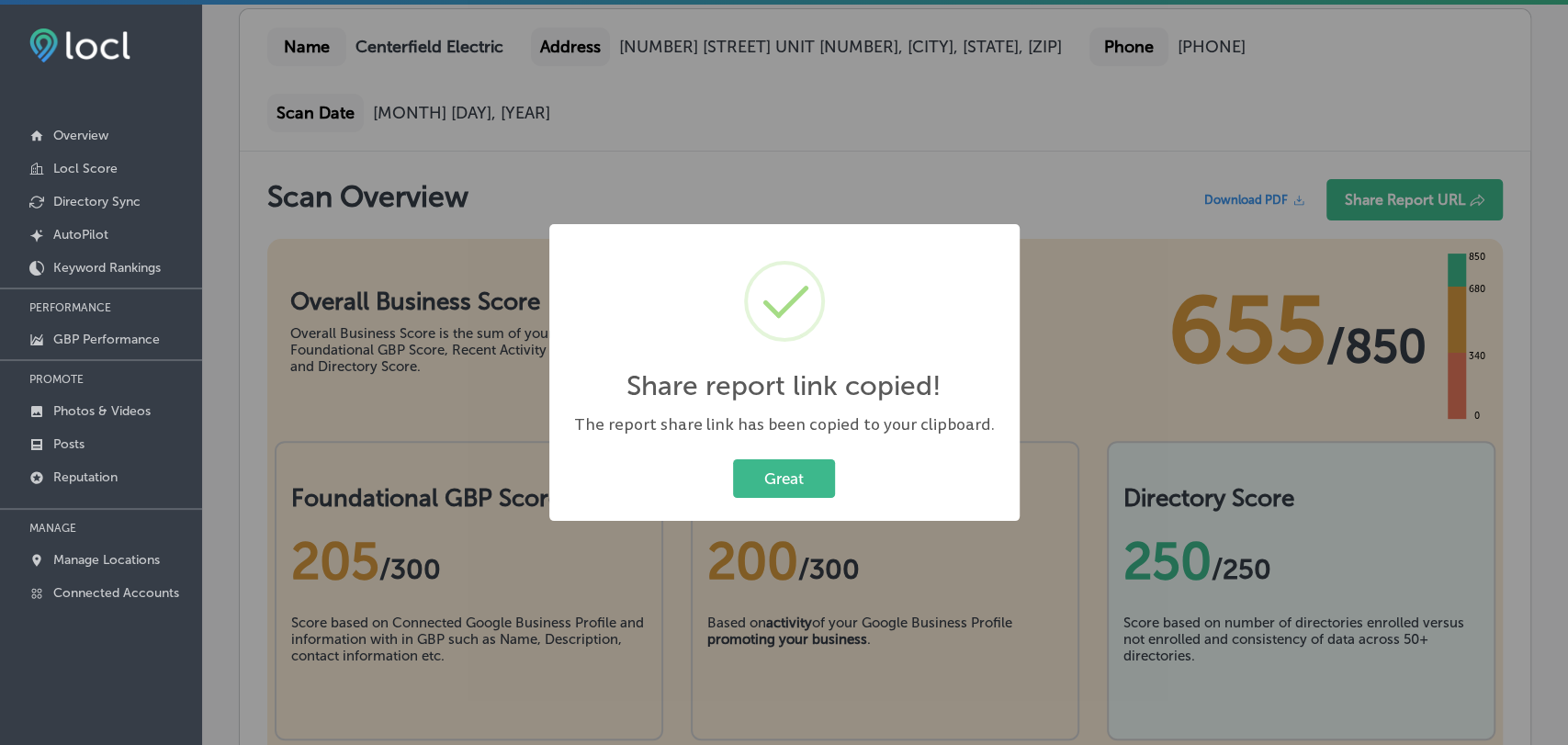 click on "Share report link copied! × The report share link has been copied to your clipboard. Great Cancel" at bounding box center (784, 372) 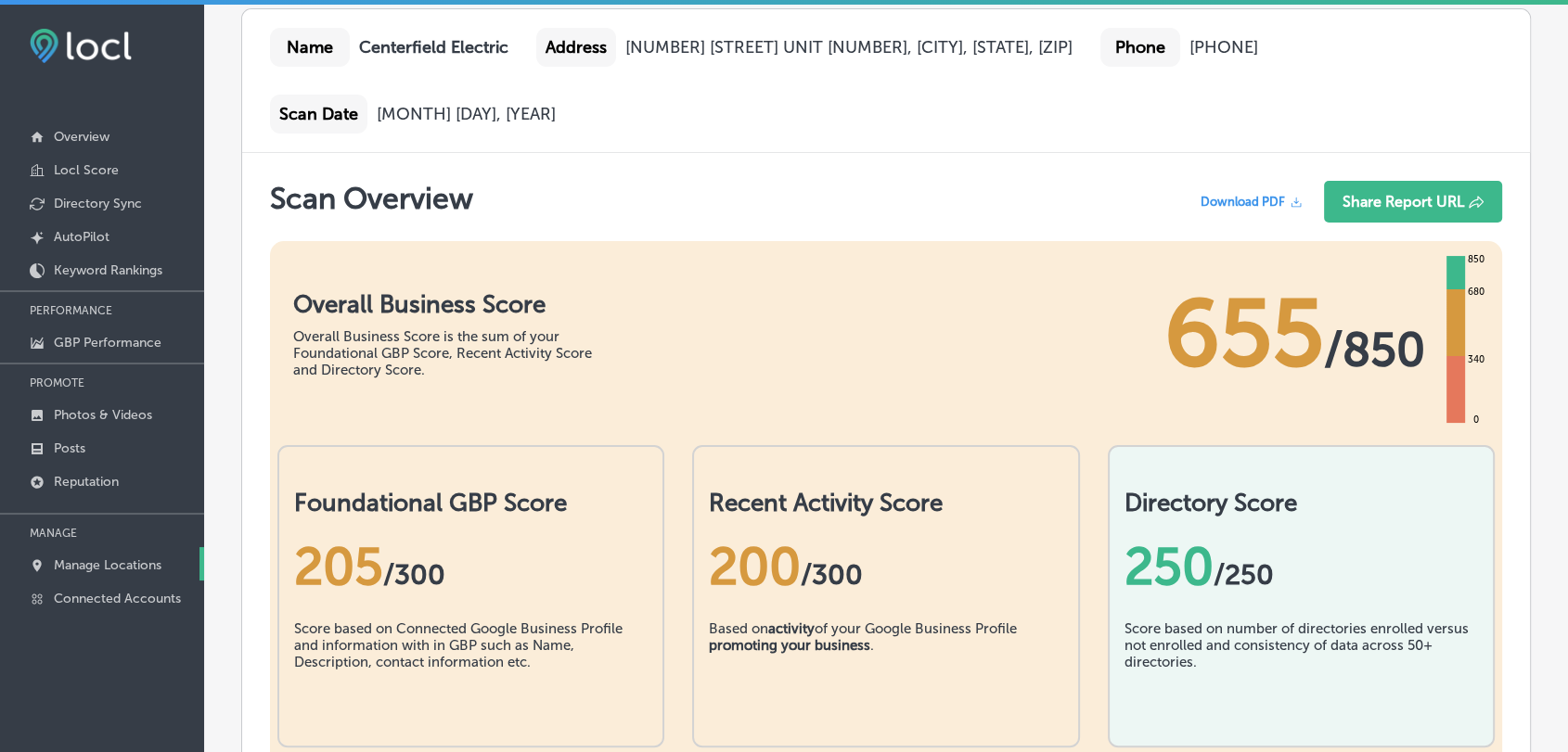 click on "Manage Locations" at bounding box center (108, 565) 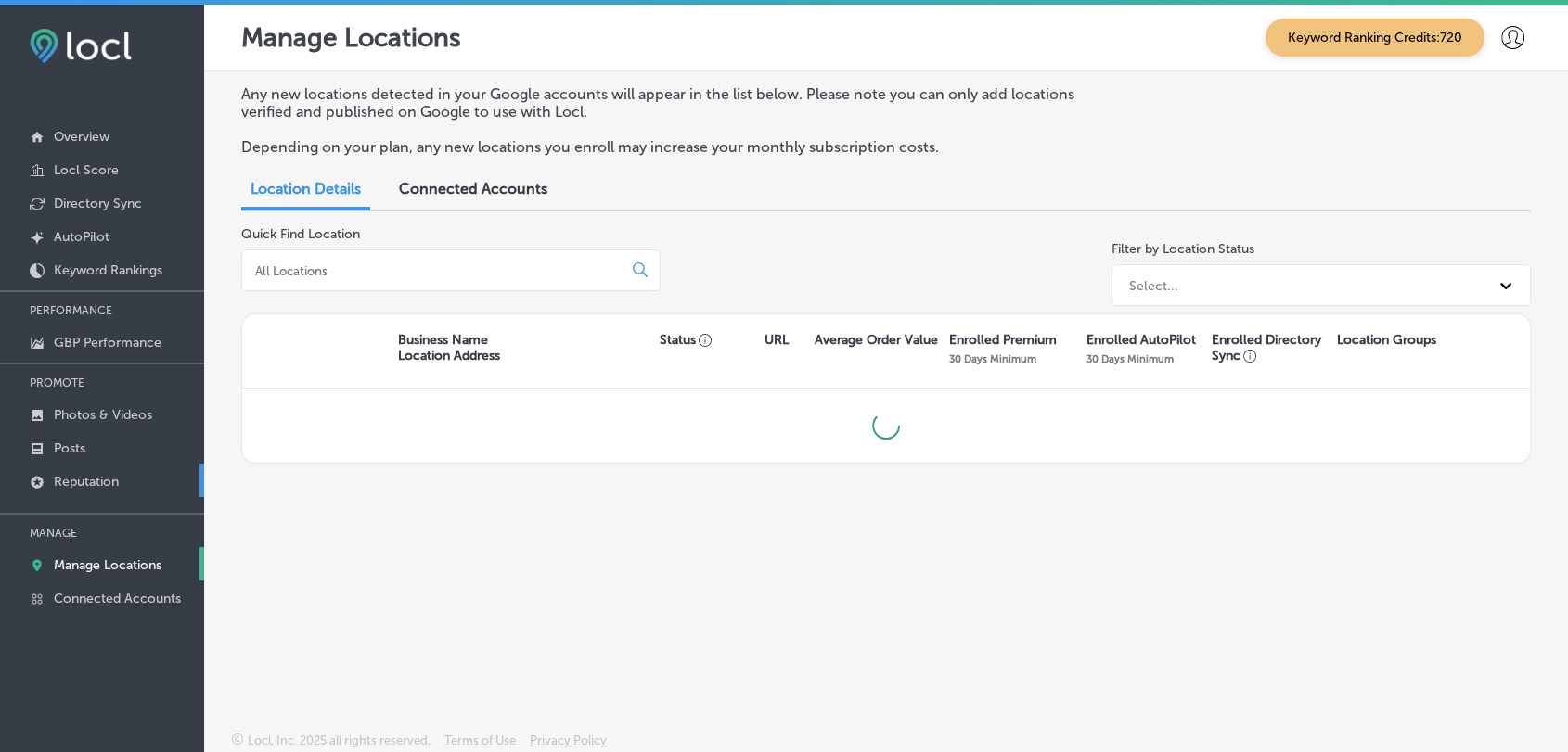 click on "Reputation" at bounding box center [86, 481] 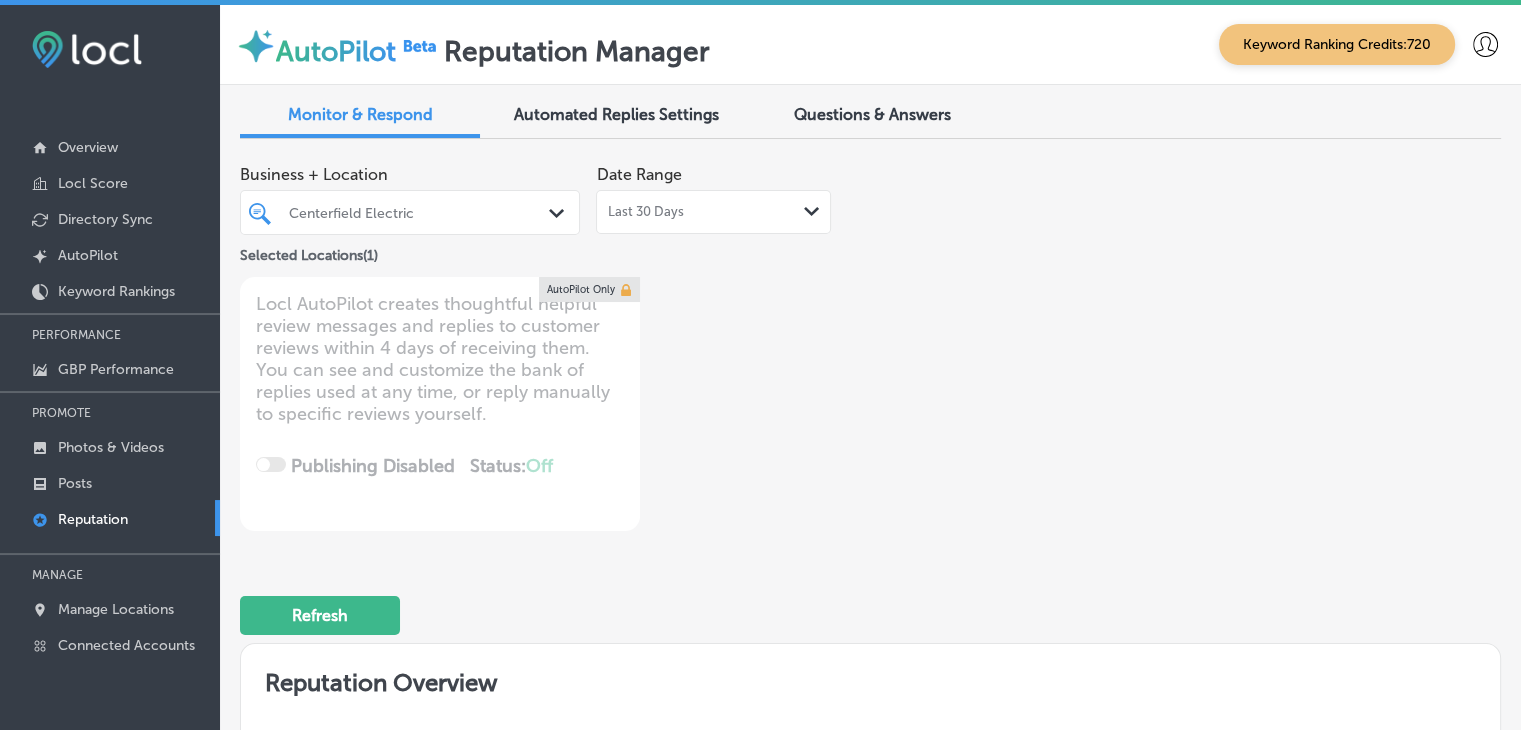 click on "Centerfield Electric
Path
Created with Sketch." at bounding box center (410, 212) 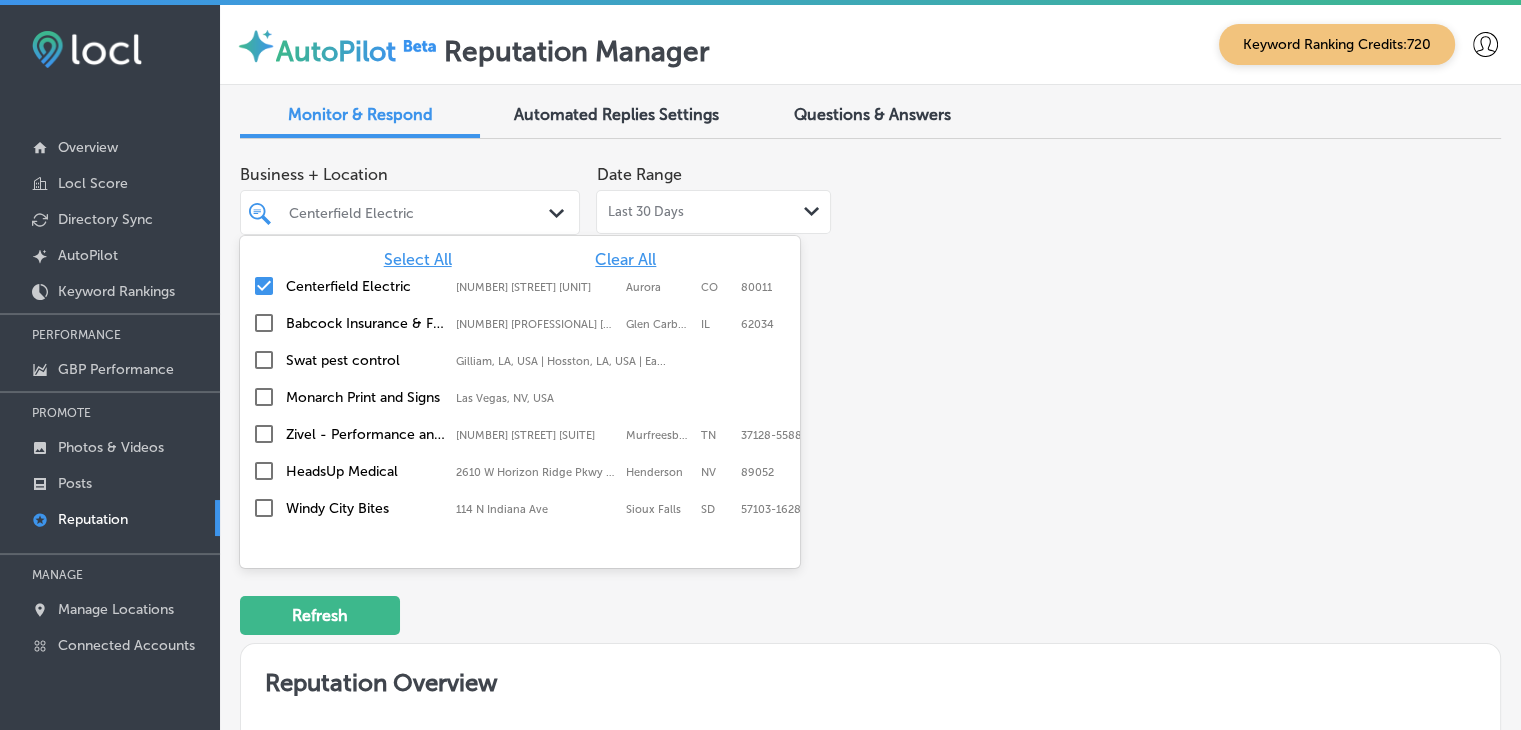 click on "Clear All" at bounding box center [625, 259] 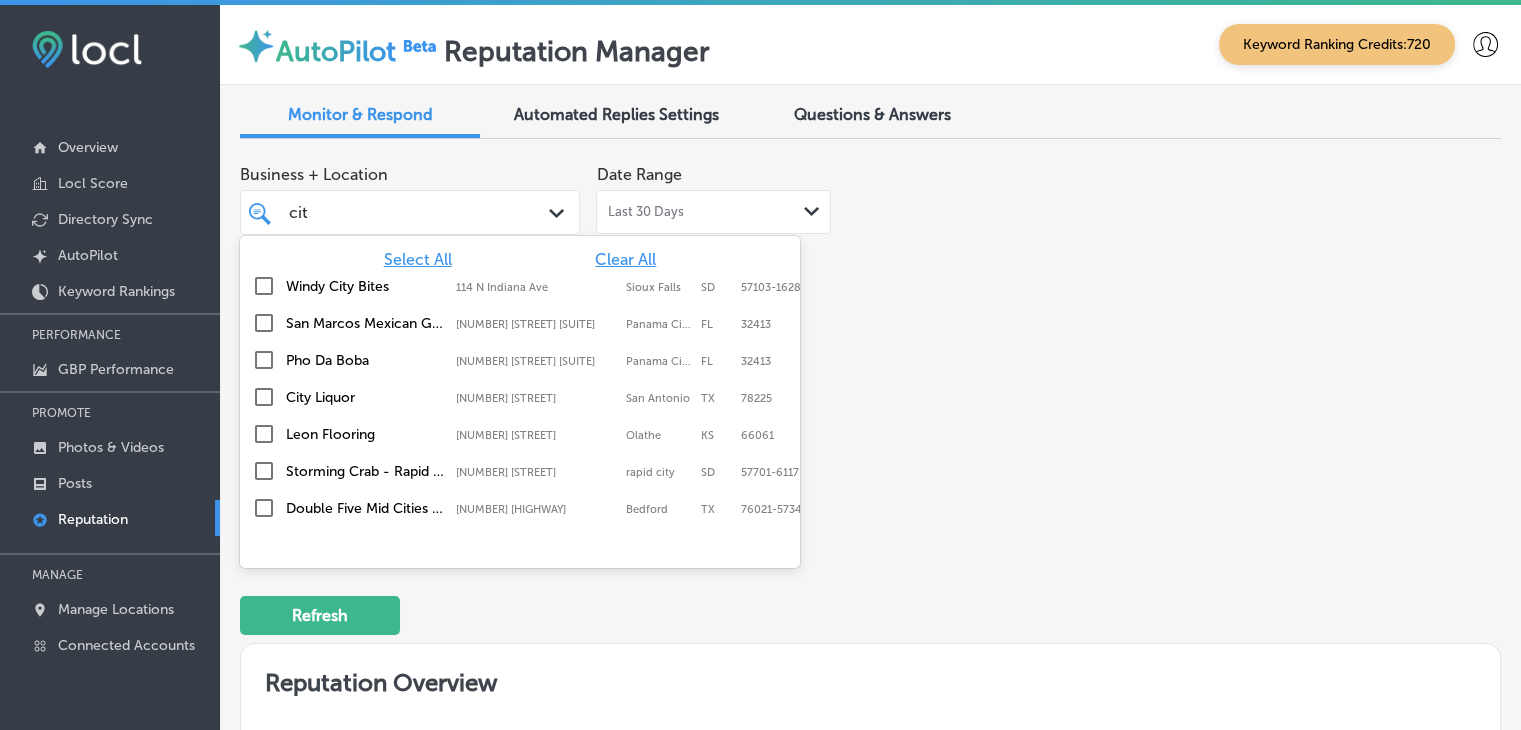 type on "city" 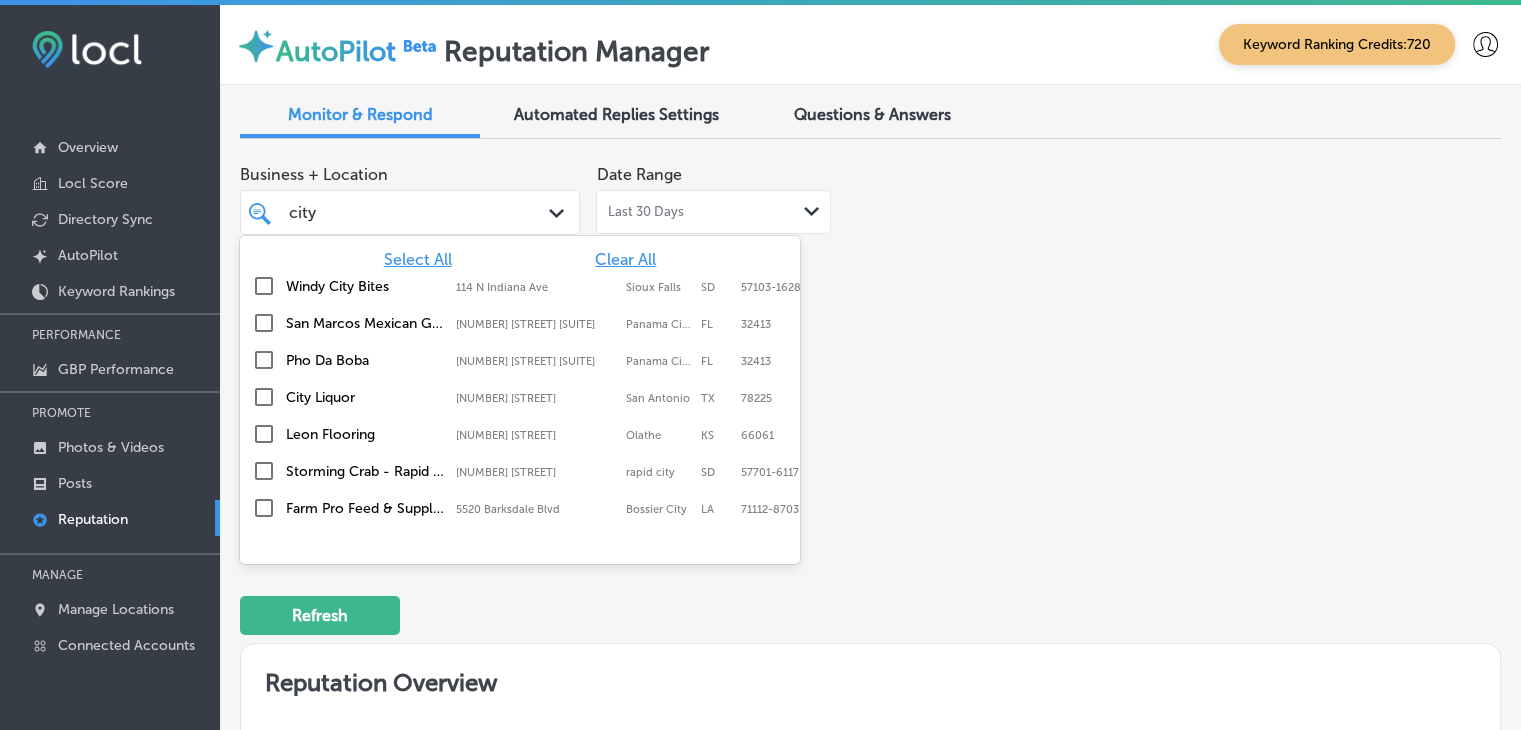 click on "3004 Nogalitos St" at bounding box center (536, 398) 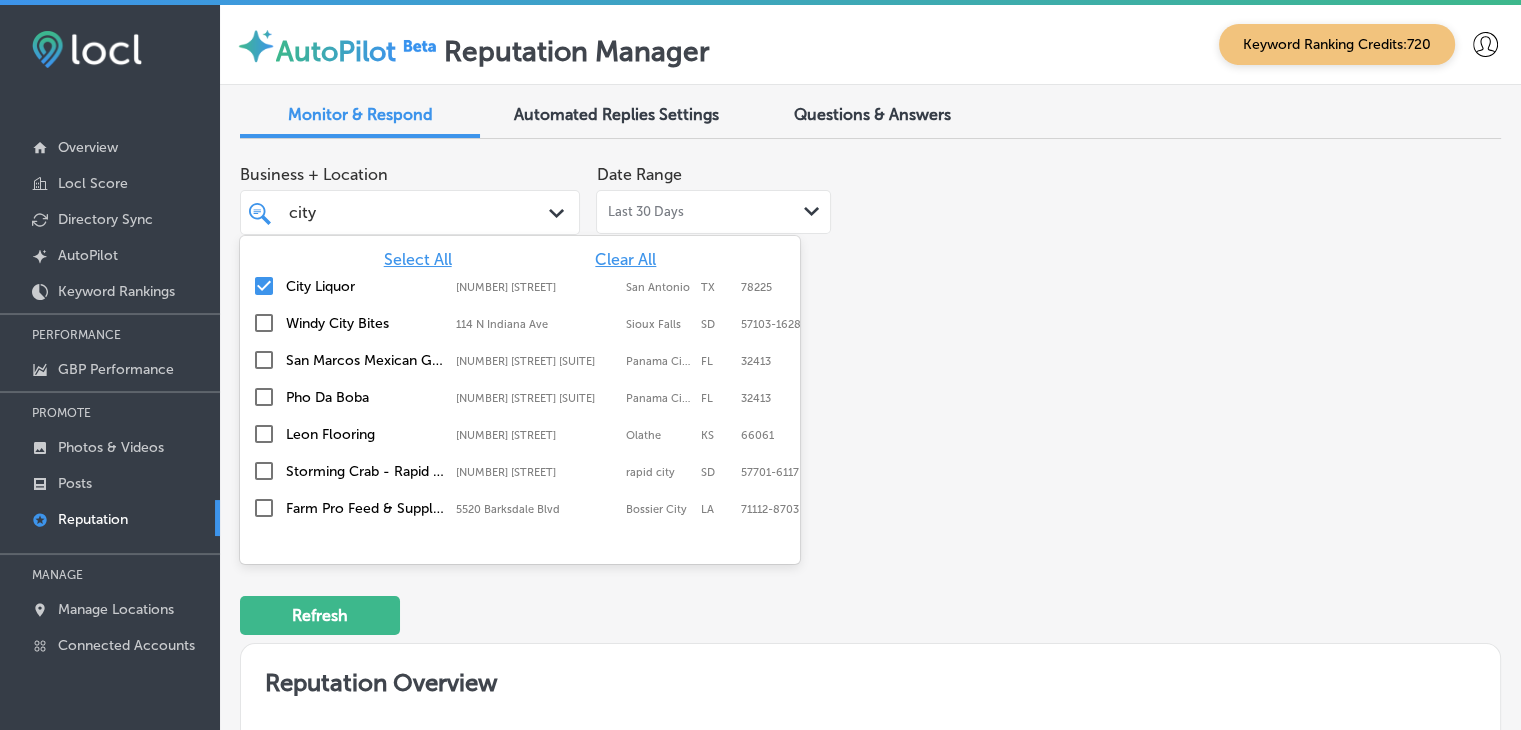 type on "city" 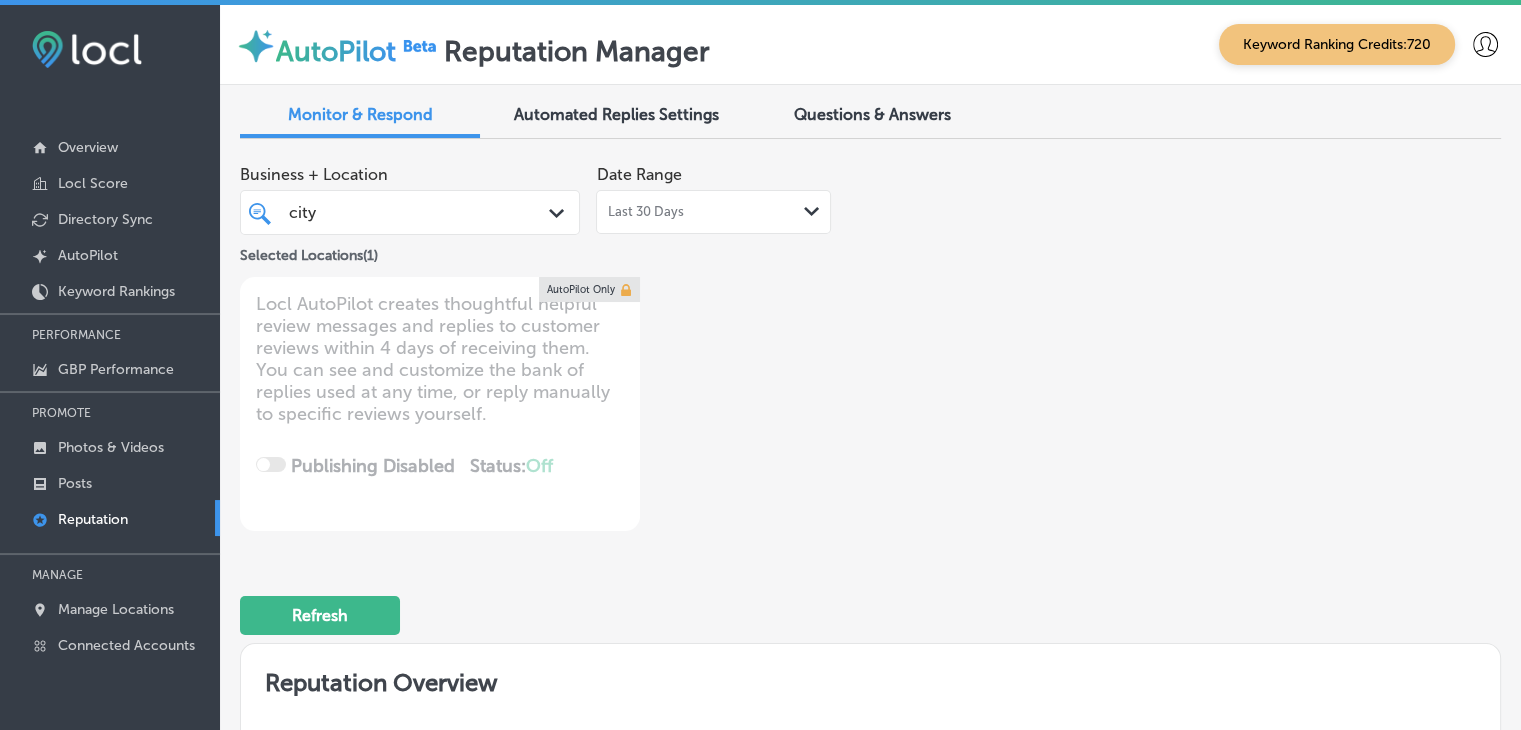 click on "Business + Location
city city
Path
Created with Sketch.
Selected Locations  ( 1 ) Date Range Last 30 Days
Path
Created with Sketch.
Locl AutoPilot creates thoughtful helpful review messages and replies to customer reviews within 4 days of receiving them. You can see and customize the bank of replies used at any time, or reply manually to specific reviews yourself. Publishing Disabled Status:  Off 0 / 0  Location(s) Publishing AutoPilot Only" at bounding box center (870, 343) 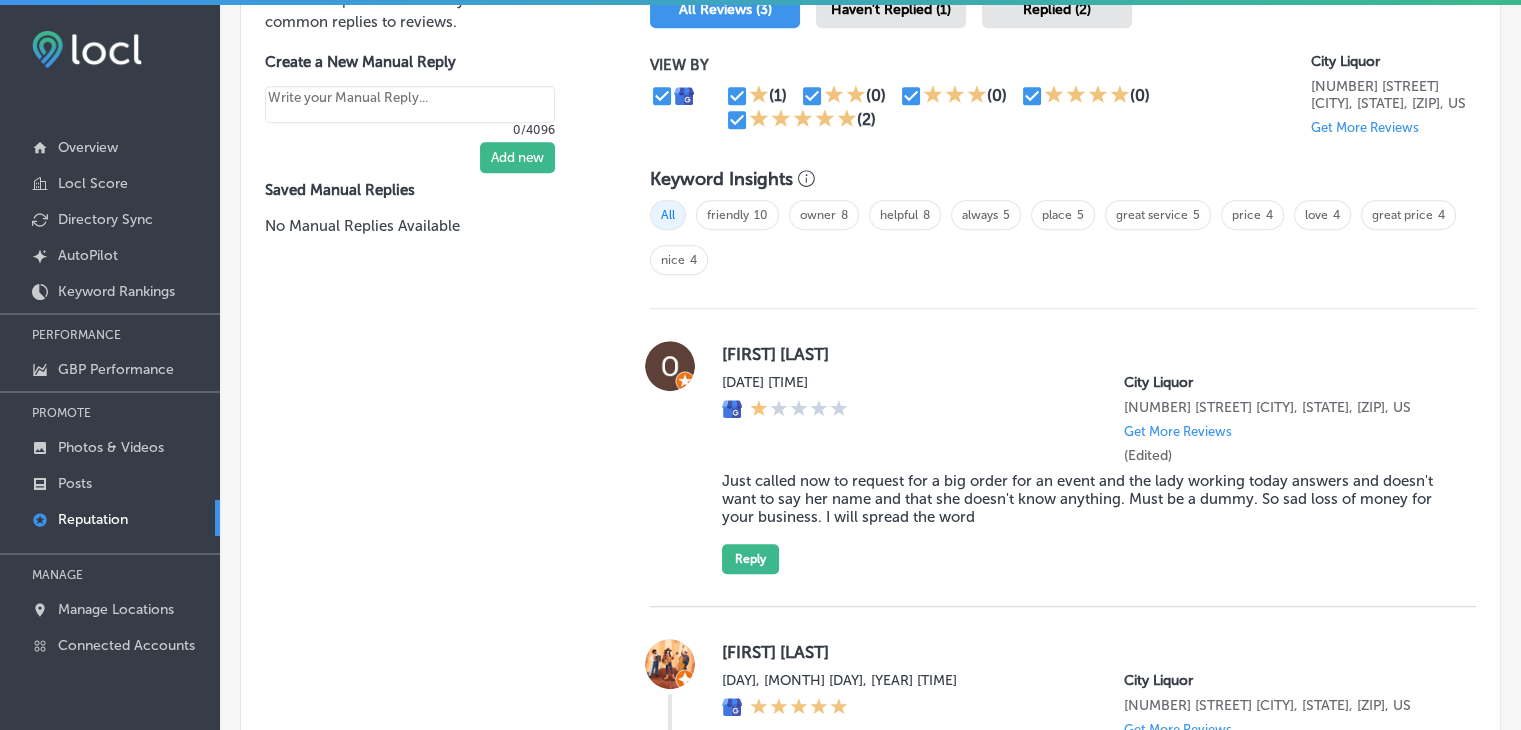 scroll, scrollTop: 1400, scrollLeft: 0, axis: vertical 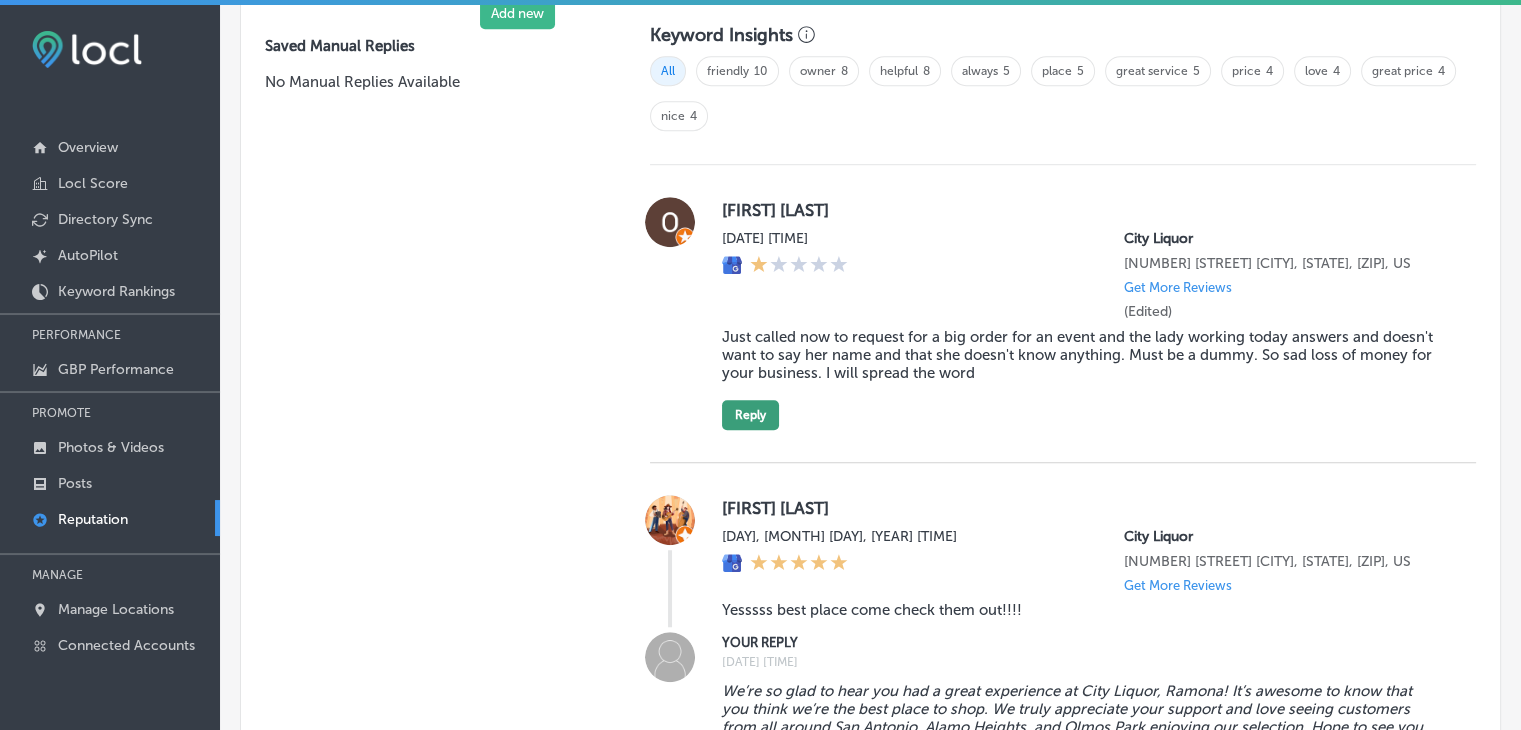 click on "Reply" at bounding box center (750, 415) 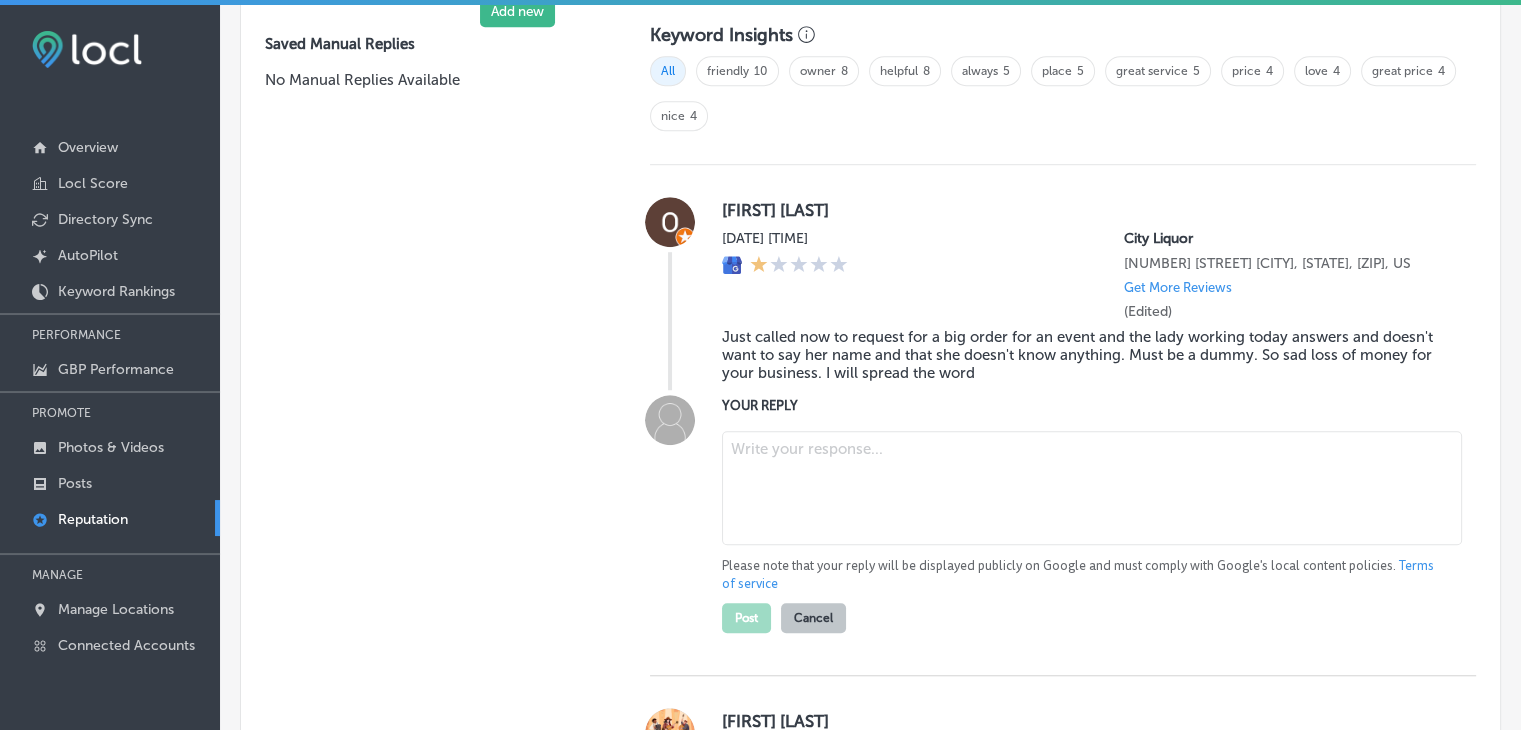 scroll, scrollTop: 1398, scrollLeft: 0, axis: vertical 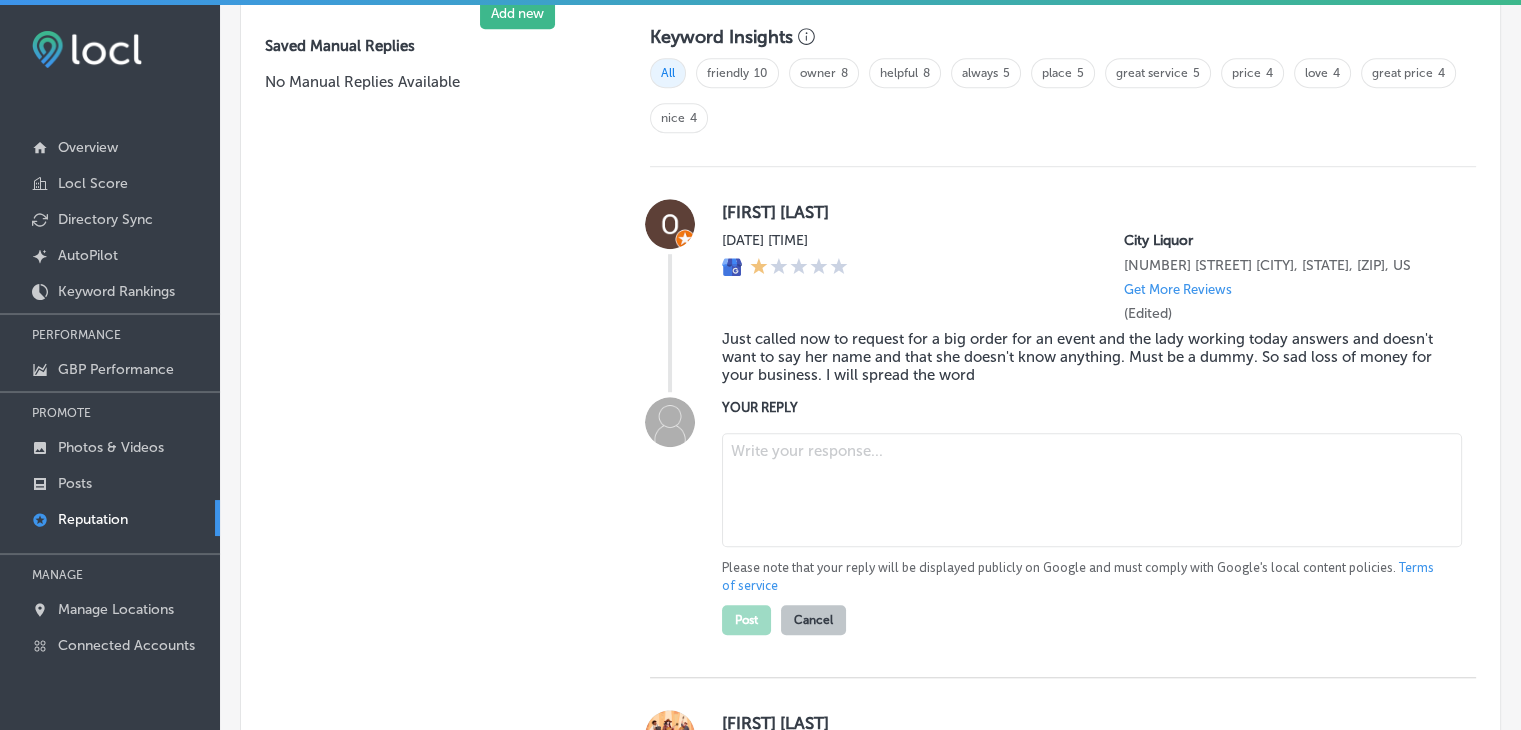 click at bounding box center (1092, 490) 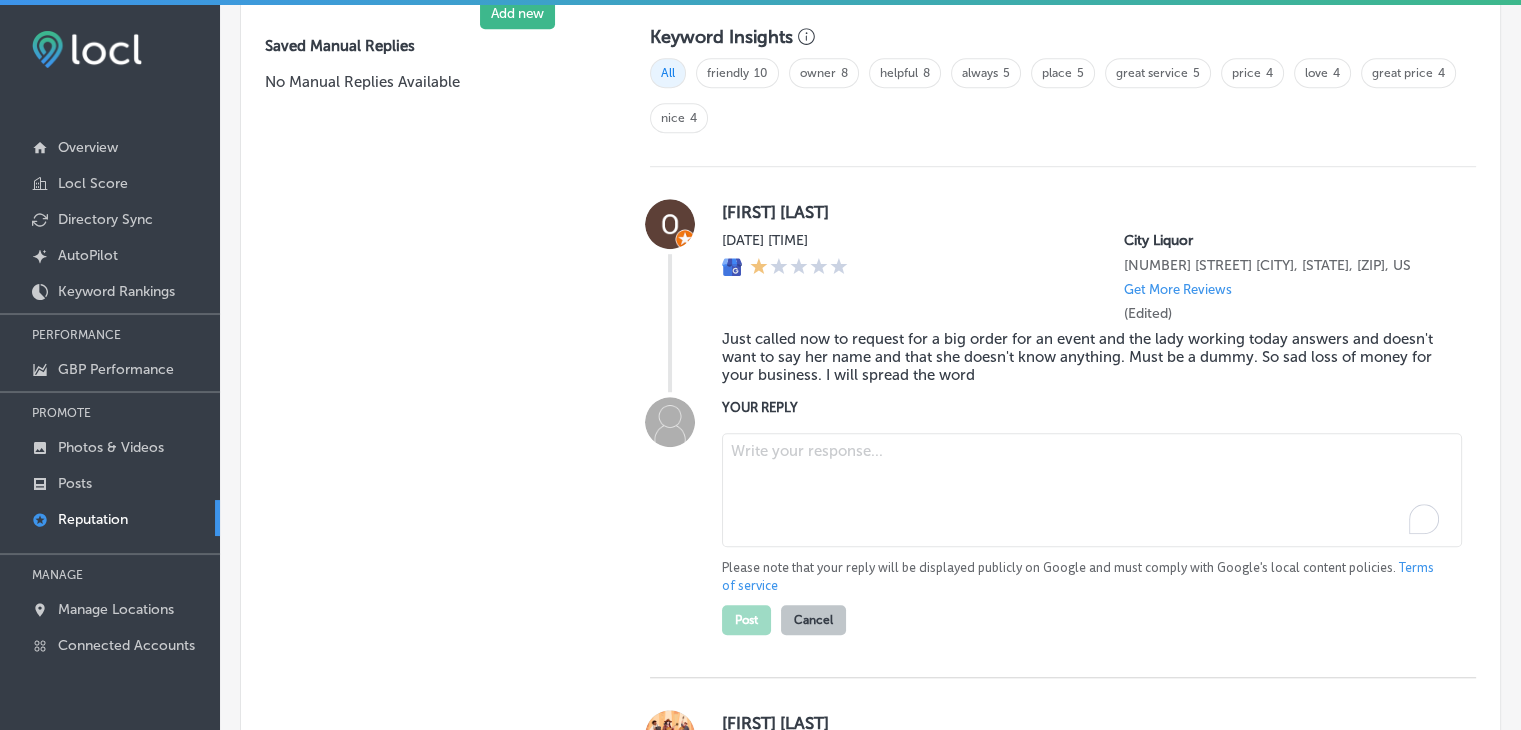 type on "x" 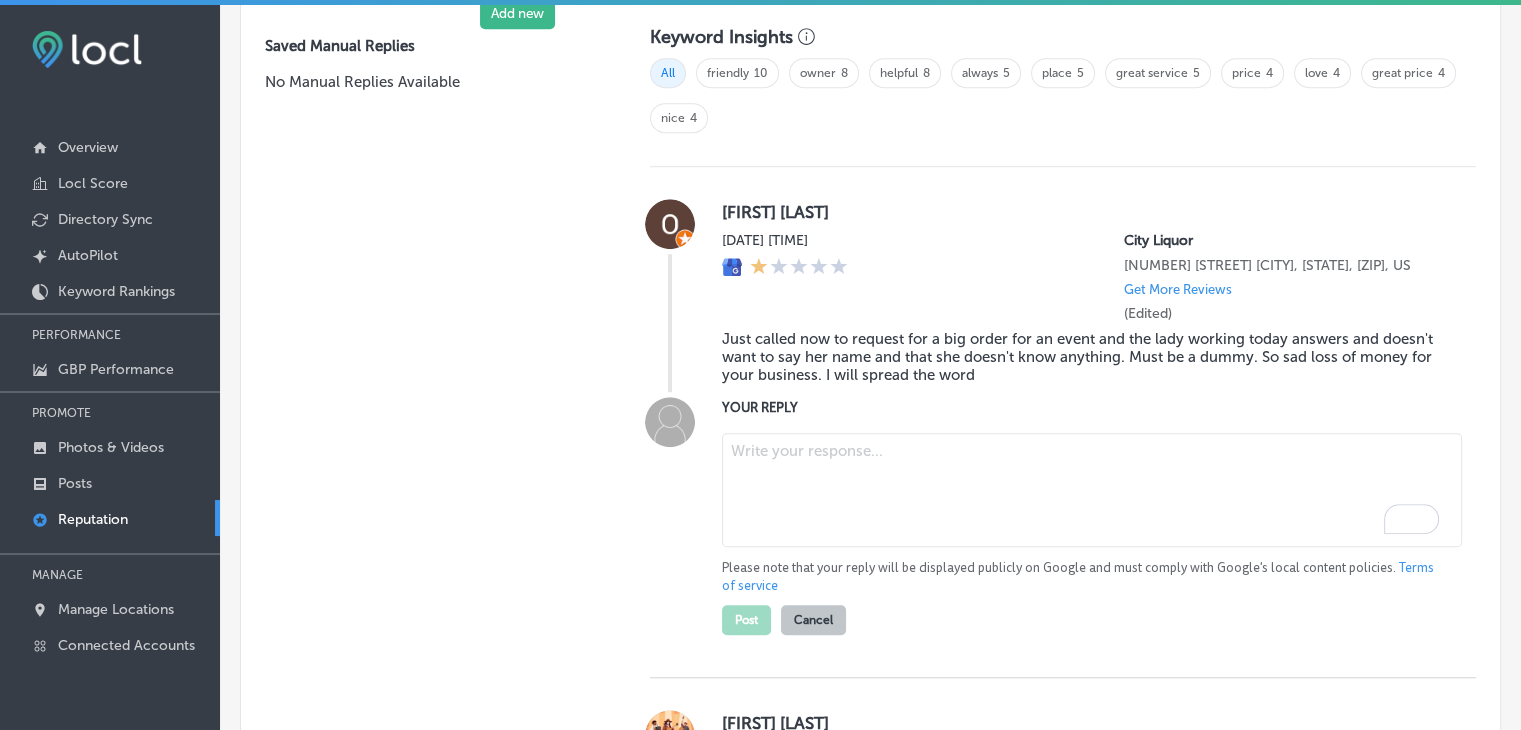 click at bounding box center (1092, 490) 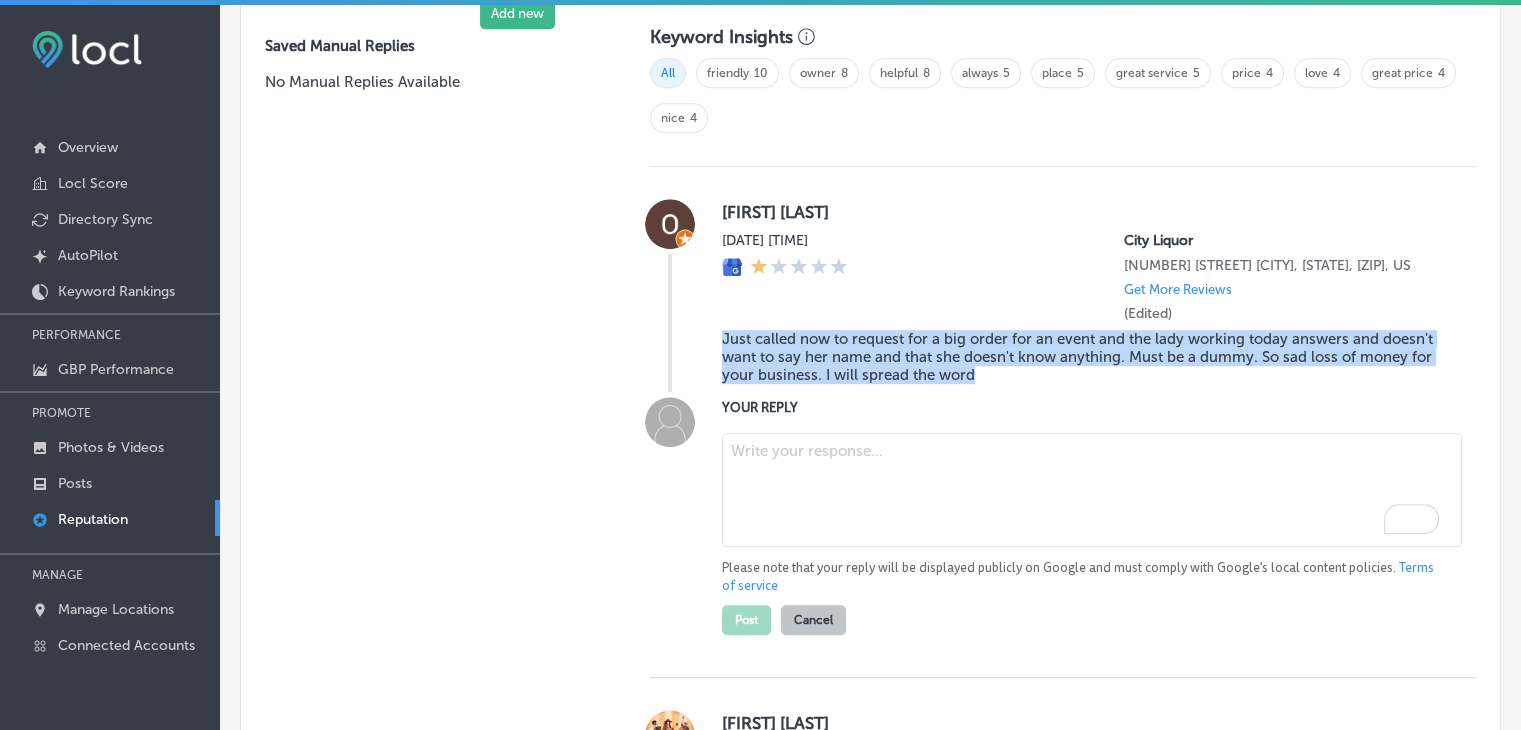 drag, startPoint x: 1012, startPoint y: 387, endPoint x: 716, endPoint y: 341, distance: 299.553 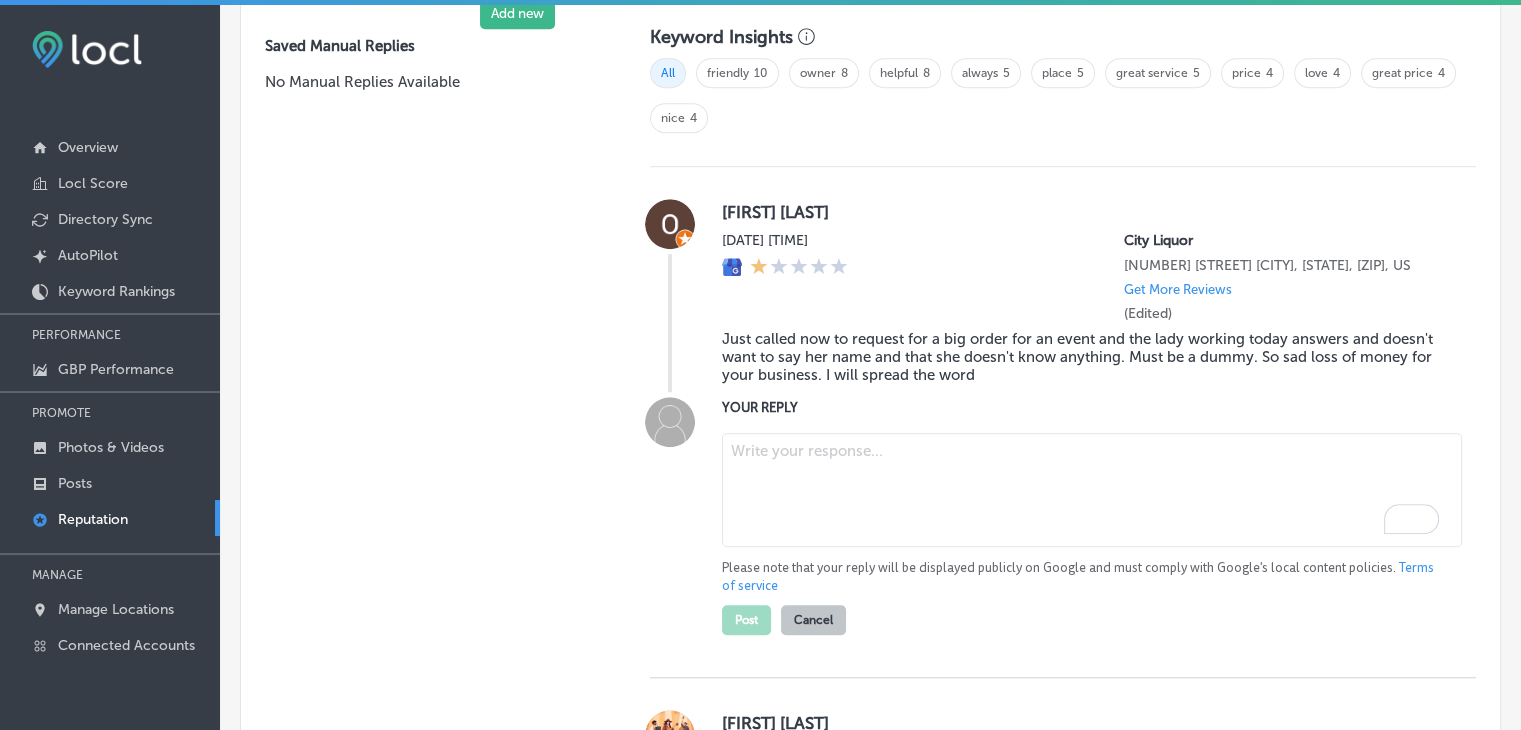 click on "All friendly 10 owner 8 helpful 8 always 5 place 5 great service 5 price 4 love 4 great price 4 nice 4" at bounding box center [1063, 103] 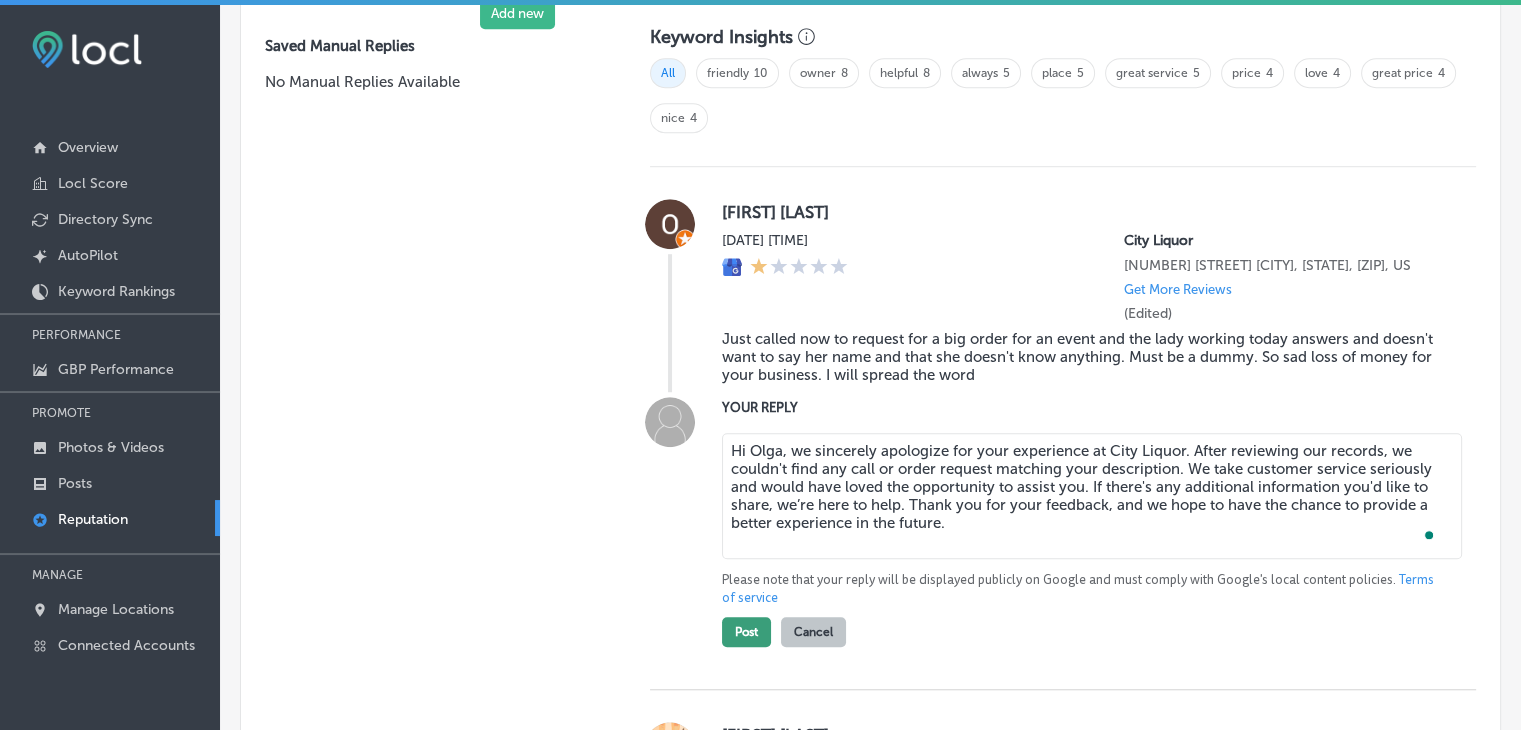 type on "Hi Olga, we sincerely apologize for your experience at City Liquor. After reviewing our records, we couldn't find any call or order request matching your description. We take customer service seriously and would have loved the opportunity to assist you. If there's any additional information you'd like to share, we’re here to help. Thank you for your feedback, and we hope to have the chance to provide a better experience in the future." 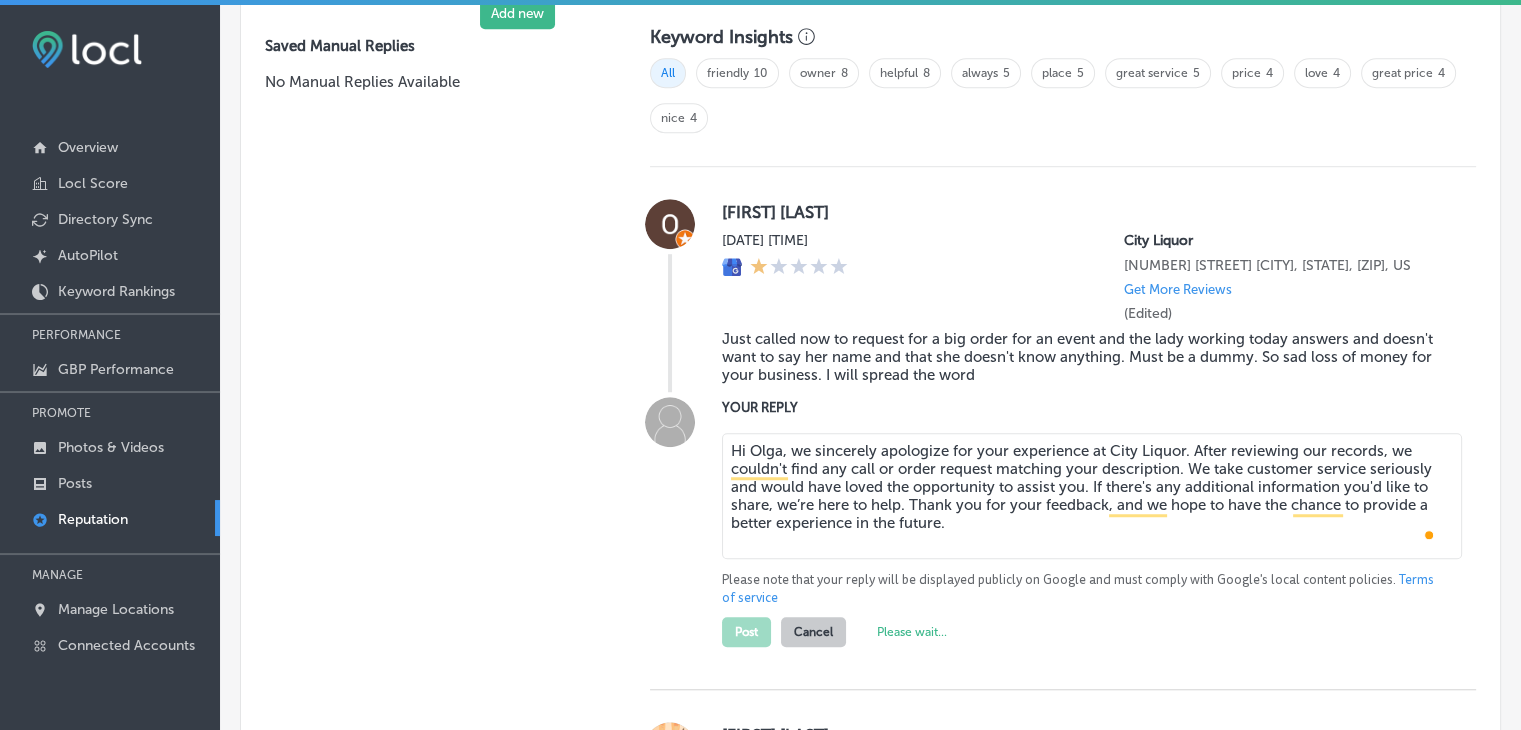 type on "x" 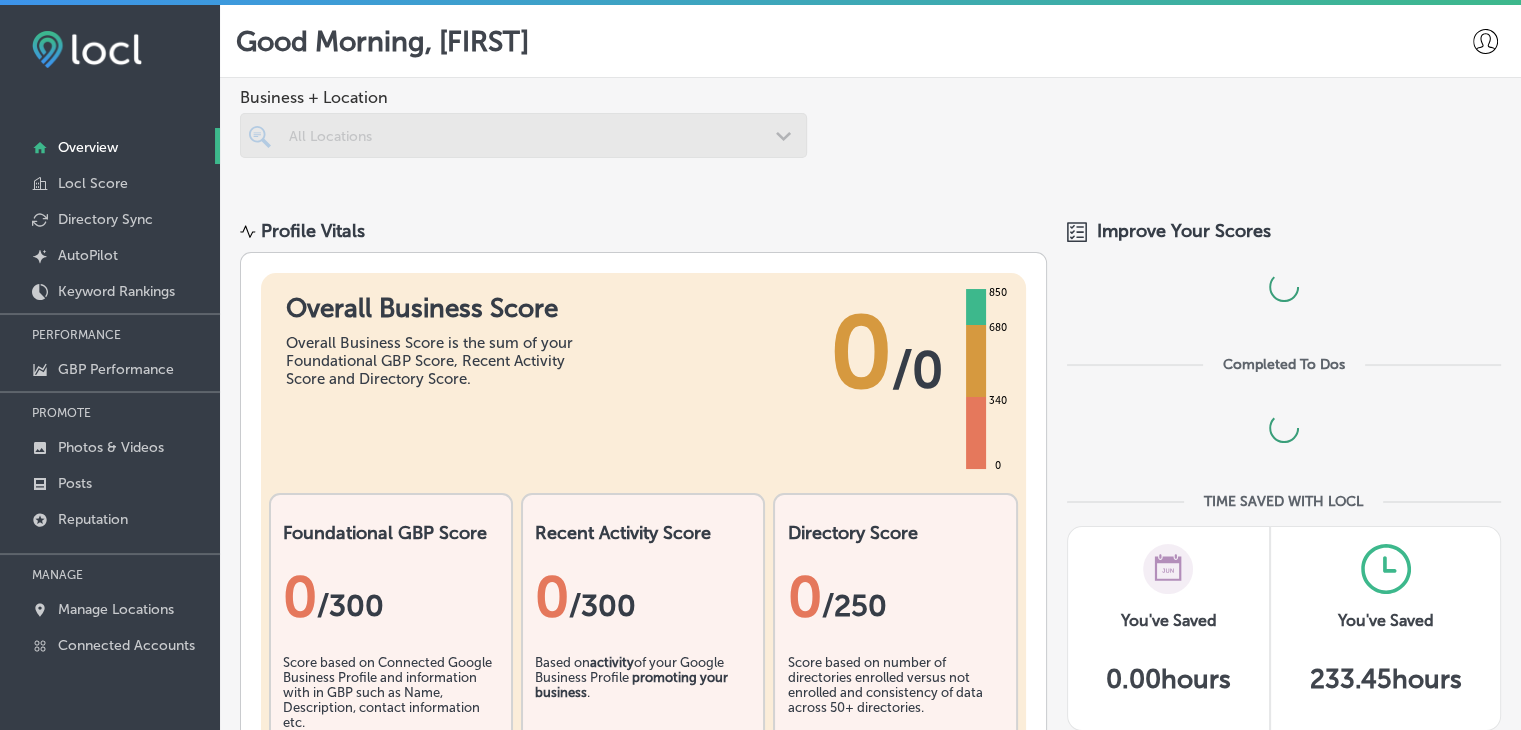 scroll, scrollTop: 0, scrollLeft: 0, axis: both 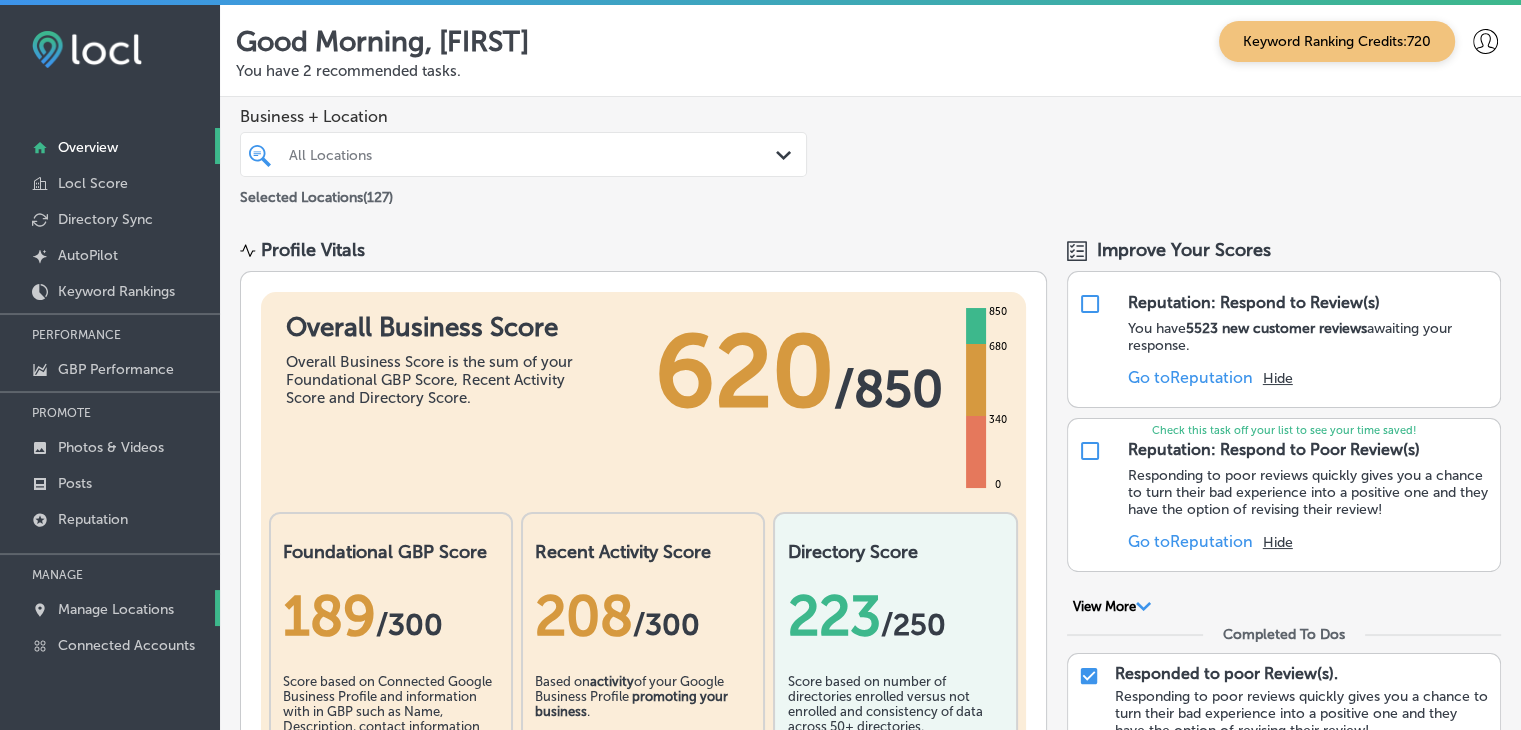 click on "Manage Locations" at bounding box center [116, 609] 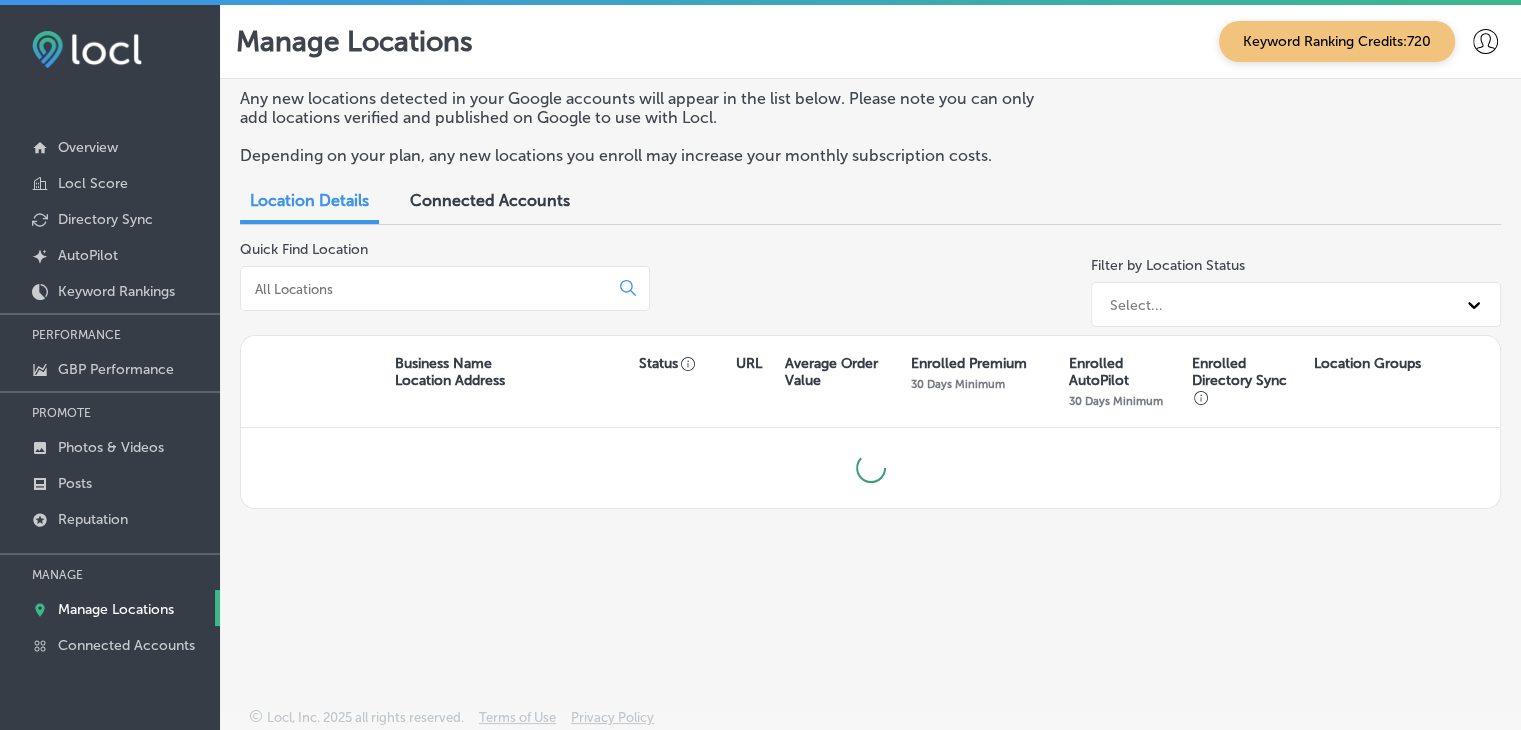 drag, startPoint x: 415, startPoint y: 243, endPoint x: 415, endPoint y: 275, distance: 32 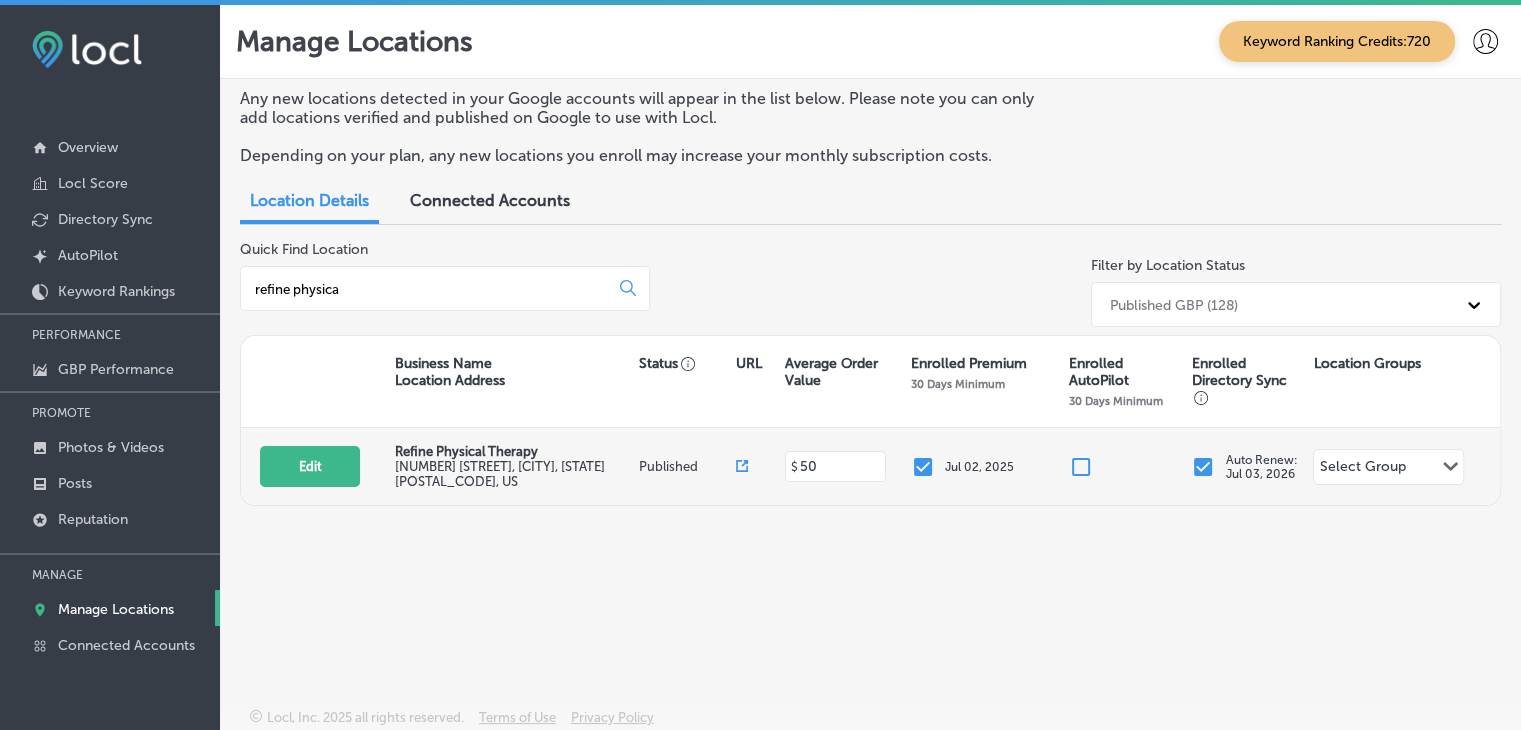 type on "refine physica" 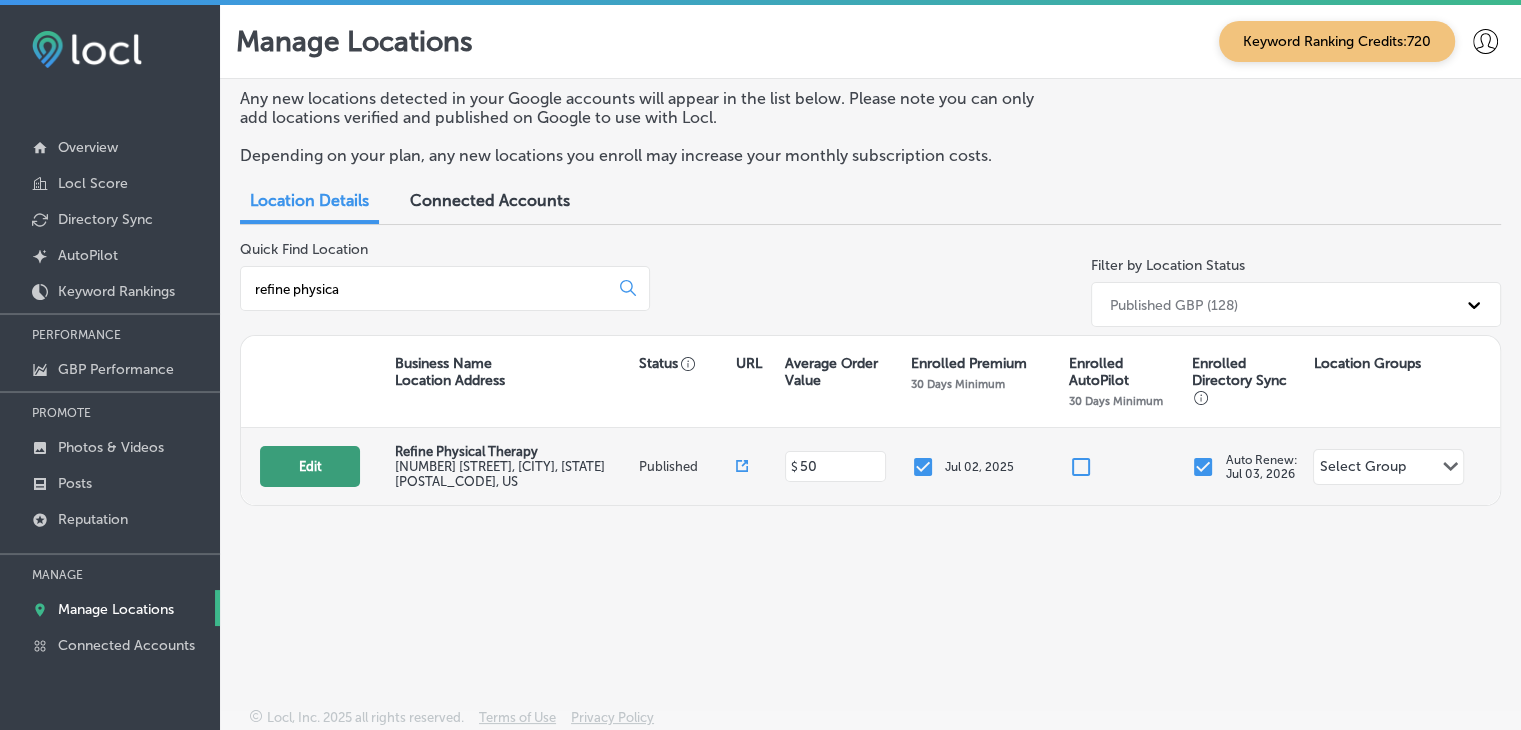 click on "Edit" at bounding box center [310, 466] 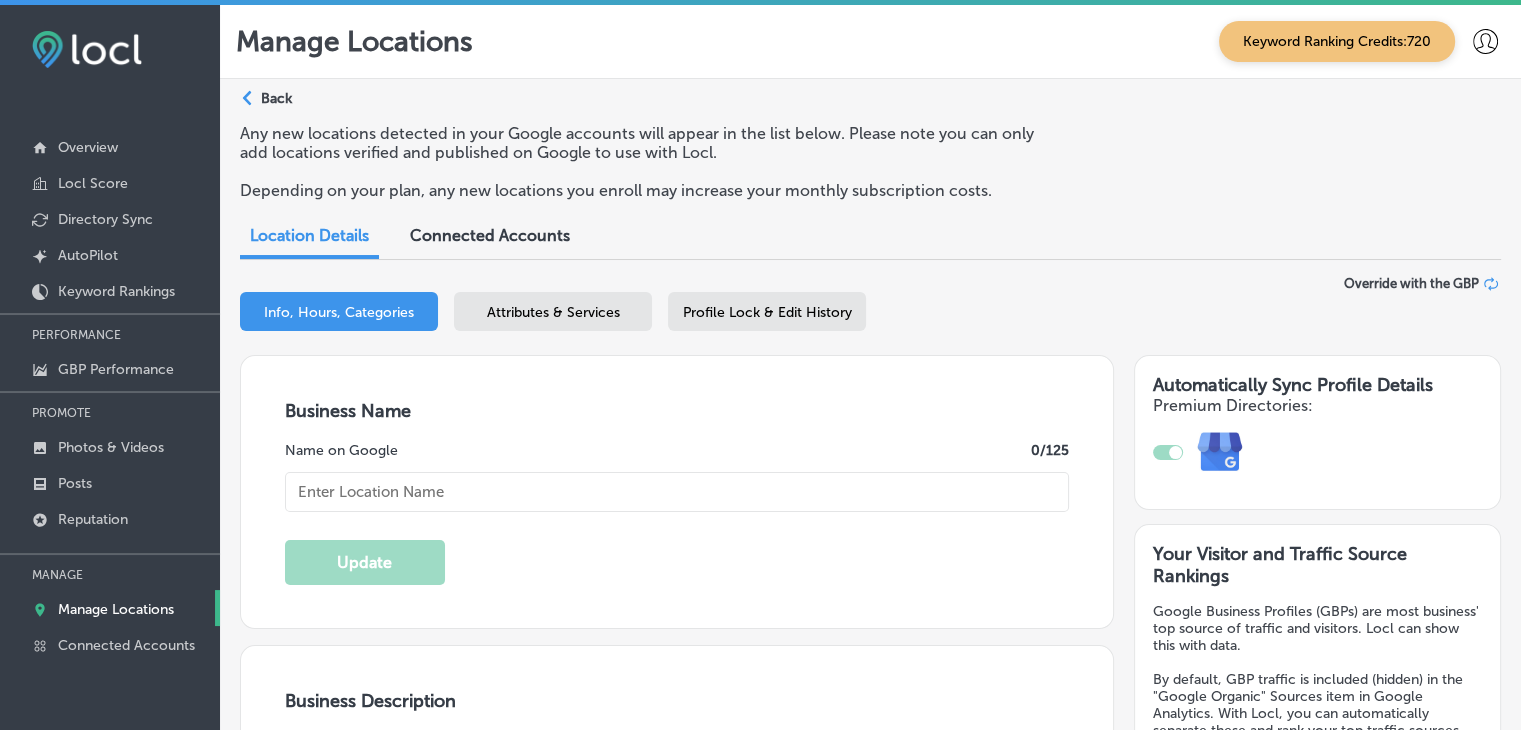 checkbox on "true" 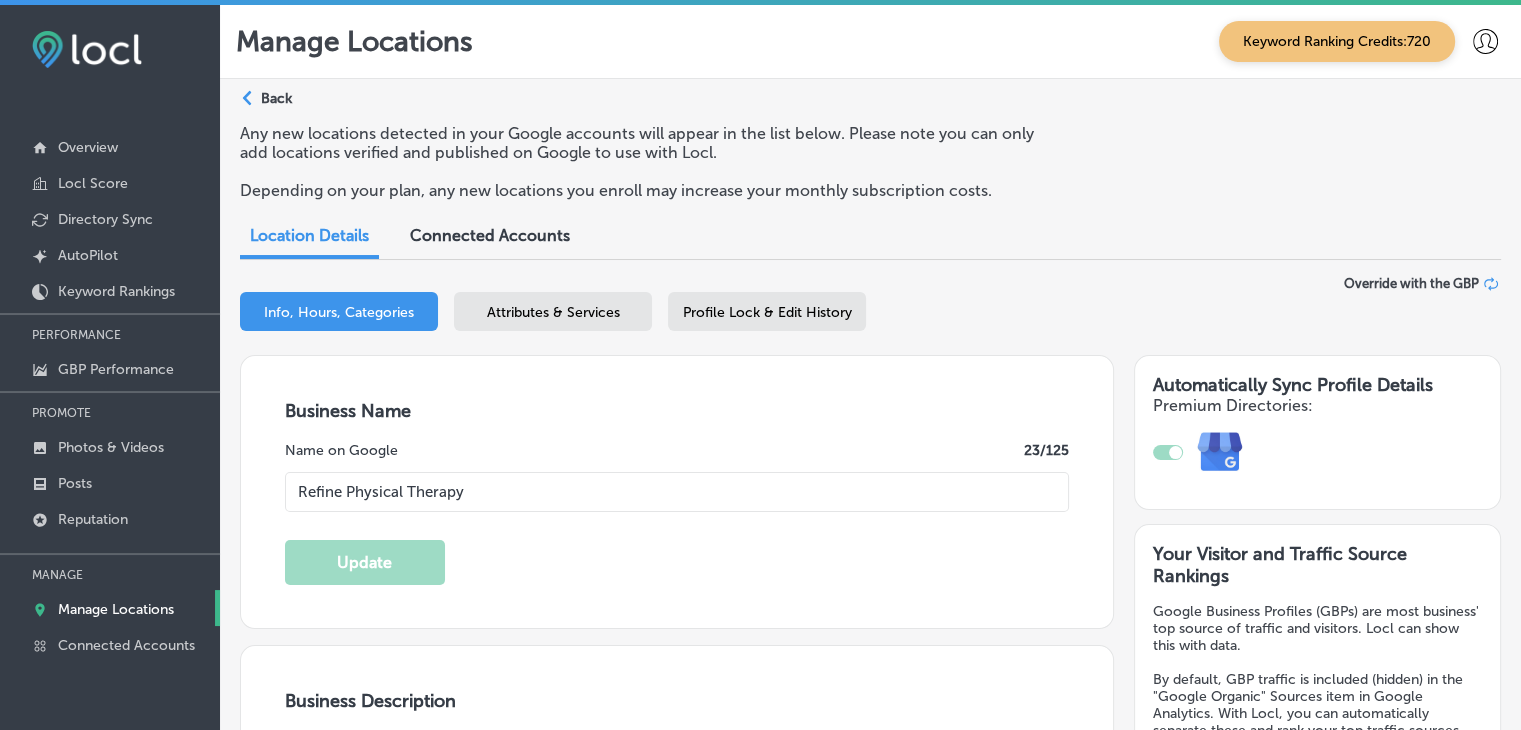 type on "[NUMBER] [STREET]" 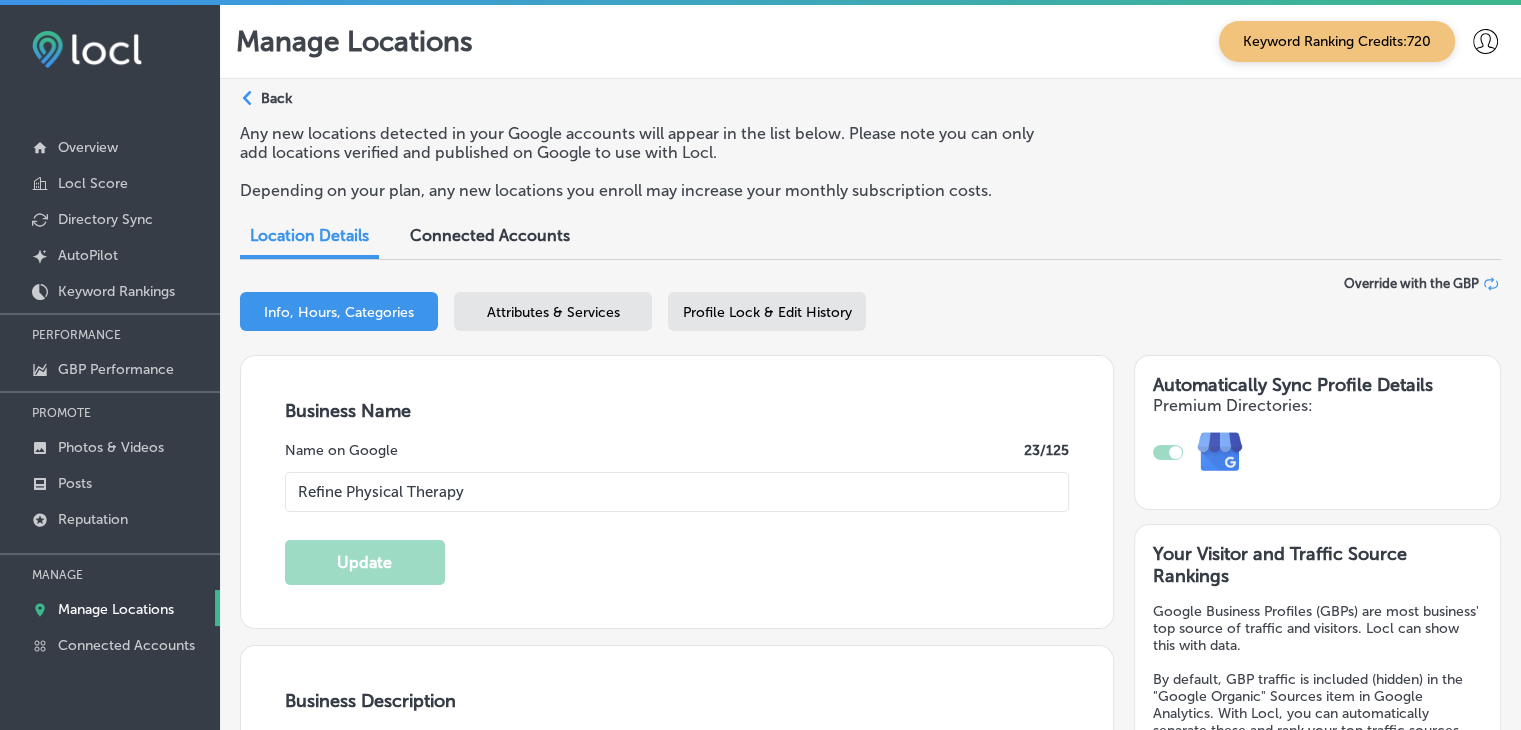 type on "+1 303 219 0563" 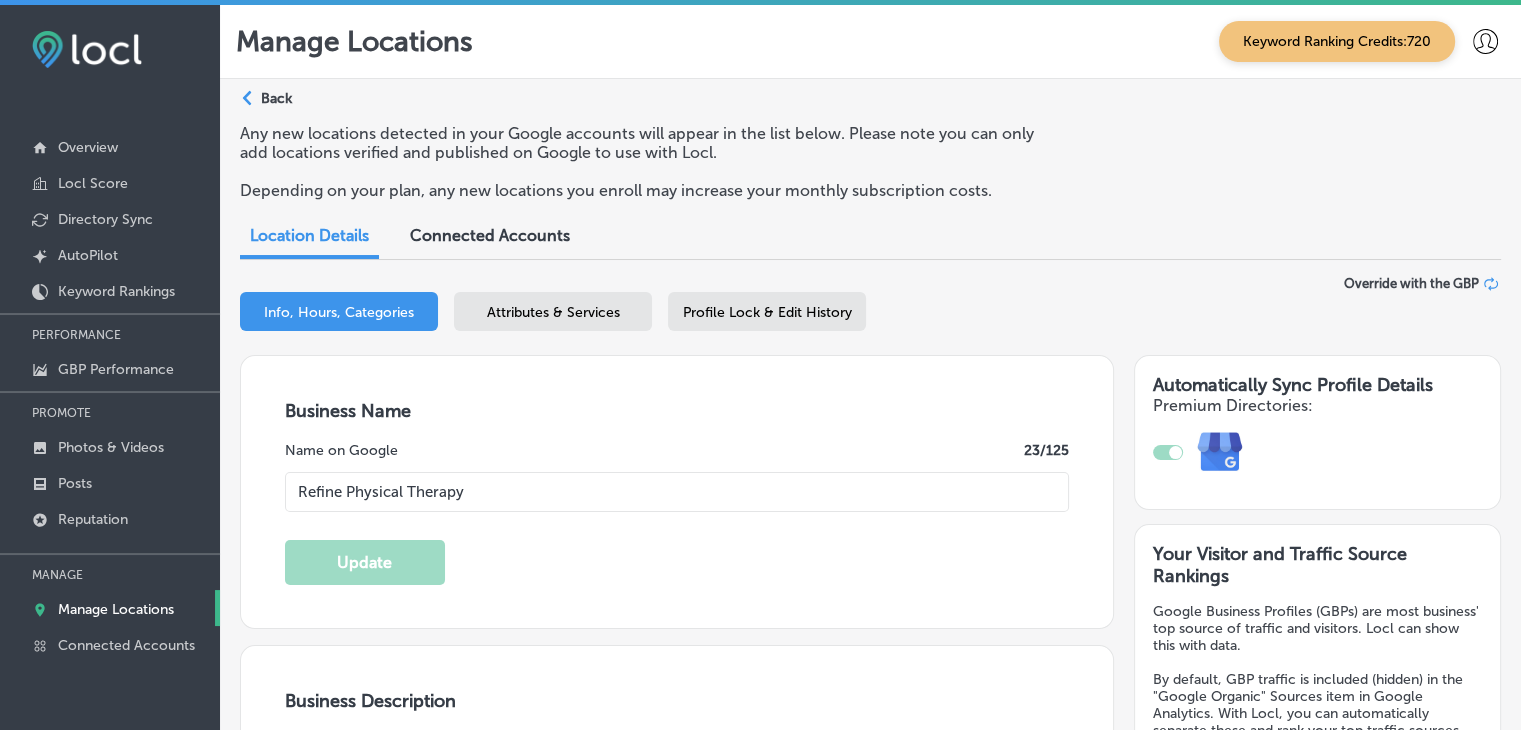 select on "US" 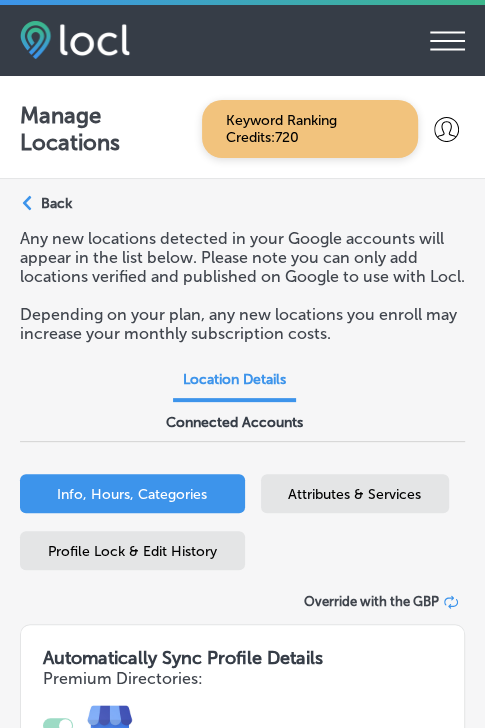 type on "[NUMBER] [STREET]" 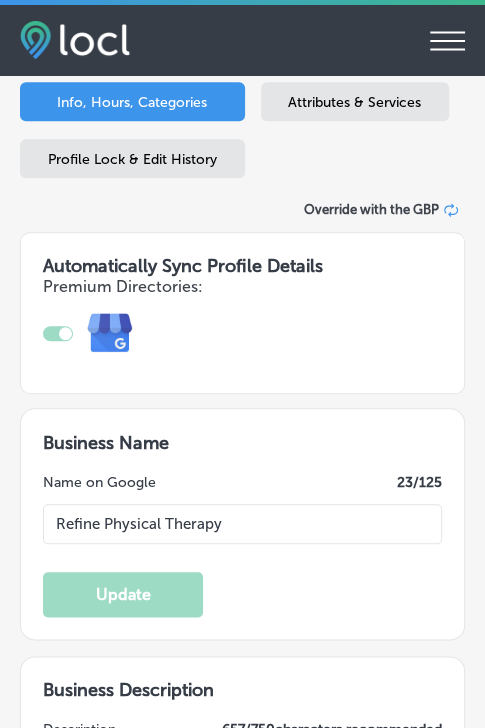 checkbox on "true" 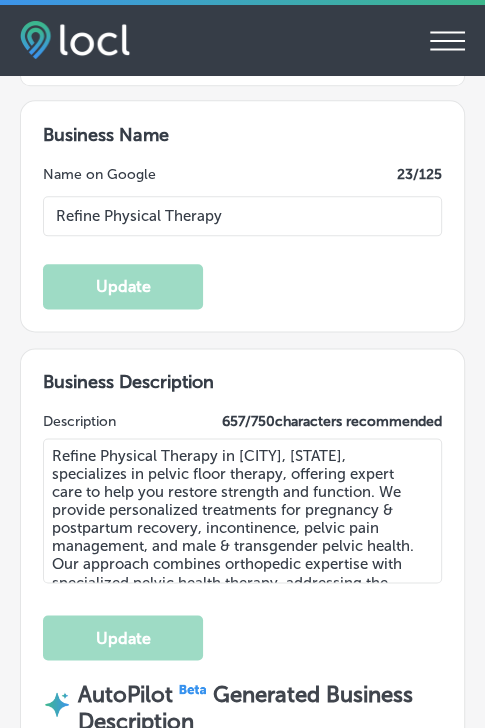 type on "+1 303 219 0563" 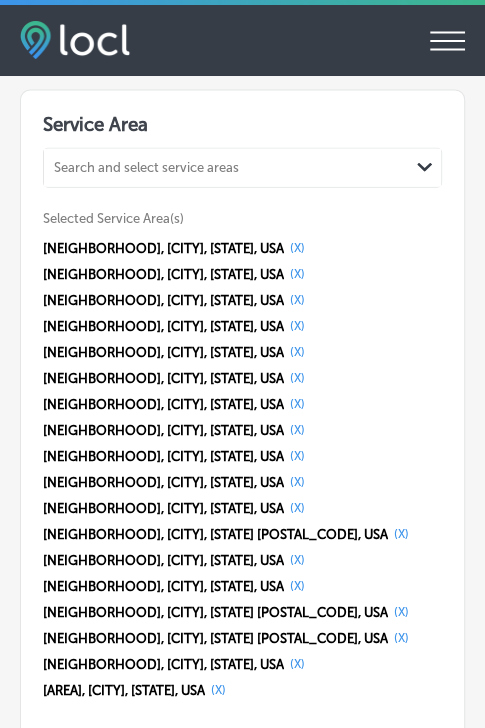 scroll, scrollTop: 4000, scrollLeft: 0, axis: vertical 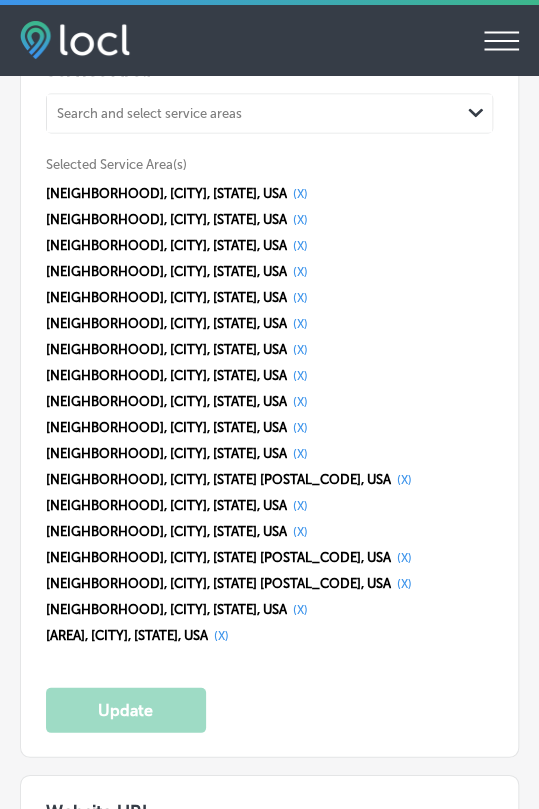 drag, startPoint x: 440, startPoint y: 0, endPoint x: 109, endPoint y: 142, distance: 360.17358 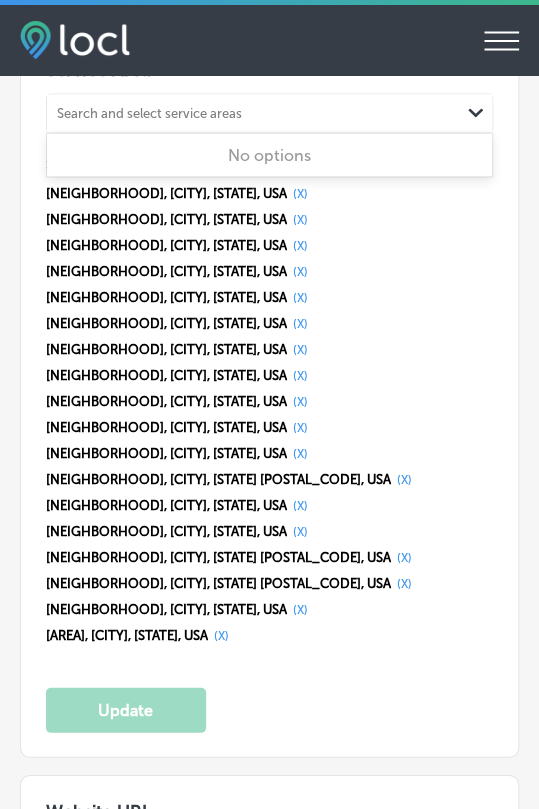 click on "Service Area       0 results available. Use Up and Down to choose options, press Enter to select the currently focused option, press Escape to exit the menu, press Tab to select the option and exit the menu. Search and select service areas
Path
Created with Sketch.
No options Selected Service Area(s) Baker, Denver, CO, USA (X) Hilltop, Denver, CO, USA (X) Highland, Denver, CO, USA (X) Sloan Lake, Denver, CO, USA (X) Five Points, Denver, CO, USA (X) Capitol Hill, Denver, CO, USA (X) Cherry Creek, Denver, CO, USA (X) Civic Center, Denver, CO, USA (X) Country Club, Denver, CO, USA (X) West Highland, Denver, CO, USA (X) Washington Park, Denver, CO, USA (X) Platt Park, Denver, CO 80210, USA (X) Ballpark District, Denver, CO, USA (X) North Capitol Hill, Denver, CO, USA (X) Union Station, Denver, CO 80202, USA (X) Golden Triangle, Denver, CO 80204, USA (X) River North Art District, Denver, CO, USA (X) (X) Update" at bounding box center [269, 395] 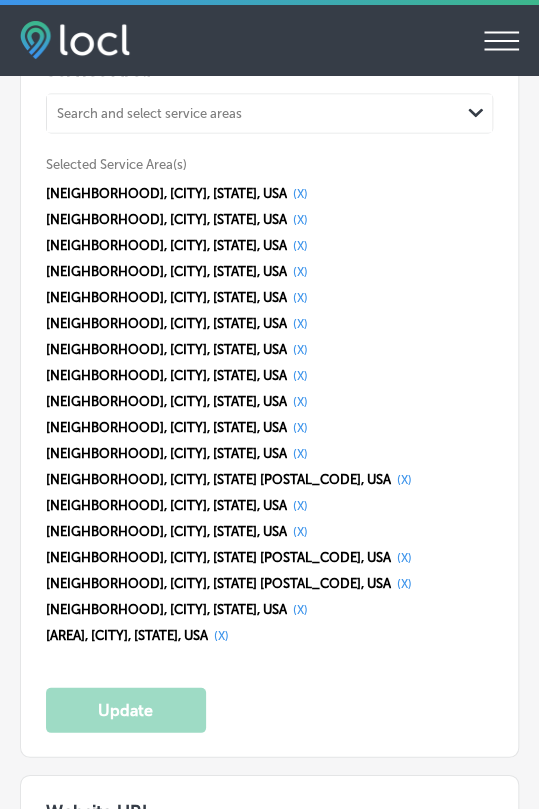 scroll, scrollTop: 3945, scrollLeft: 0, axis: vertical 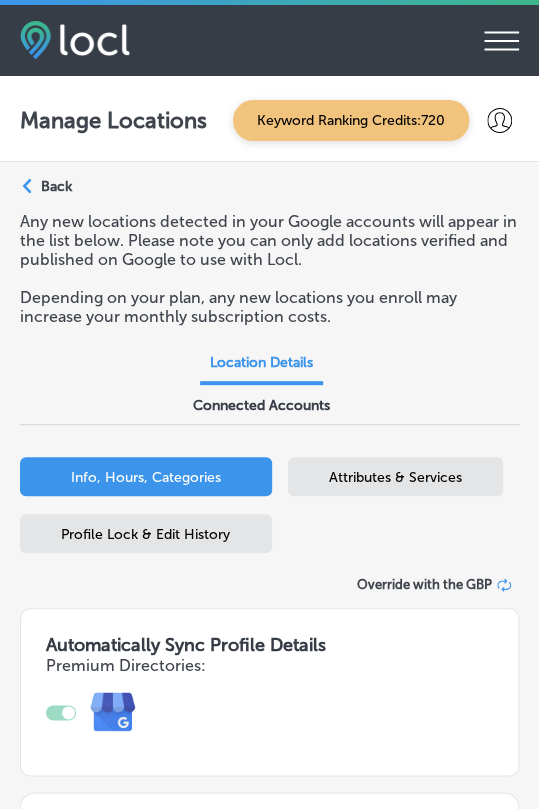 click on "Profile Lock & Edit History" at bounding box center [145, 534] 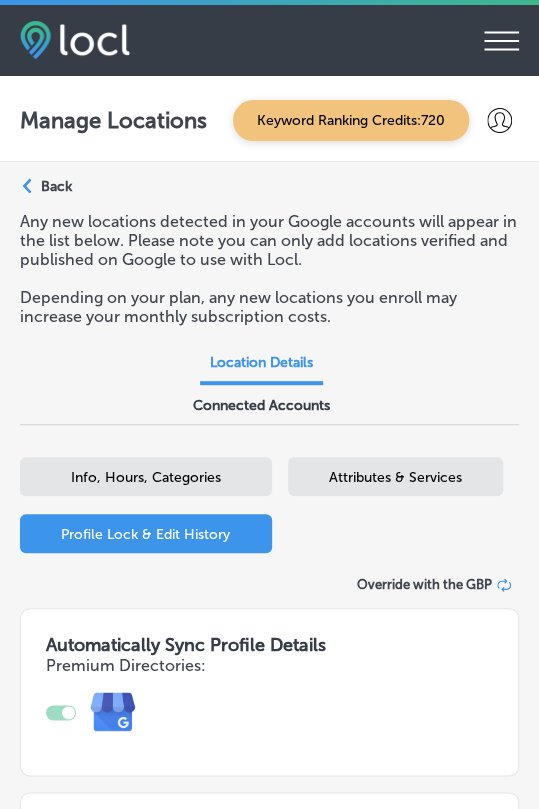 checkbox on "true" 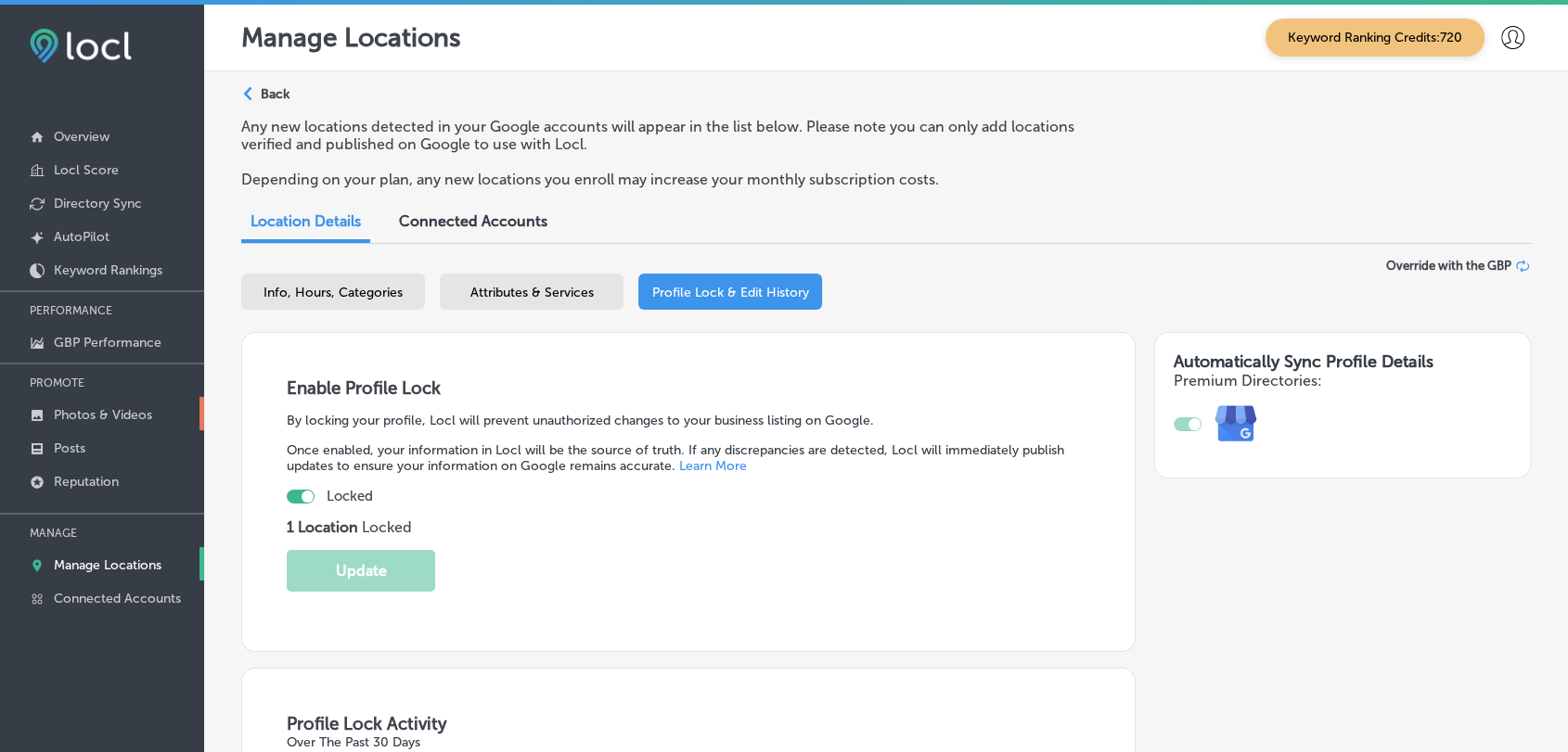 click on "Photos & Videos" at bounding box center (103, 414) 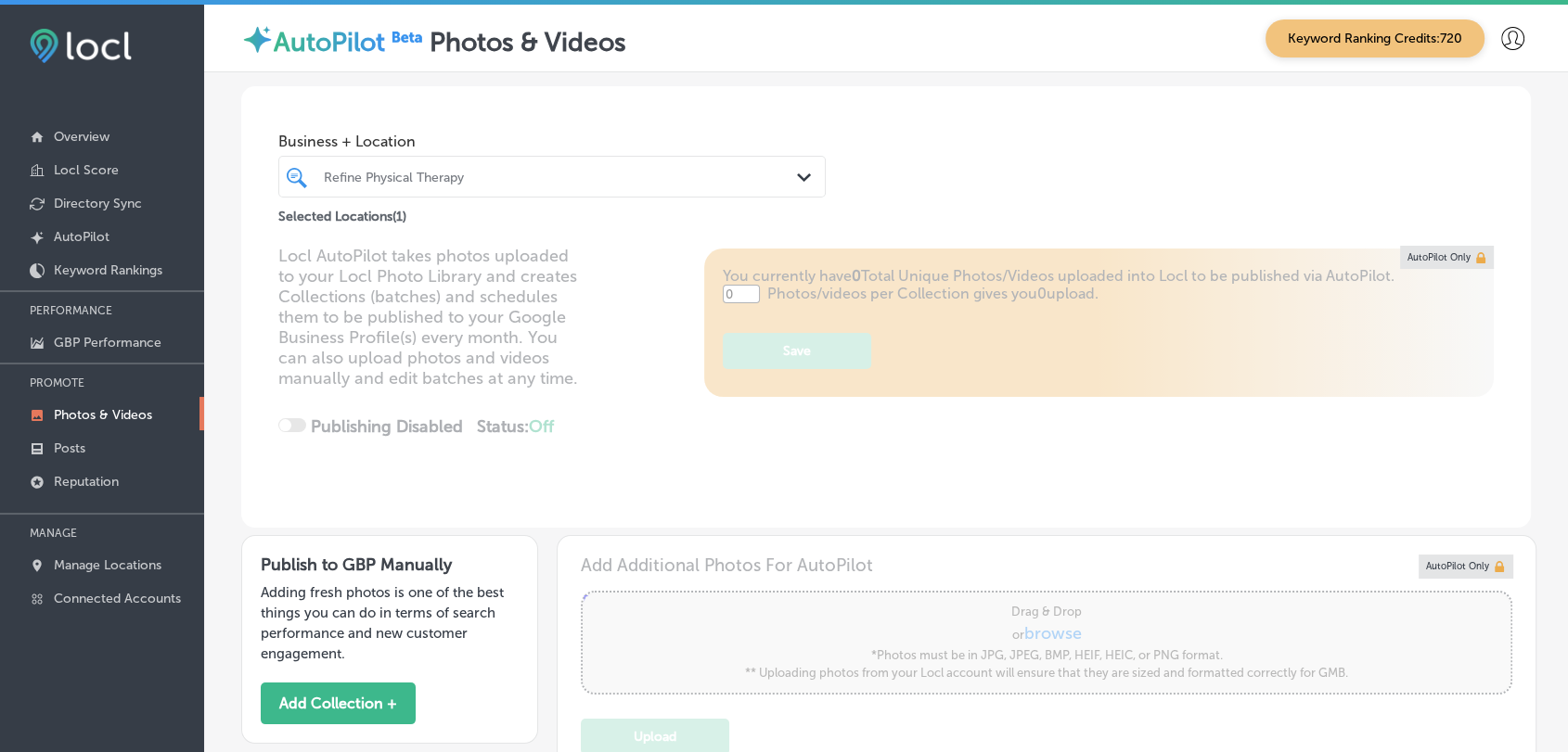 type on "5" 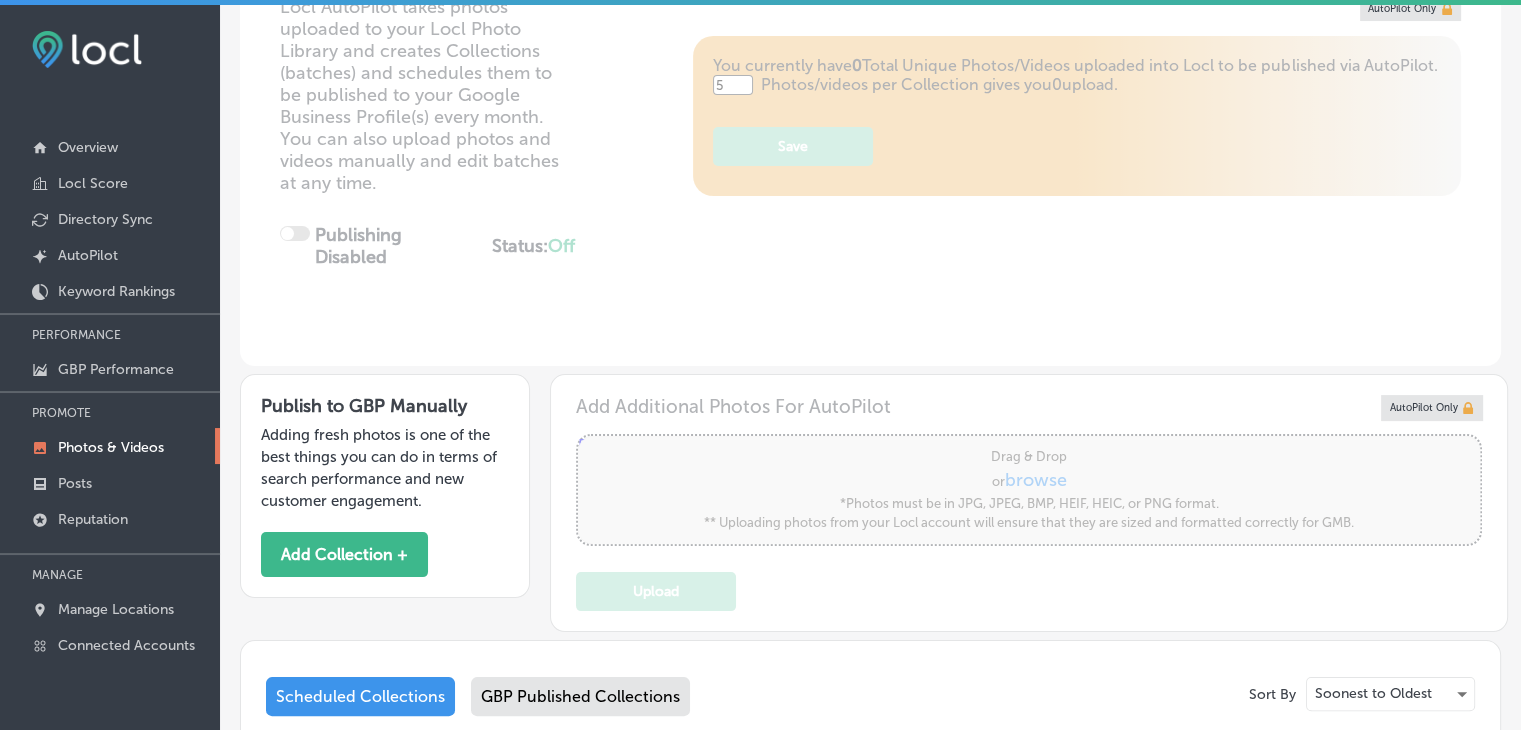 scroll, scrollTop: 600, scrollLeft: 0, axis: vertical 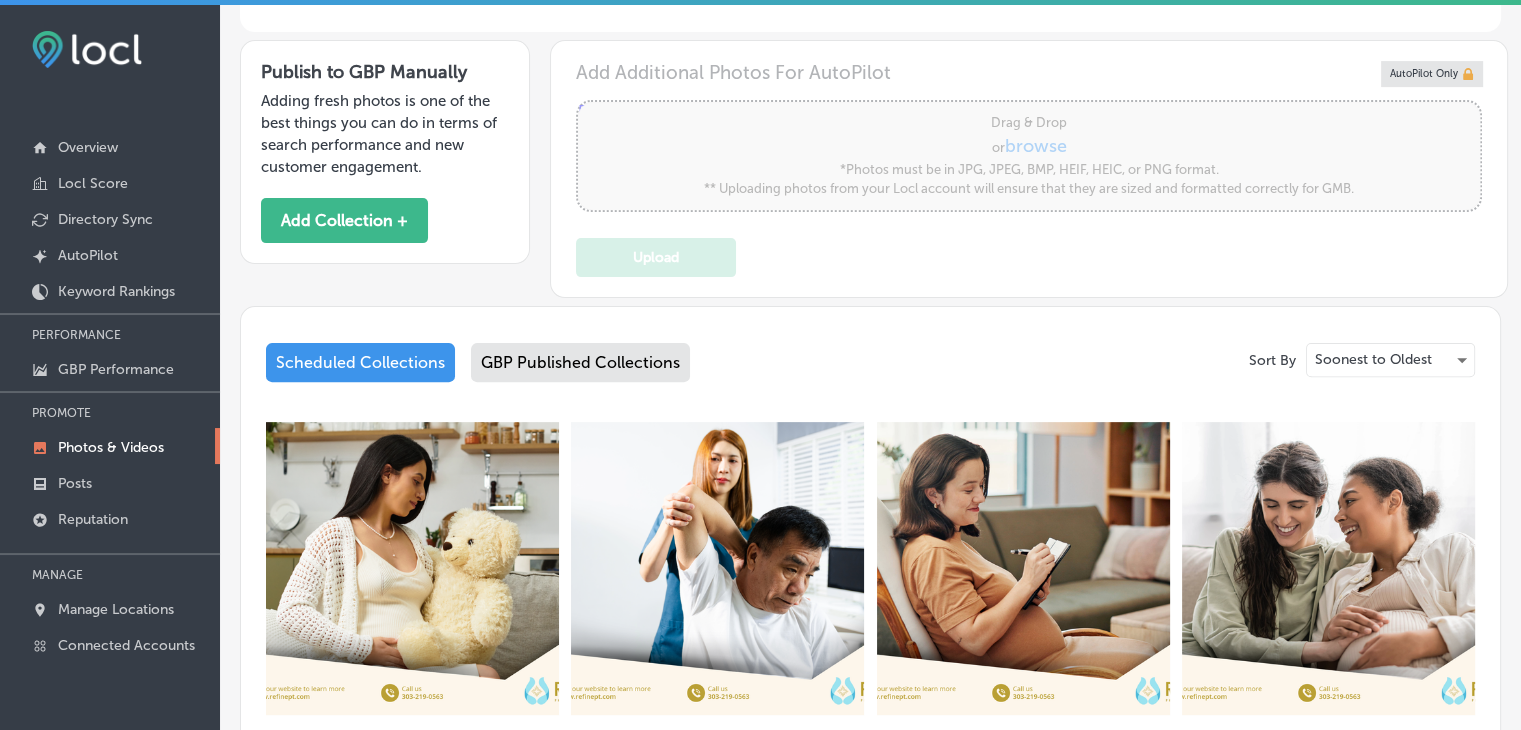 click on "Sort By Soonest to Oldest Scheduled Collections GBP Published Collections 4   images Sep 30, 2025 Refine Physical Therapy, Sep 2025, Week 5 Refine Physical Therapy   Status: Scheduled Manually Delete Collection 4   images Sep 23, 2025 Refine Physical Therapy, Sep 2025, Week 4 Refine Physical Therapy   Status: Scheduled Manually Delete Collection 4   images Sep 16, 2025 Refine Physical Therapy, Sep 2025, Week 3 Refine Physical Therapy   Status: Scheduled Manually Delete Collection 4   images Sep 09, 2025 Refine Physical Therapy, Sep 2025, Week 2 Refine Physical Therapy   Status: Scheduled Manually Delete Collection 4   images Sep 02, 2025 Refine Physical Therapy, Sep 2025, Week 1 Refine Physical Therapy   Status: Scheduled Manually Delete Collection 4   images Aug 26, 2025 Refine Physical Therapy, Aug 2025, Week 4 Refine Physical Therapy   Status: Scheduled Manually Delete Collection 4   images Aug 19, 2025 Refine Physical Therapy, Aug 2025, Week 3 Refine Physical Therapy   Status: Scheduled Manually 4" at bounding box center (870, 822) 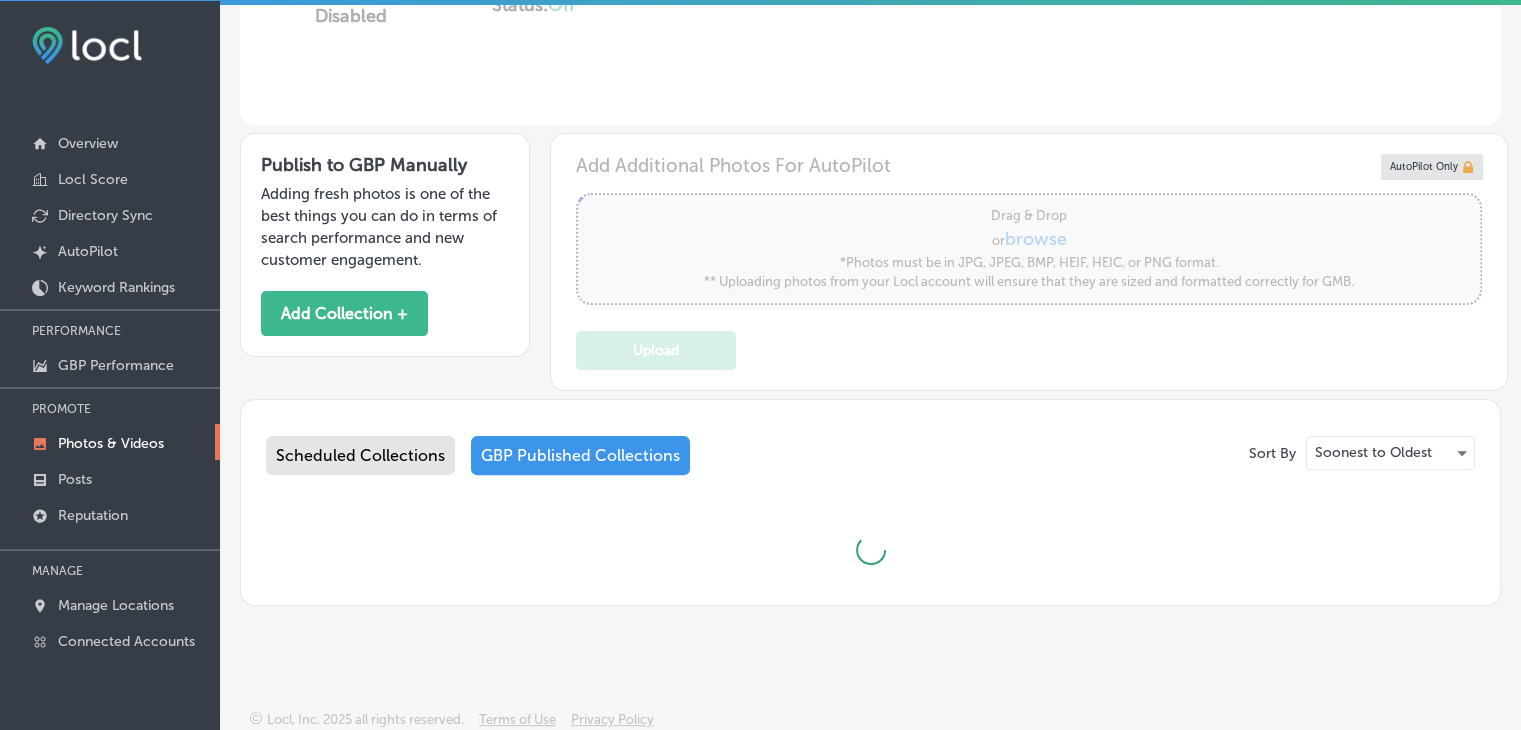 scroll, scrollTop: 4, scrollLeft: 0, axis: vertical 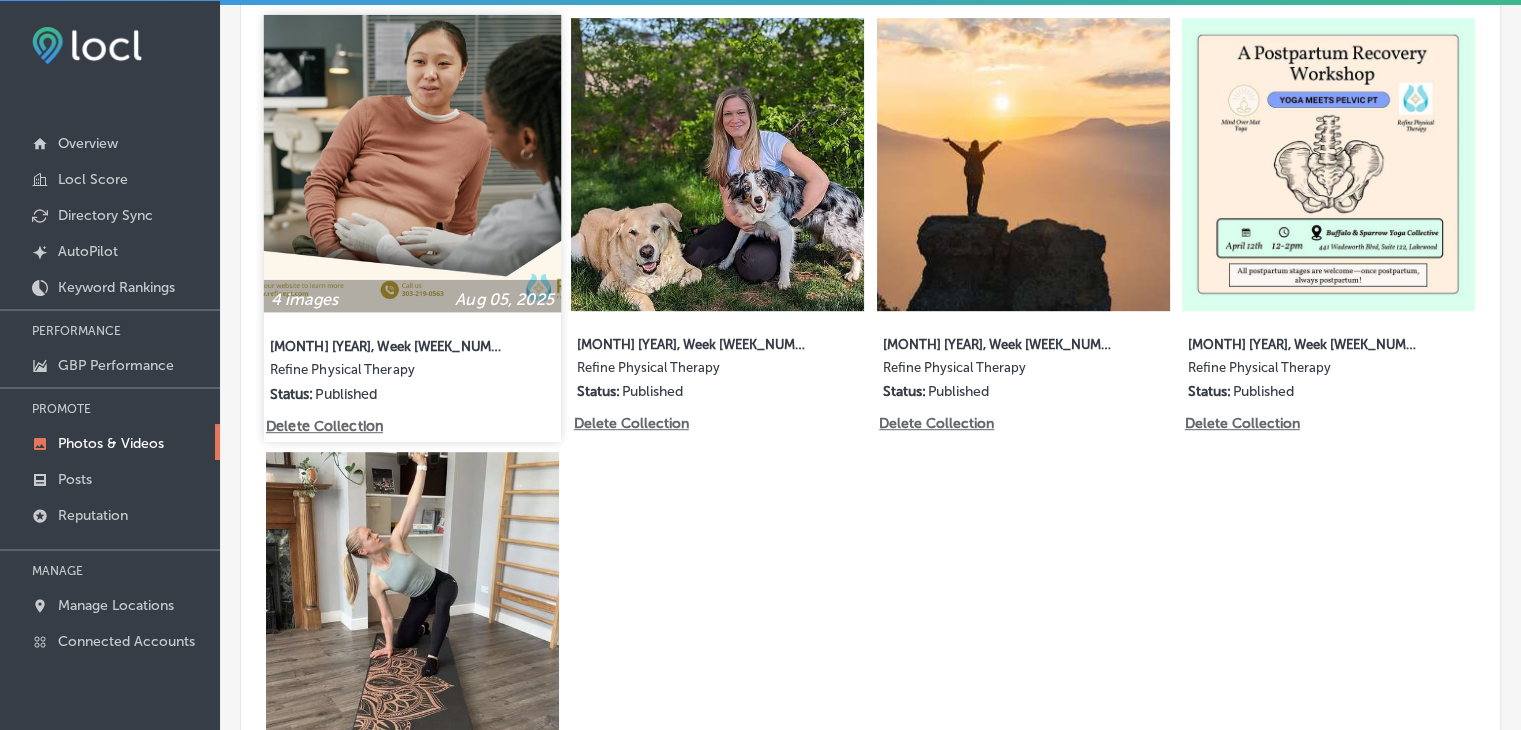 click at bounding box center [412, 163] 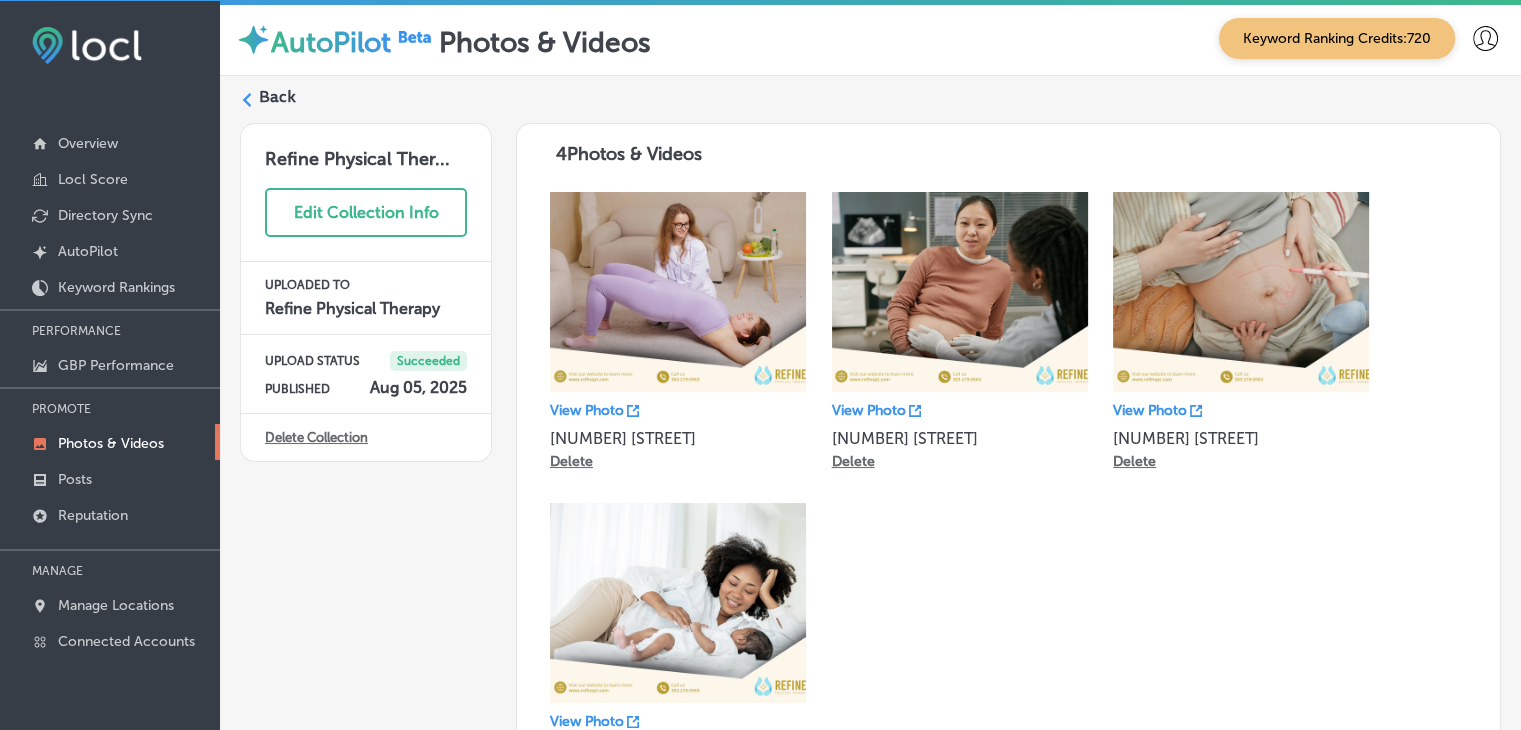 scroll, scrollTop: 21, scrollLeft: 0, axis: vertical 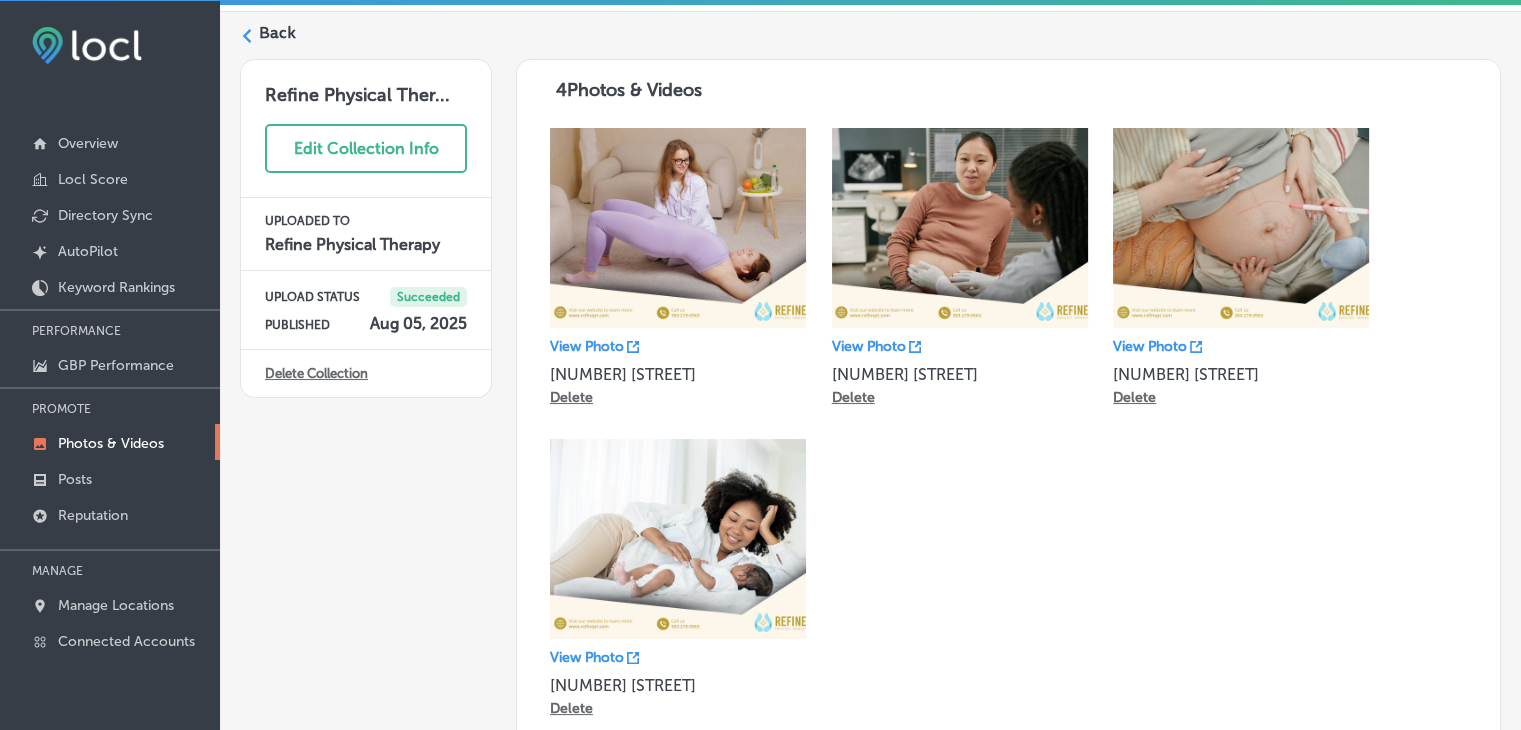click on "Back" at bounding box center [277, 33] 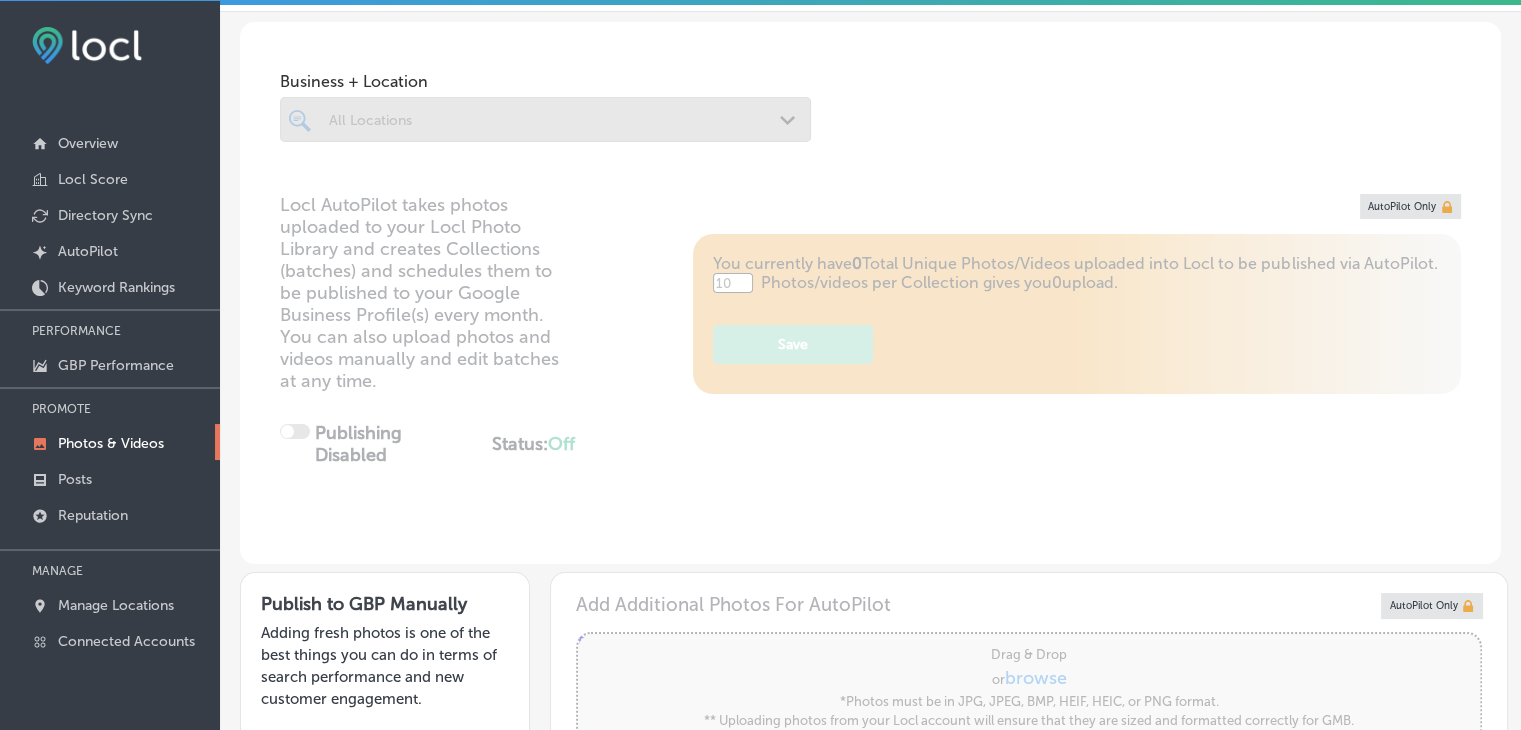 type on "5" 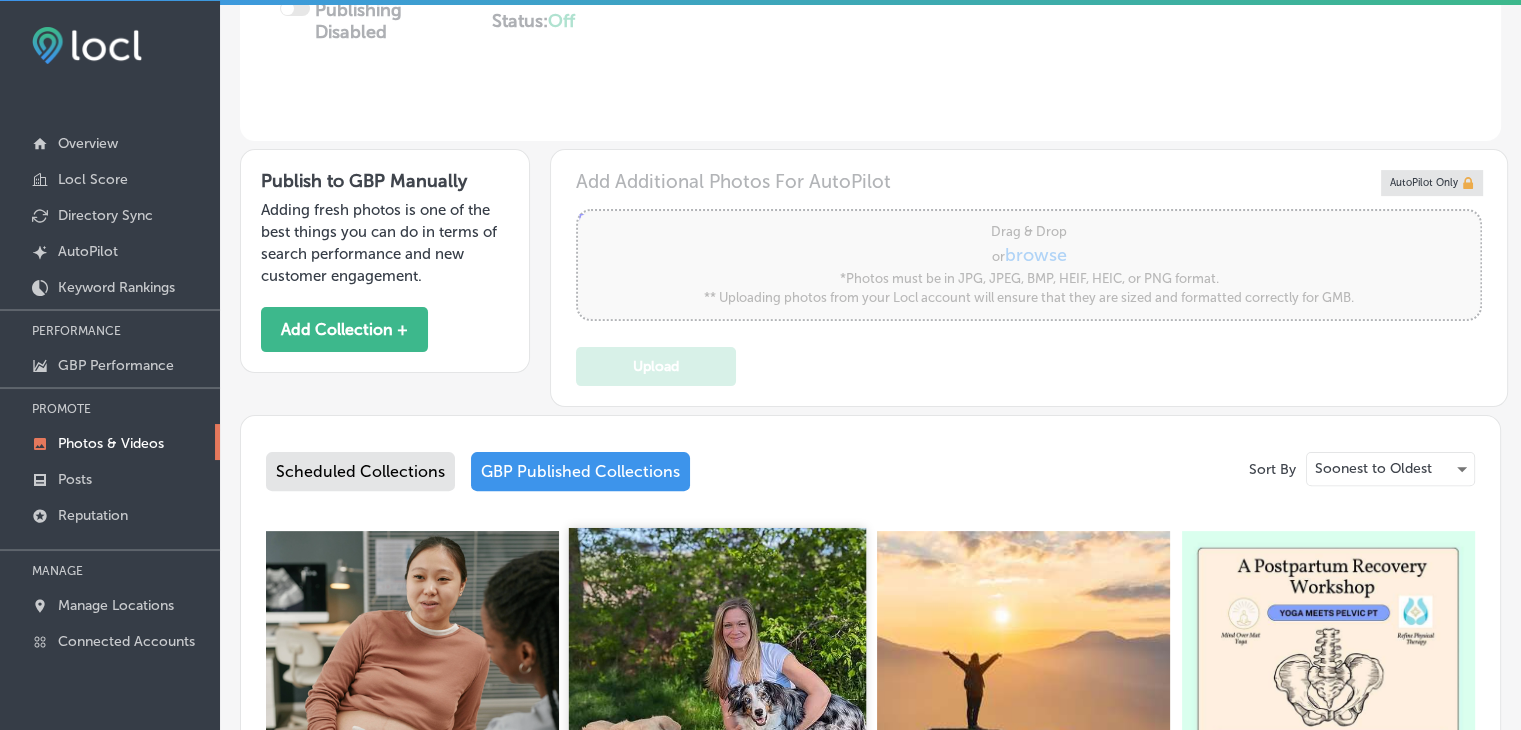 scroll, scrollTop: 664, scrollLeft: 0, axis: vertical 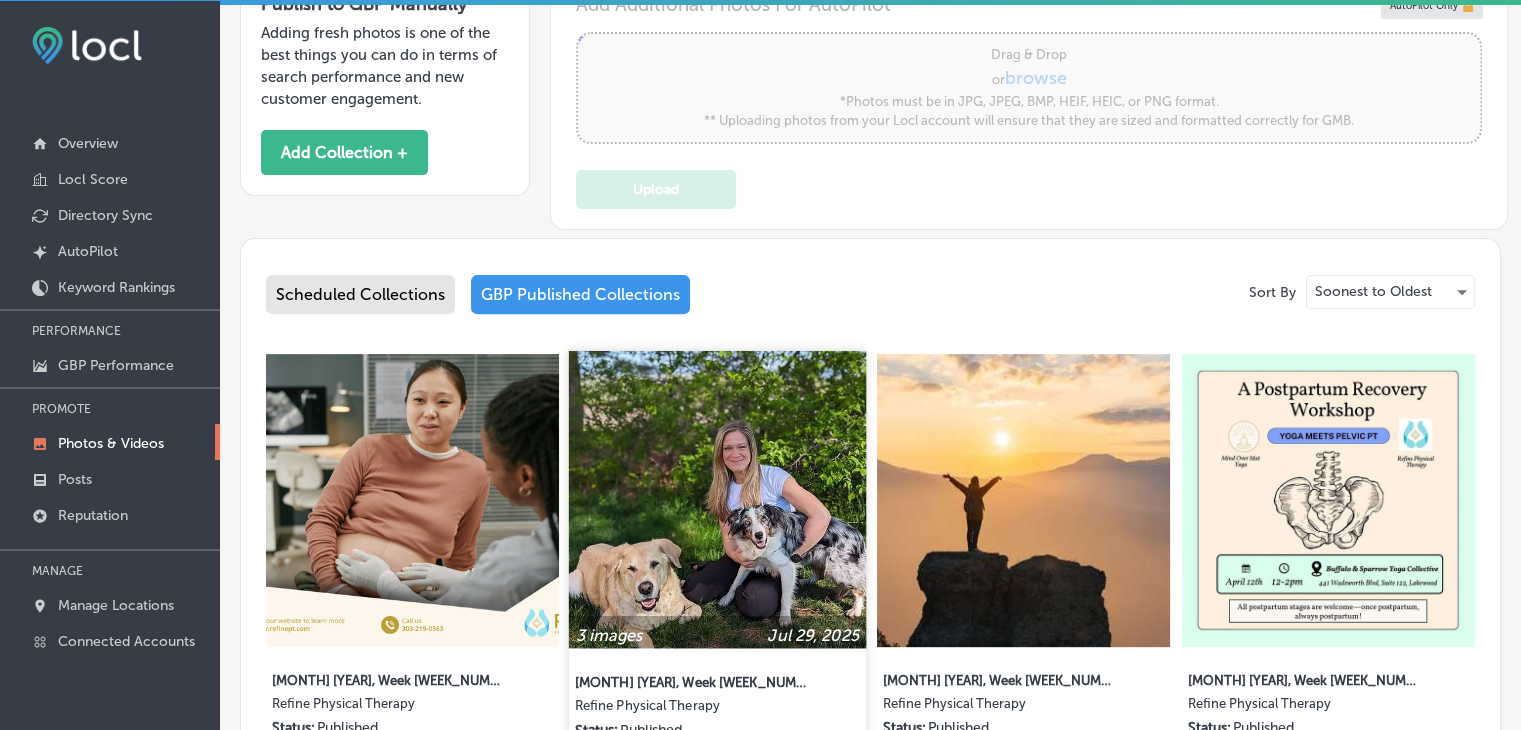 click at bounding box center (717, 499) 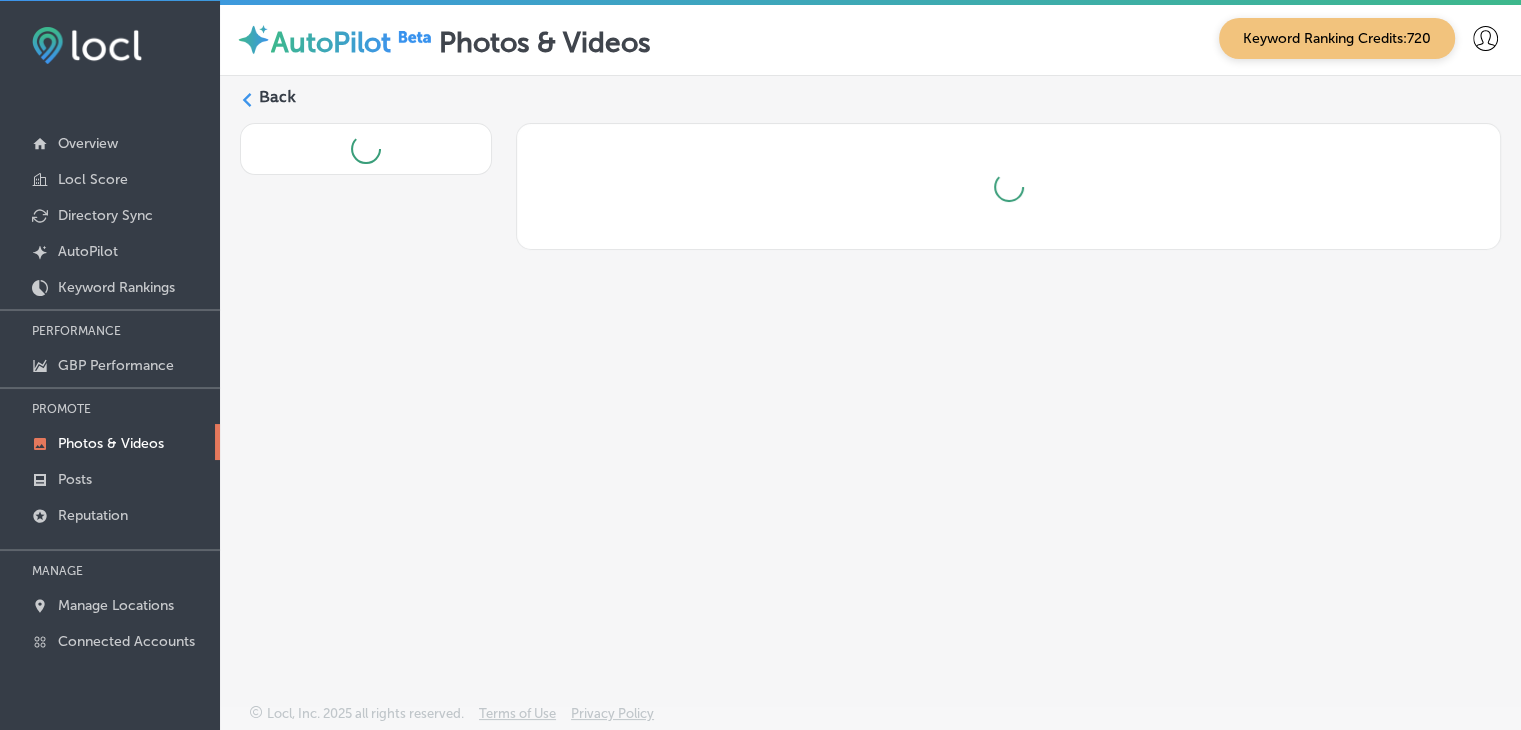 scroll, scrollTop: 0, scrollLeft: 0, axis: both 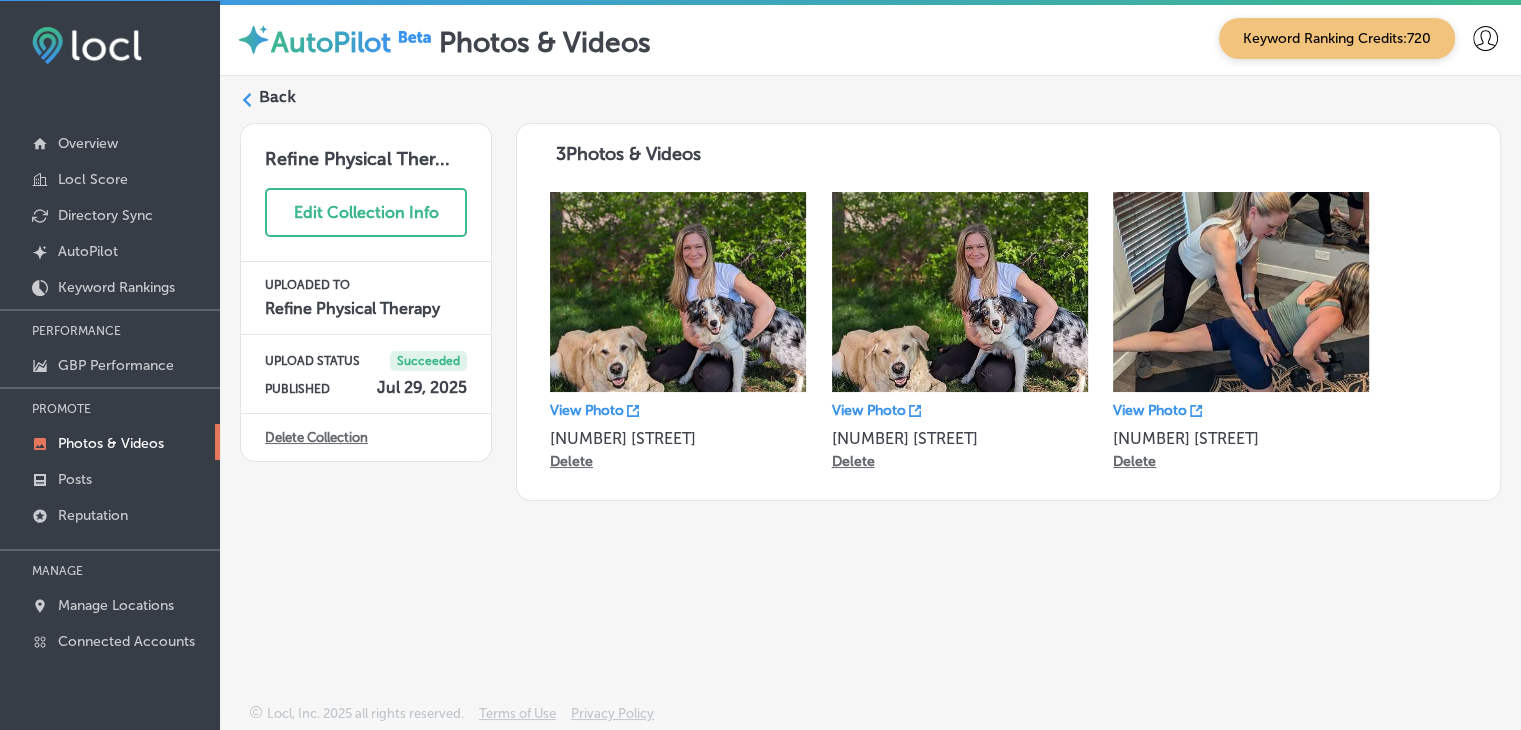 click on "Back" at bounding box center [277, 97] 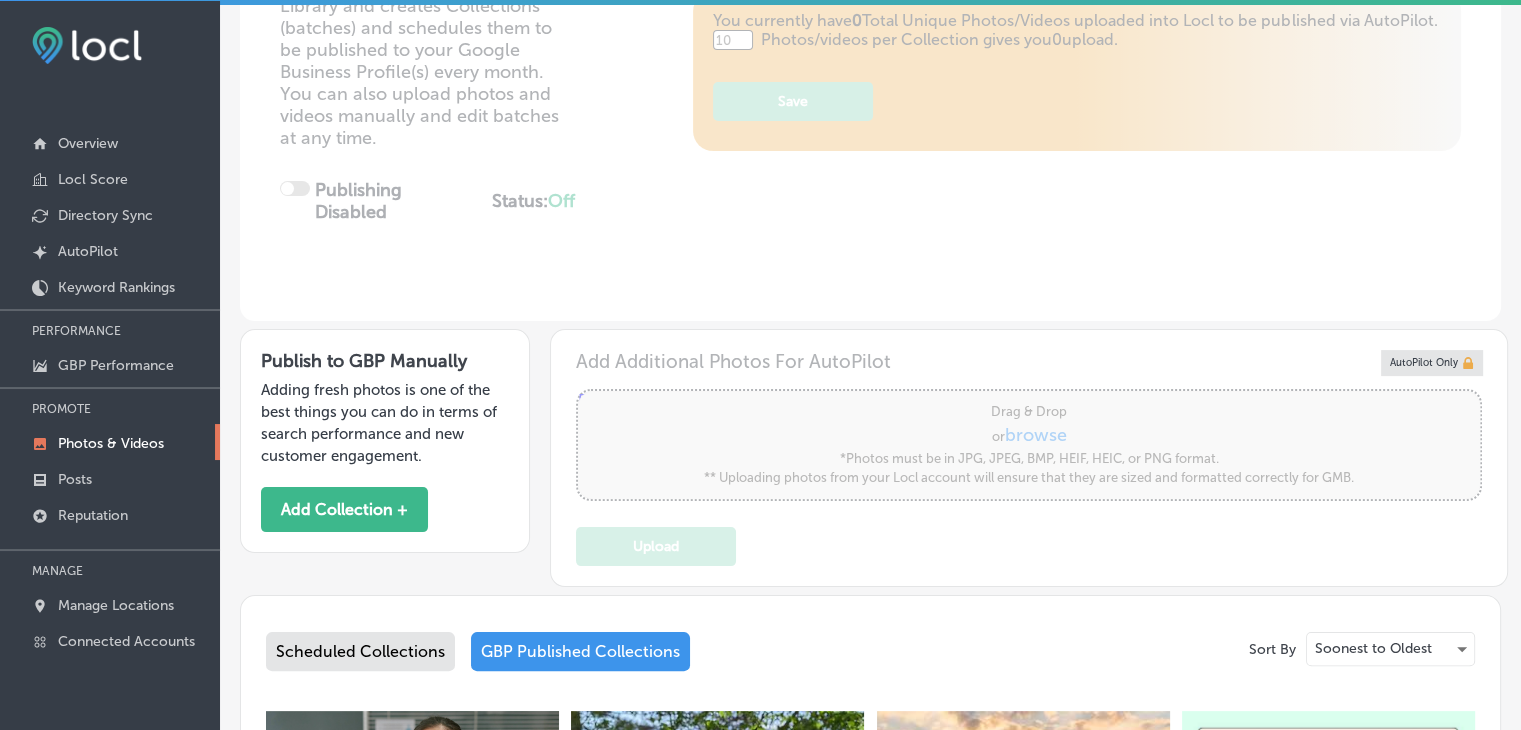type on "5" 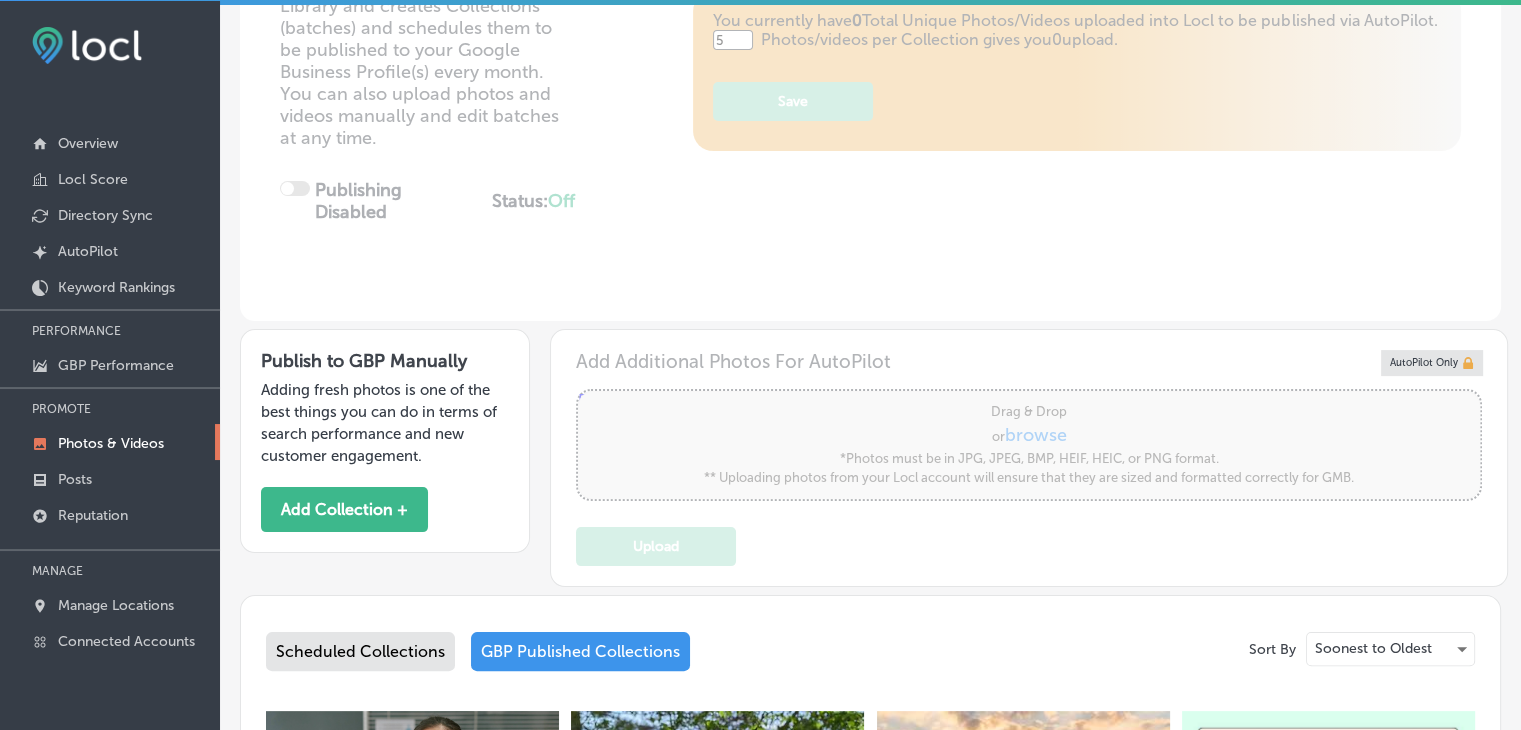 scroll, scrollTop: 500, scrollLeft: 0, axis: vertical 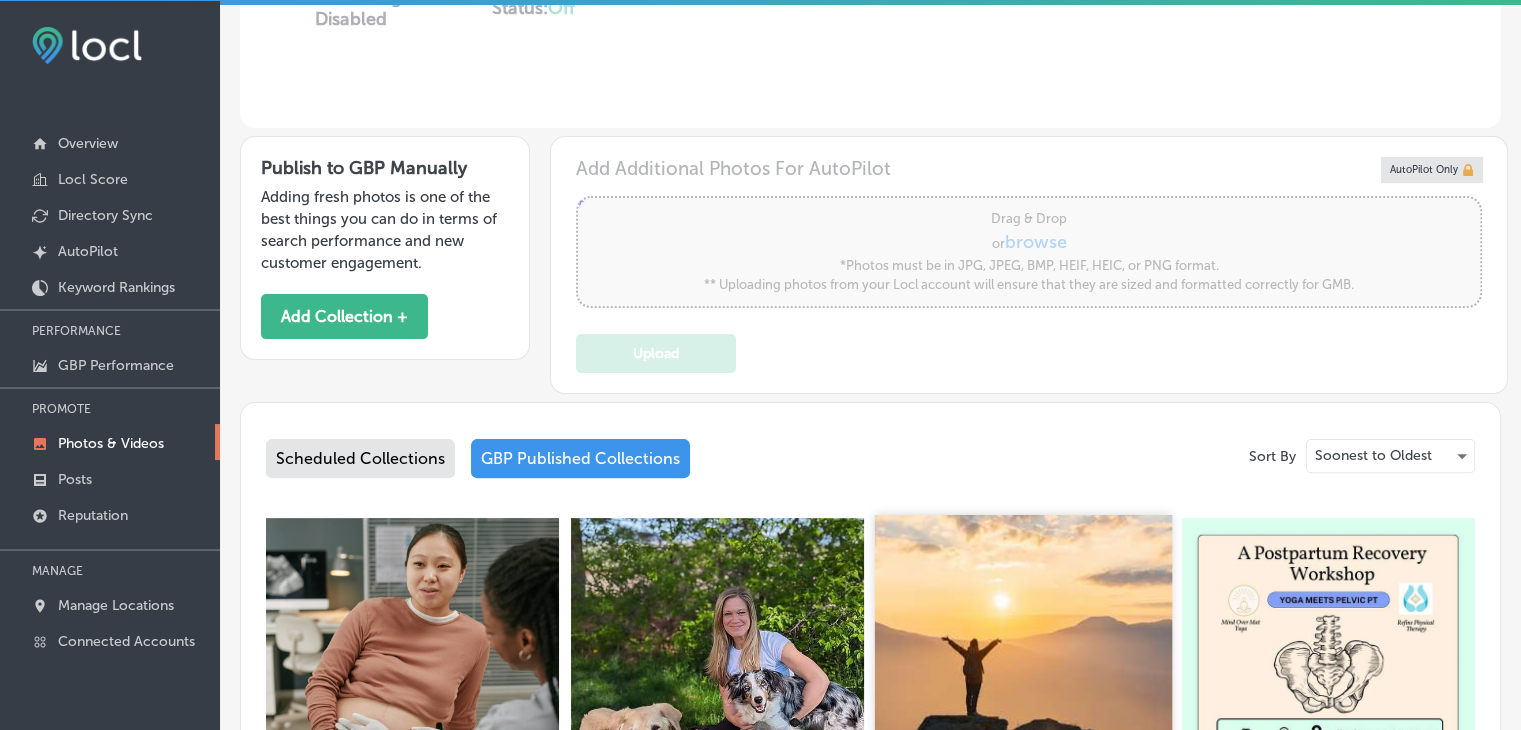 click at bounding box center [1023, 663] 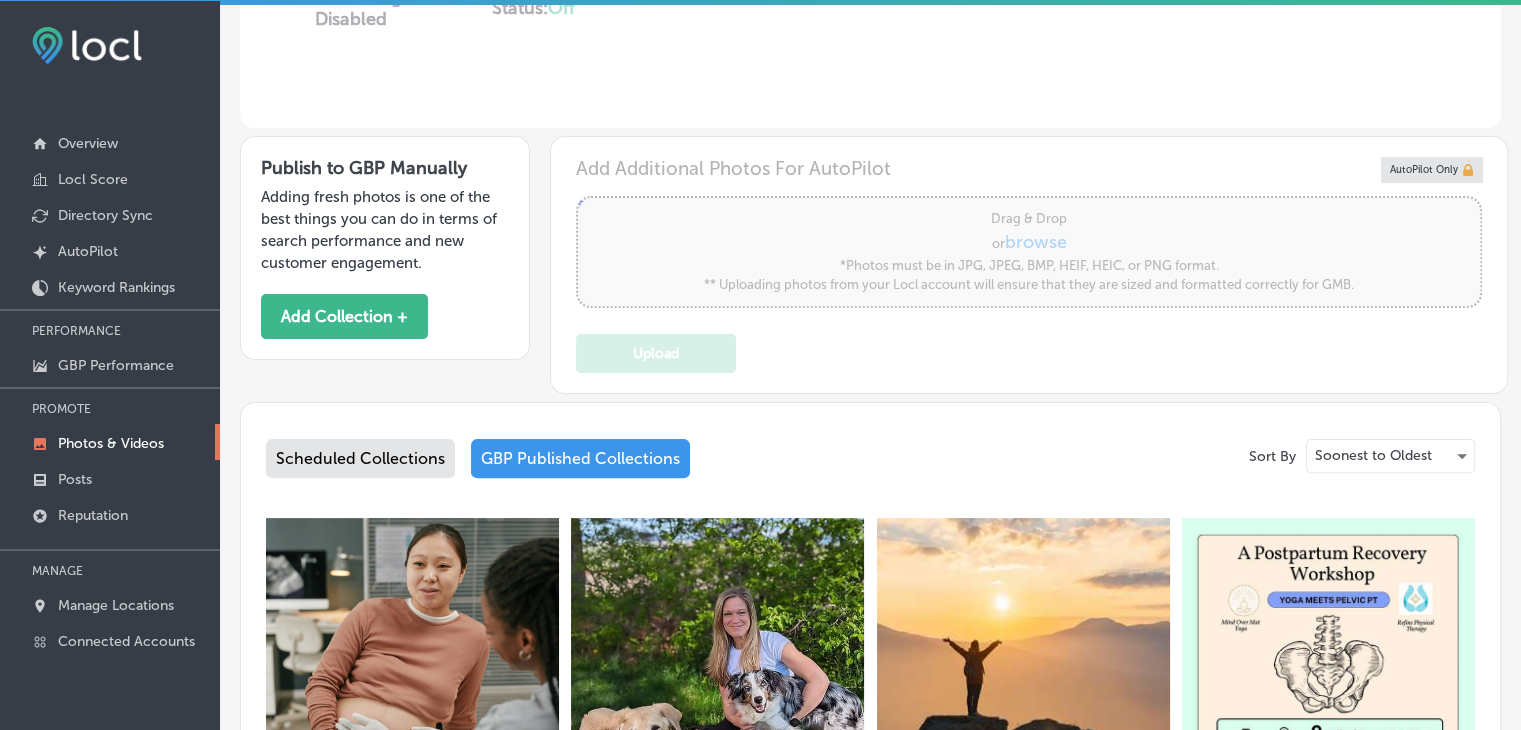 scroll, scrollTop: 0, scrollLeft: 0, axis: both 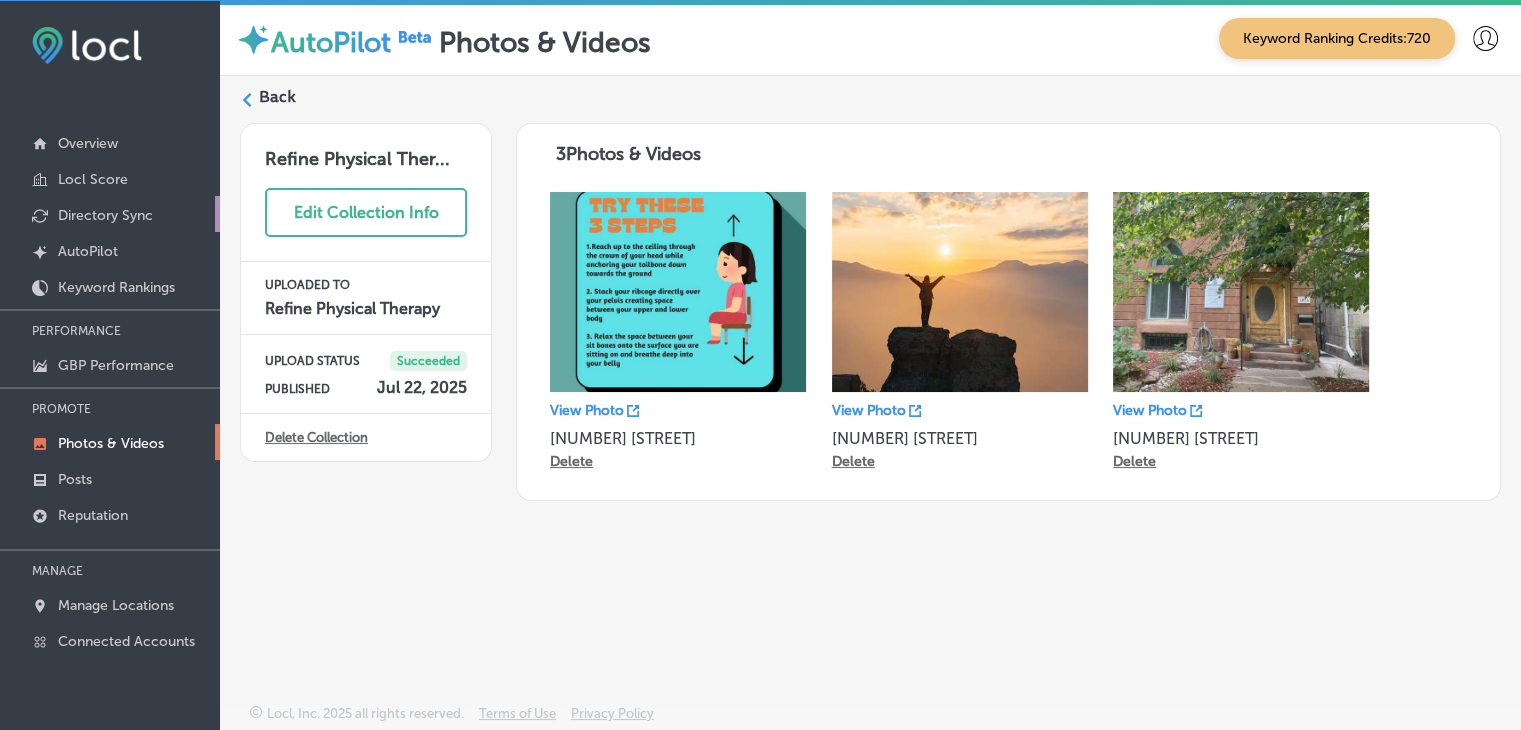 click on "Directory Sync" at bounding box center (105, 215) 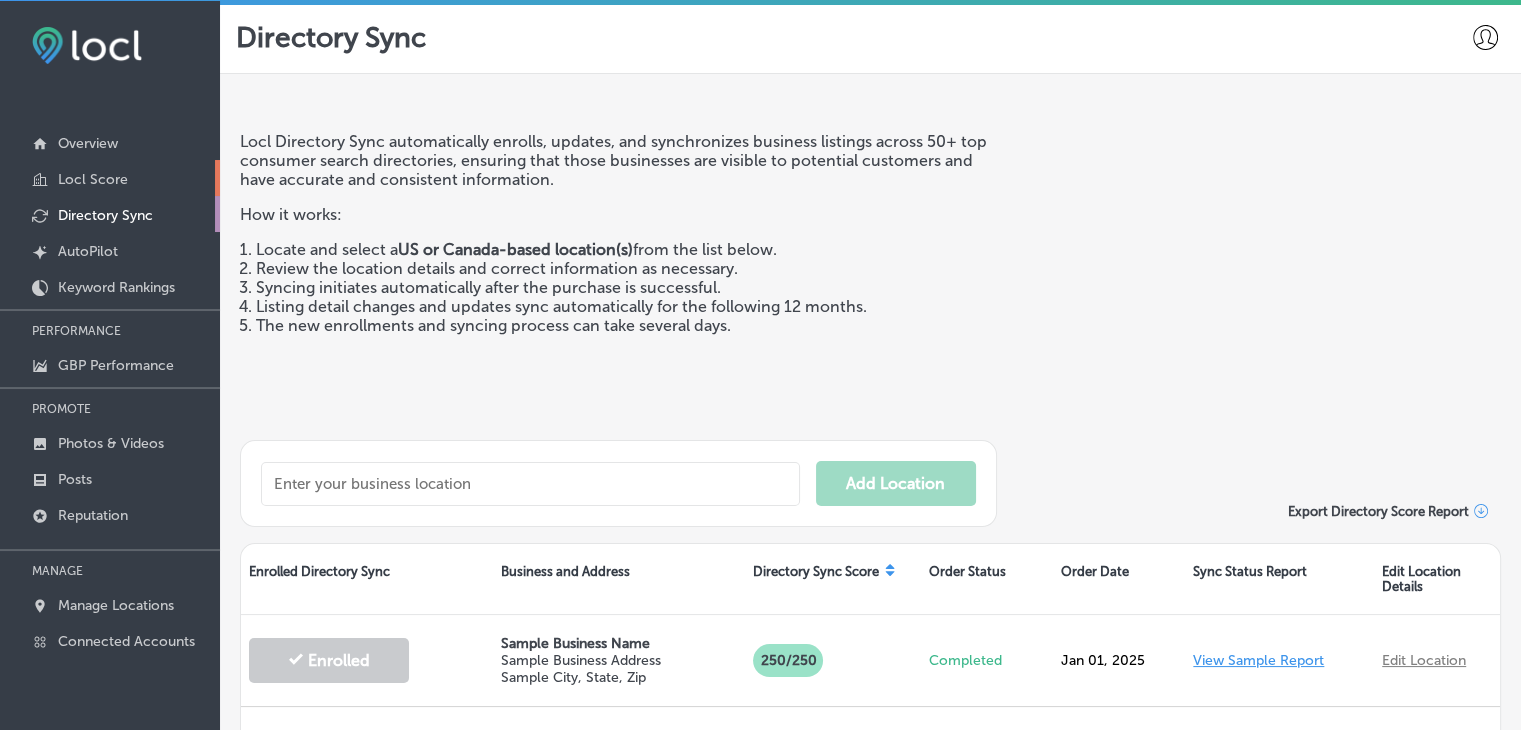 click on "Locl Score" at bounding box center [110, 178] 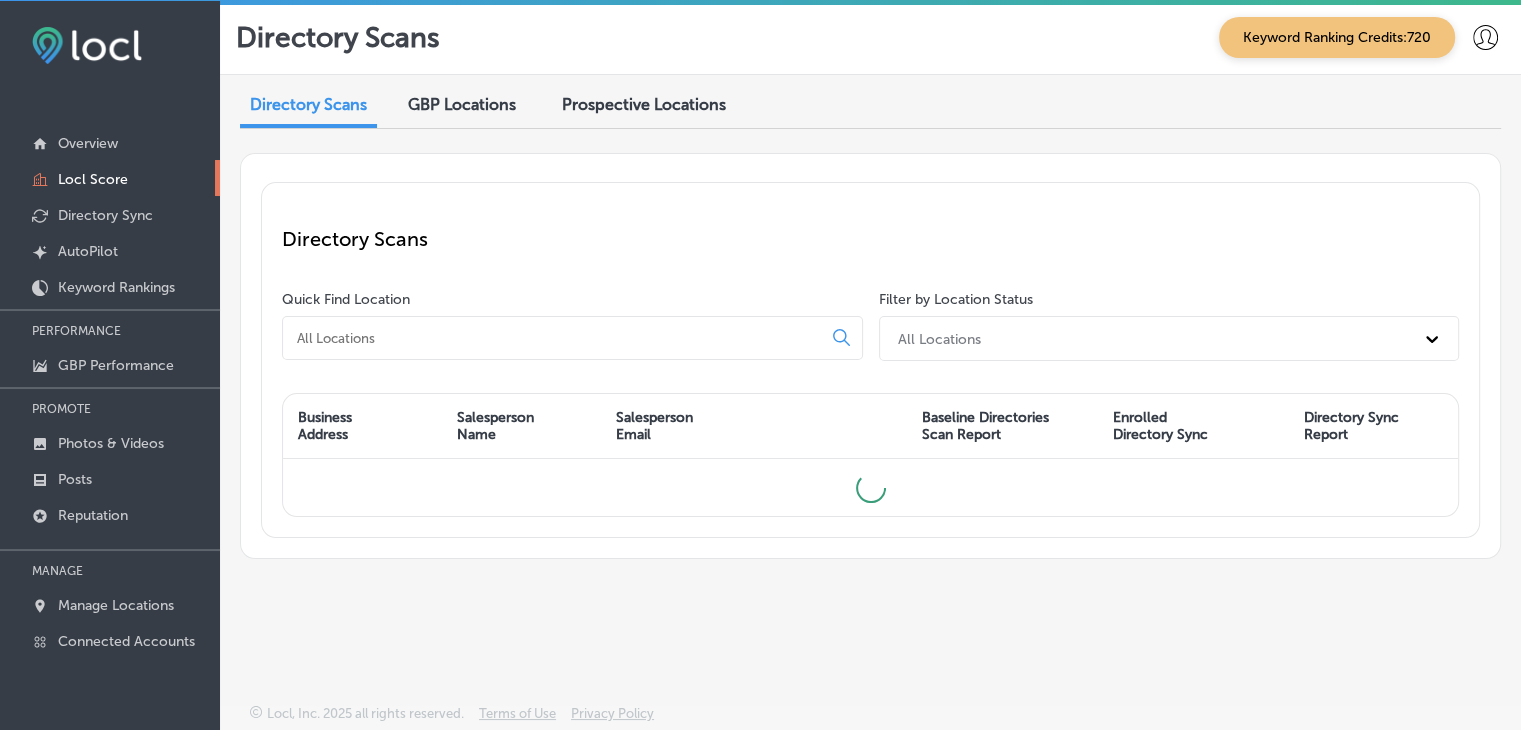 click on "Directory Scans GBP Locations Prospective Locations Directory Scans Quick Find Location
Filter by Location Status All Locations Business Address Salesperson Name Salesperson Email Baseline Directories Scan Report Enrolled Directory Sync Directory Sync Report" at bounding box center [870, 342] 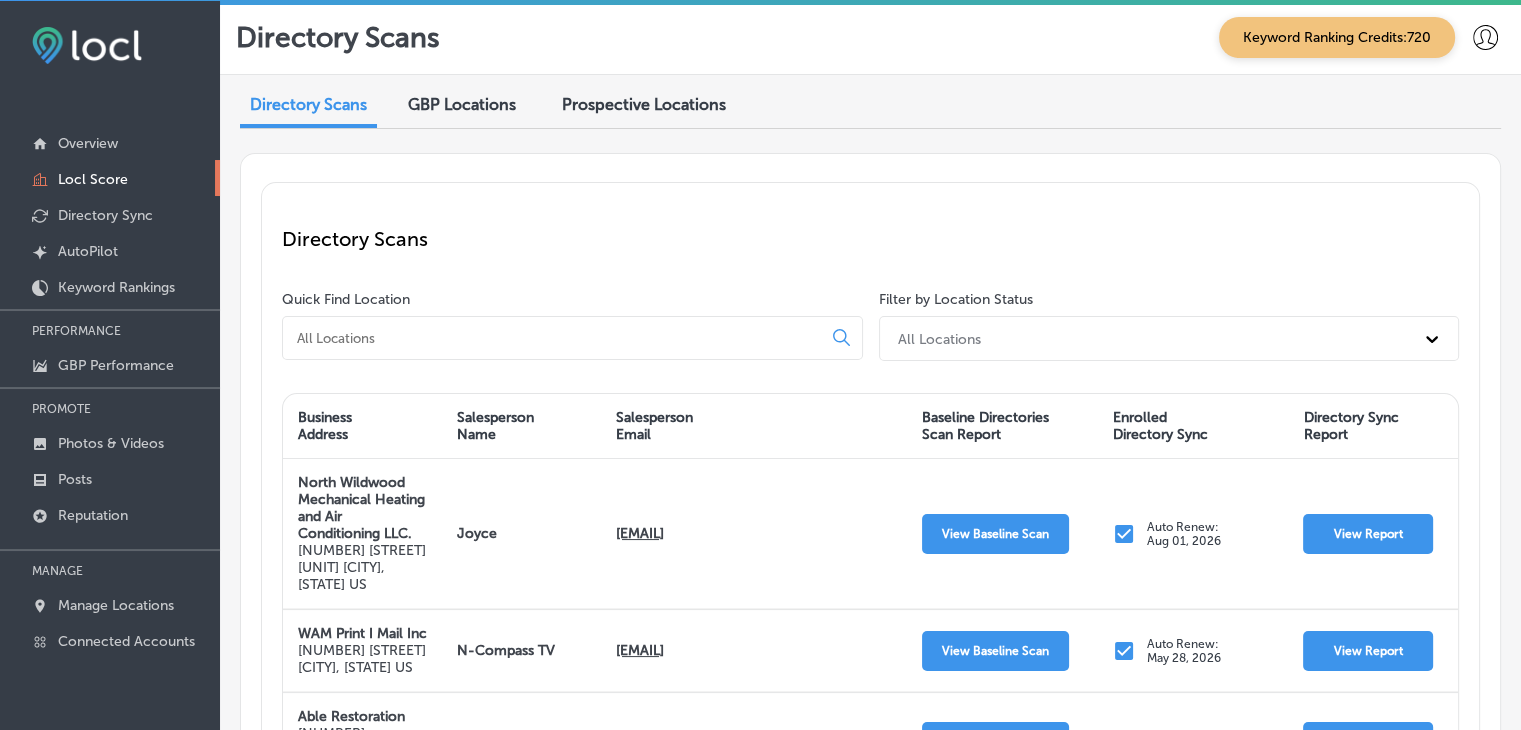 click on "GBP Locations" at bounding box center (462, 104) 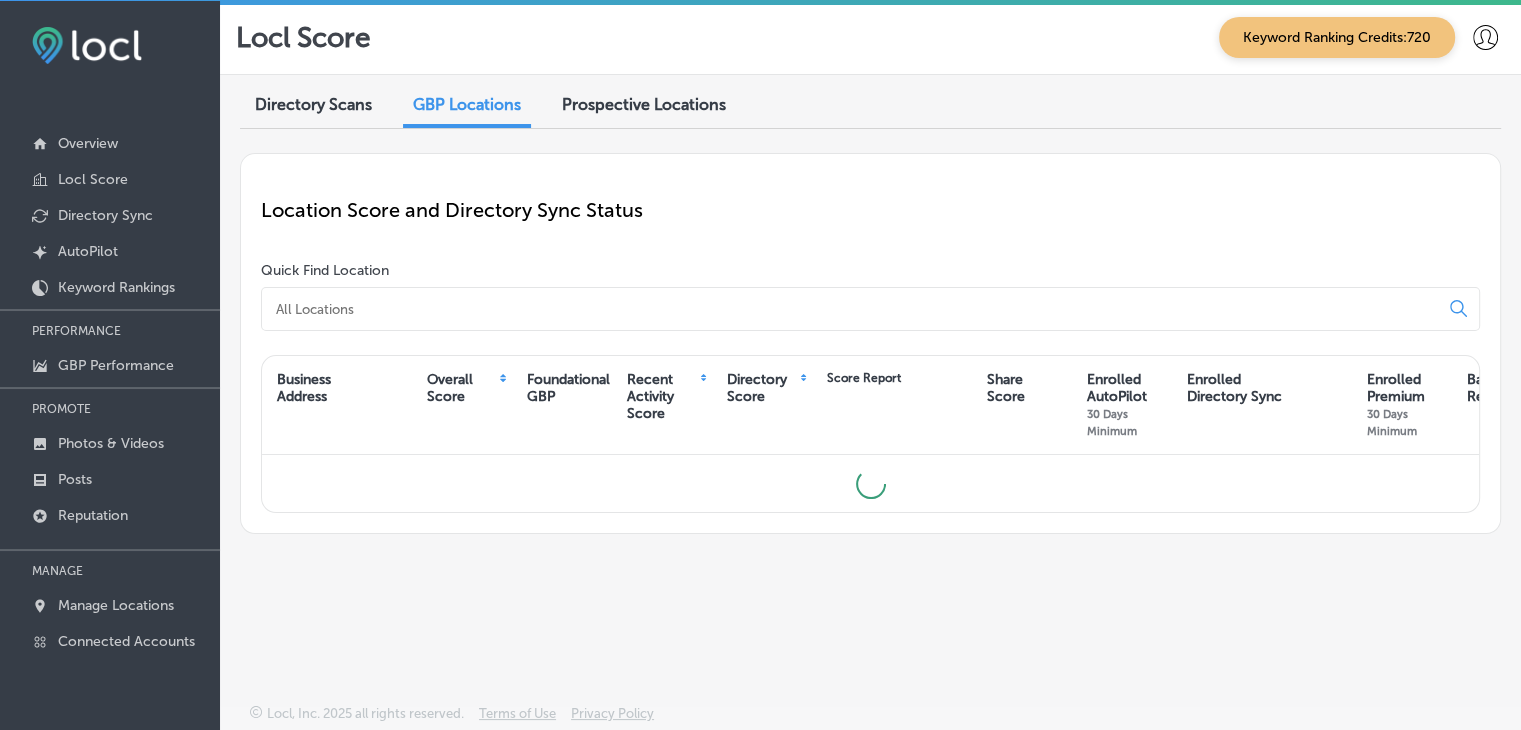 click at bounding box center [854, 309] 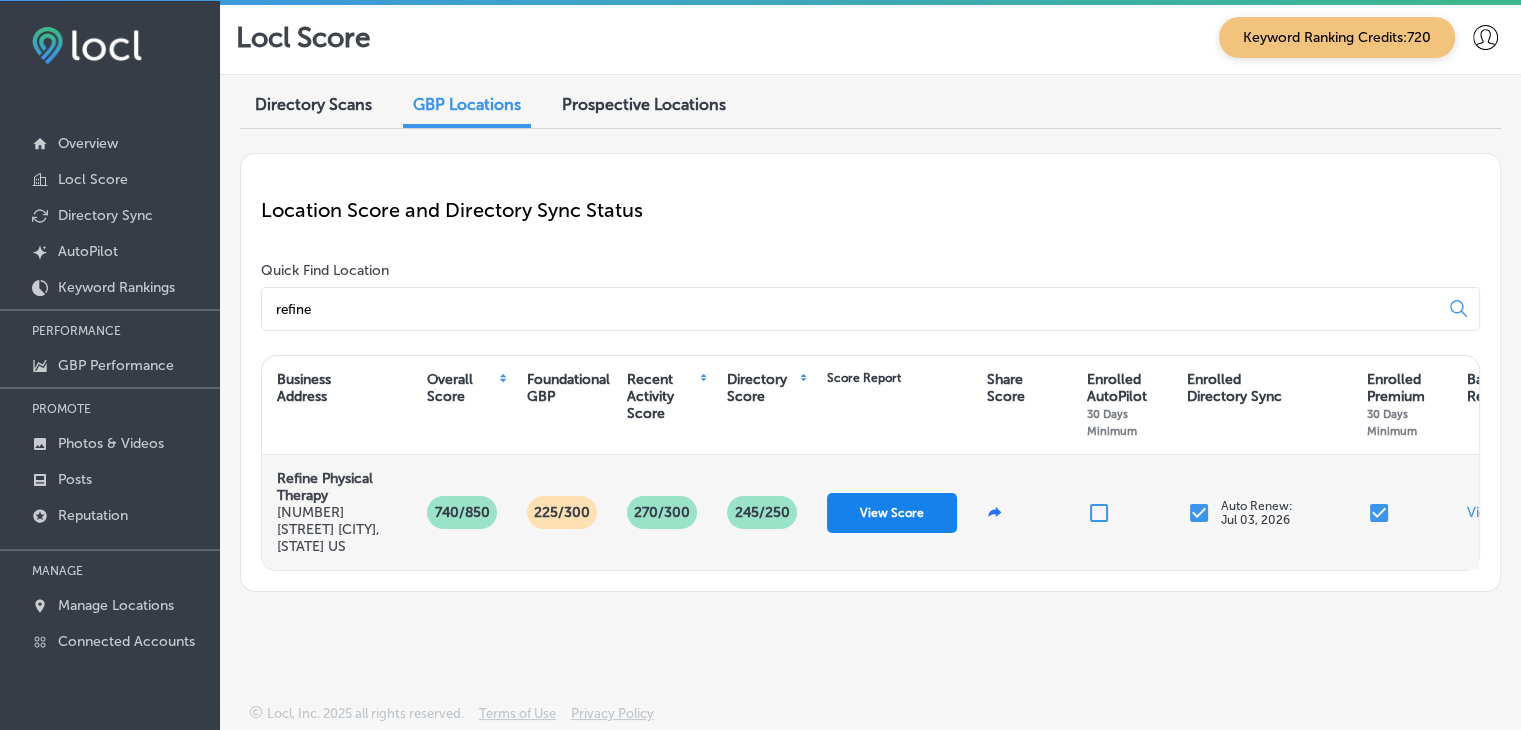 type on "refine" 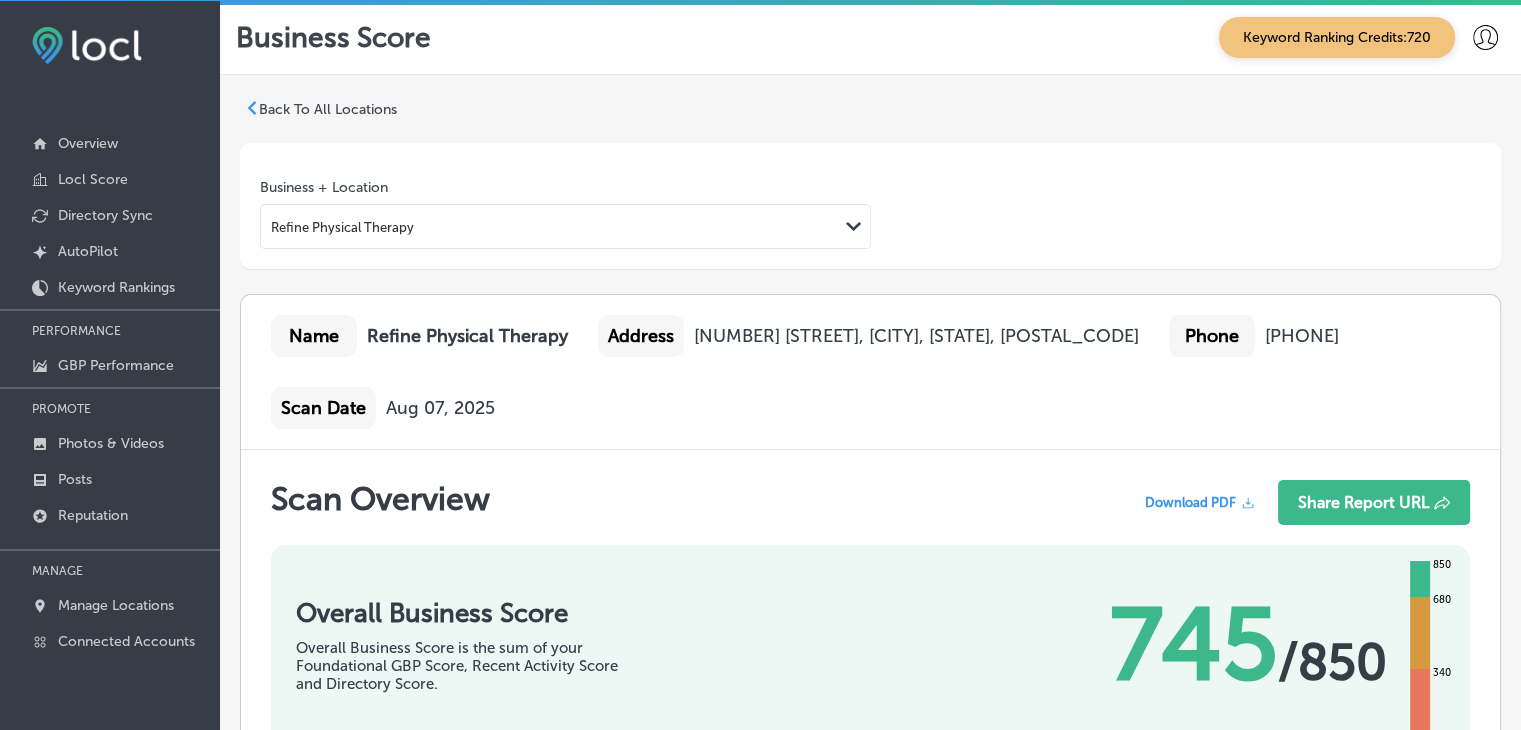 scroll, scrollTop: 400, scrollLeft: 0, axis: vertical 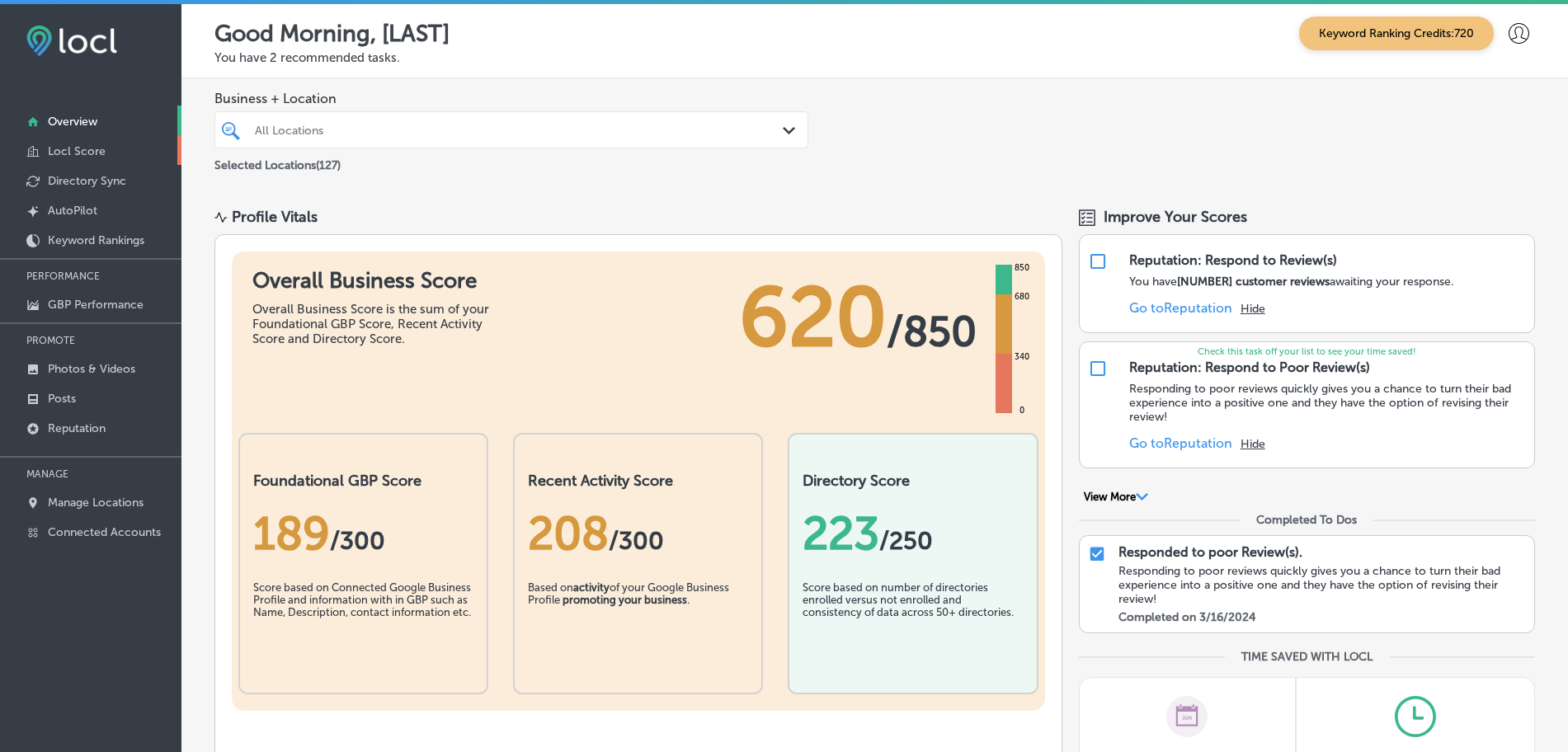 click on "Locl Score" at bounding box center (91, 150) 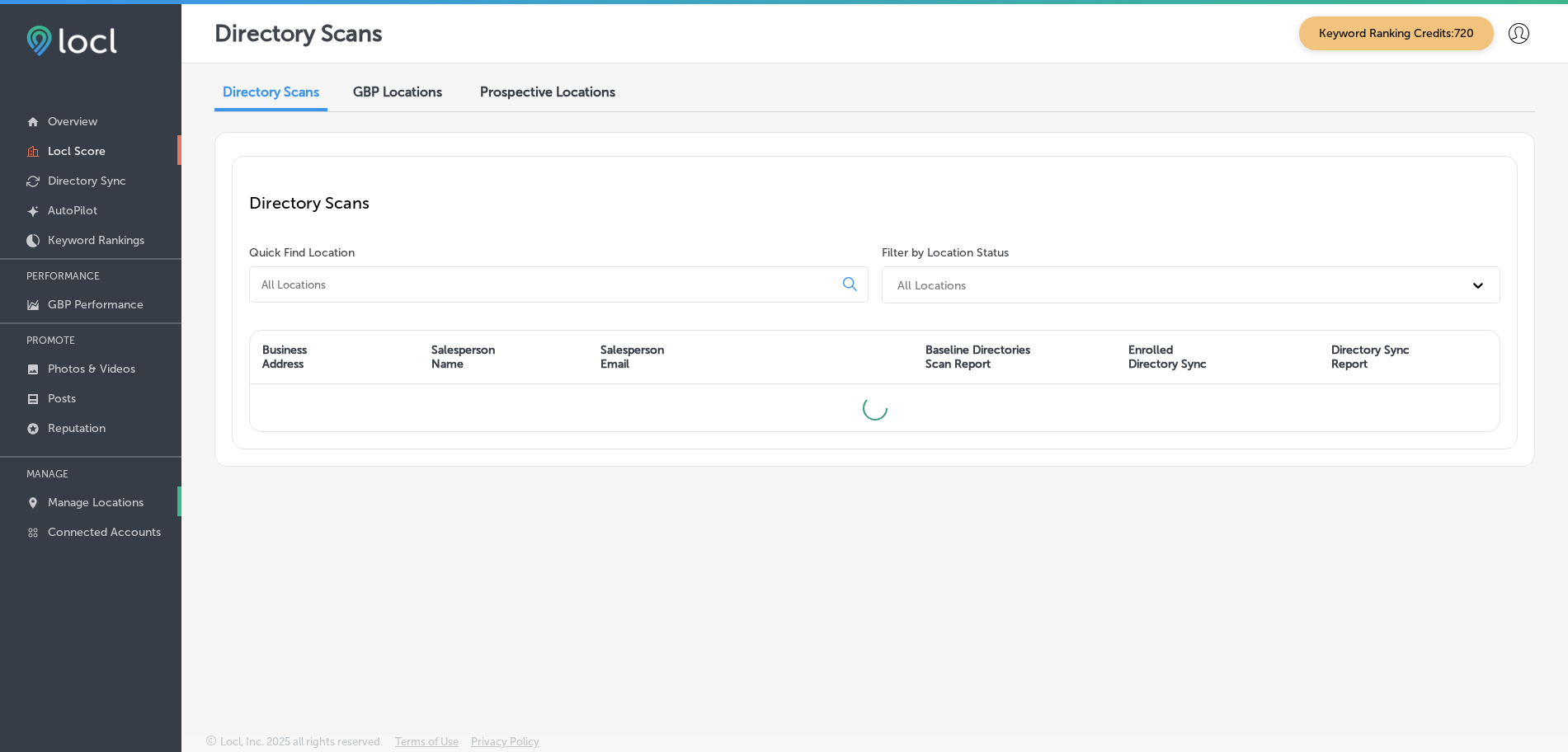 click on "Manage Locations" at bounding box center [91, 501] 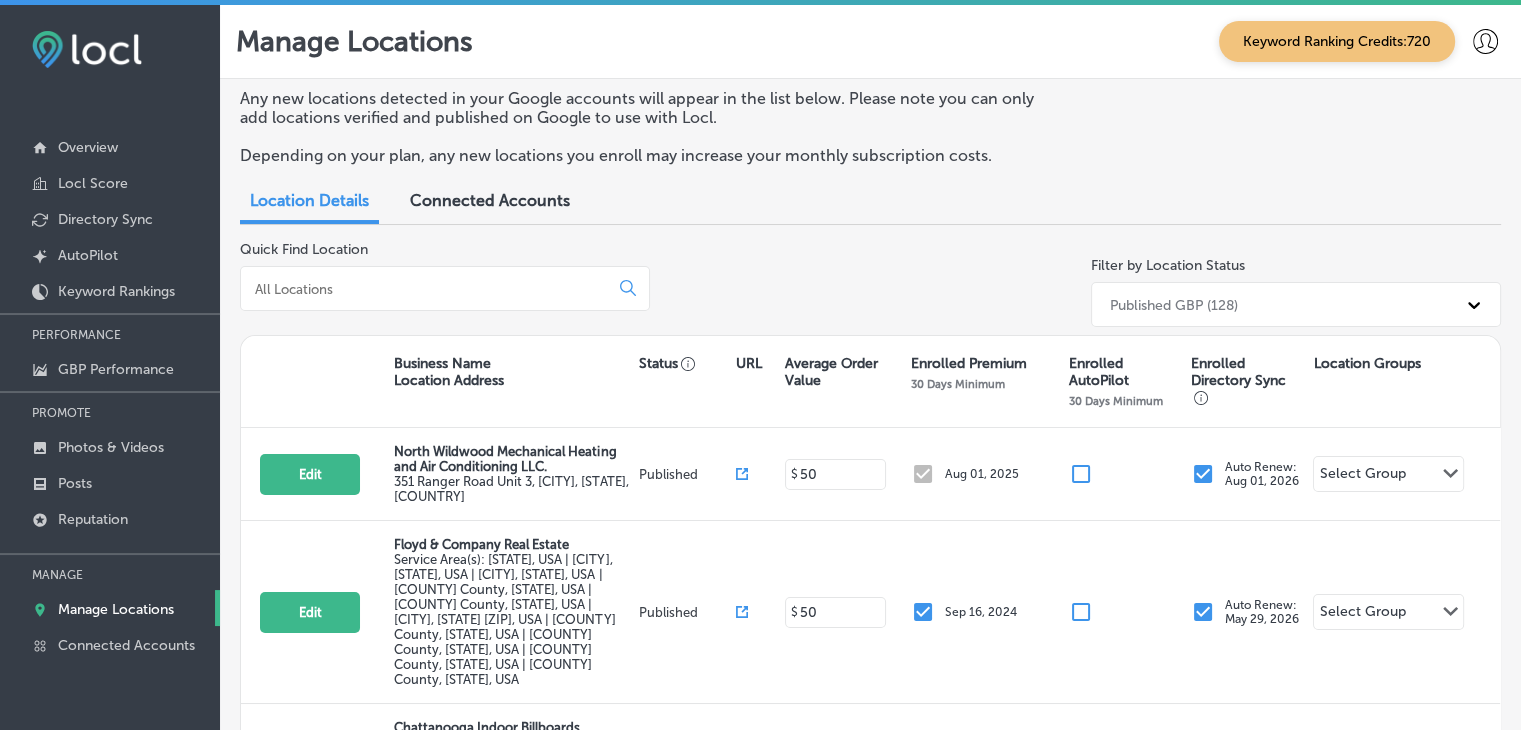 click at bounding box center (445, 288) 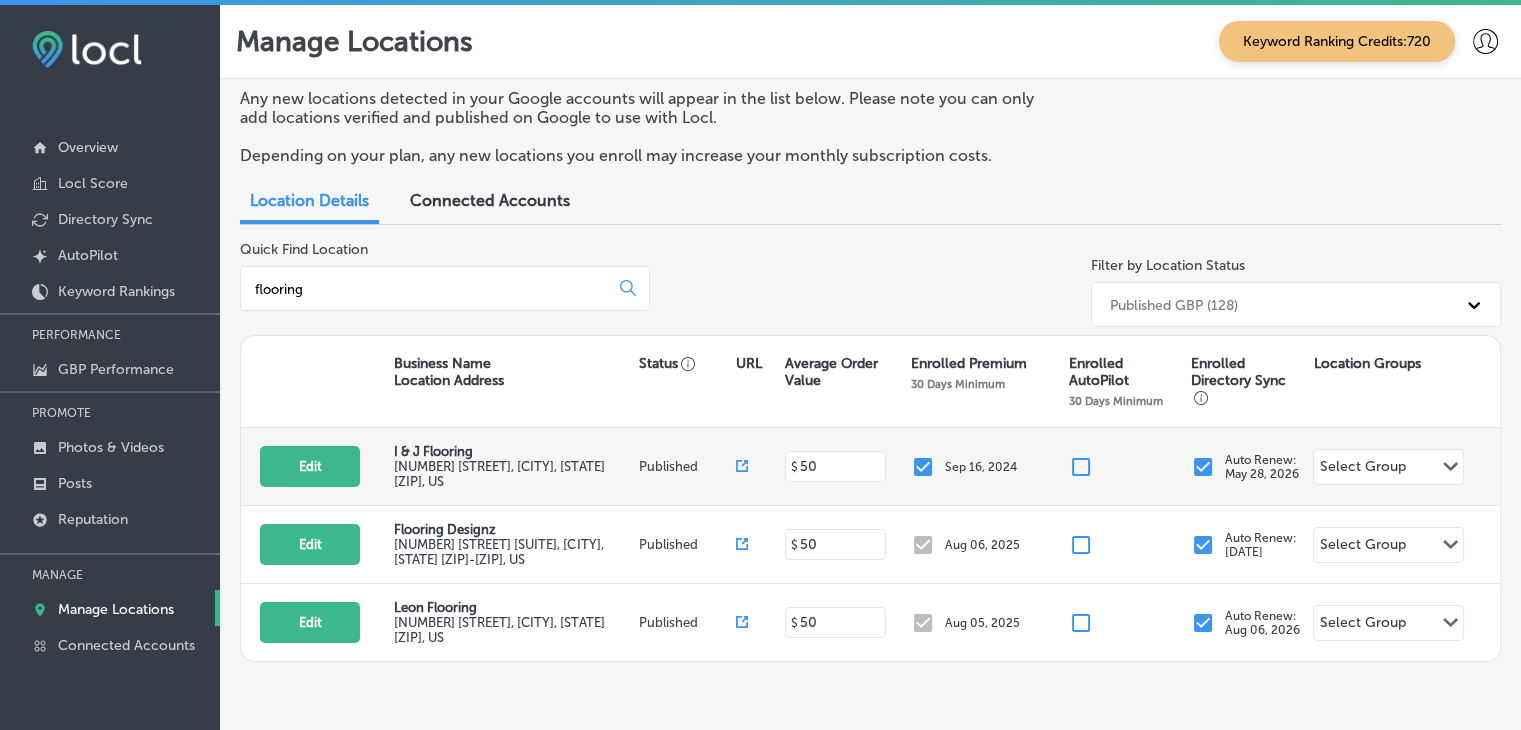 type on "flooring" 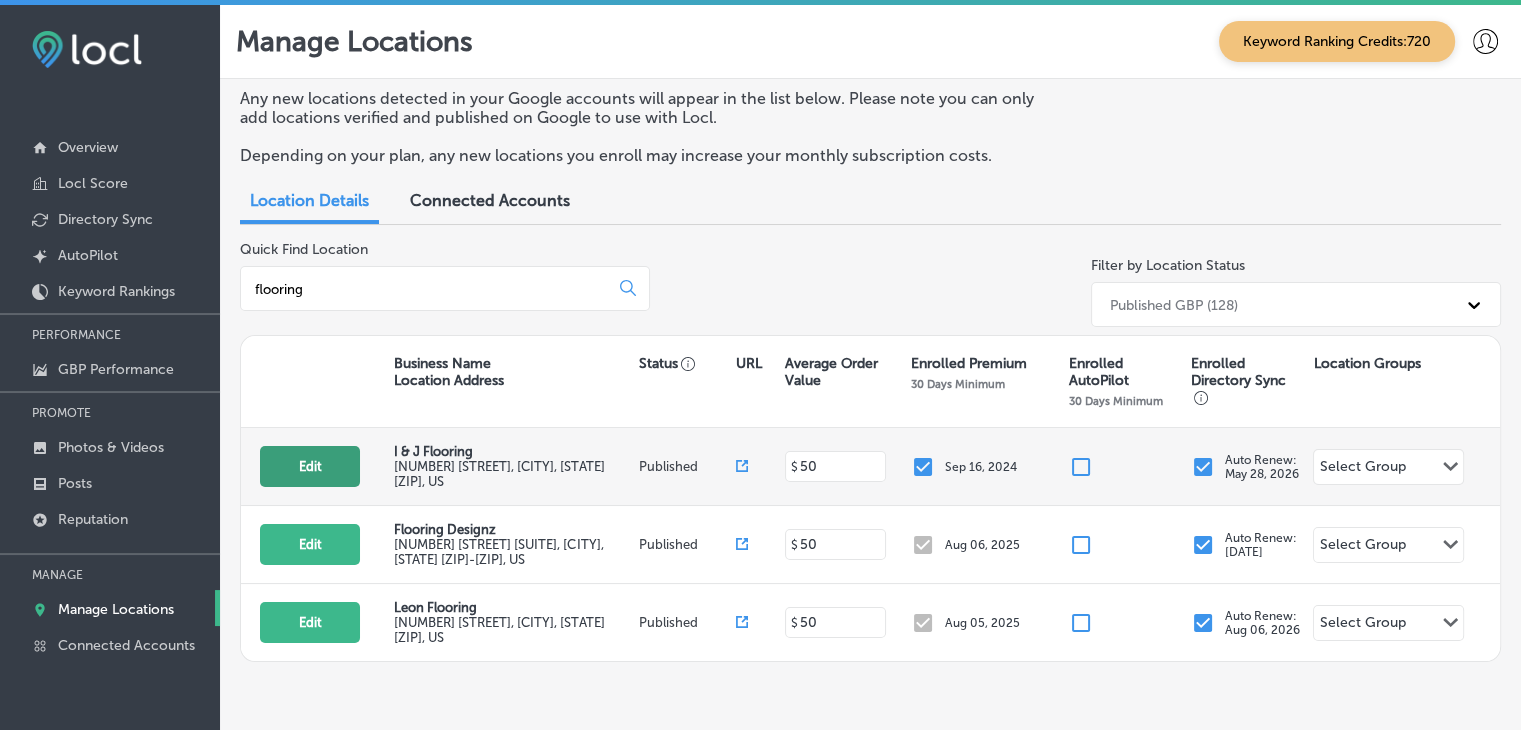 click on "Edit" at bounding box center (310, 466) 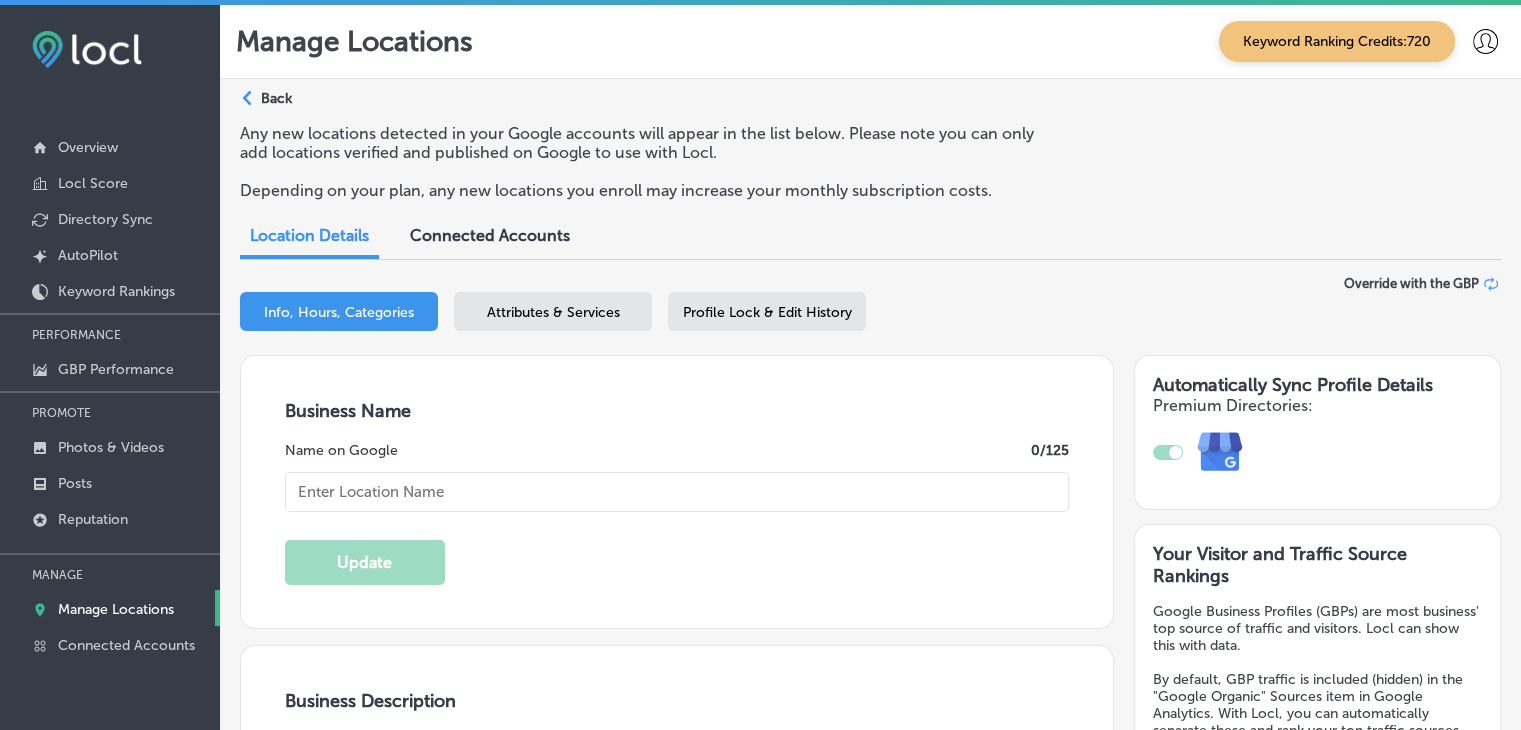 checkbox on "true" 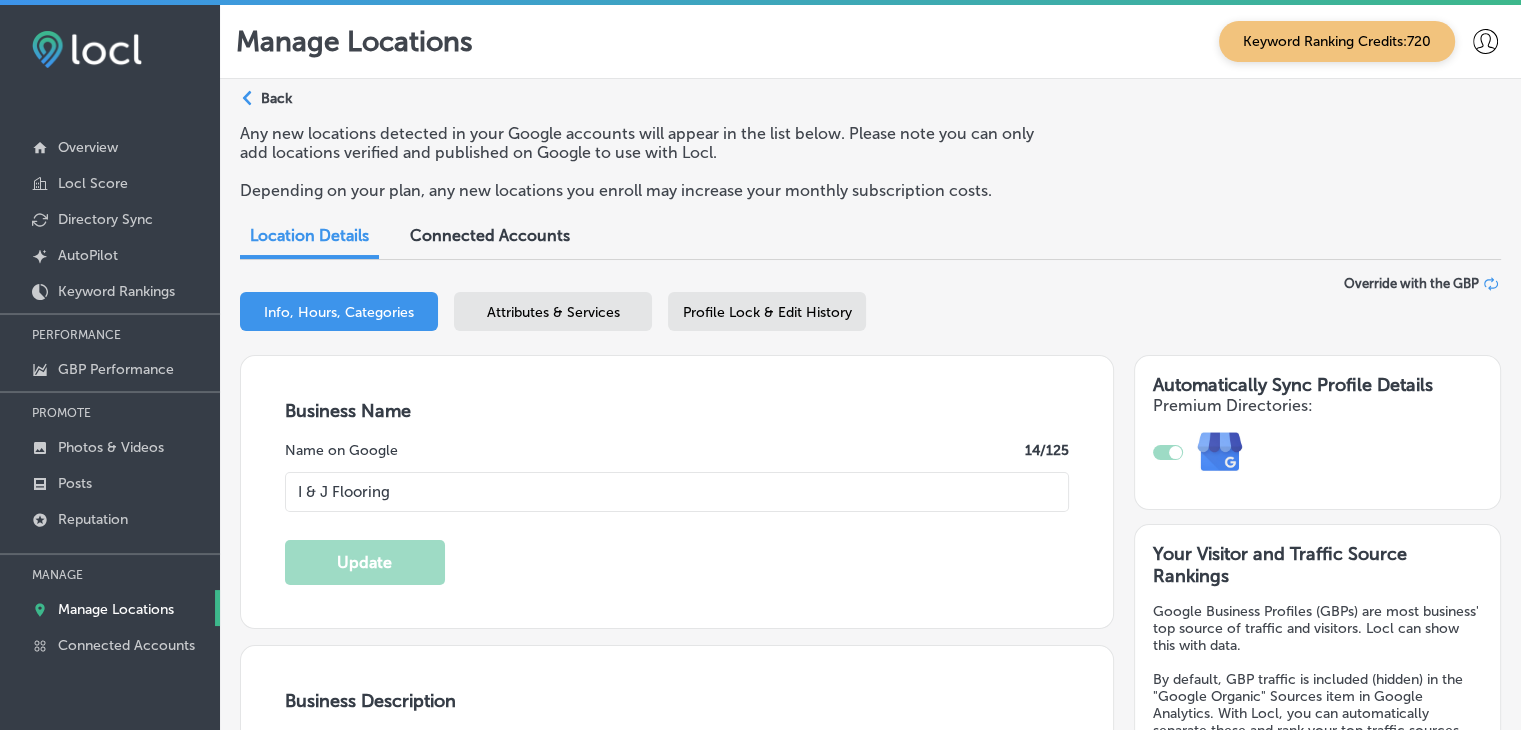 type on "Transform your space with I & J Flooring, [CITY]'s premier flooring contractor. Our family-owned business is on a mission to elevate Central Valley homes and businesses with top-quality flooring solutions. From luxurious hardwood and durable laminate to elegant tile and plush carpet, we offer a wide range of stylish options to suit every taste and budget. With years of experience and a commitment to superior craftsmanship, I & J Flooring brings your vision to life. We pride ourselves on meticulous attention to detail, professional installation, and exceptional customer service.
Visit us today or call to schedule your free consultation. Let's create beautiful floors together!" 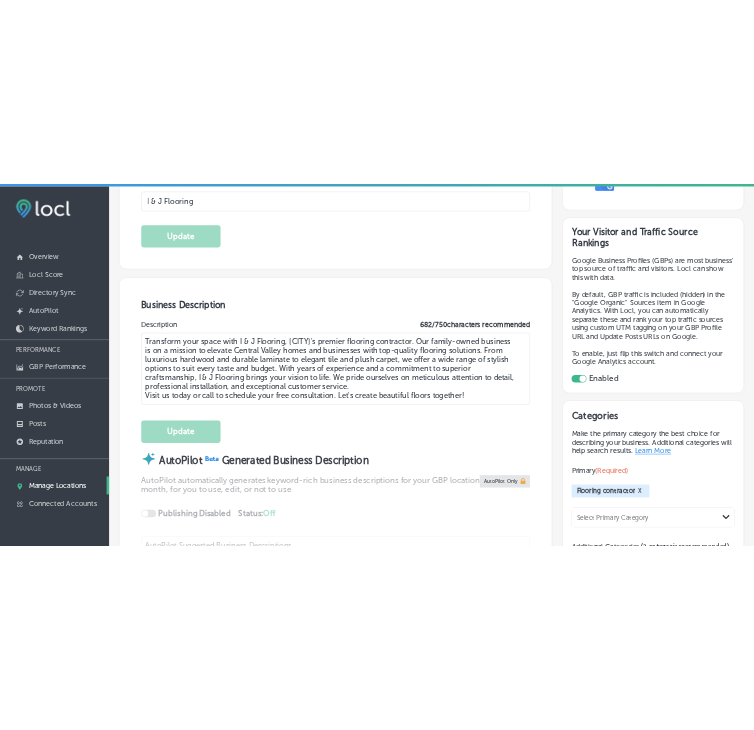 scroll, scrollTop: 800, scrollLeft: 0, axis: vertical 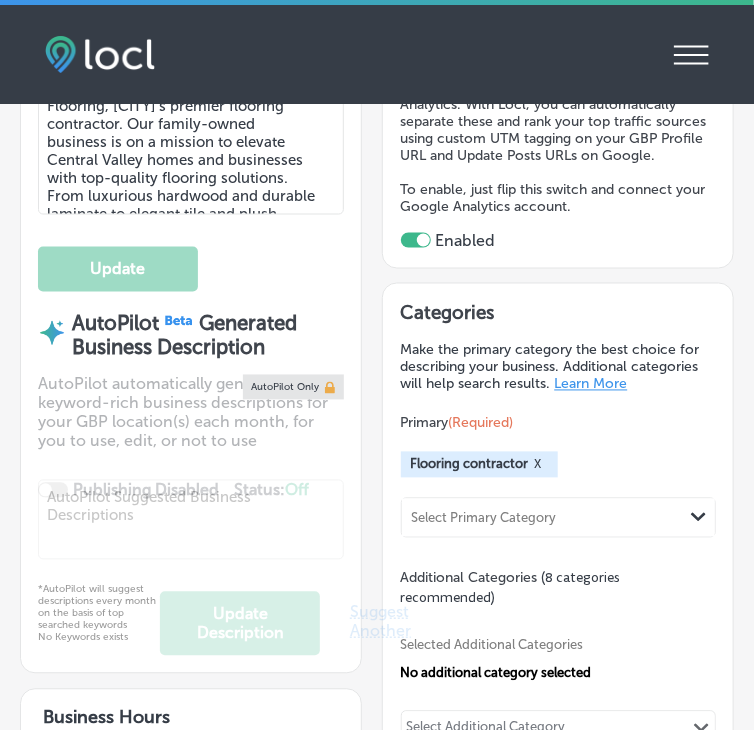 select on "US" 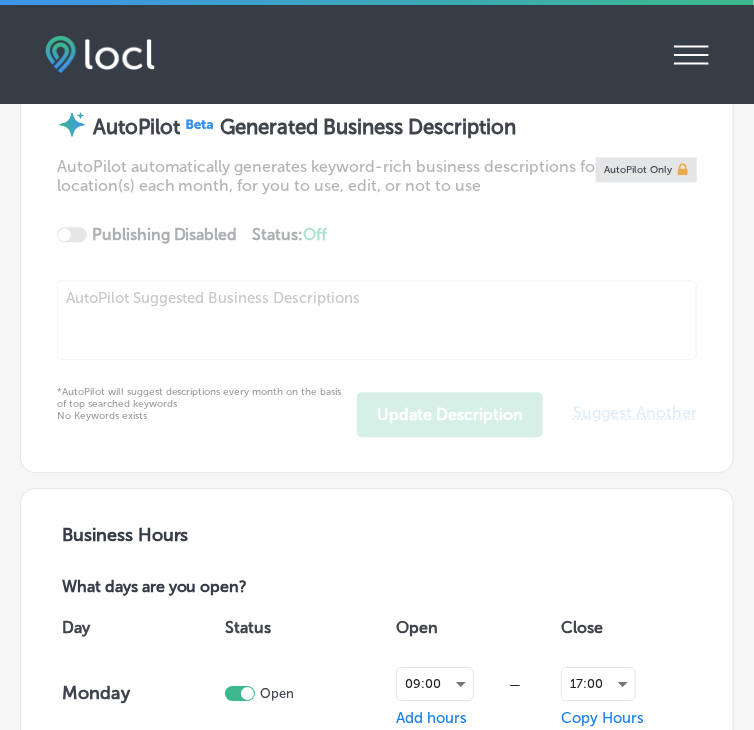type on "[NUMBER] [STREET]" 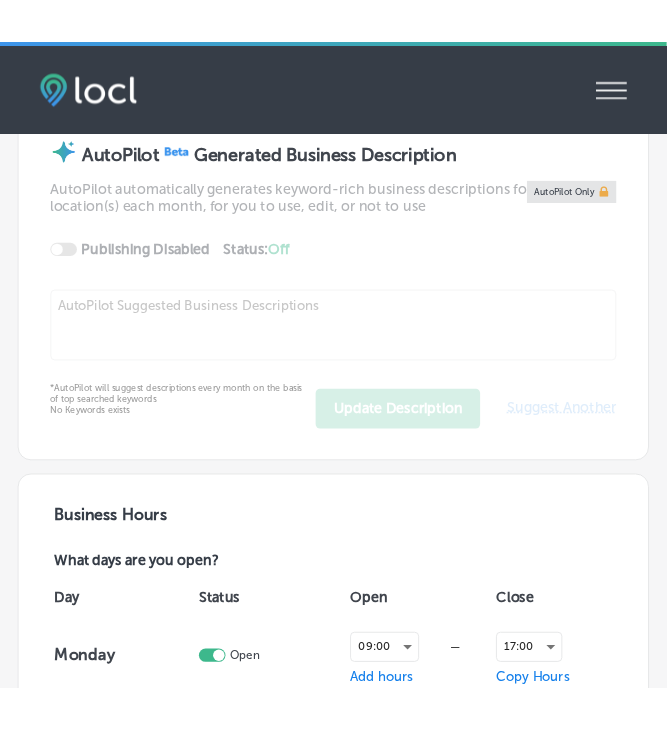 scroll, scrollTop: 1516, scrollLeft: 0, axis: vertical 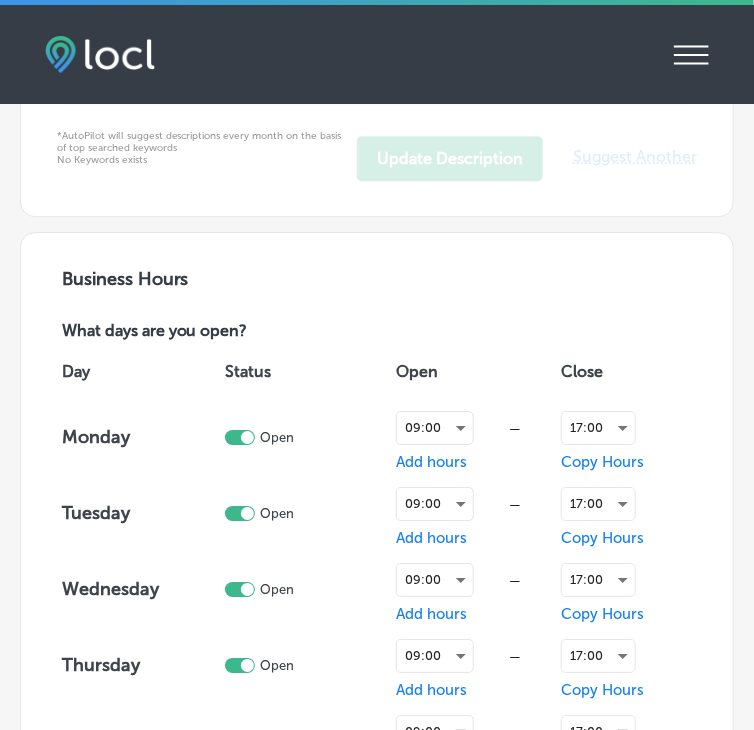 checkbox on "true" 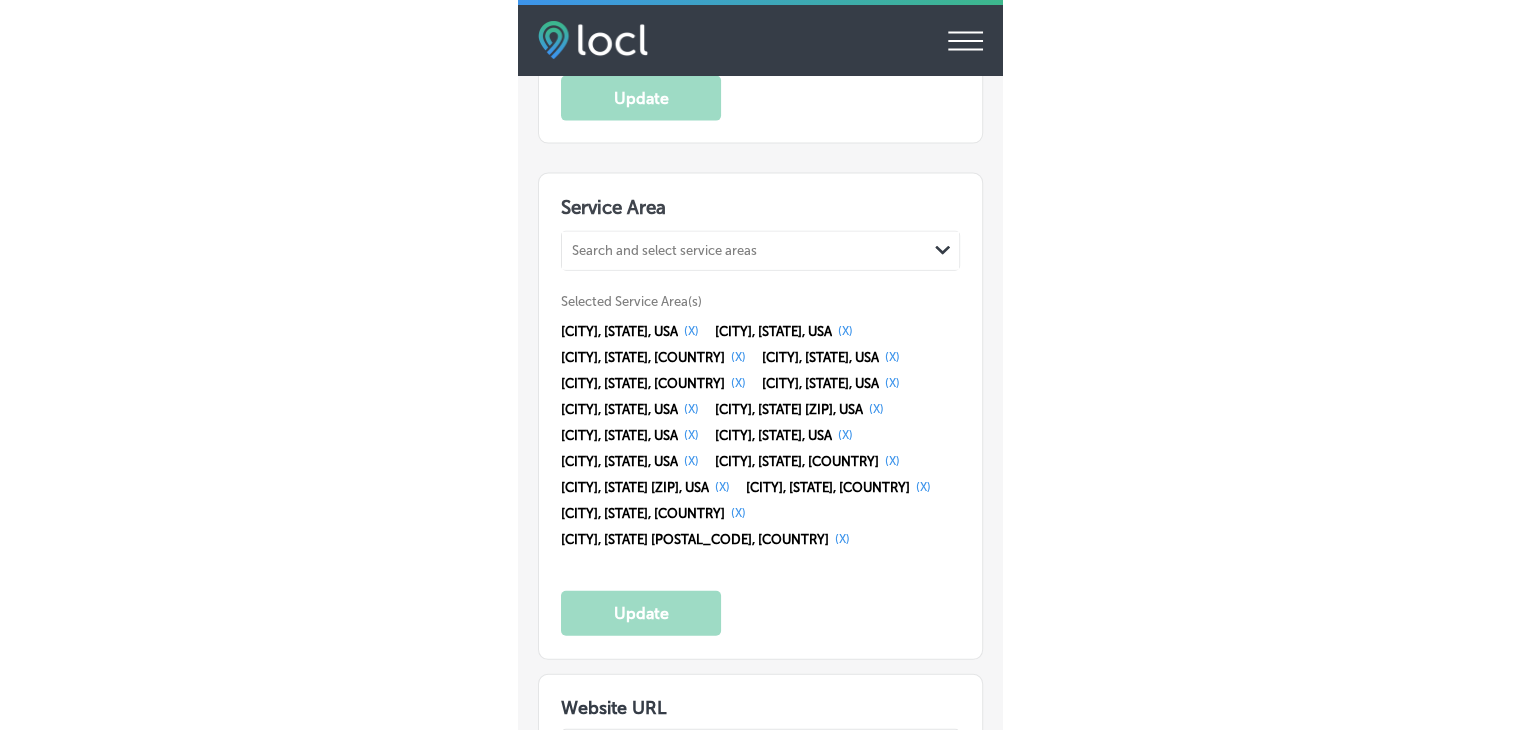 scroll, scrollTop: 3924, scrollLeft: 0, axis: vertical 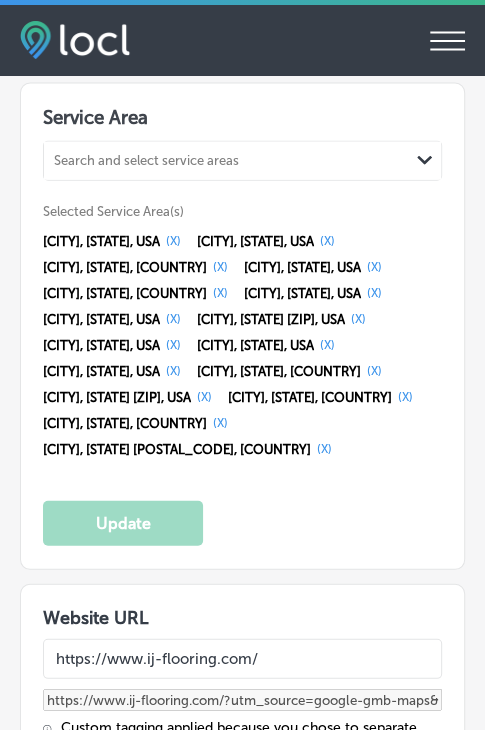 select on "US" 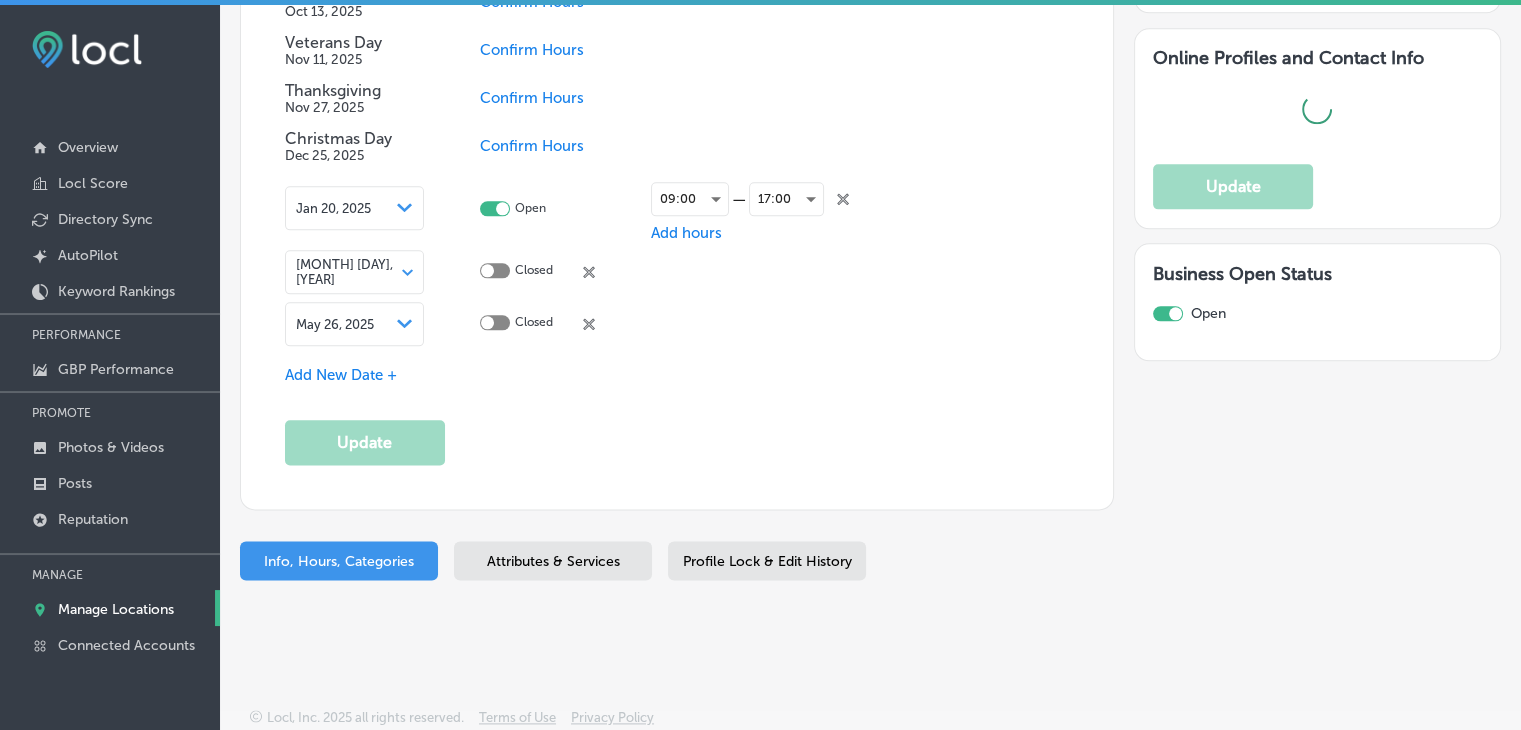 scroll, scrollTop: 2420, scrollLeft: 0, axis: vertical 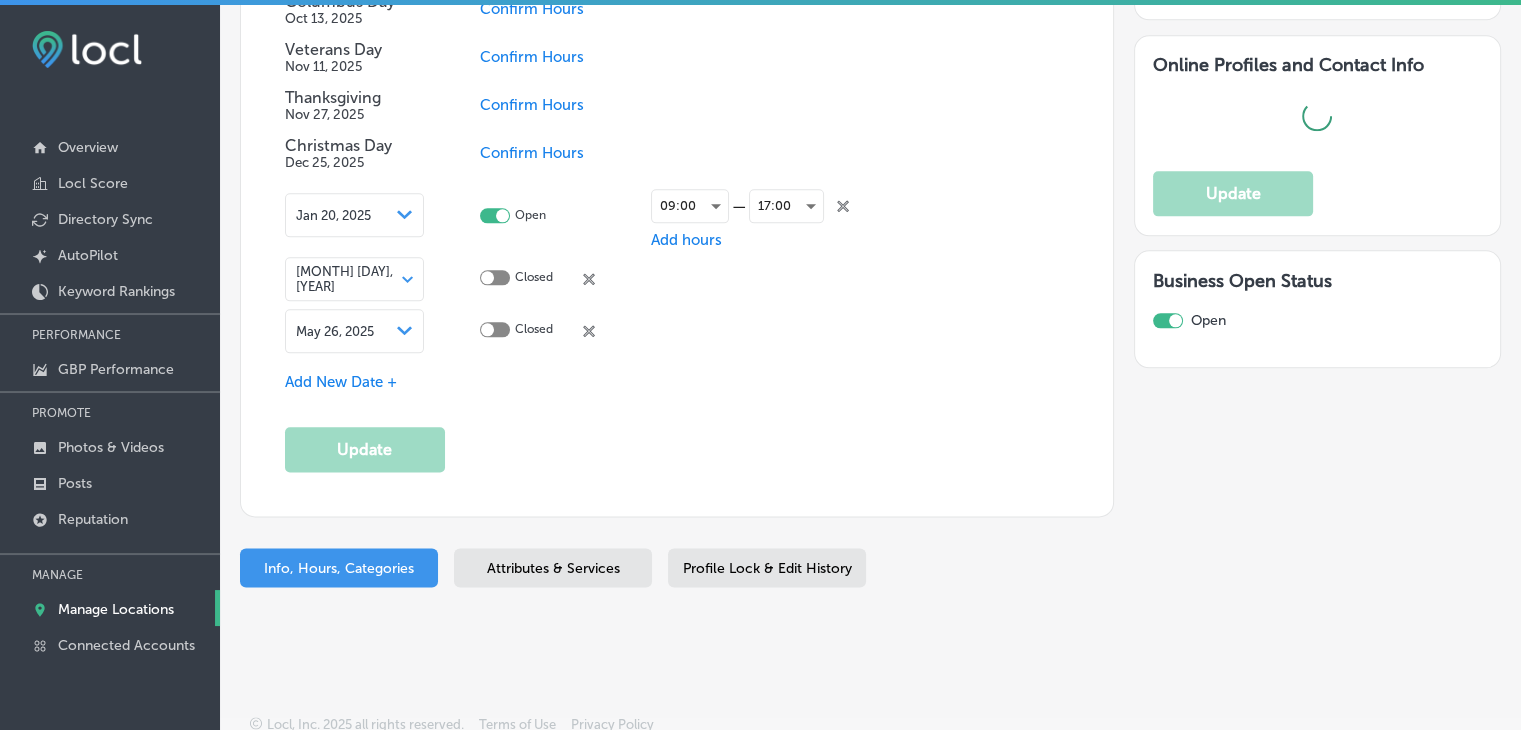 type on "2111 1st St" 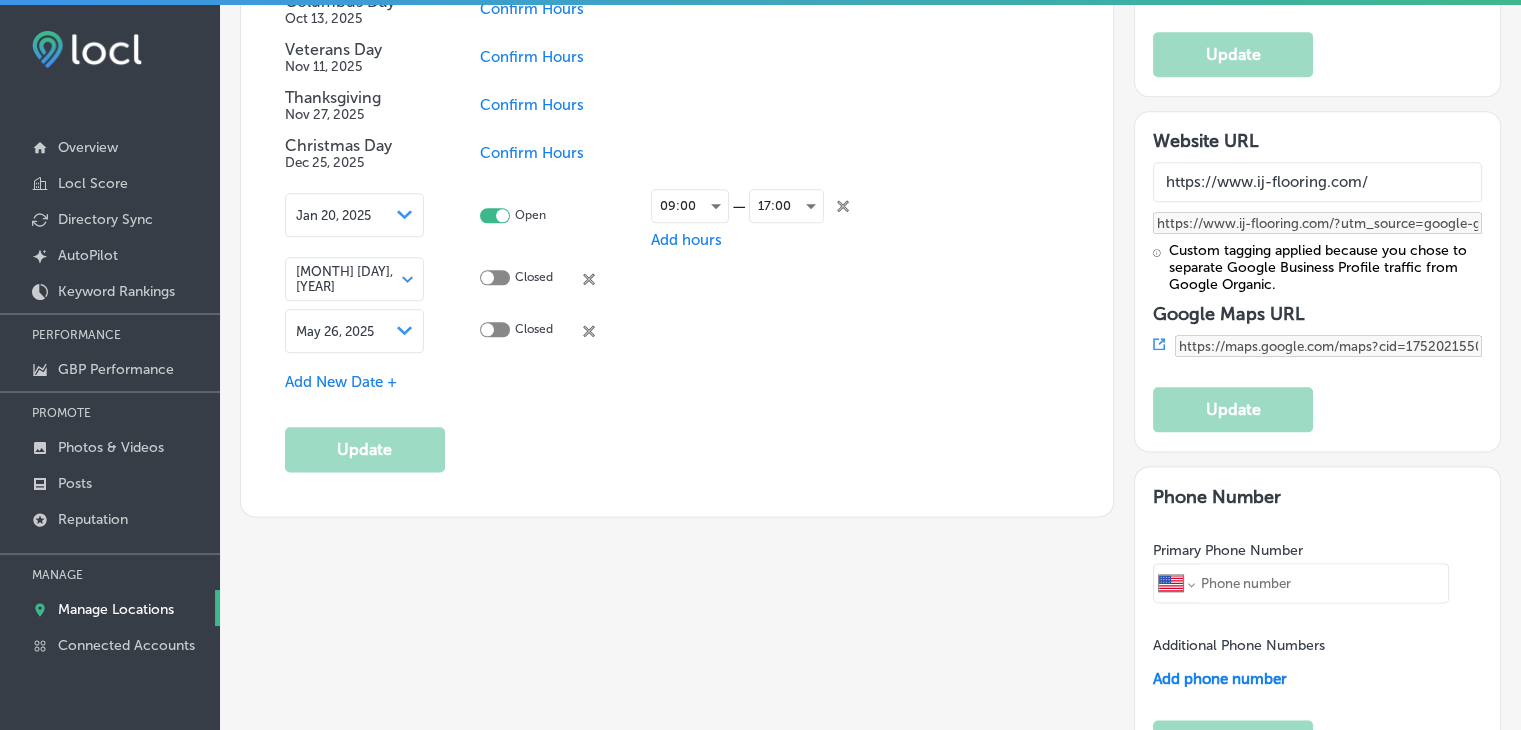 checkbox on "true" 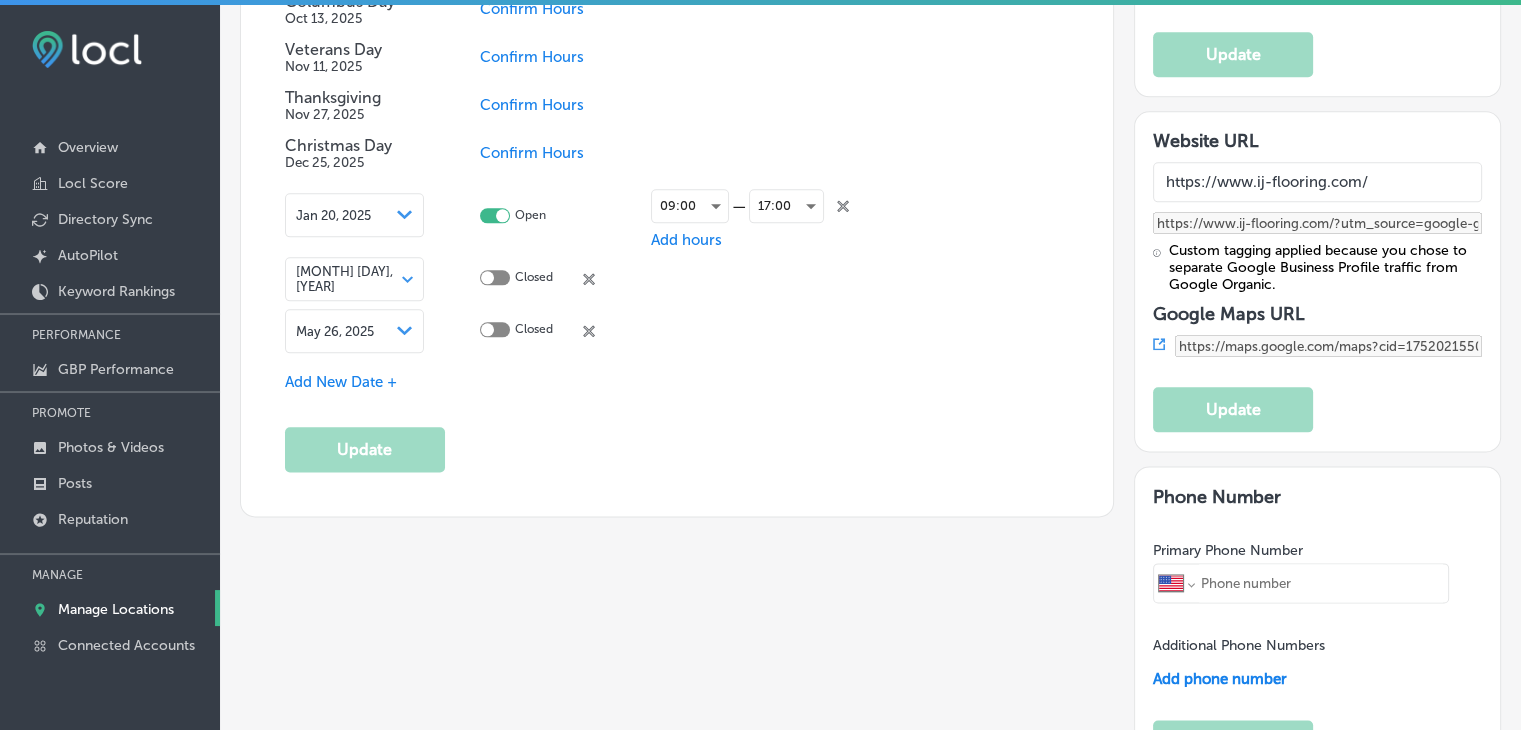 type on "+1 559 680 3265" 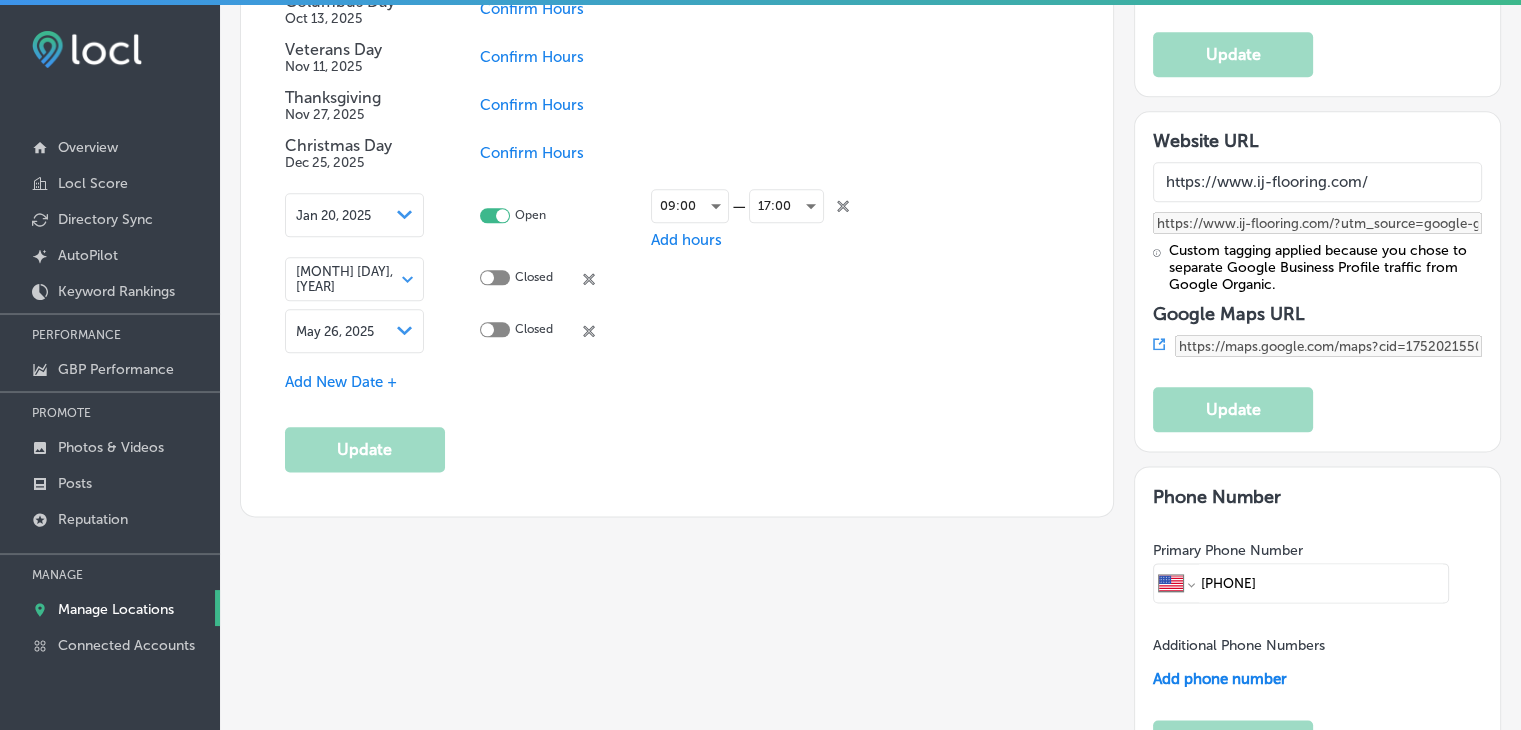 scroll, scrollTop: 3764, scrollLeft: 0, axis: vertical 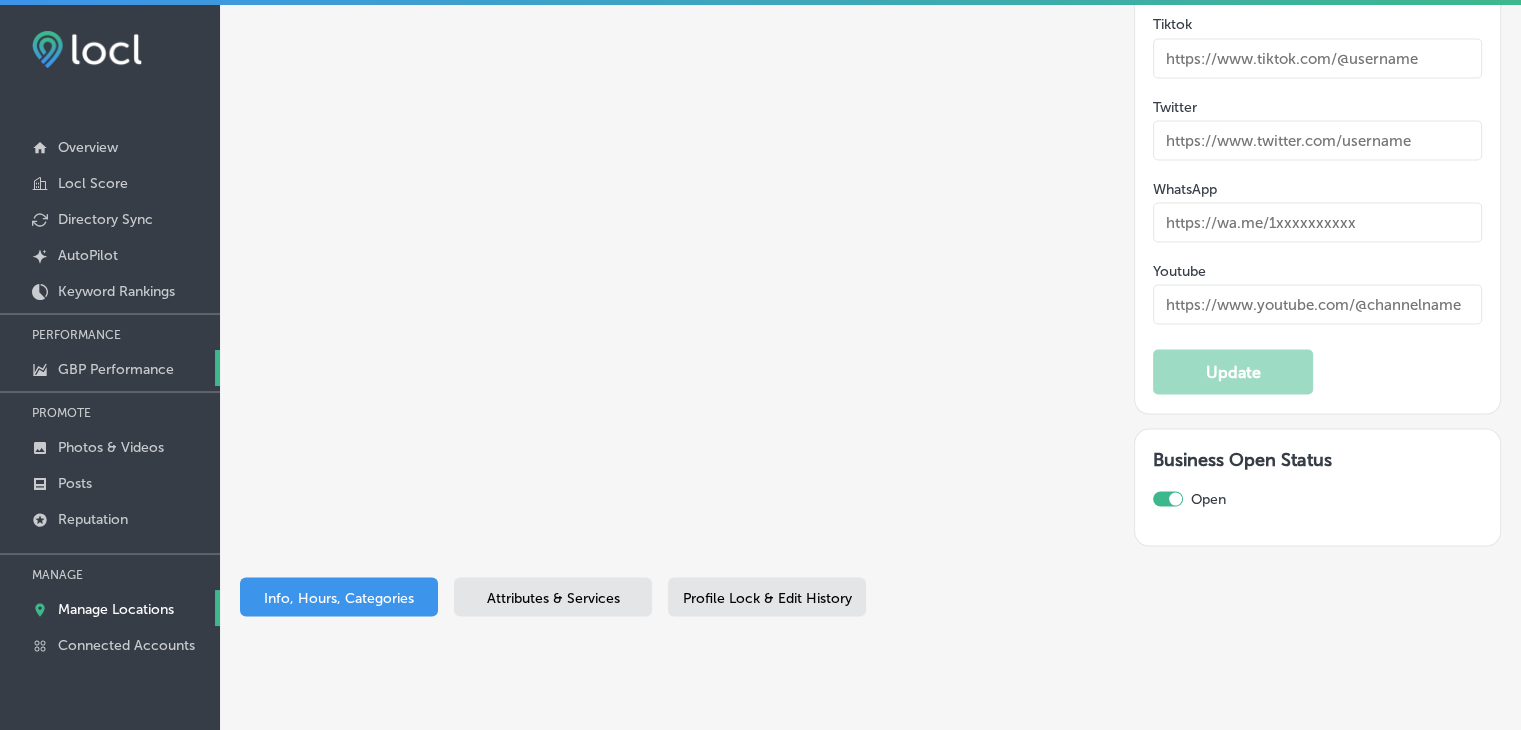 click on "GBP Performance" at bounding box center [110, 368] 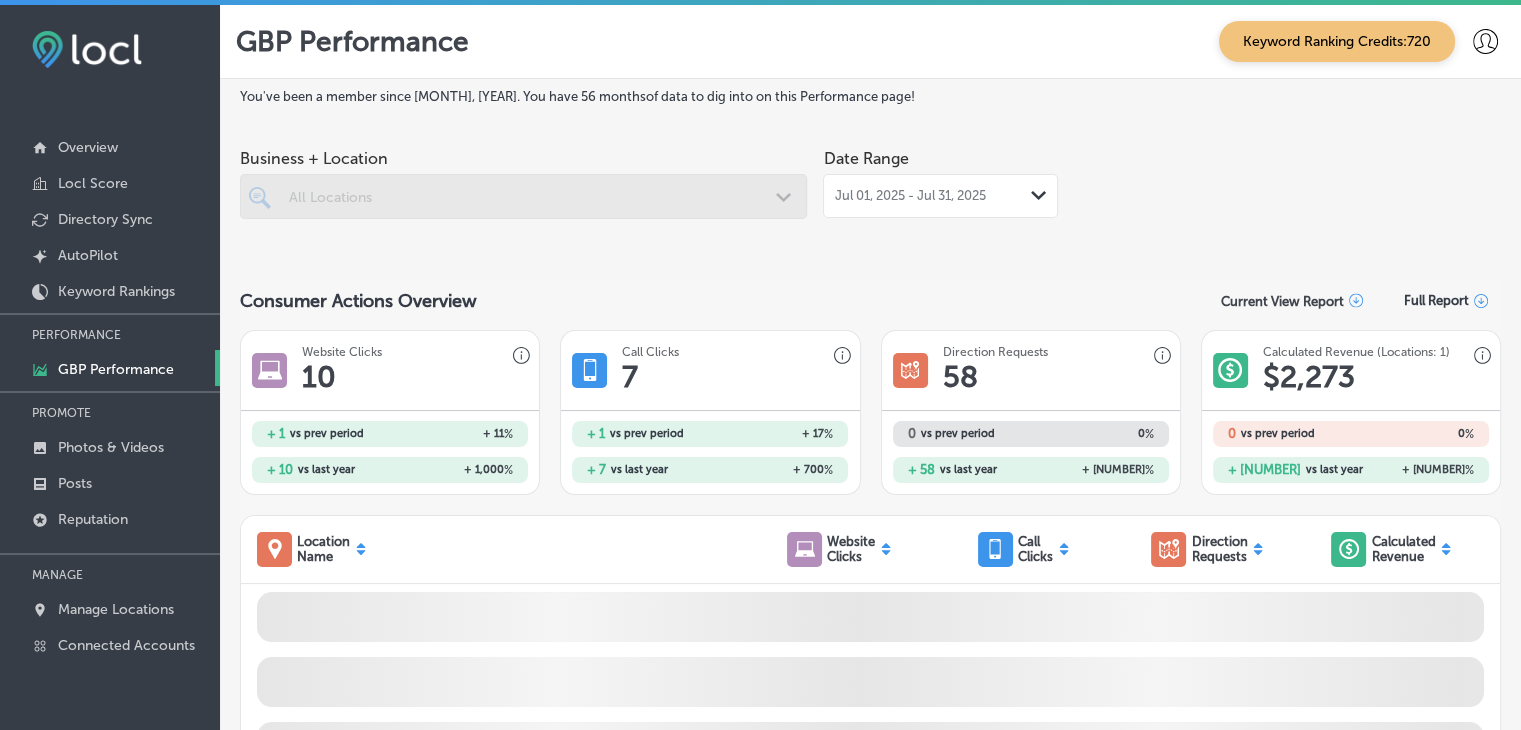 click on "Jul 01, 2025 - Jul 31, 2025" at bounding box center (909, 196) 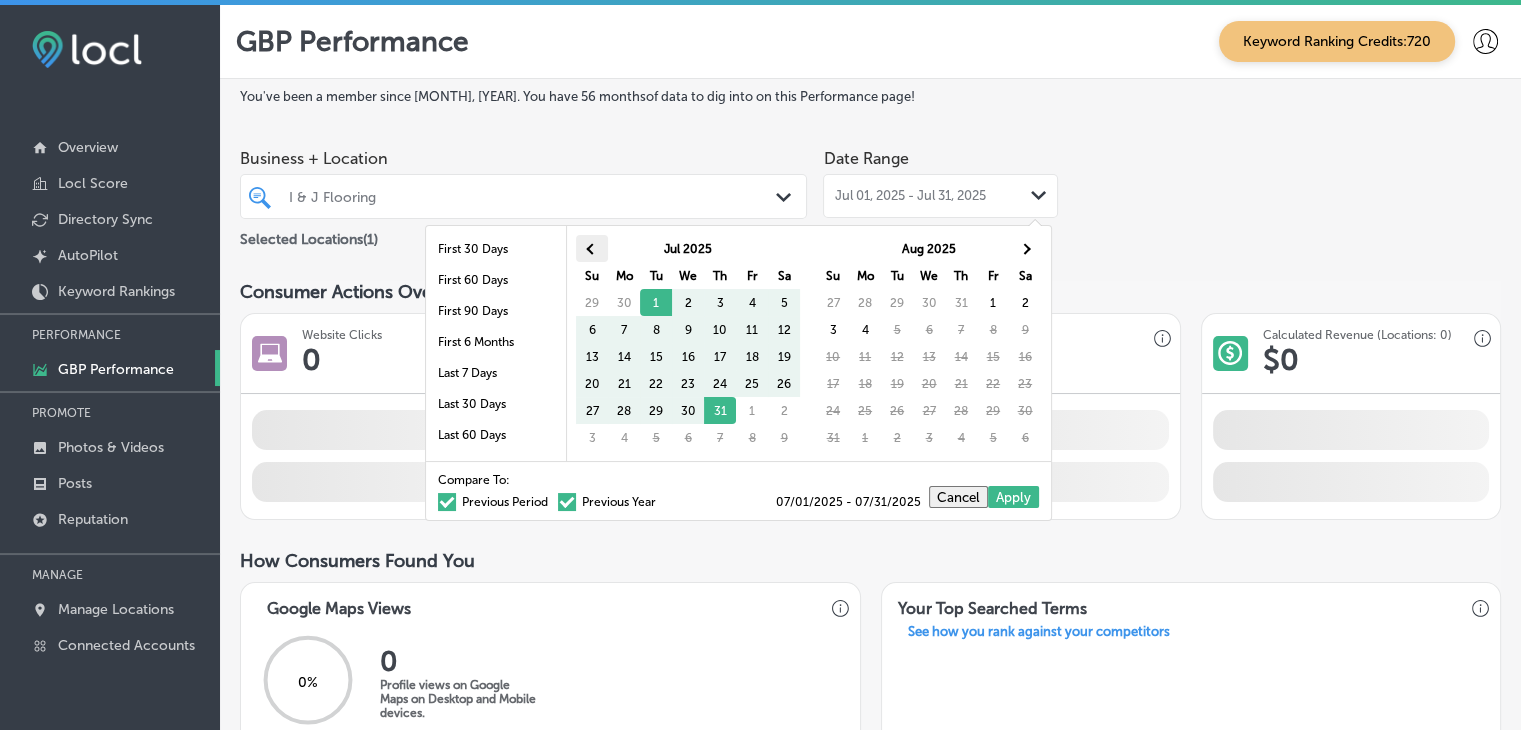 click at bounding box center [592, 248] 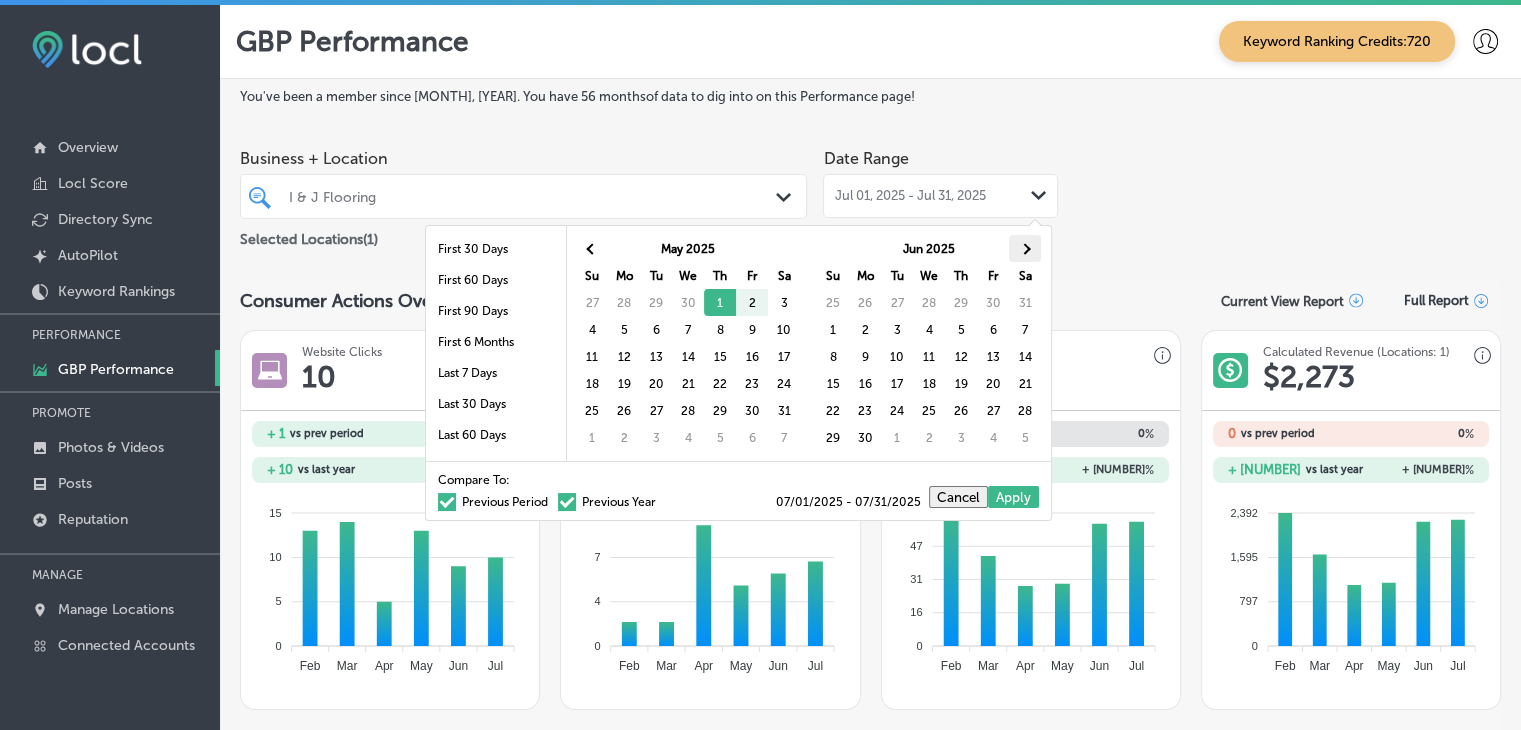 click at bounding box center (1024, 248) 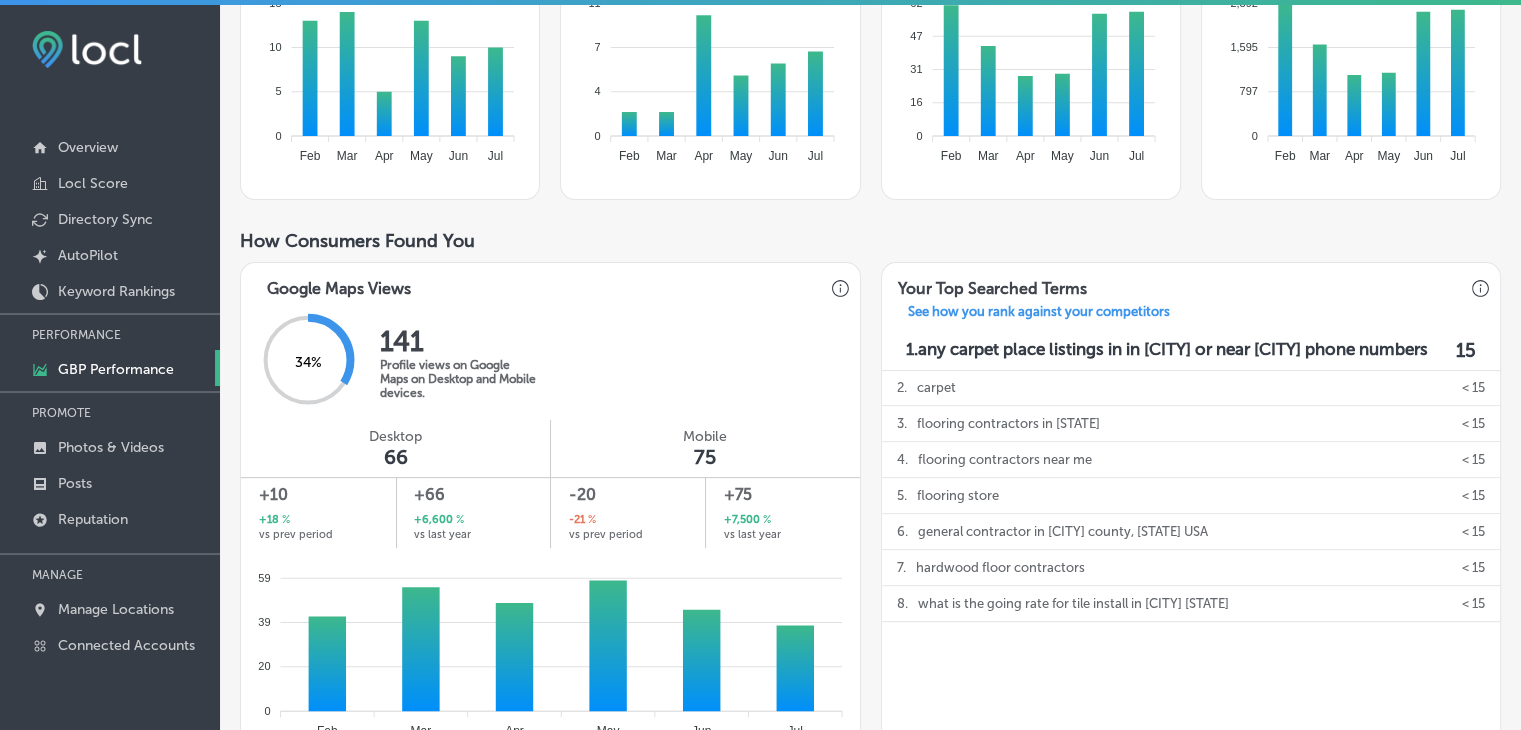 scroll, scrollTop: 0, scrollLeft: 0, axis: both 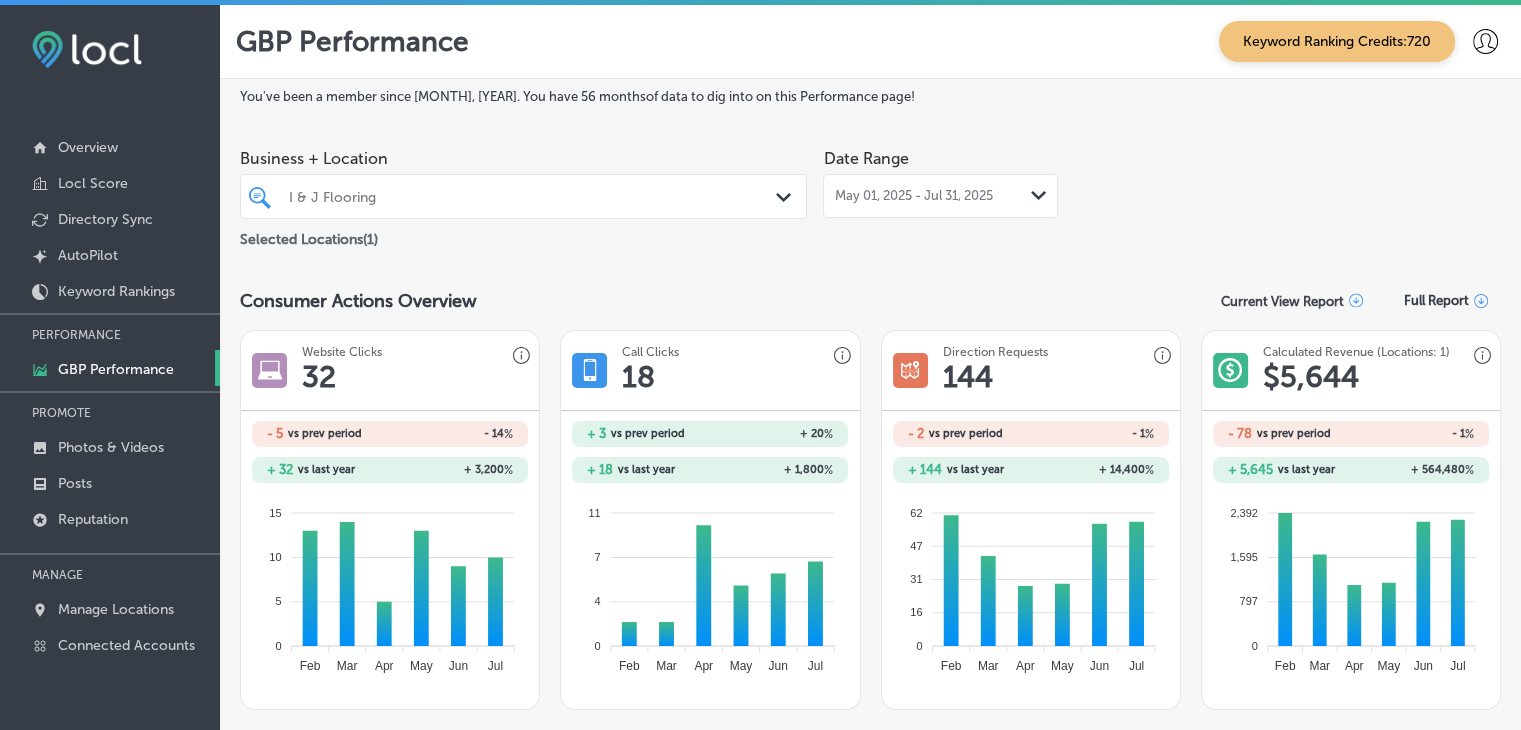 click on "May 01, 2025 - Jul 31, 2025
Path
Created with Sketch." at bounding box center [940, 196] 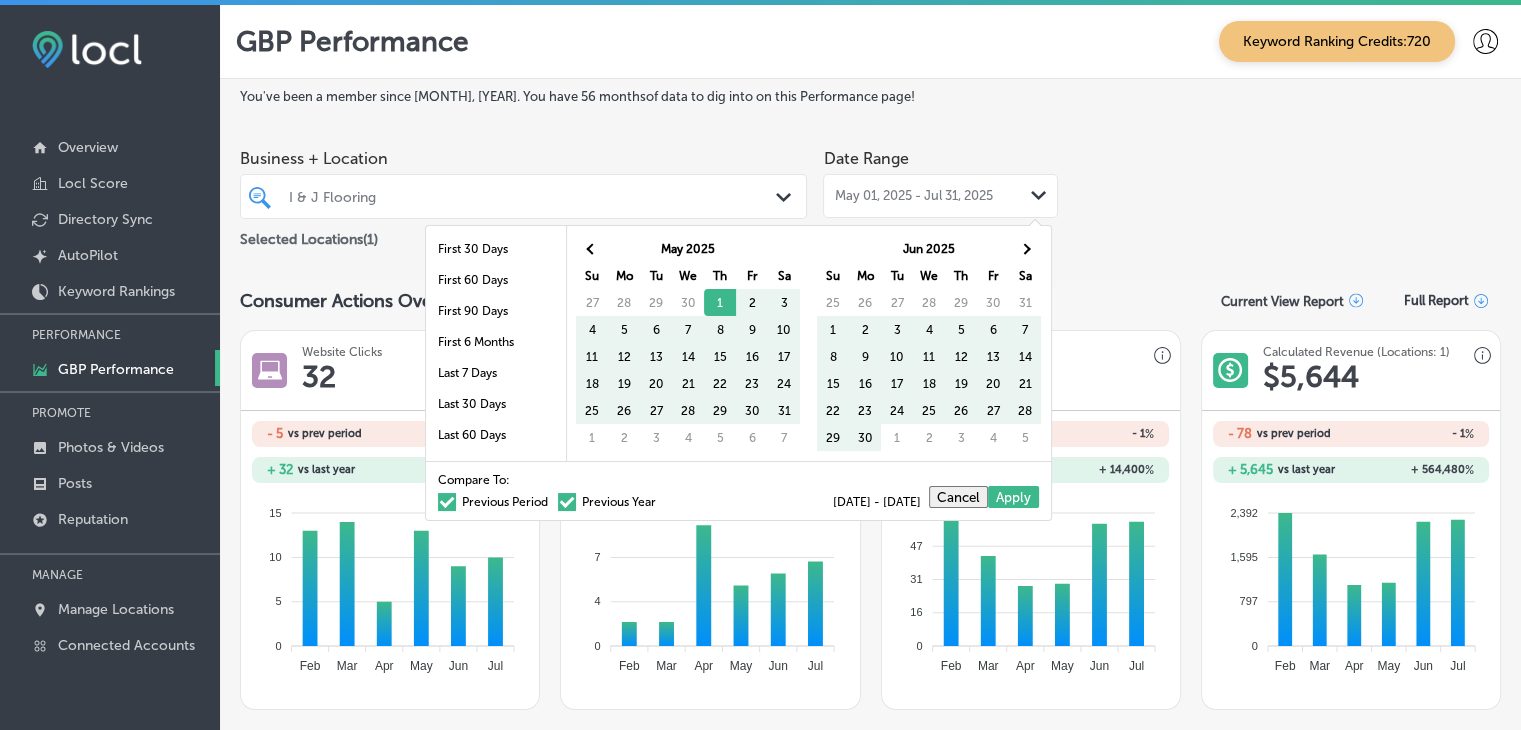 click on "Compare To:   Previous Period   Previous Year 05/01/2025 - 07/31/2025 Cancel Apply" at bounding box center [738, 490] 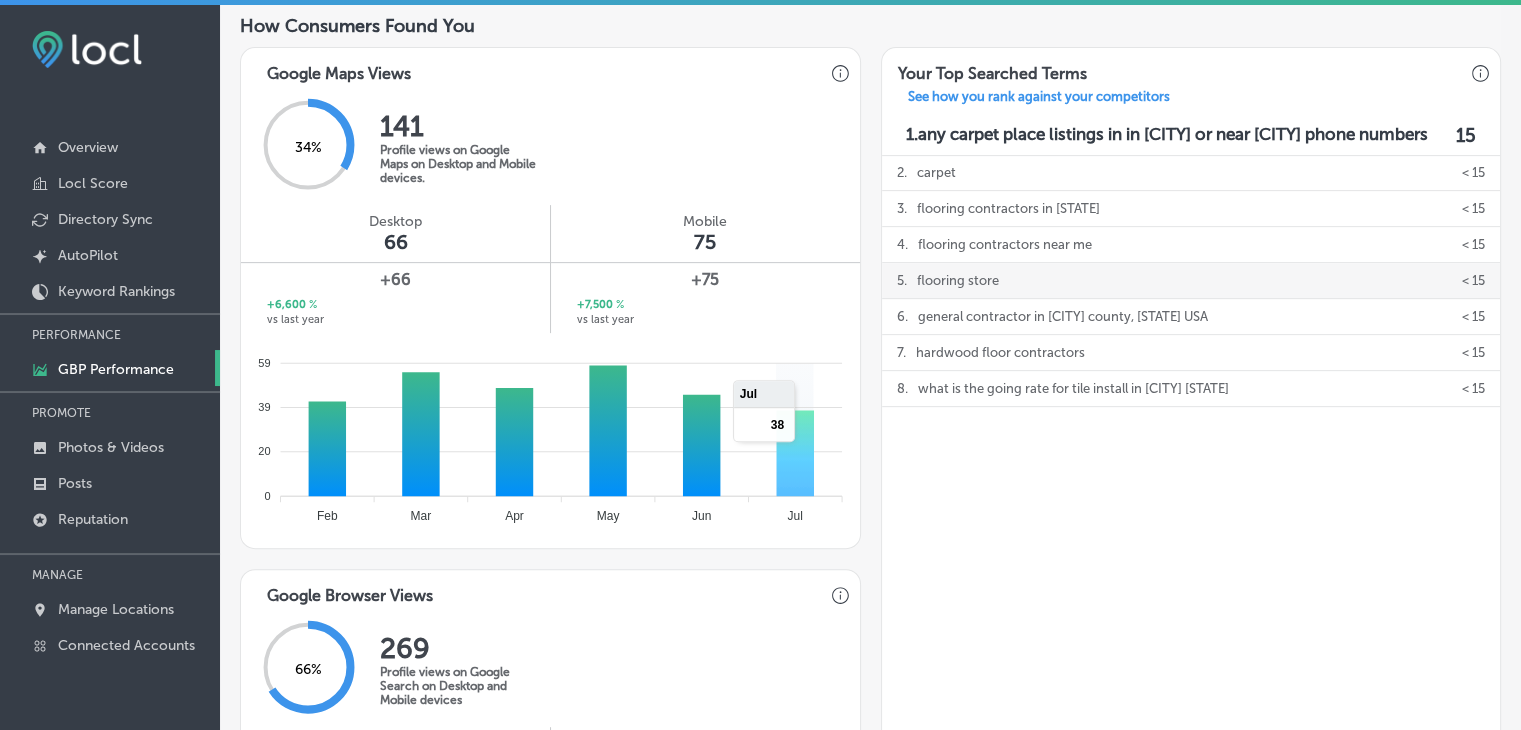 scroll, scrollTop: 654, scrollLeft: 0, axis: vertical 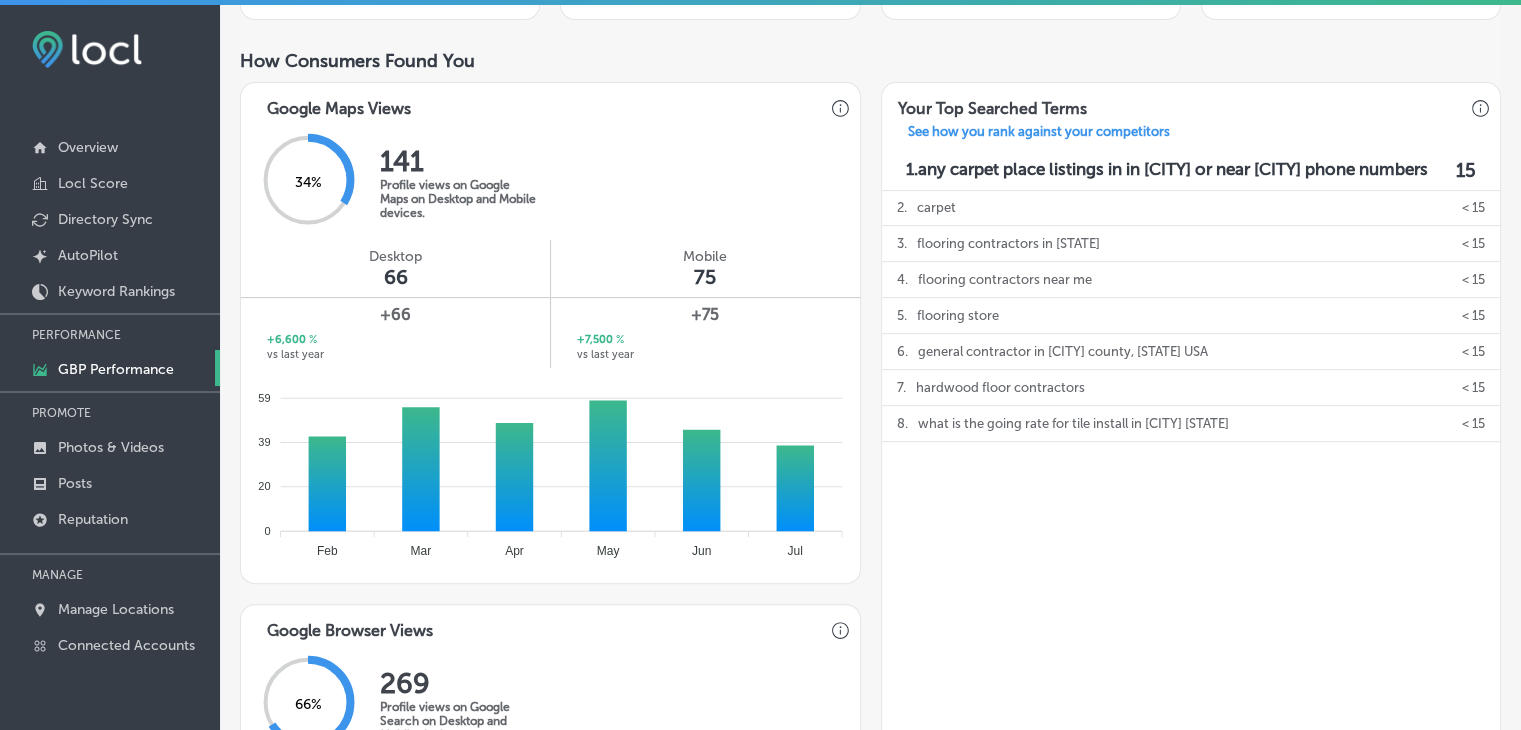 click on "2 . carpet < 15 3 . flooring contractors in california < 15 4 . flooring contractors near me < 15 5 . flooring store < 15 6 . general contractor in madera county, california usa < 15 7 . hardwood floor contractors < 15 8 . what is the going rate for tile install in selma ca < 15" at bounding box center [1191, 649] 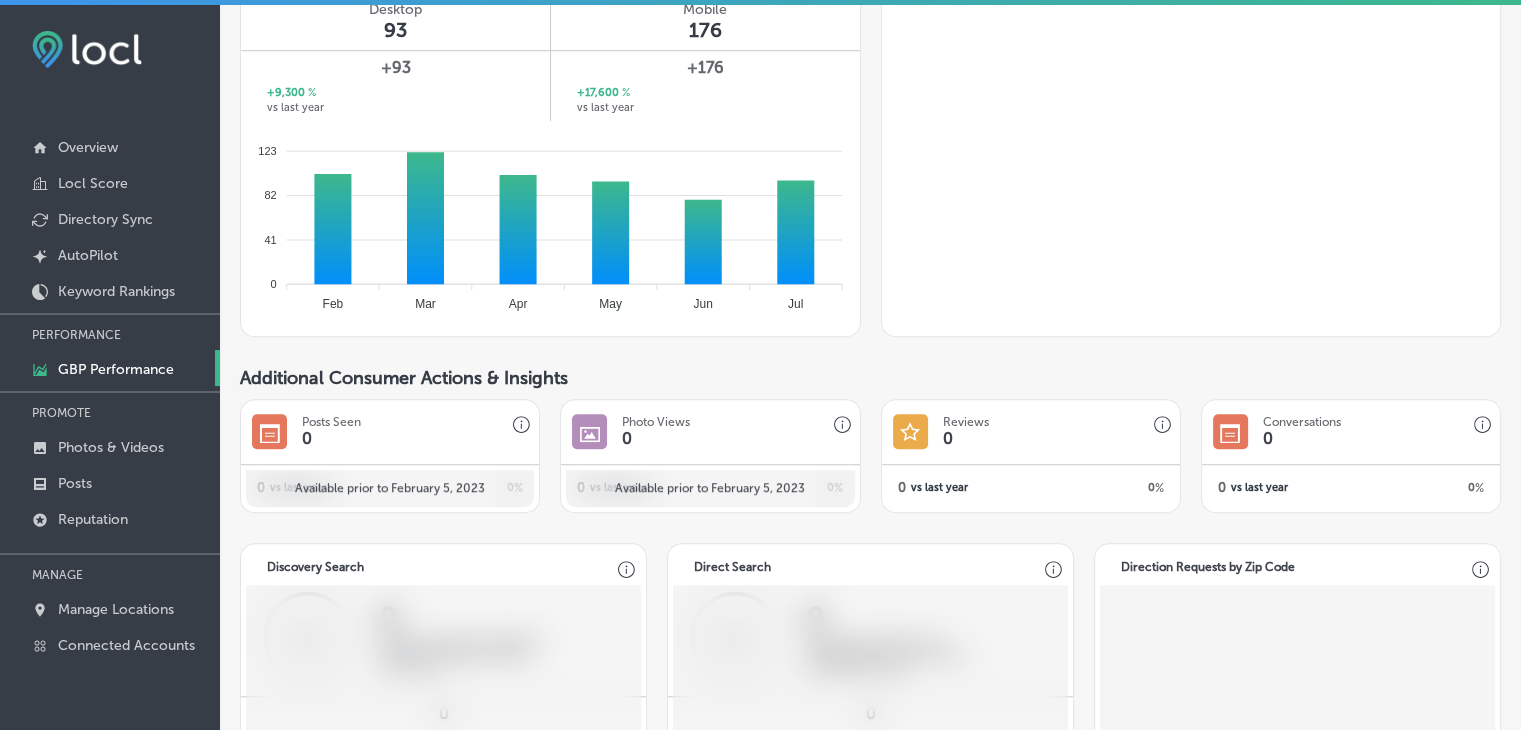 scroll, scrollTop: 1454, scrollLeft: 0, axis: vertical 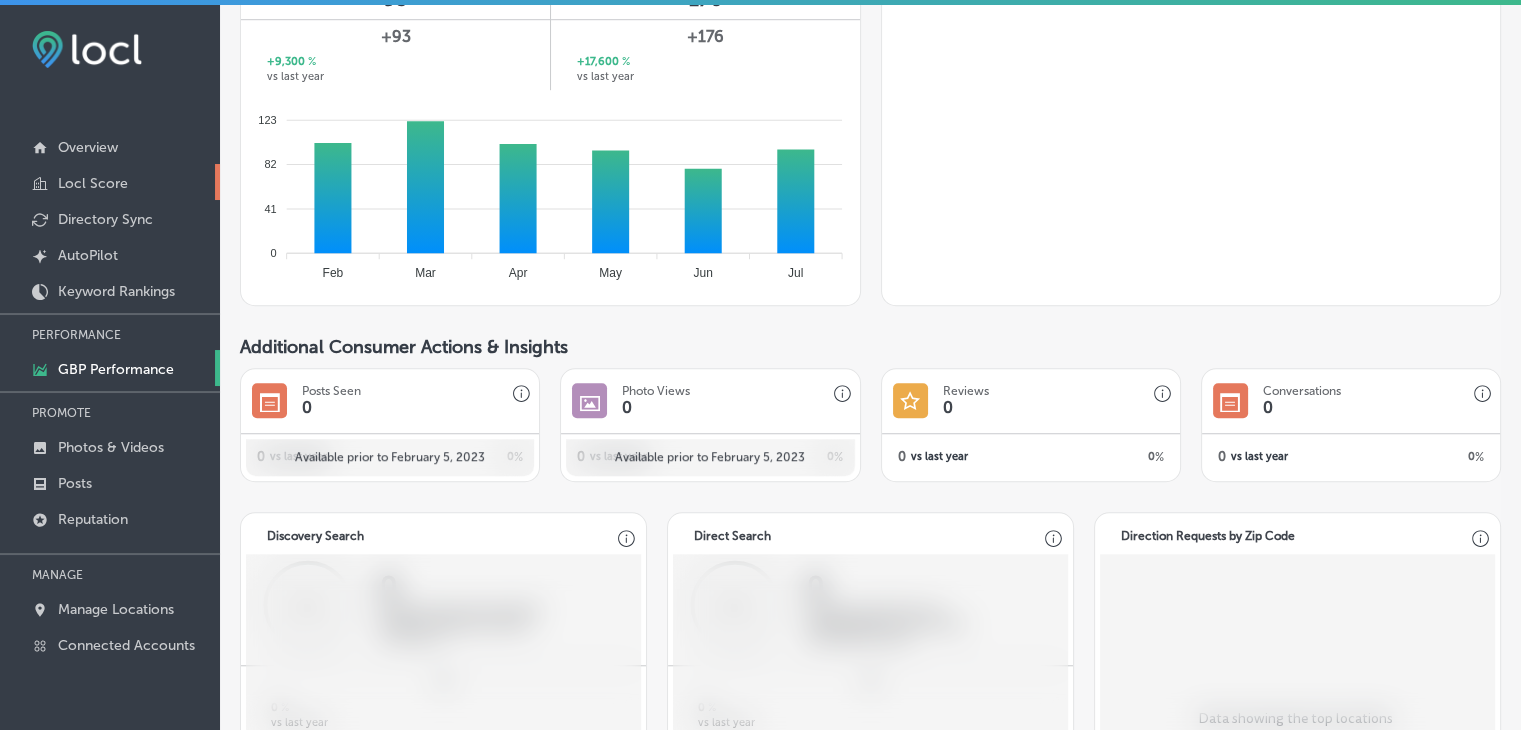 click on "Locl Score" at bounding box center (110, 182) 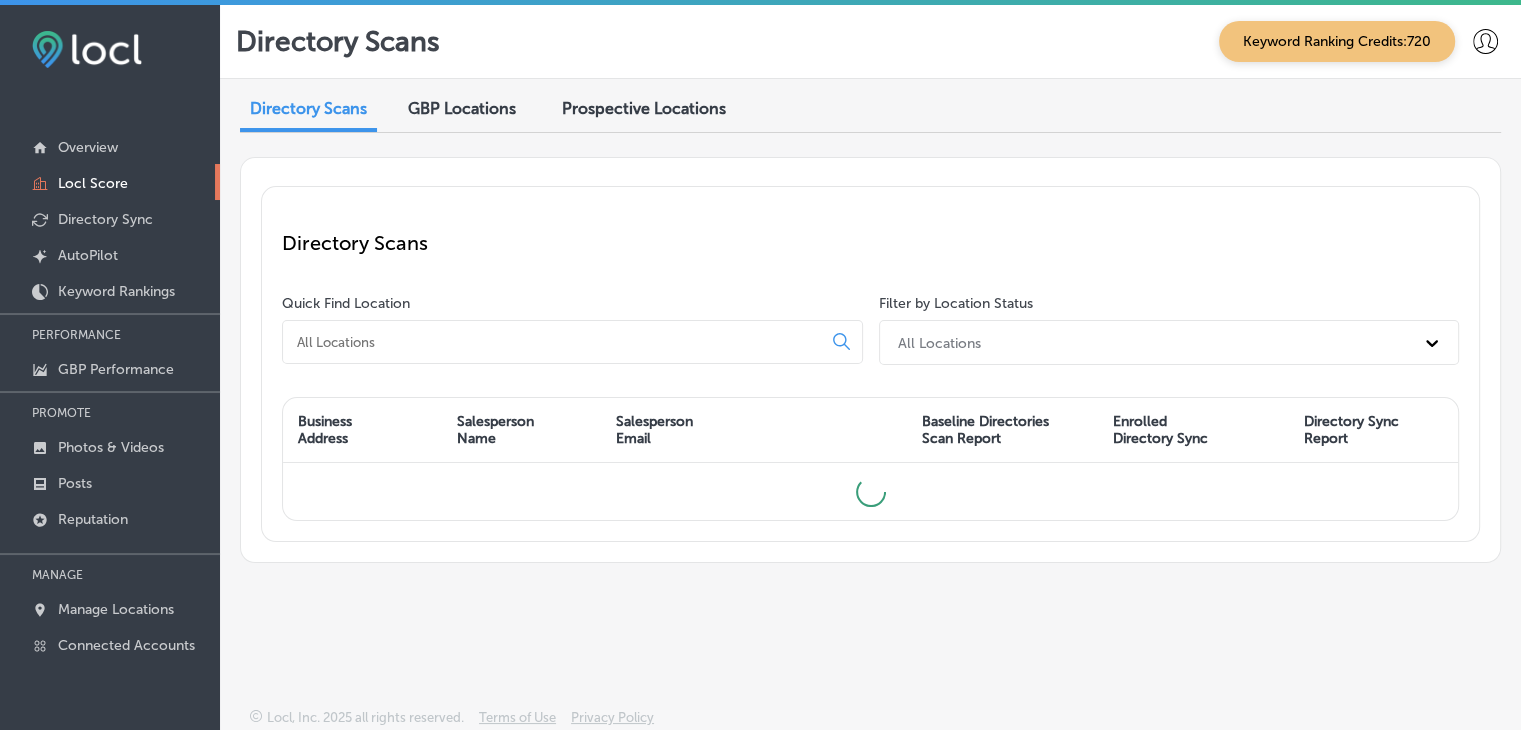 click on "GBP Locations" at bounding box center [462, 108] 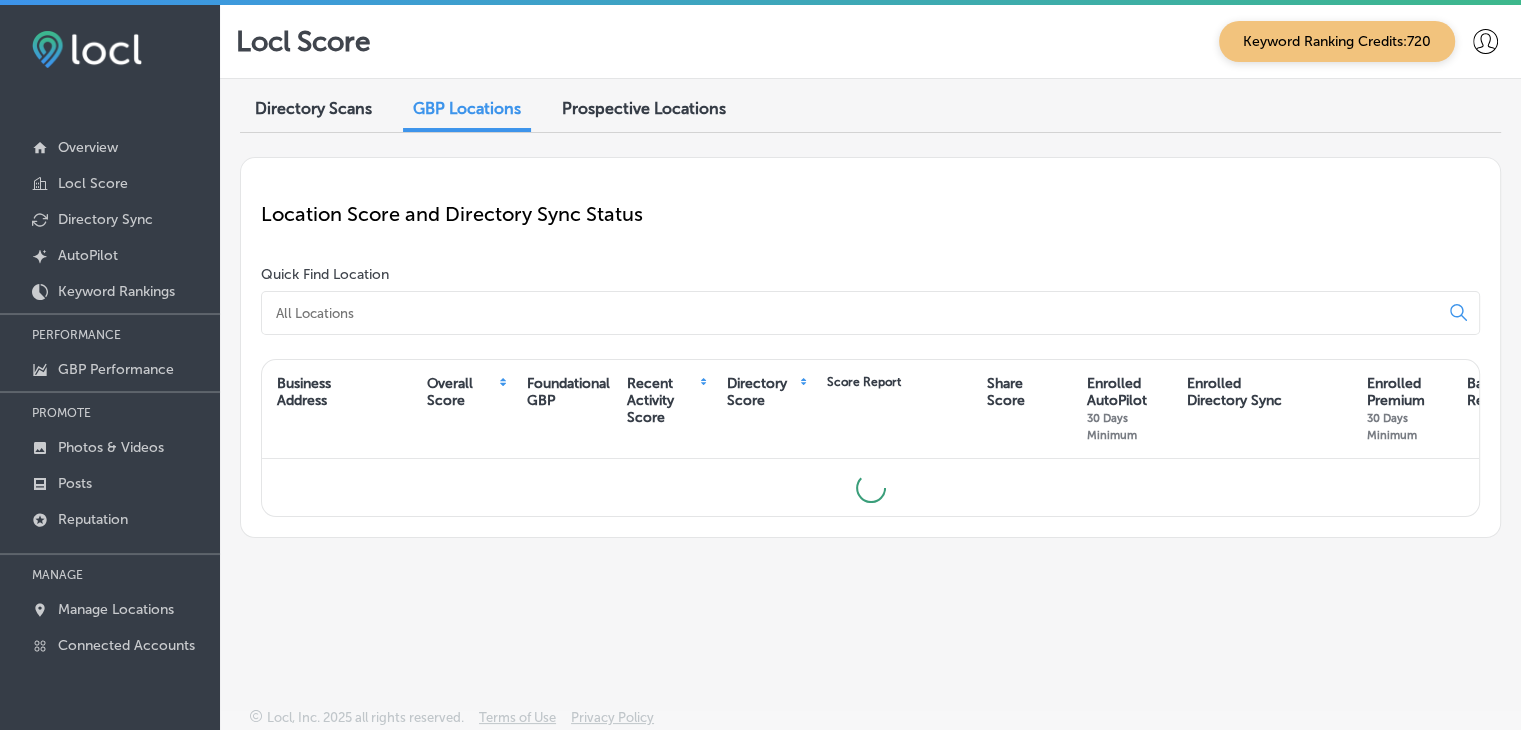 click at bounding box center (854, 313) 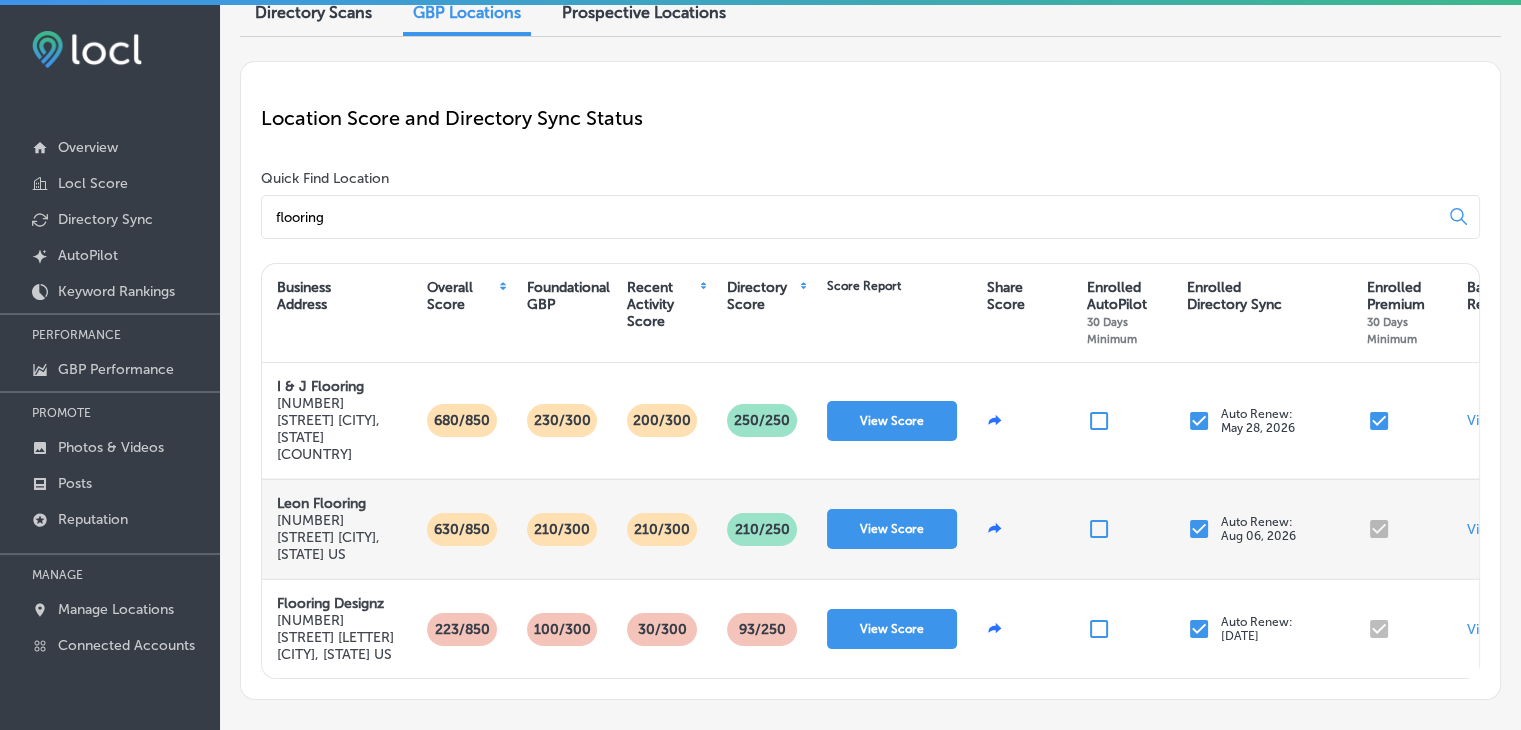 scroll, scrollTop: 168, scrollLeft: 0, axis: vertical 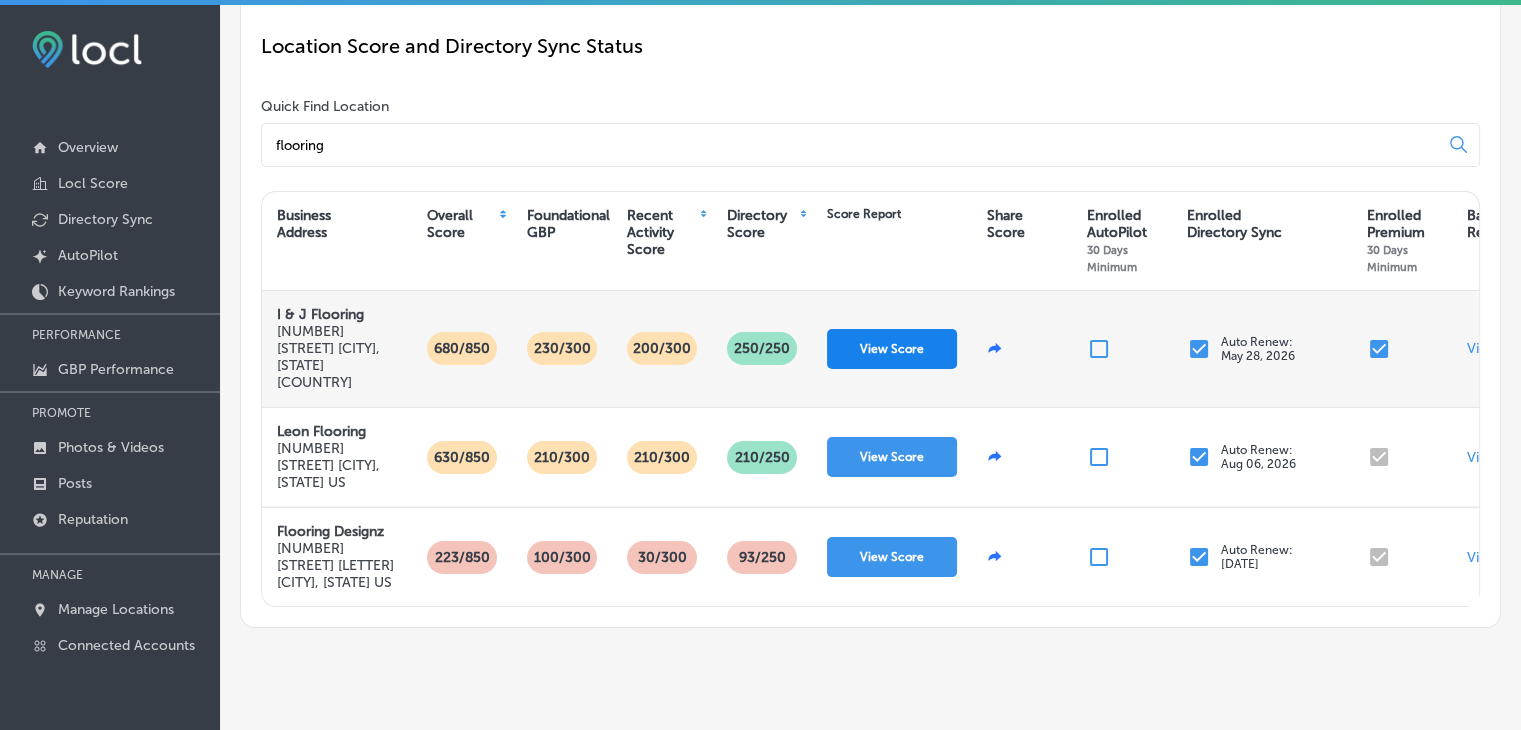 type on "flooring" 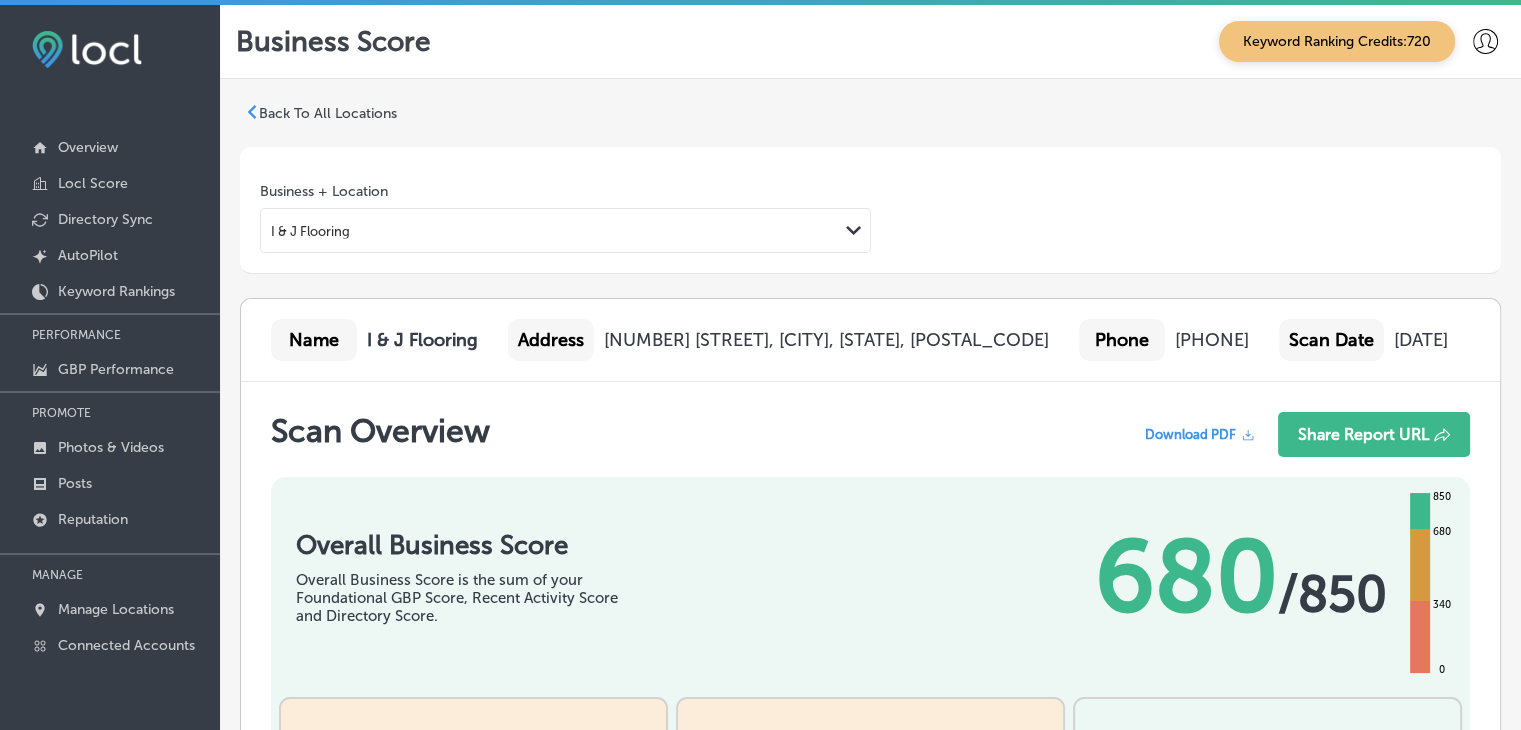 scroll, scrollTop: 300, scrollLeft: 0, axis: vertical 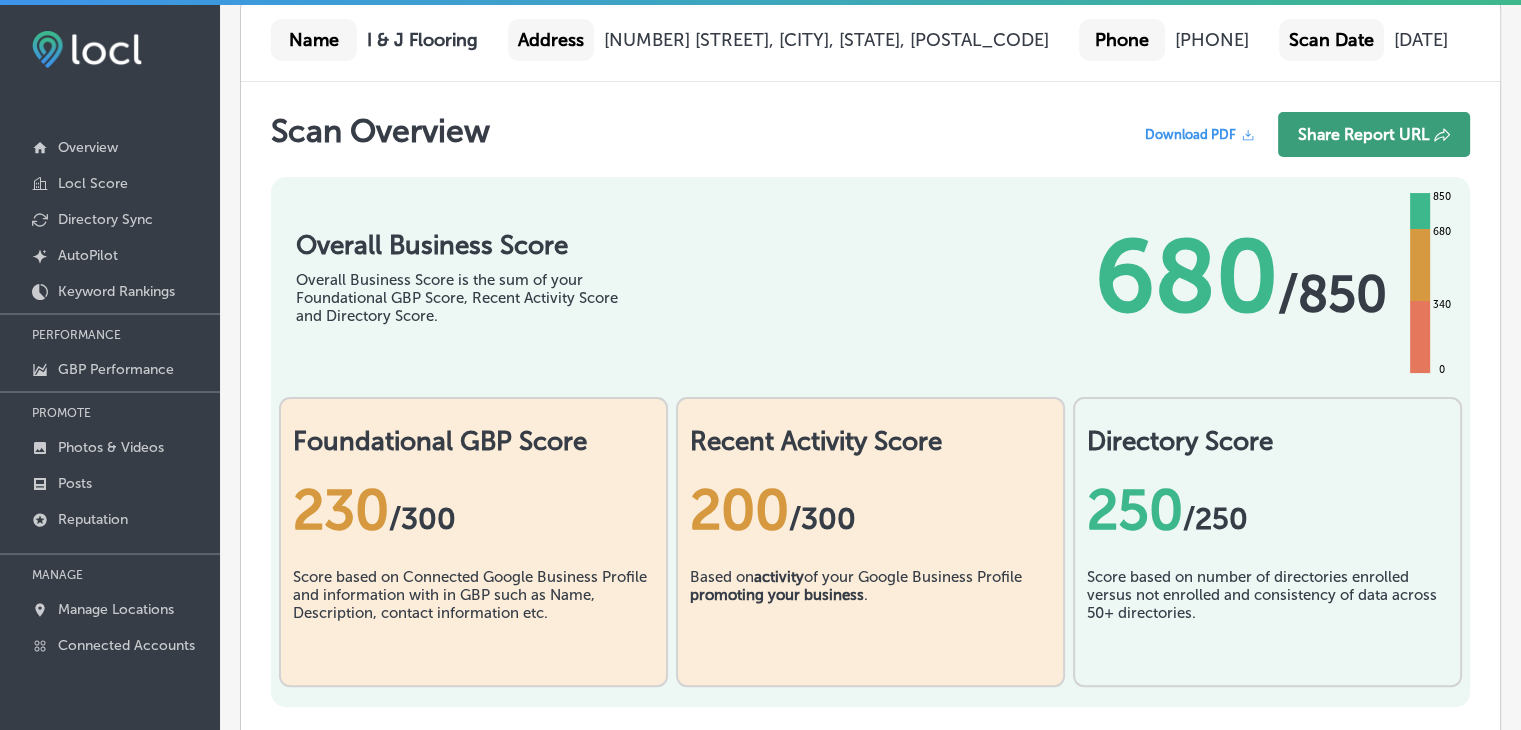 click on "Share Report URL" at bounding box center (1374, 134) 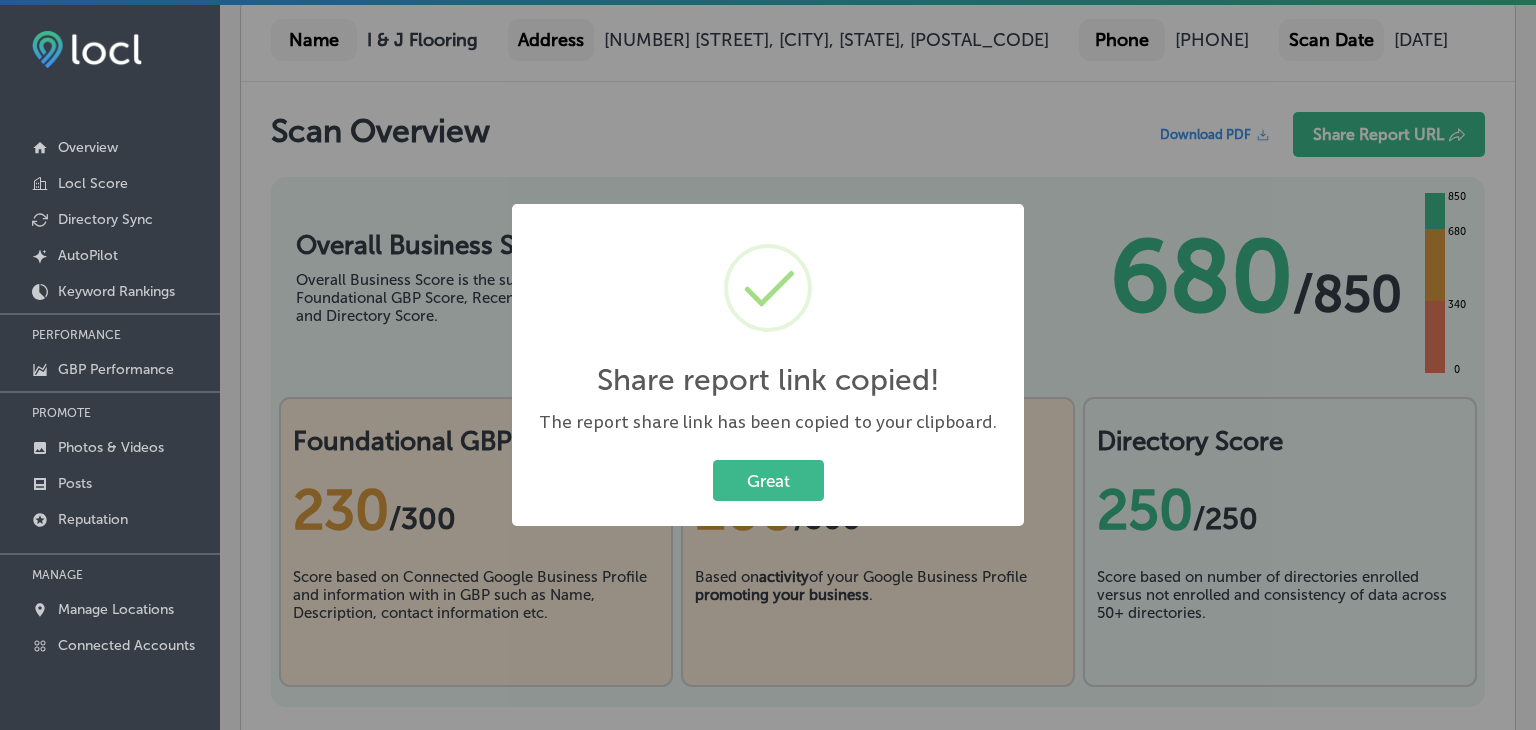 click on "Share report link copied! × The report share link has been copied to your clipboard. Great Cancel" at bounding box center [768, 365] 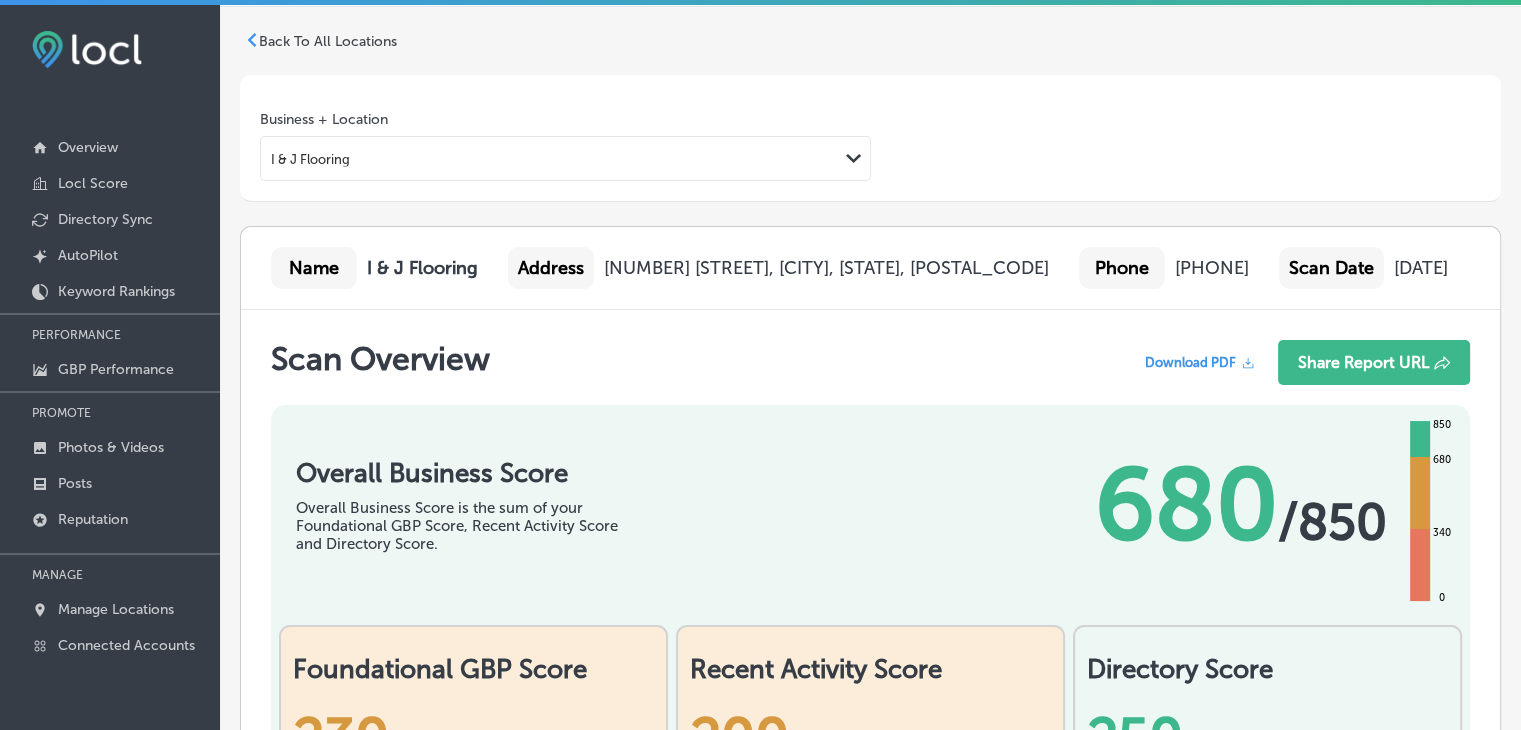 scroll, scrollTop: 0, scrollLeft: 0, axis: both 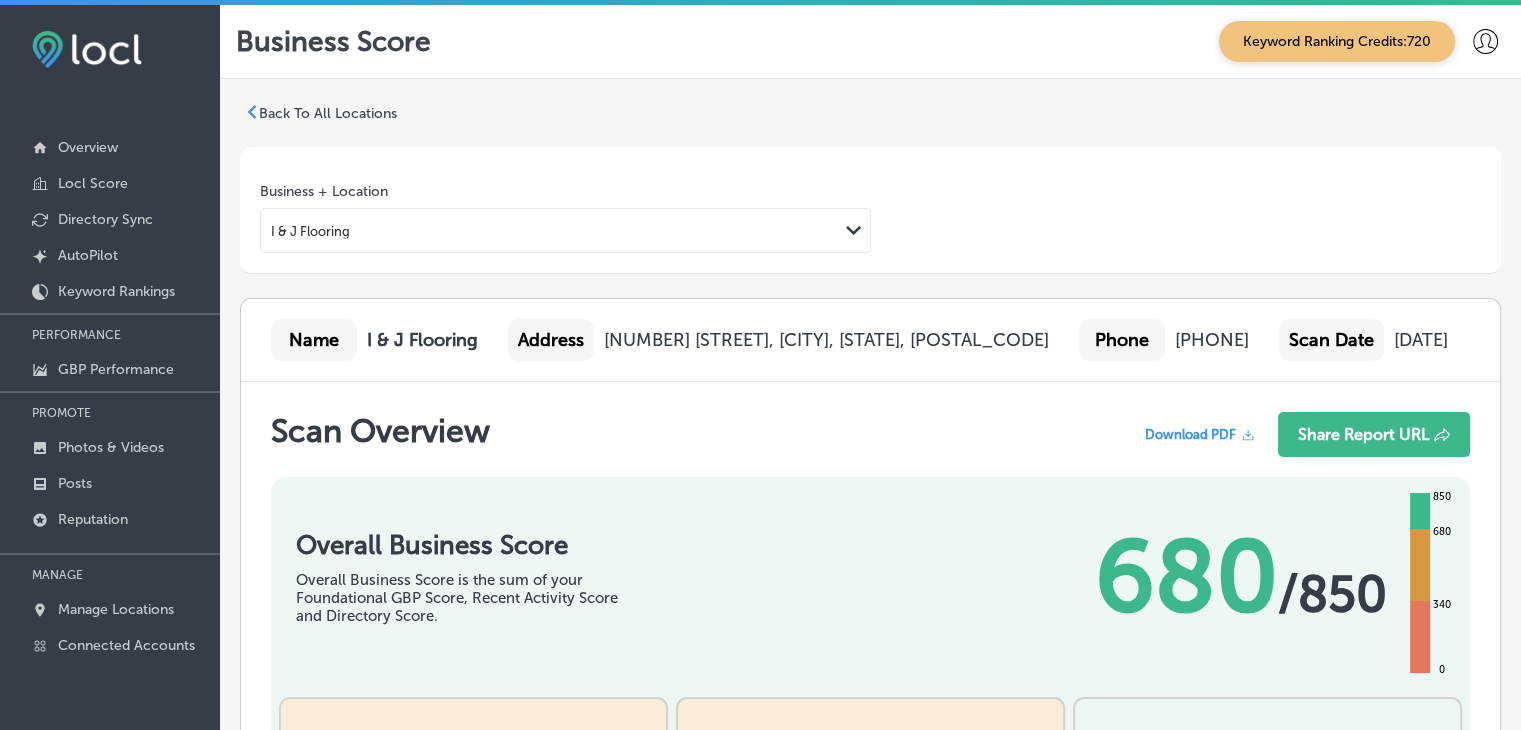 click on "I & J Flooring" at bounding box center [549, 230] 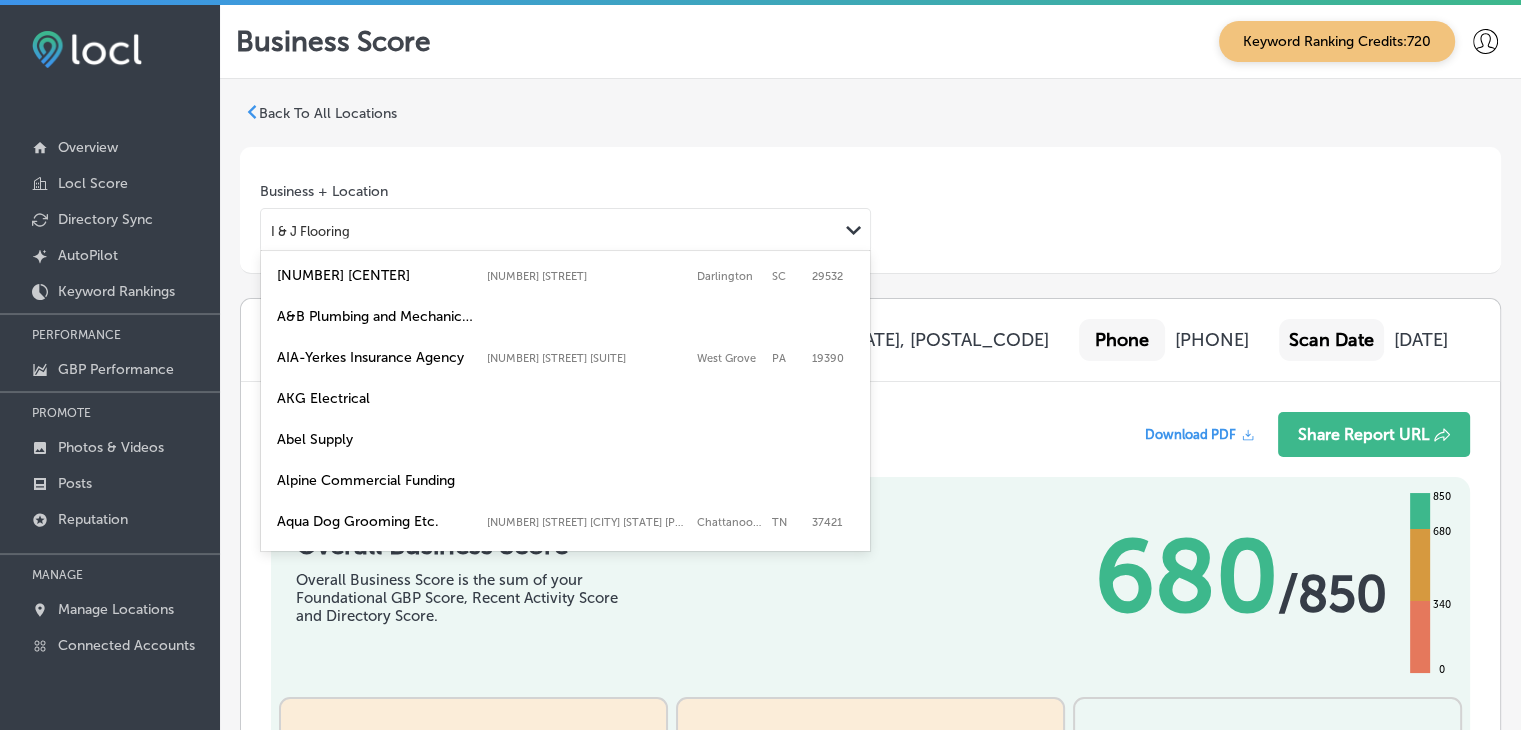 scroll, scrollTop: 2002, scrollLeft: 0, axis: vertical 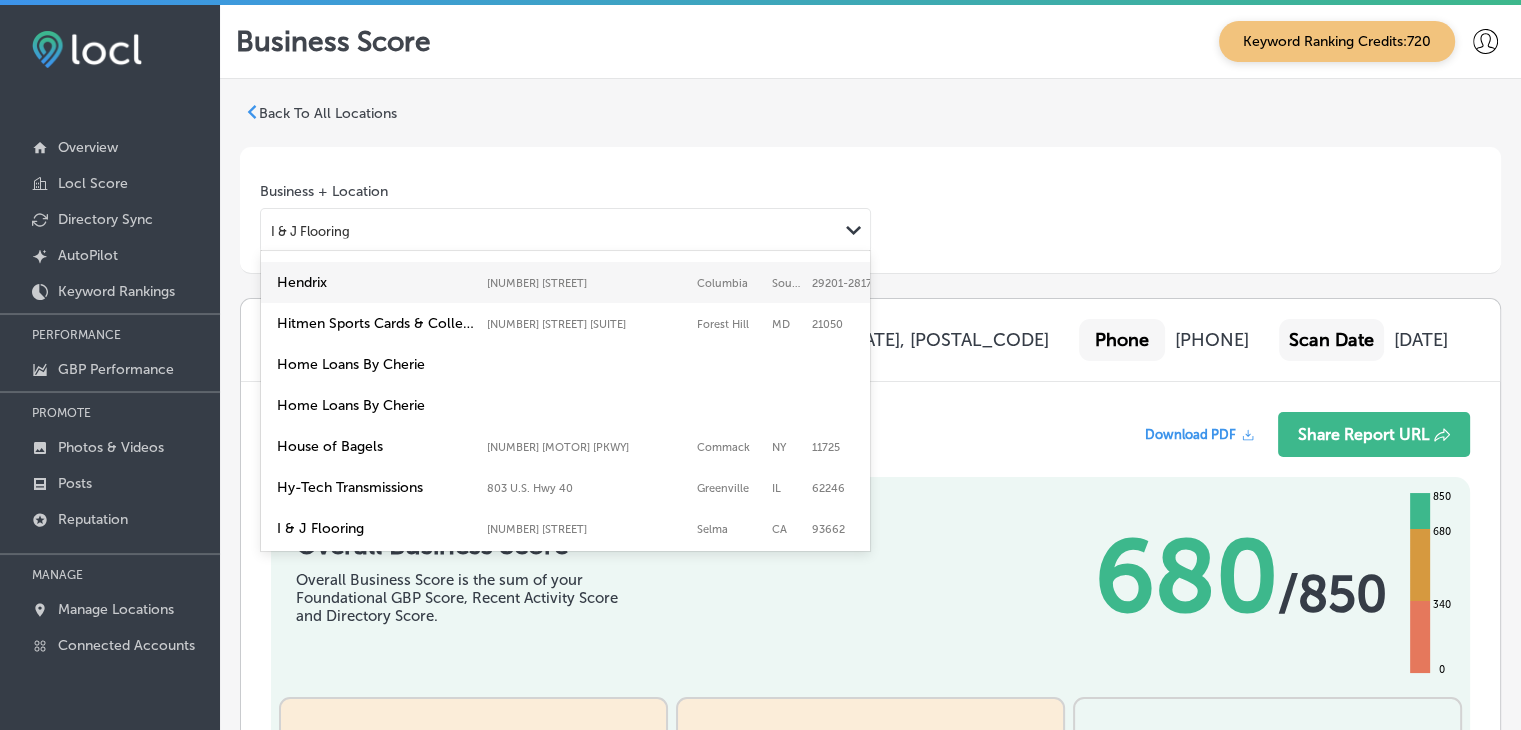 click on "Business + Location      option Hendrix focused, 50 of 133. 133 results available. Use Up and Down to choose options, press Enter to select the currently focused option, press Escape to exit the menu, press Tab to select the option and exit the menu. I & J Flooring
Path
Created with Sketch.
151 Travel Center 2278 Harrybird Hwy, Darlington, SC, 29532 2278 Harrybird Hwy Darlington   SC   29532 A&B Plumbing and Mechanical Inc.     AIA-Yerkes Insurance Agency 227 East Evergreen Street #1037, West Grove, PA, 19390 227 East Evergreen Street #1037 West Grove   PA   19390 AKG Electrical     Abel Supply     Alpine Commercial Funding     Aqua Dog Grooming Etc. 1325 Mackey Branch Dr. Chattanooga TN 37421, Chattanooga, TN, 37421 1325 Mackey Branch Dr. Chattanooga TN 37421 Chattanooga   TN   37421 Babcock Insurance & Financial Services 11 Glen Ed Professional Park, Glen Carbon, IL, 62034 11 Glen Ed Professional Park" at bounding box center [565, 218] 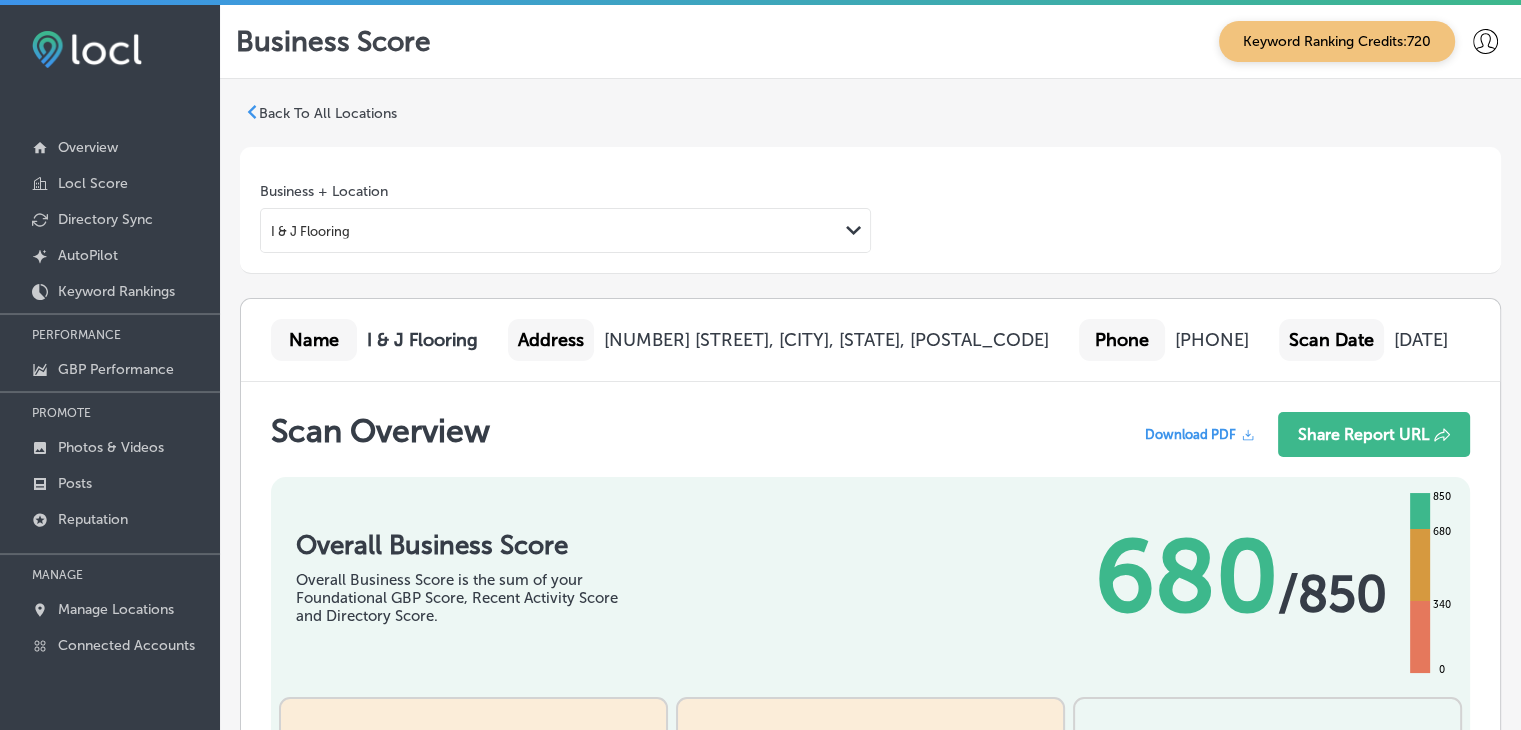 click on "I & J Flooring
Path
Created with Sketch." at bounding box center [565, 230] 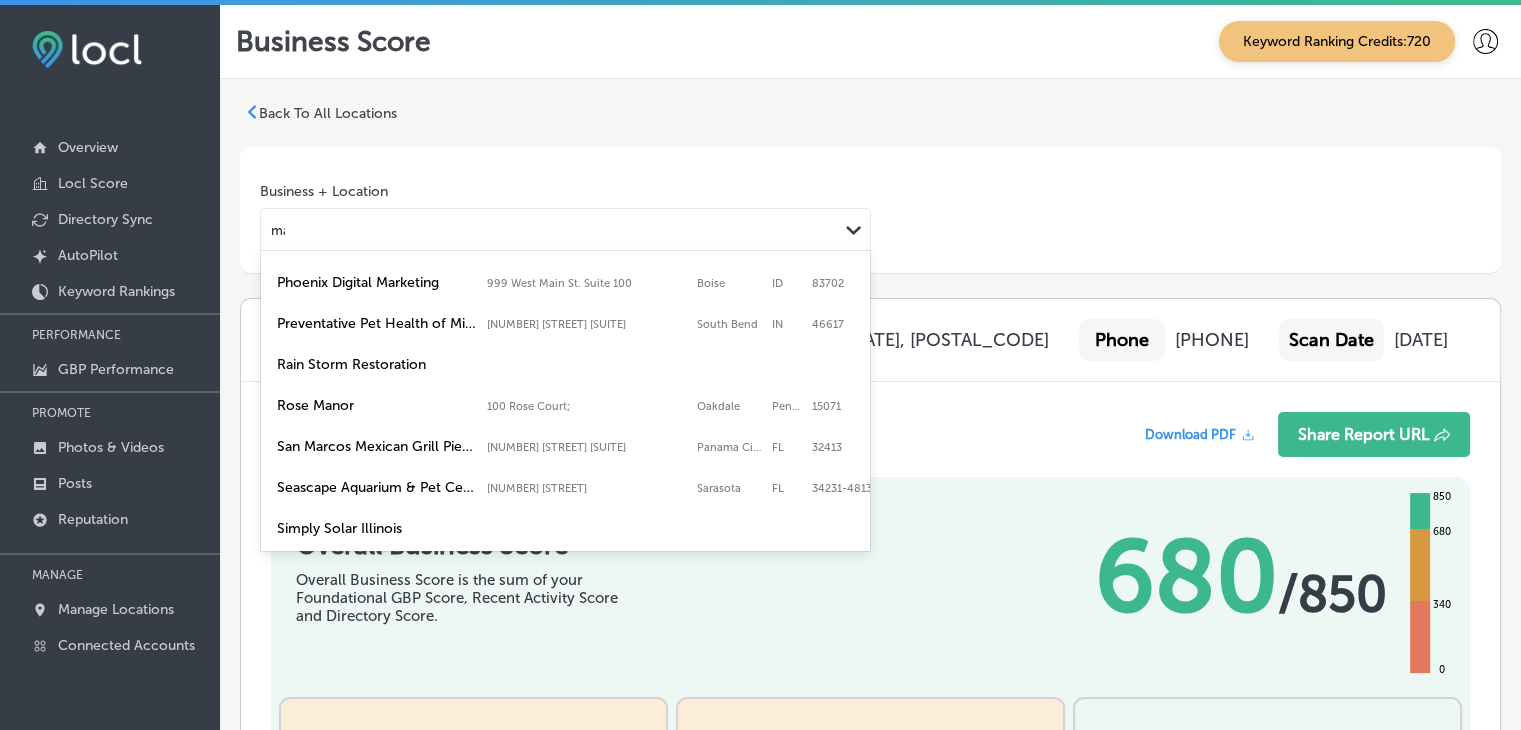 scroll, scrollTop: 0, scrollLeft: 0, axis: both 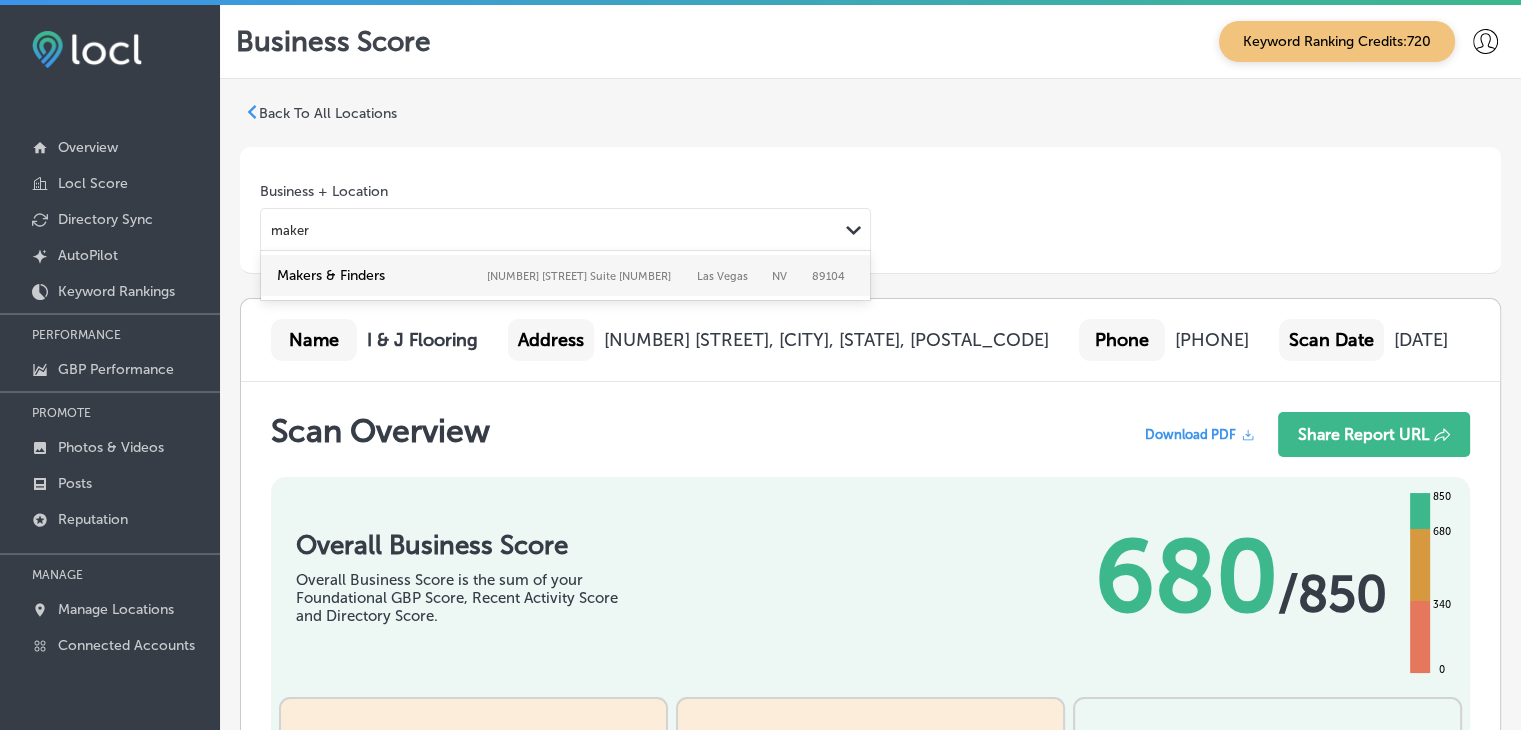click on "Makers & Finders 1120 S Main St. Suite 110, Las Vegas, NV, 89104 1120 S Main St. Suite 110 Las Vegas   NV   89104" at bounding box center [575, 275] 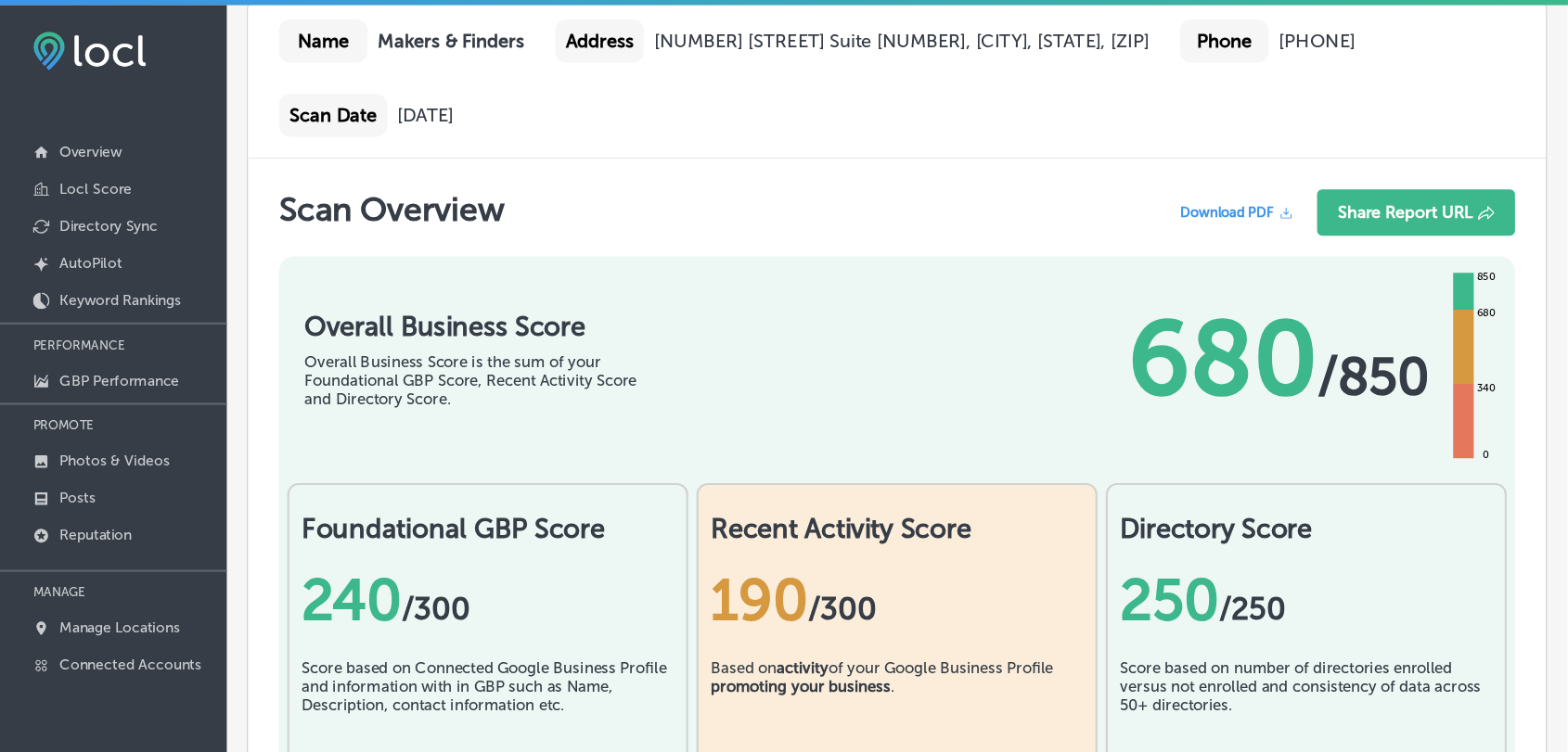 scroll, scrollTop: 278, scrollLeft: 0, axis: vertical 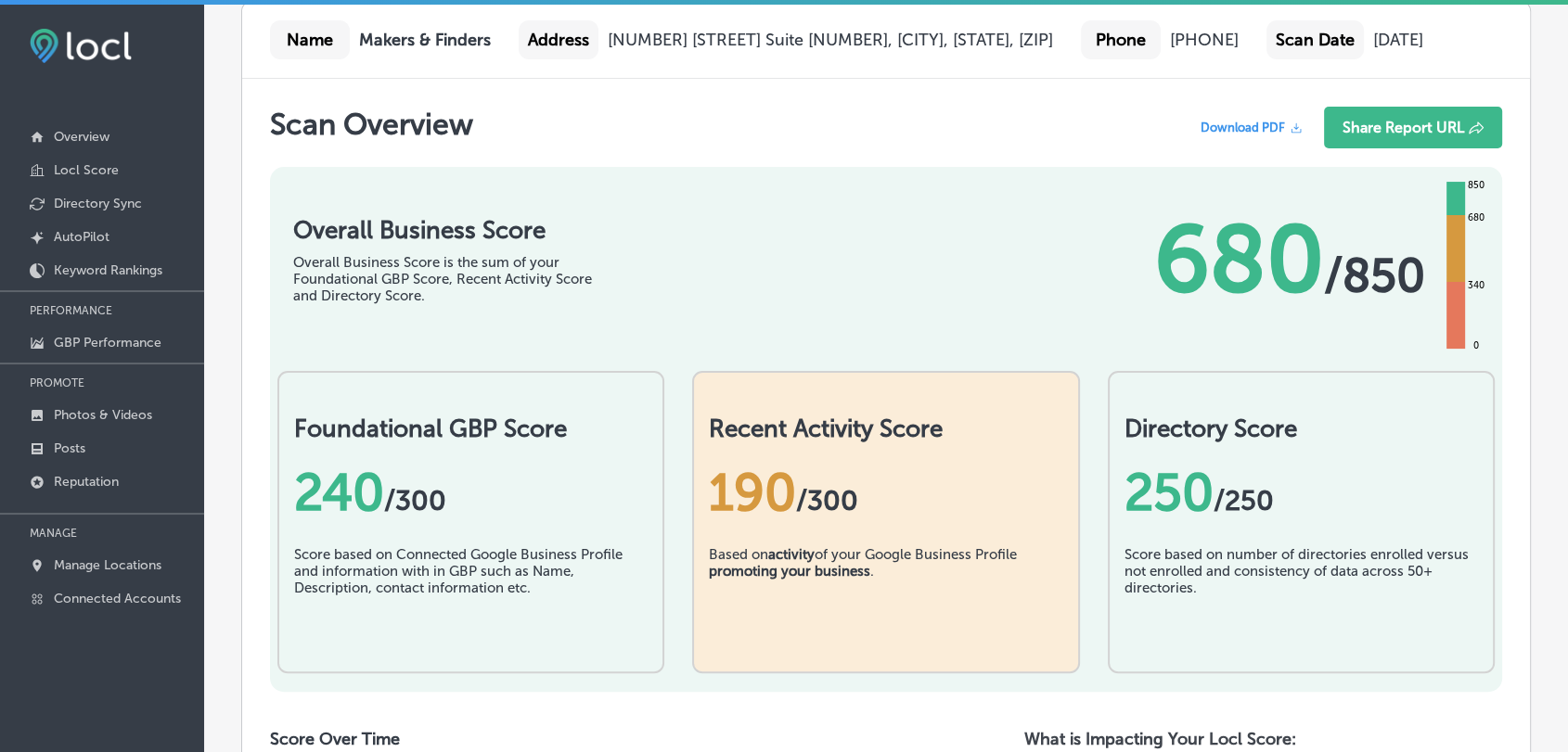 drag, startPoint x: 1370, startPoint y: 2, endPoint x: 907, endPoint y: 158, distance: 488.5745 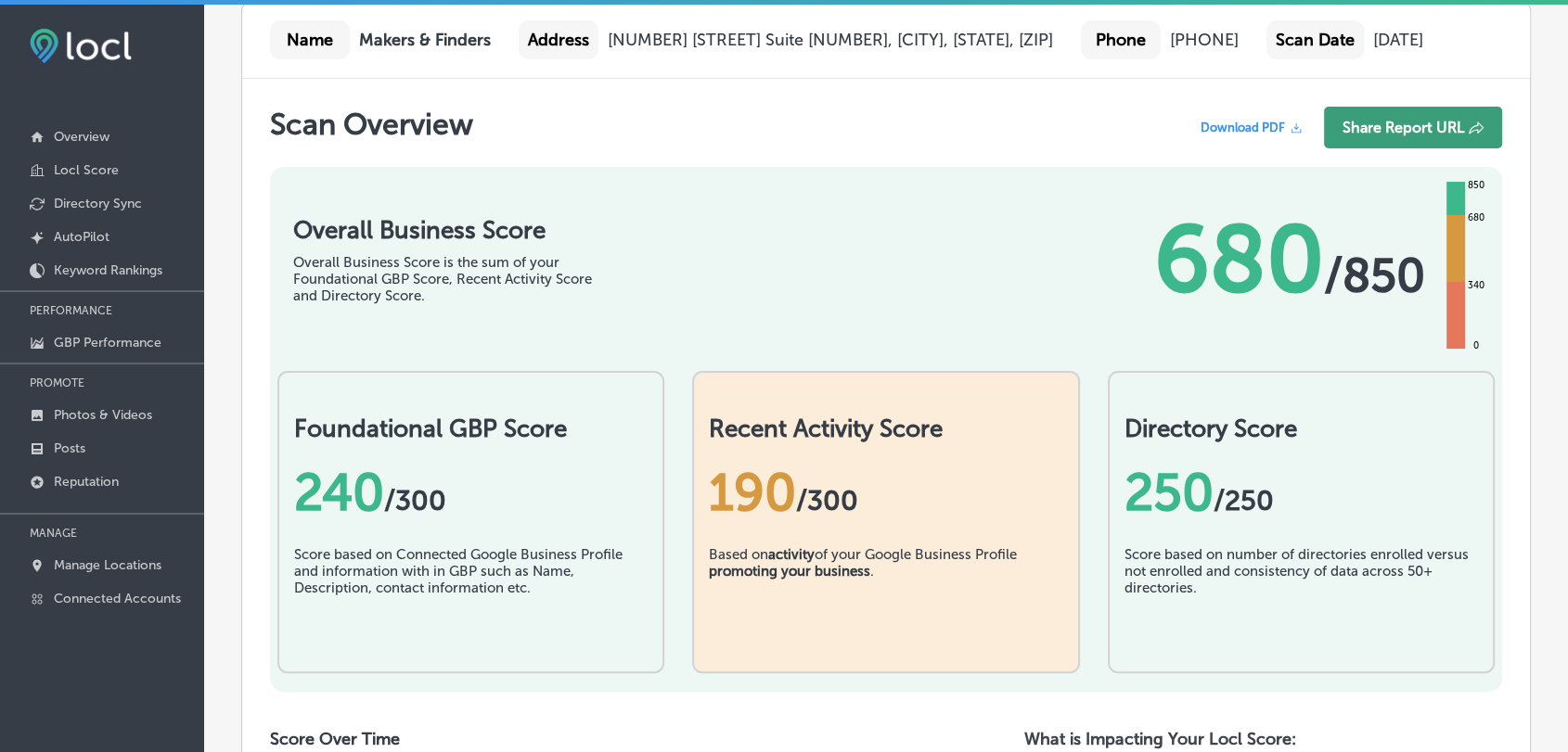 click on "Share Report URL" at bounding box center [1413, 127] 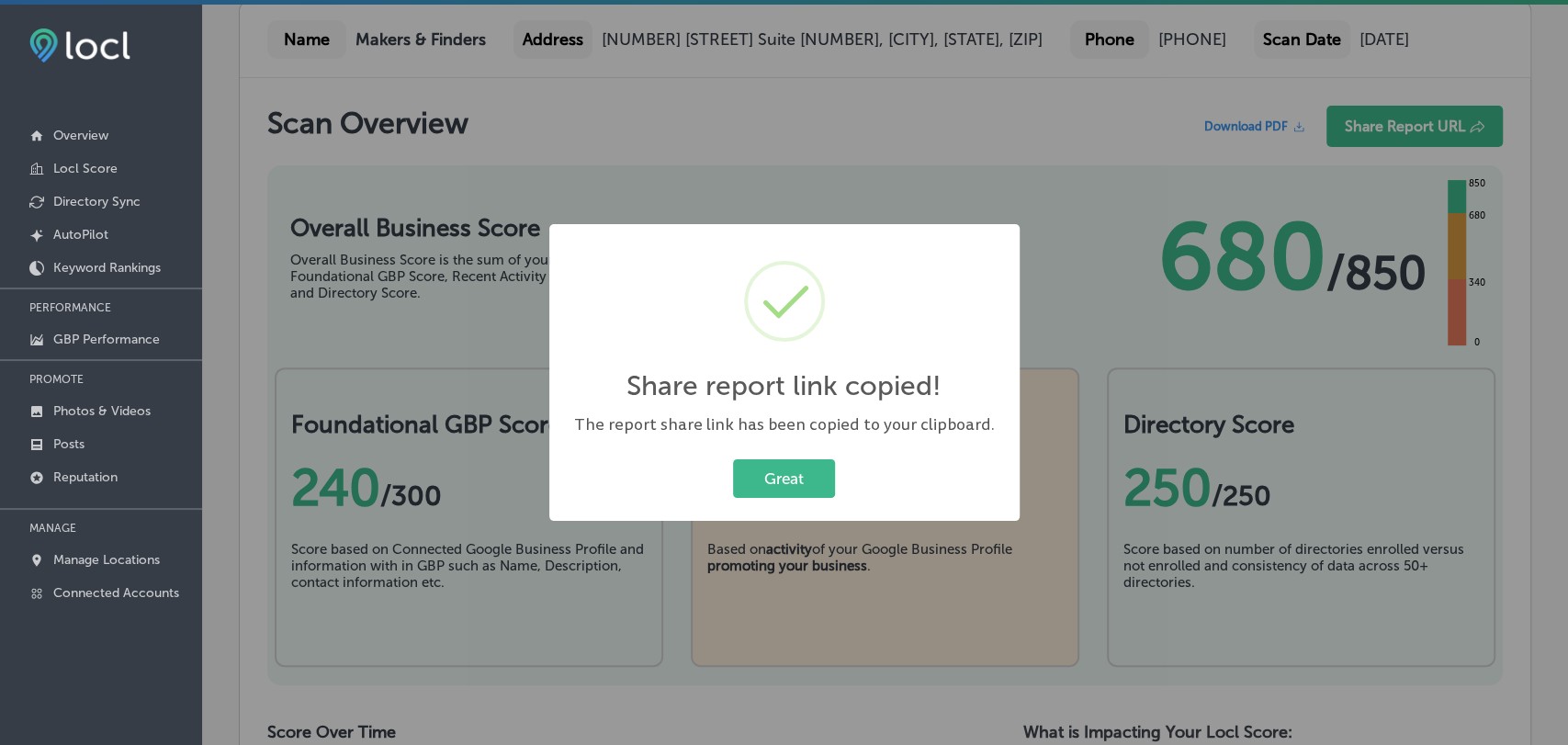 click on "PROMOTE" at bounding box center (101, 379) 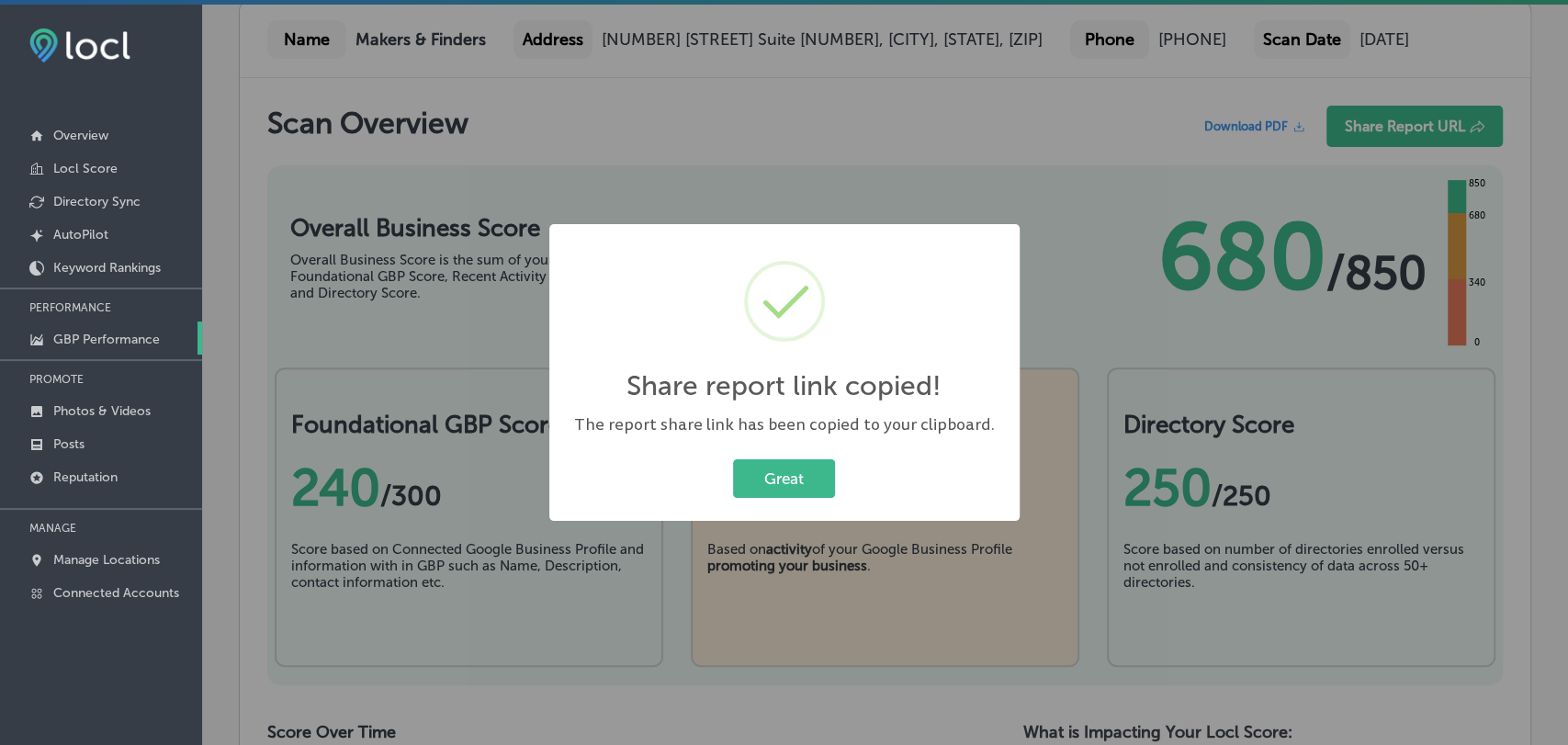 click on "GBP Performance" at bounding box center (101, 338) 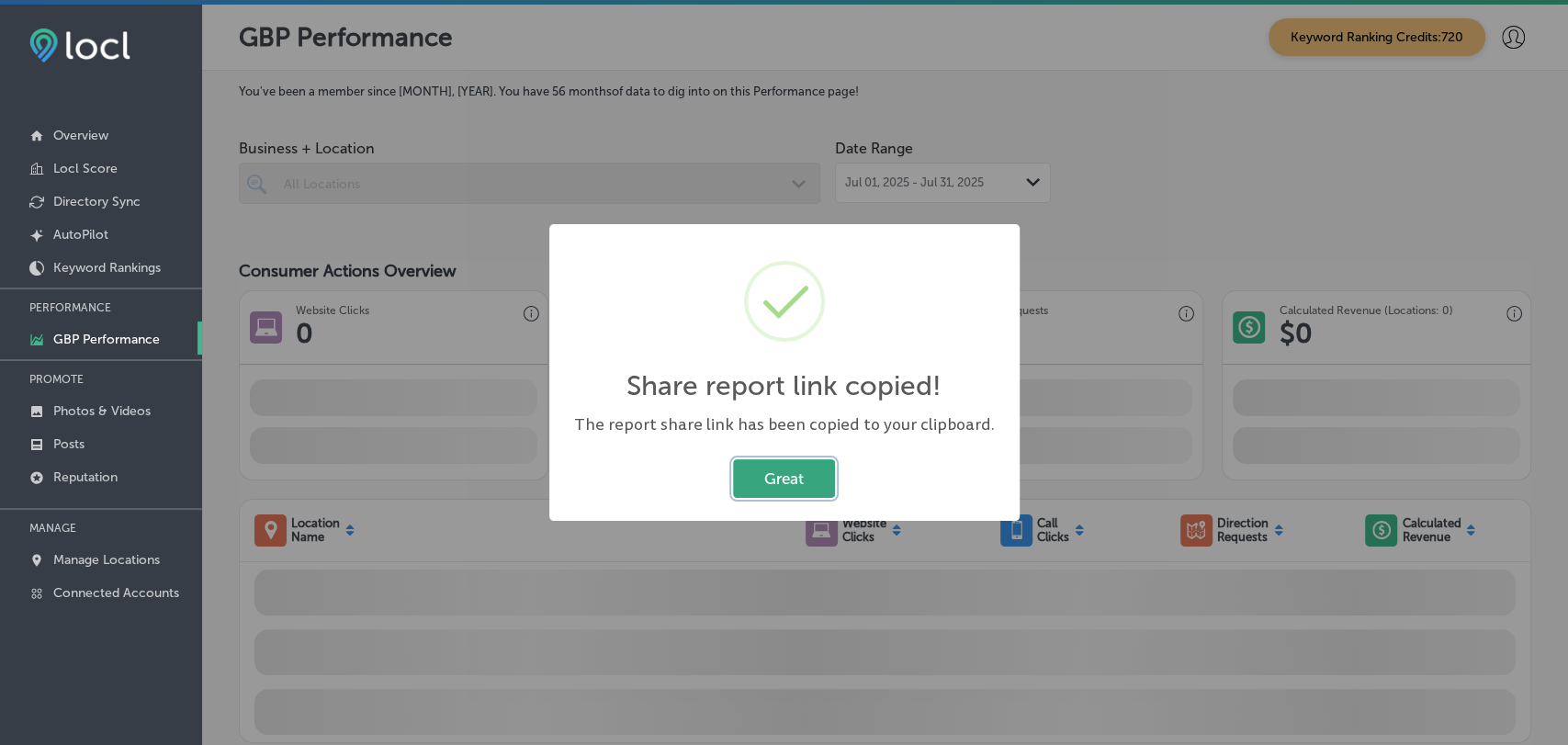 click on "Great" at bounding box center [784, 478] 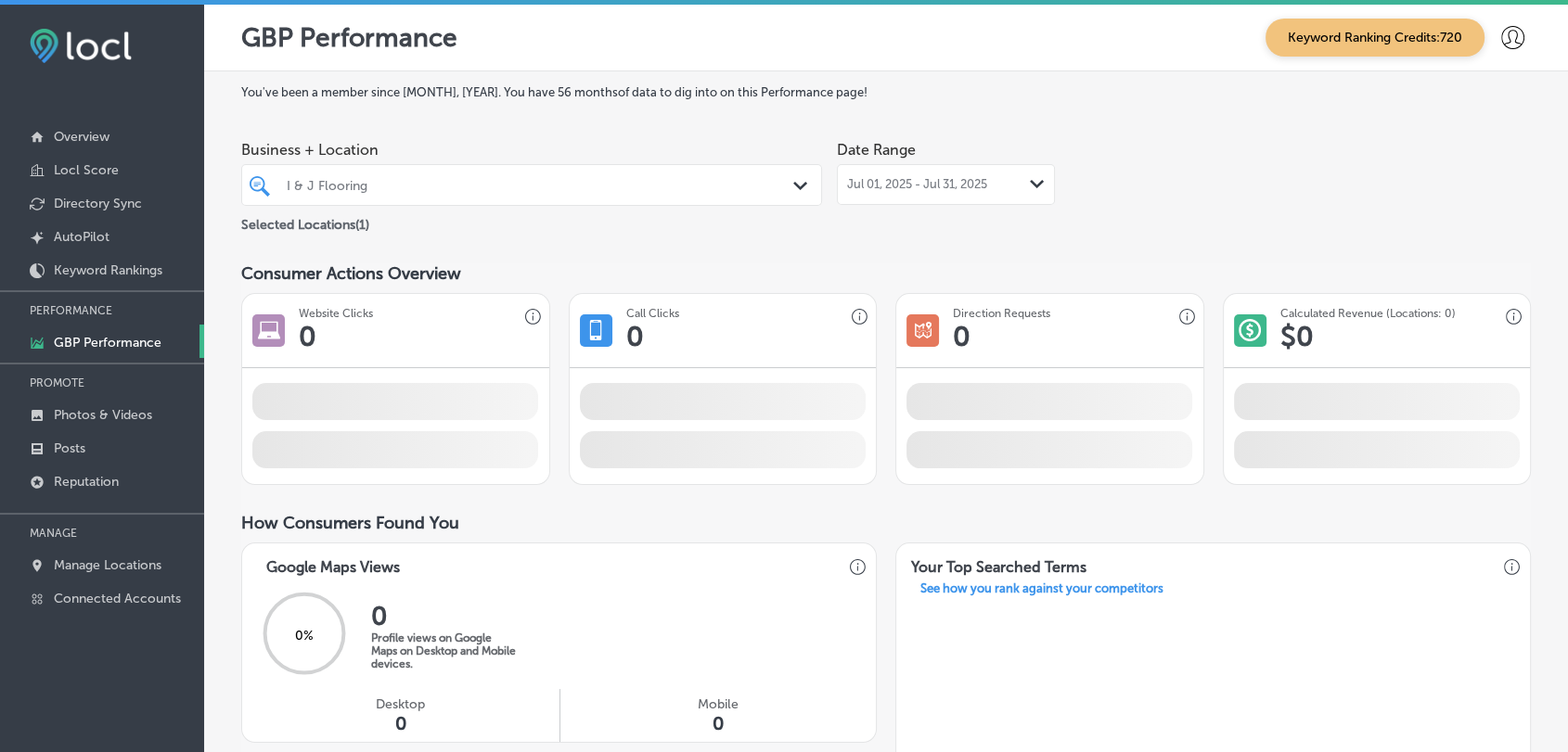 click on "Date Range Jul 01, 2025 - Jul 31, 2025
Path
Created with Sketch." at bounding box center (945, 184) 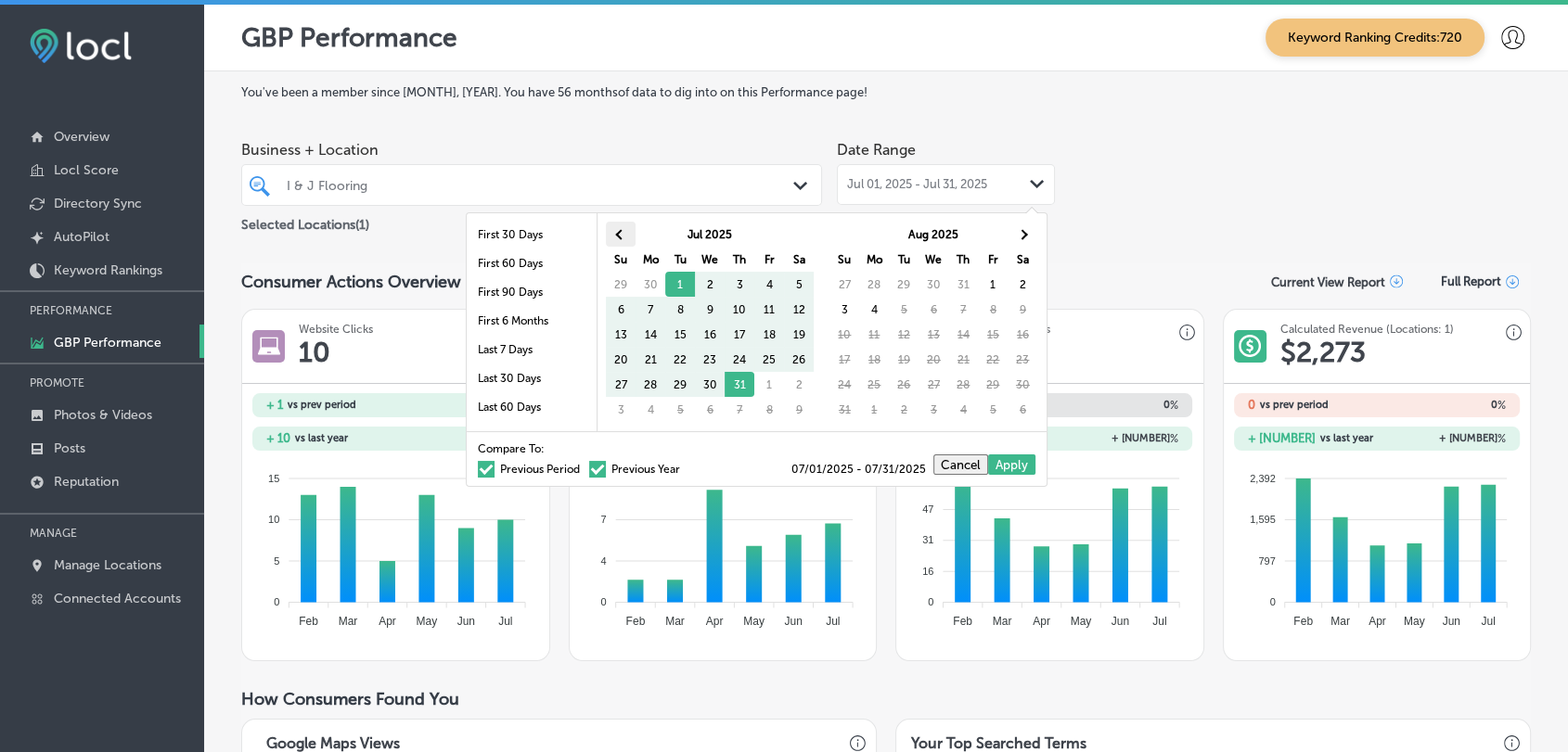 click at bounding box center (621, 234) 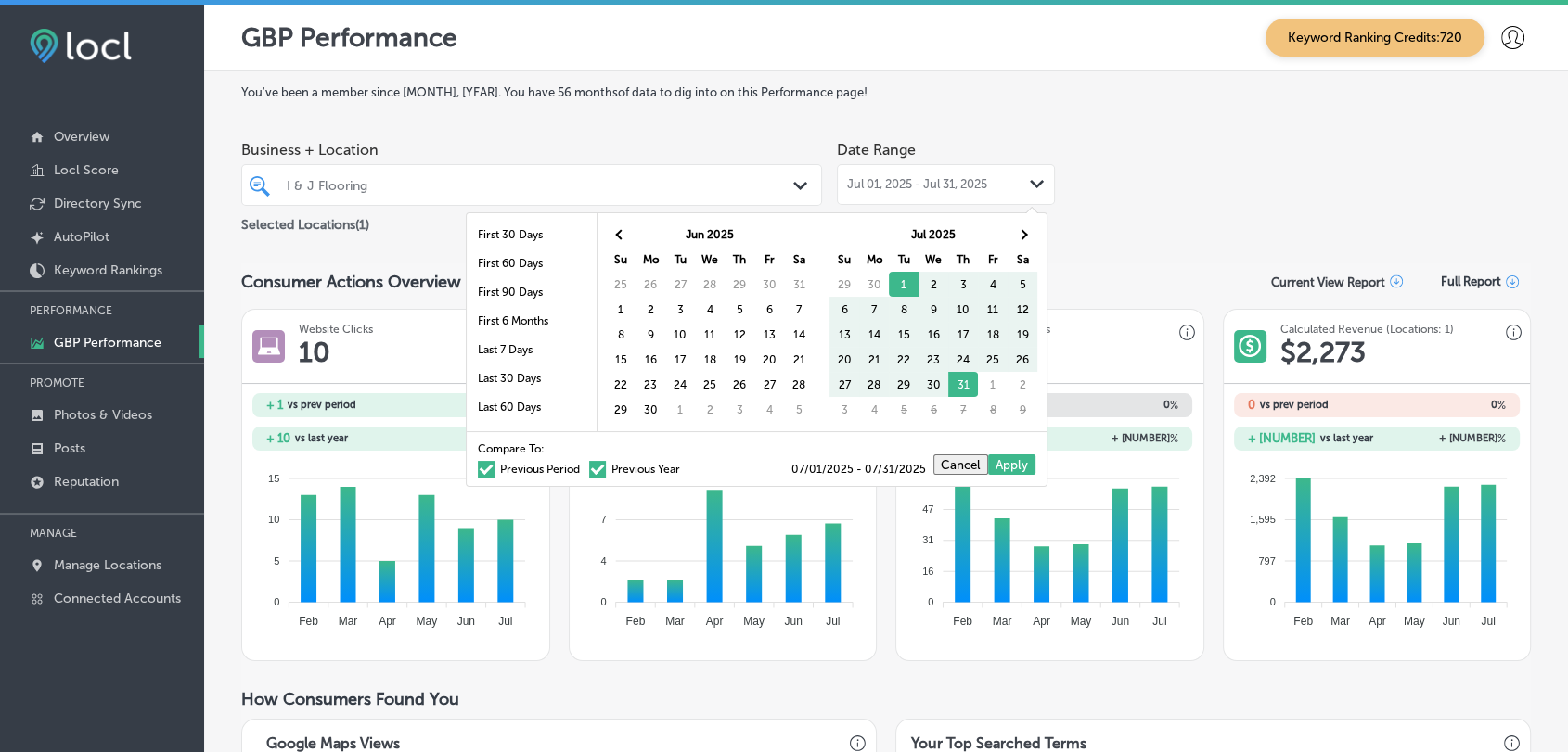 click at bounding box center [621, 234] 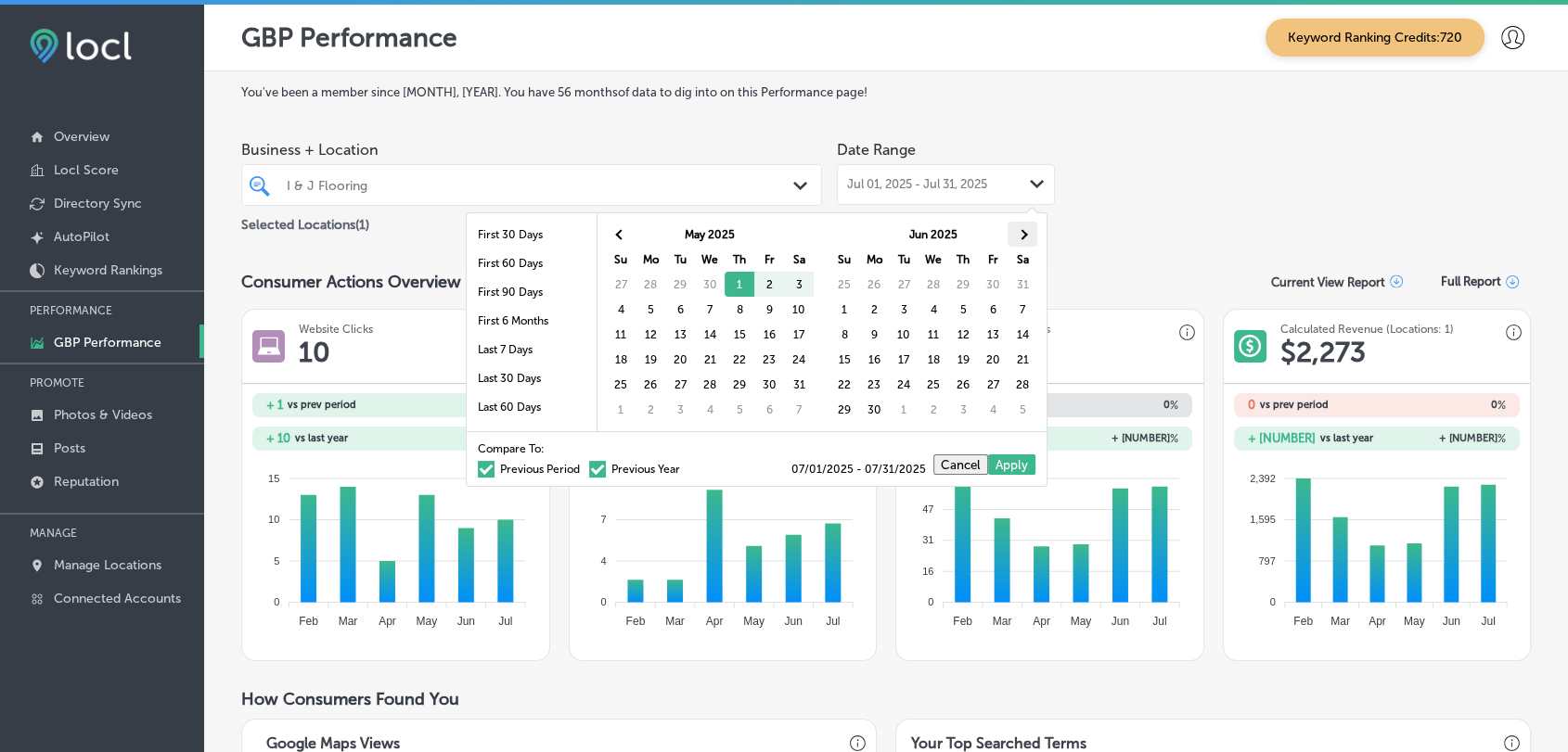 click at bounding box center (1022, 234) 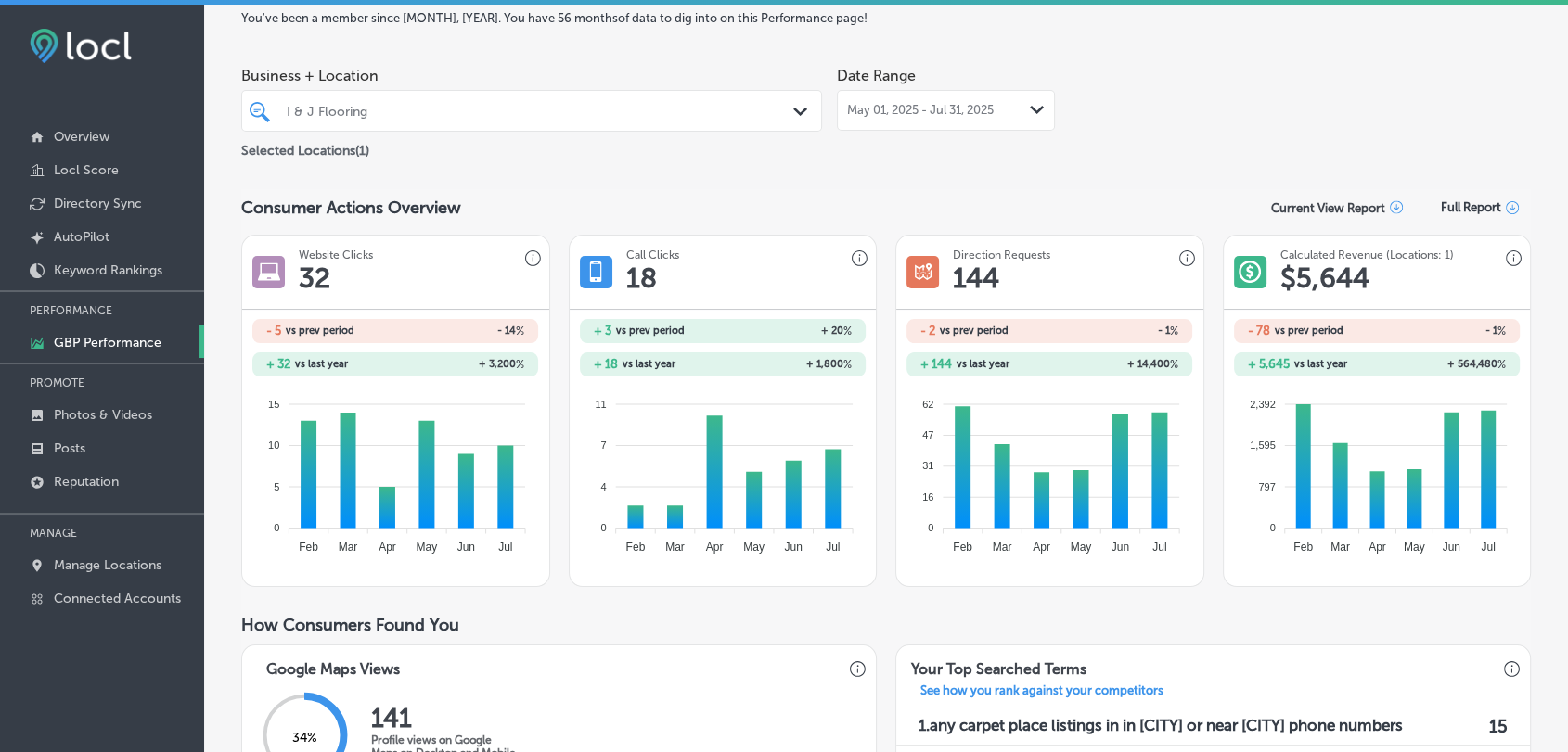 scroll, scrollTop: 0, scrollLeft: 0, axis: both 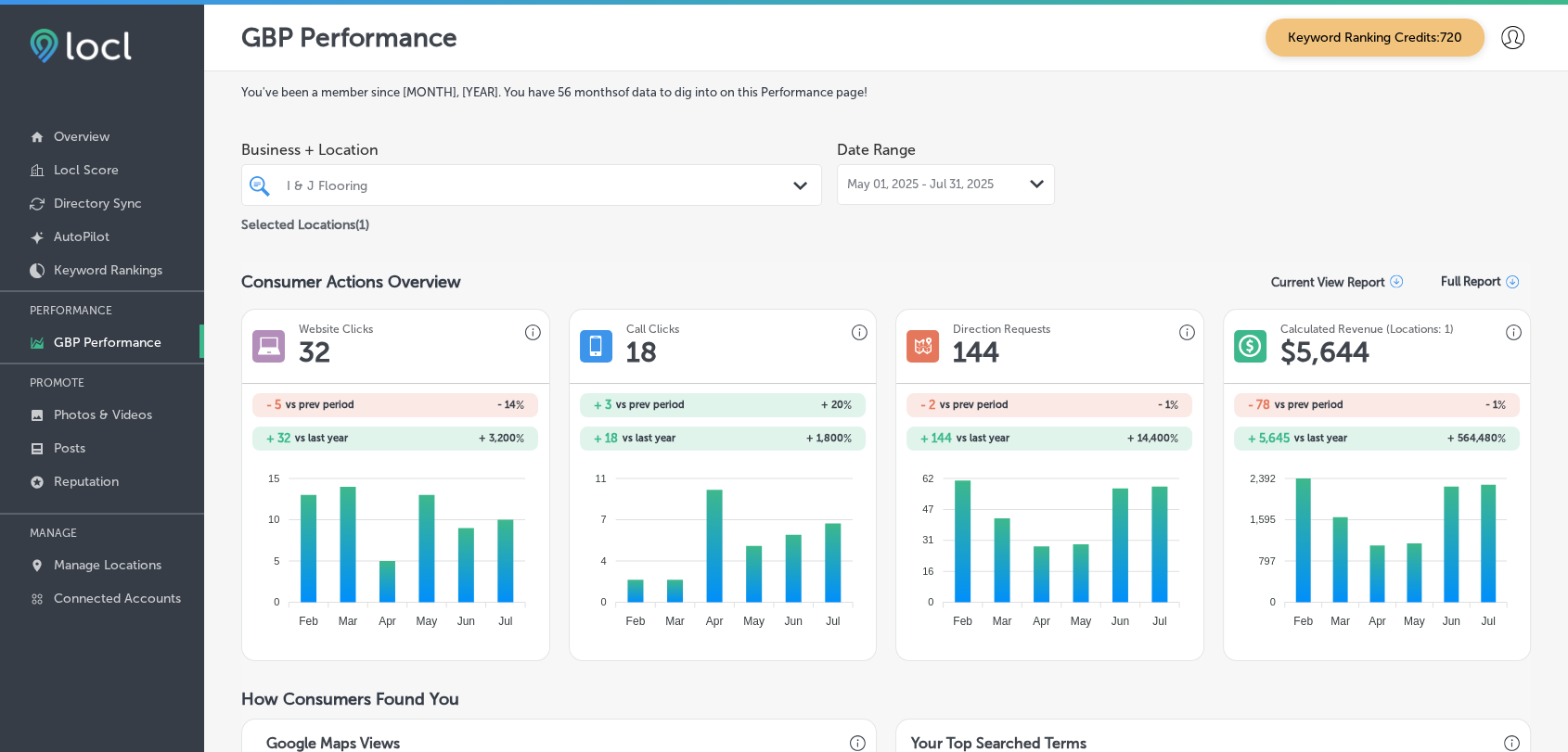 click on "I & J Flooring" at bounding box center (532, 185) 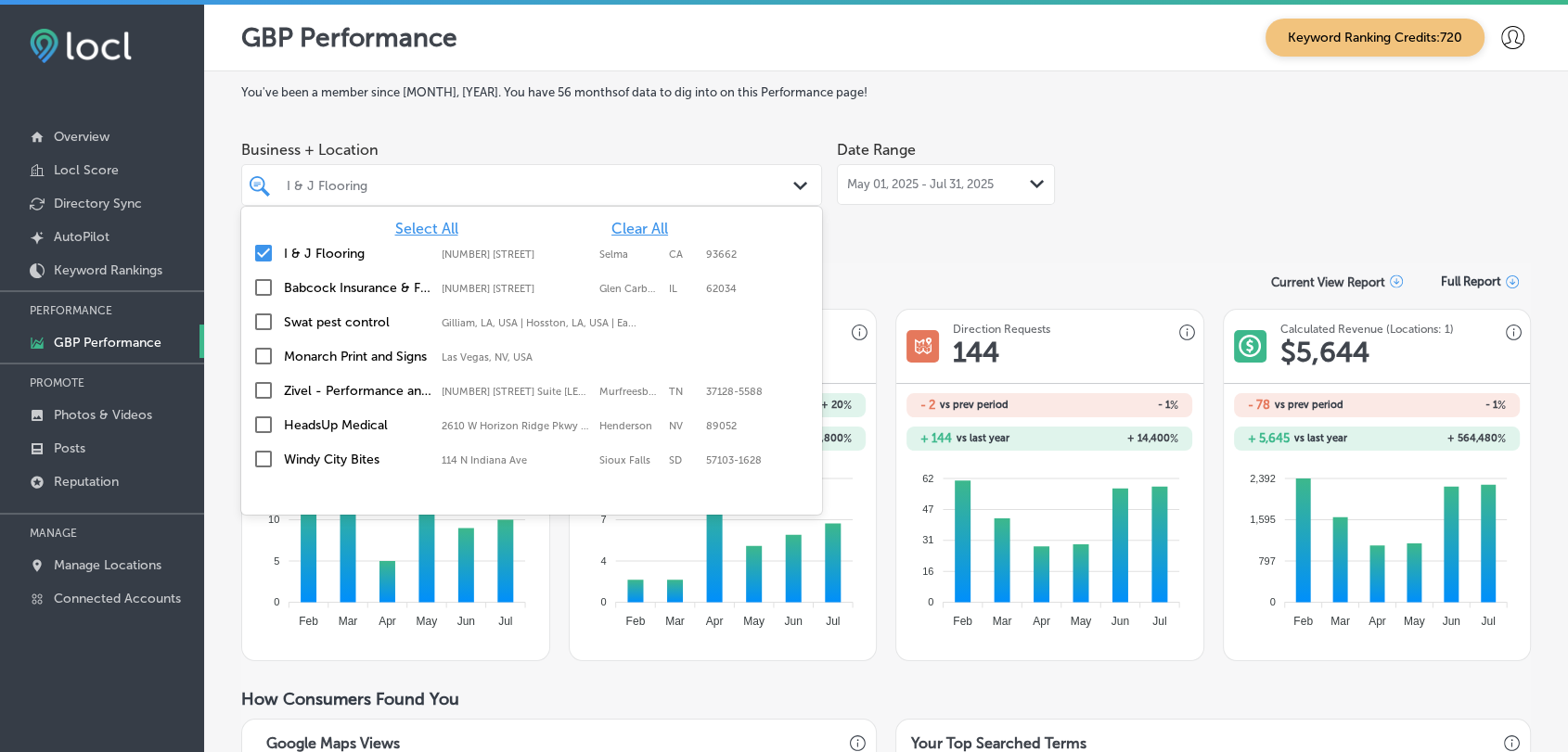 click on "Clear All" at bounding box center (639, 228) 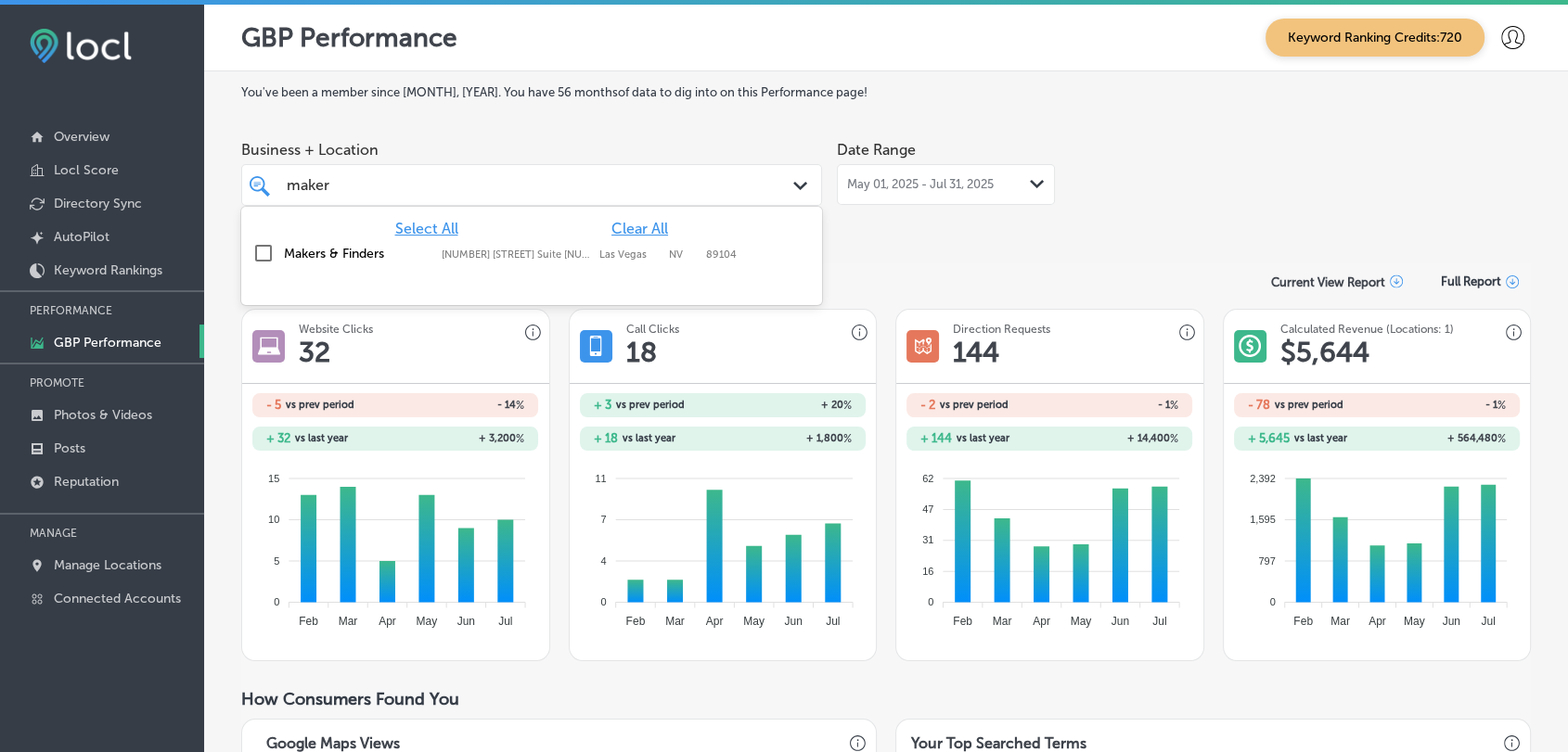 click on "Makers & Finders 1120 S Main St. Suite 110, Las Vegas, NV, 89104 1120 S Main St. Suite 110 Las Vegas NV 89104" at bounding box center (532, 253) 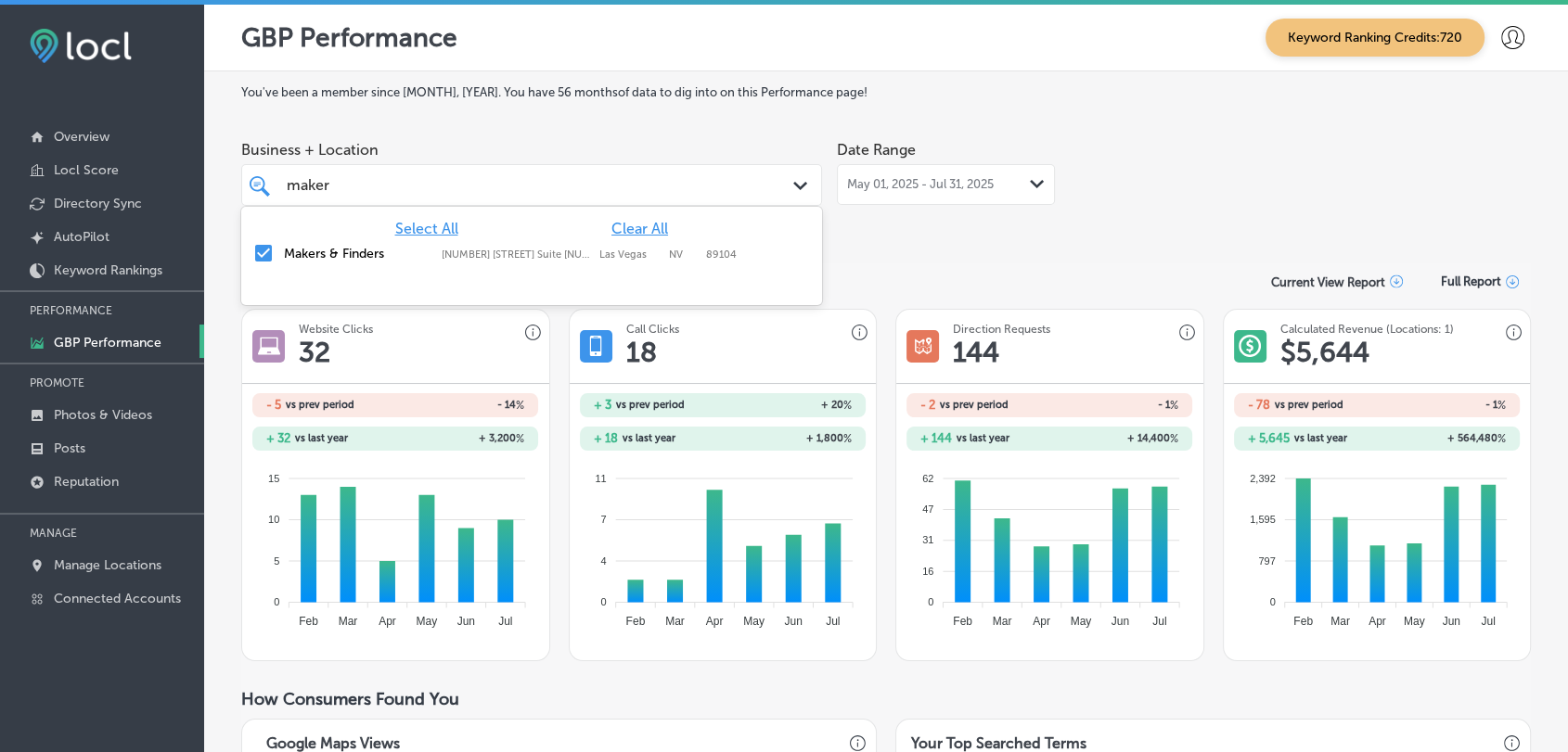 click on "maker maker" at bounding box center (507, 185) 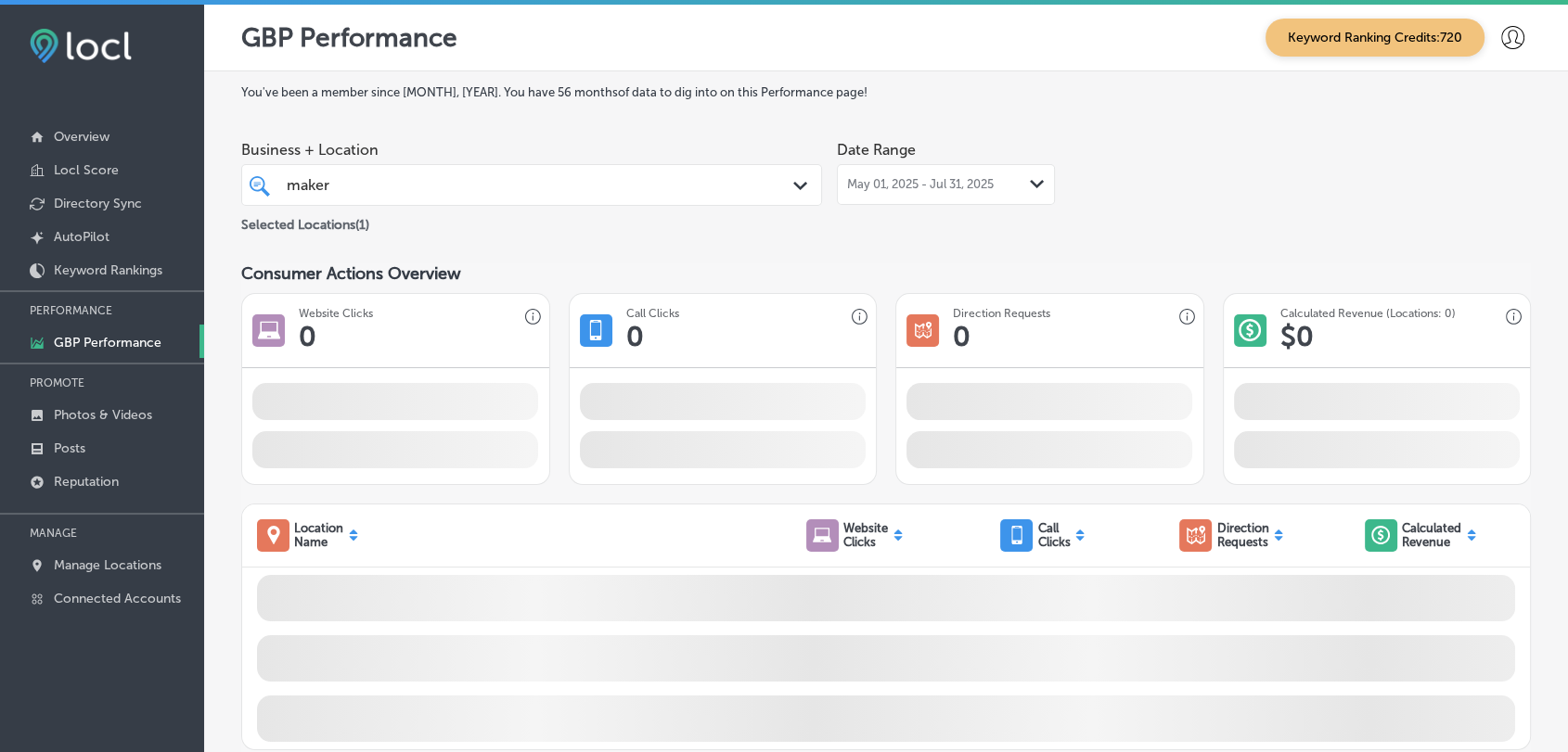 type on "maker" 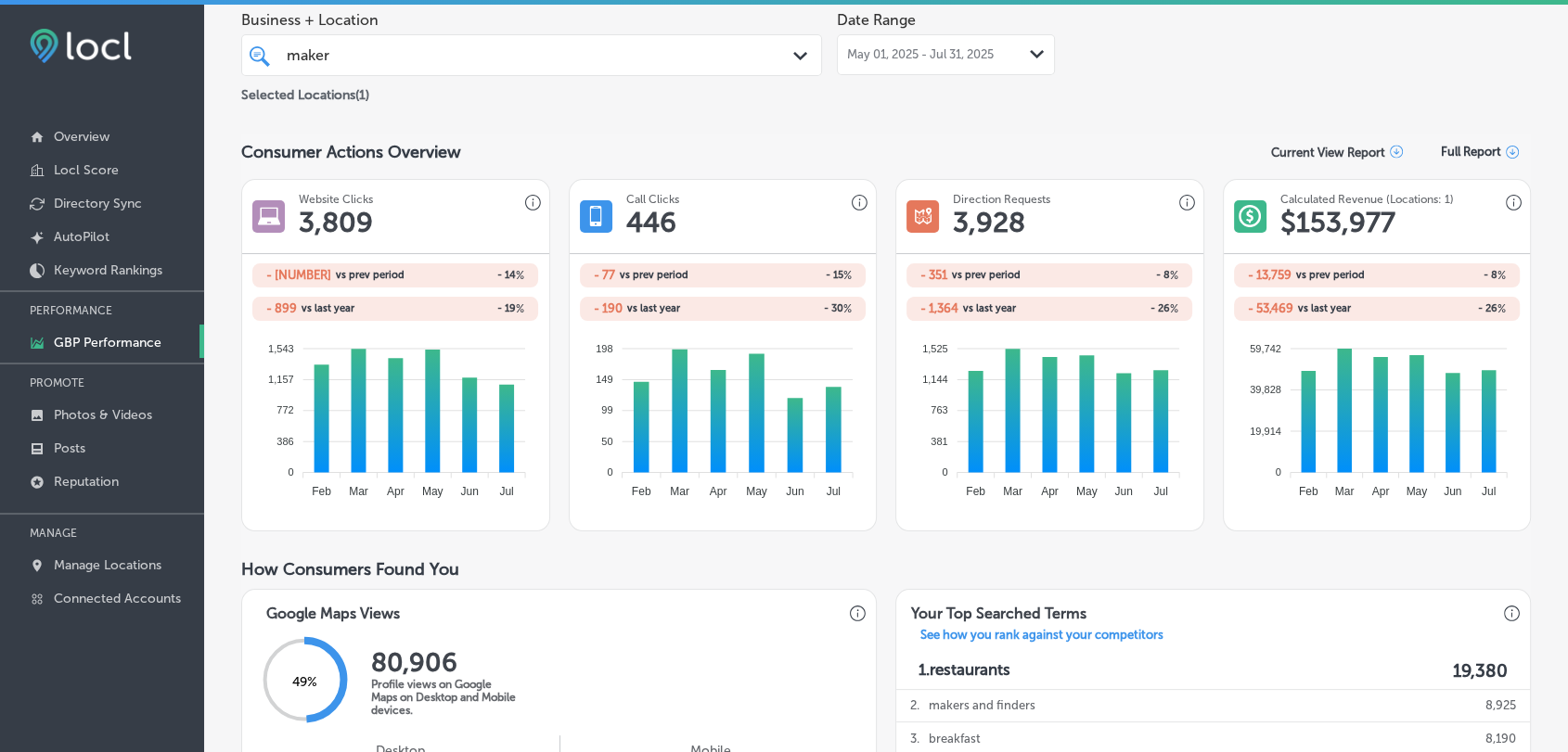 scroll, scrollTop: 0, scrollLeft: 0, axis: both 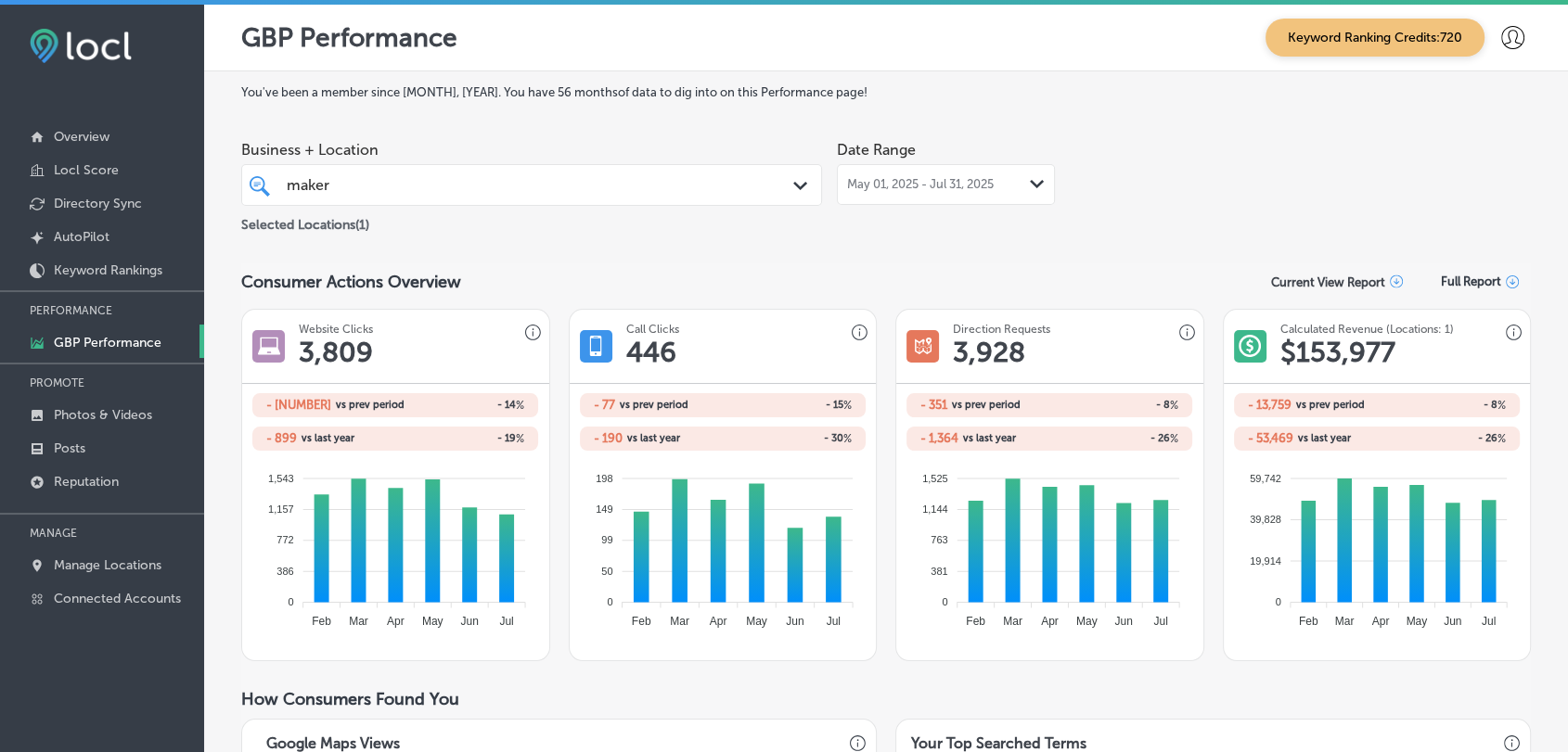 click on "Date Range May 01, 2025 - Jul 31, 2025
Path
Created with Sketch." at bounding box center [945, 168] 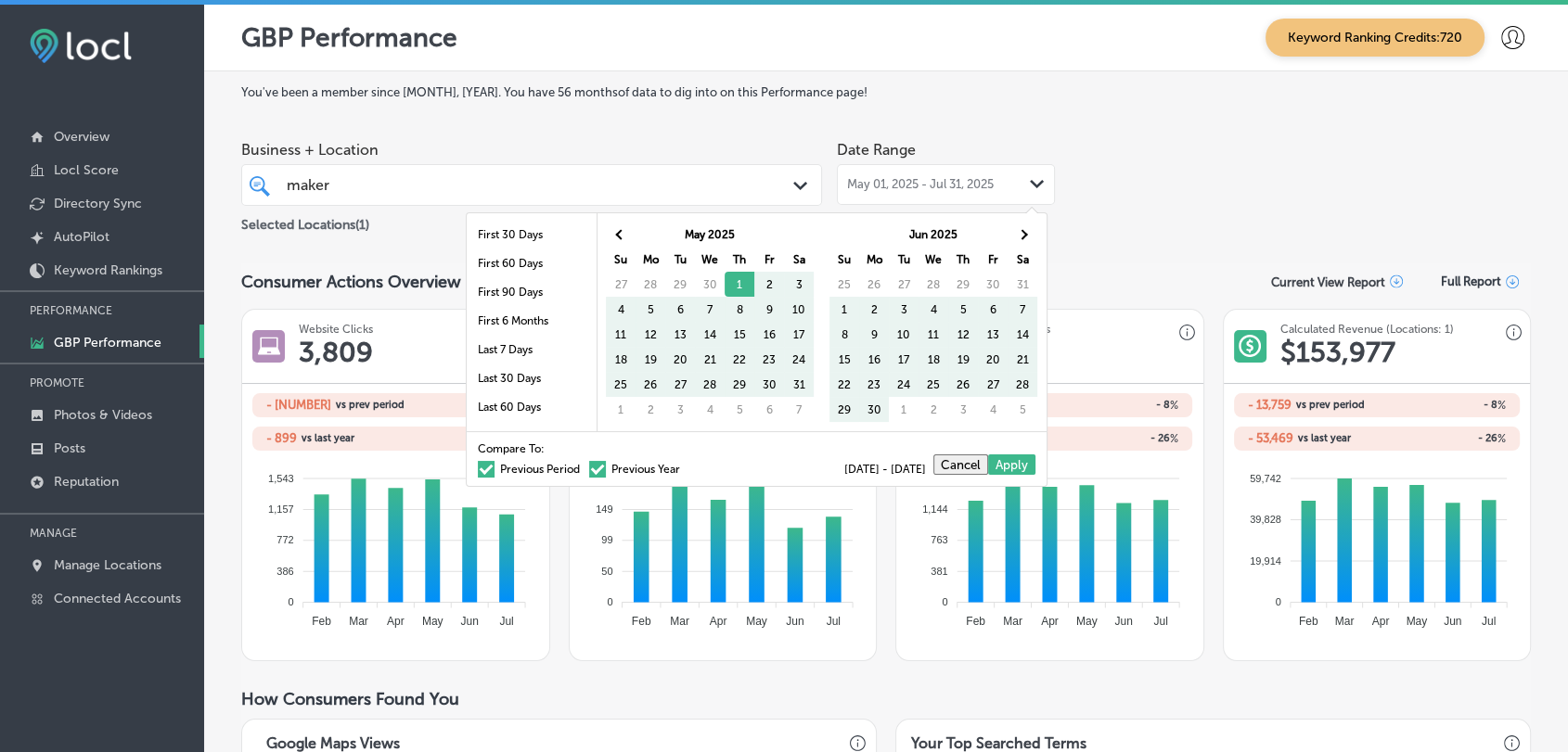 click at bounding box center (486, 469) 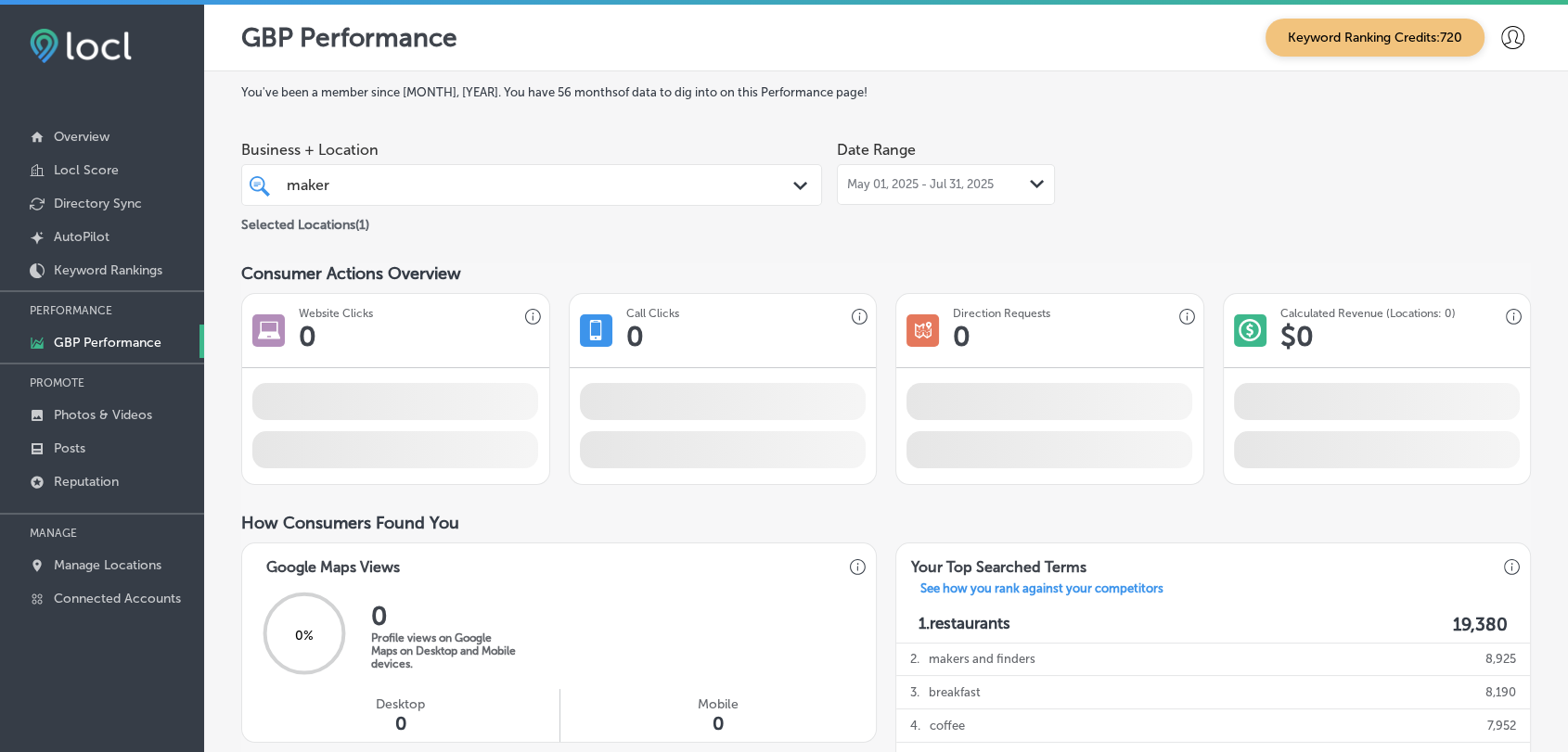 drag, startPoint x: 970, startPoint y: 174, endPoint x: 953, endPoint y: 220, distance: 49.040799 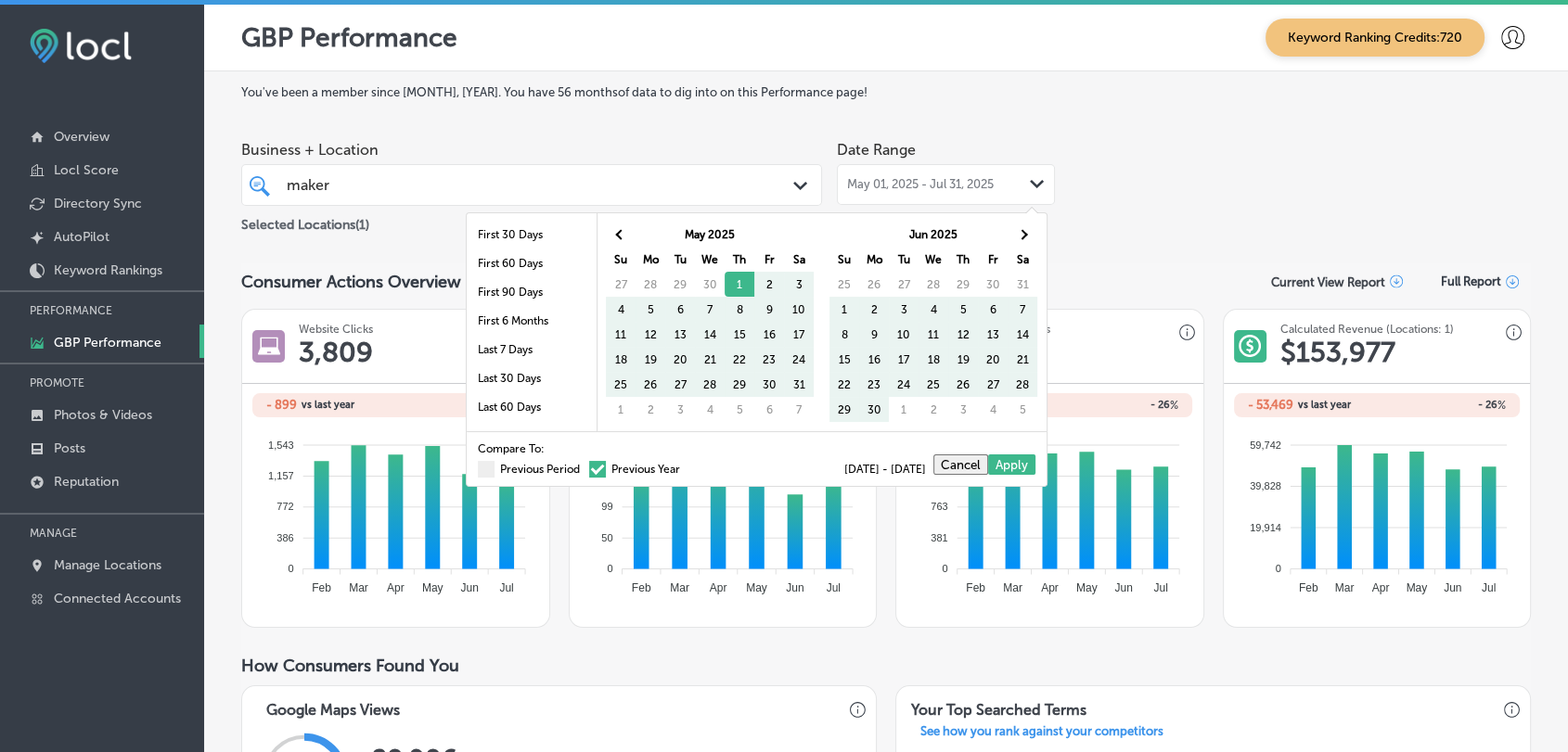 click on "Previous Year" at bounding box center [635, 469] 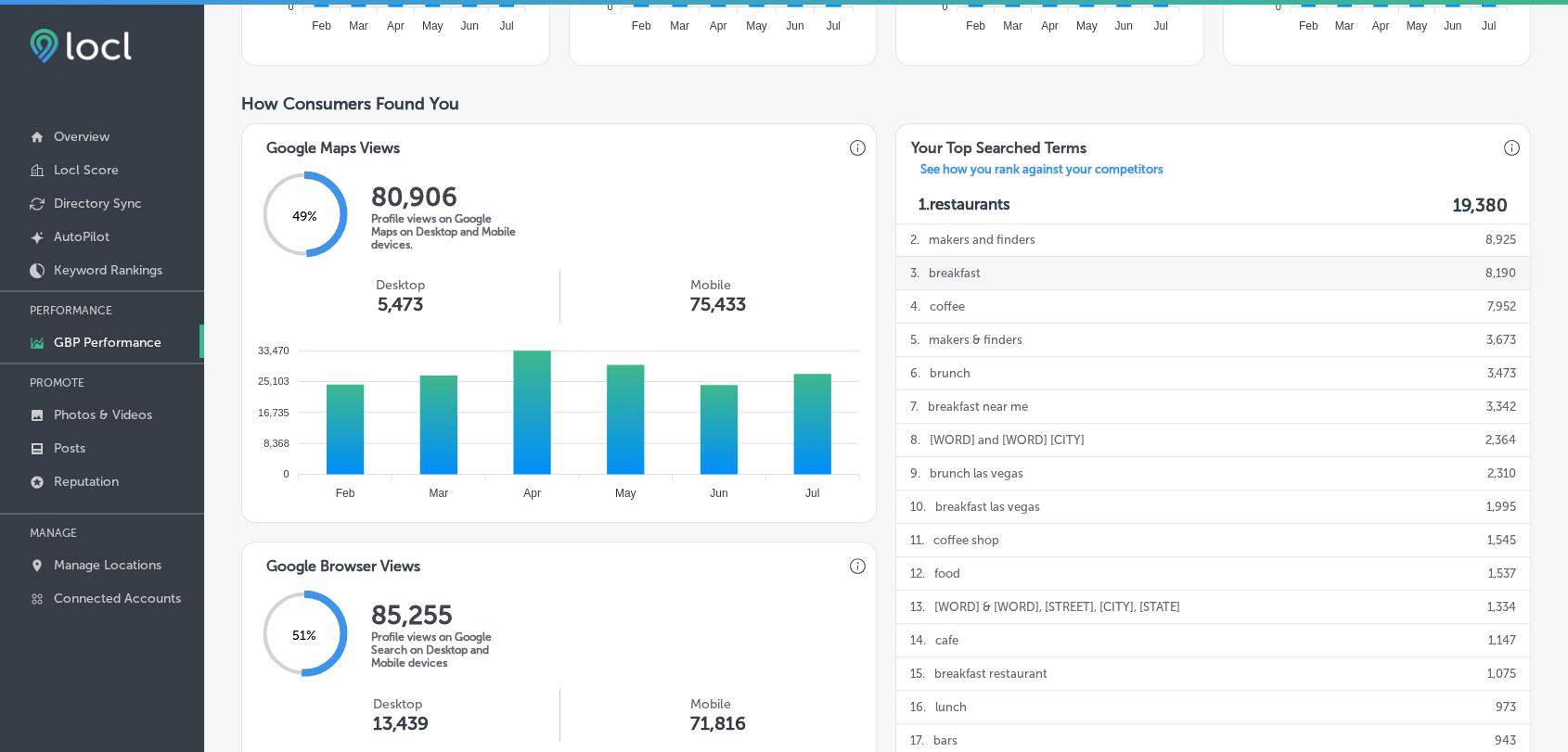 scroll, scrollTop: 530, scrollLeft: 0, axis: vertical 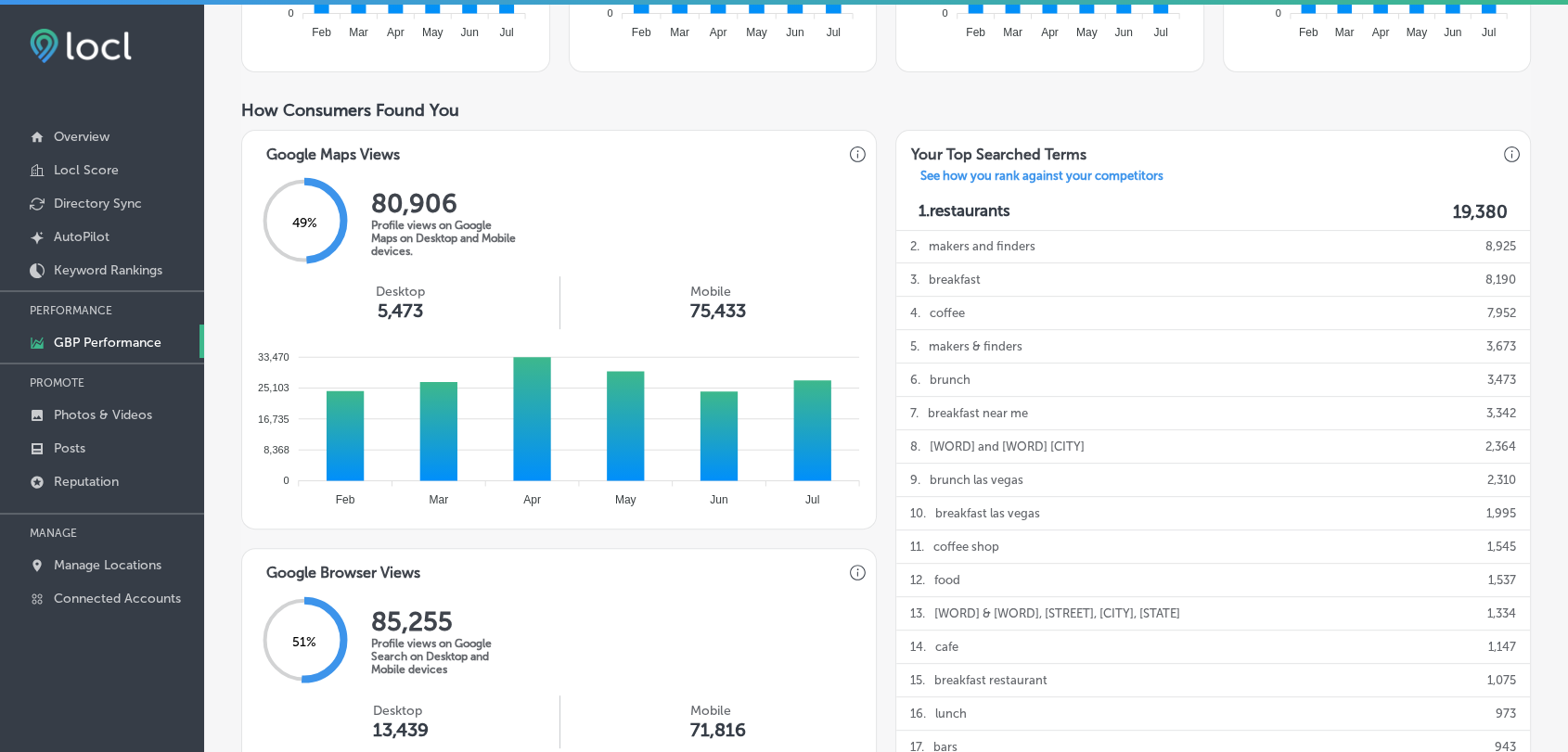 click on "Desktop 5,473" at bounding box center (401, 302) 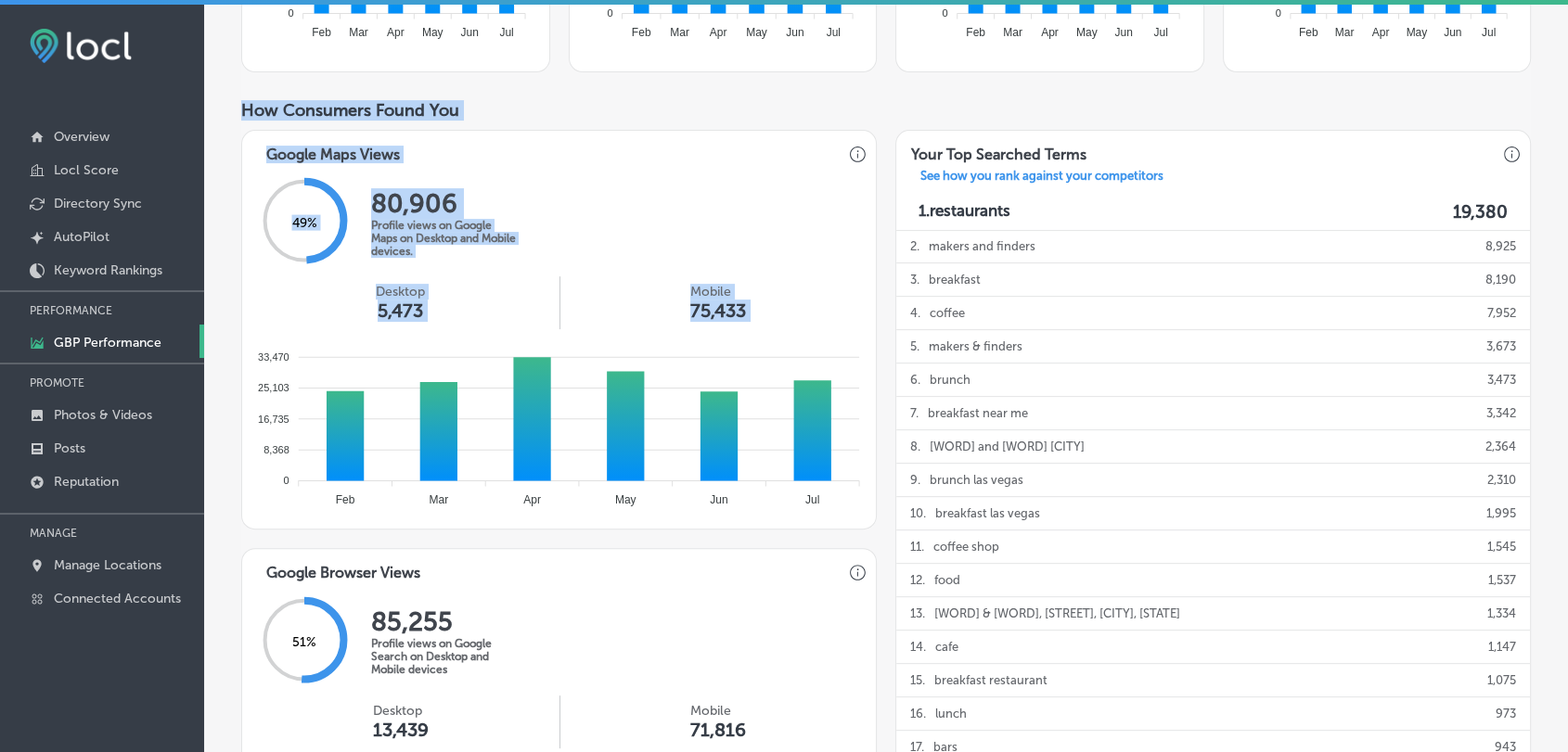 click on "33,470 33,470 25,103 25,103 16,735 16,735 8,368 8,368 0 0 Feb Feb Mar Mar Apr Apr May May Jun Jun Jul Jul May 29,612" at bounding box center (559, 428) 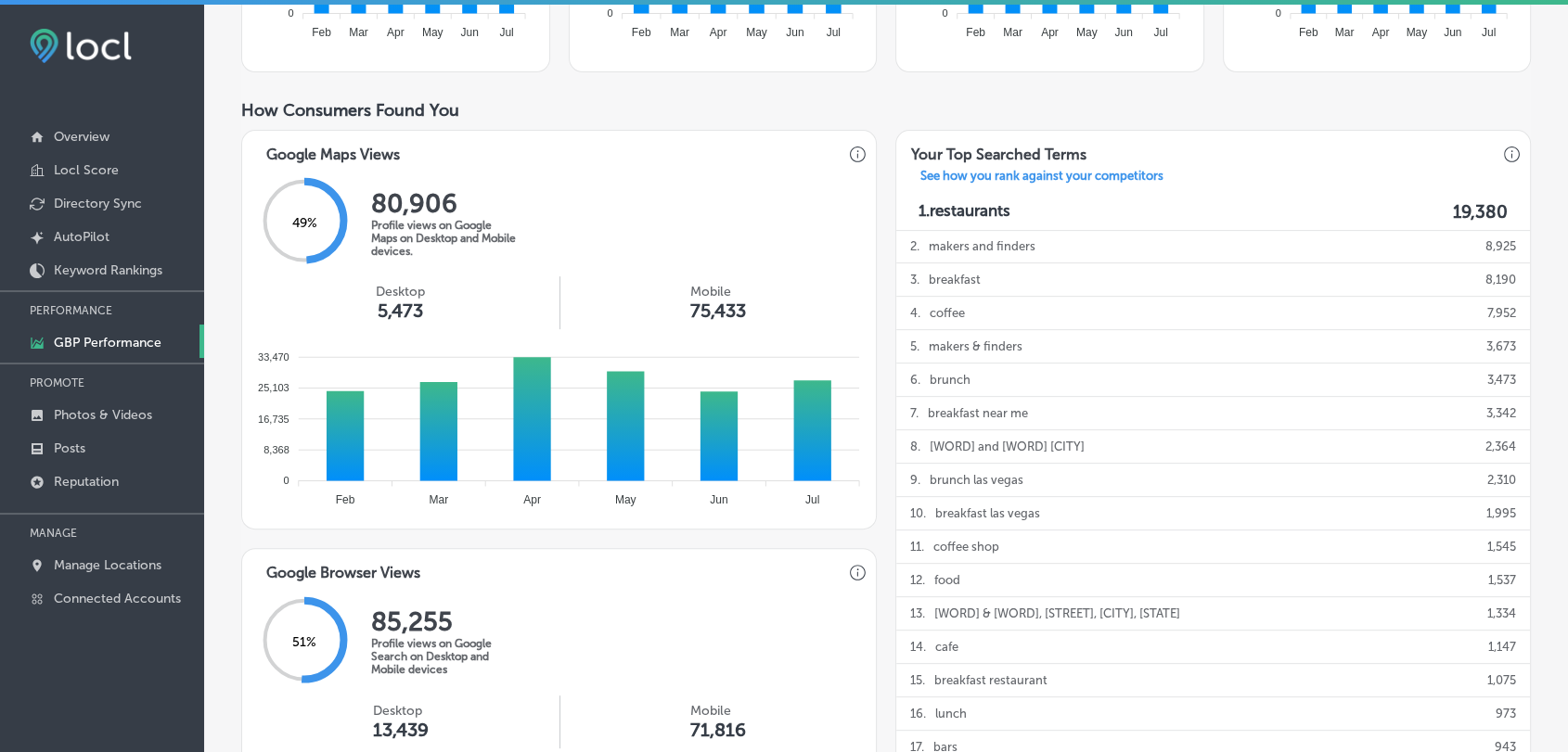 click on "51 % 85,255 Profile views on Google Search on Desktop and Mobile devices" at bounding box center [559, 642] 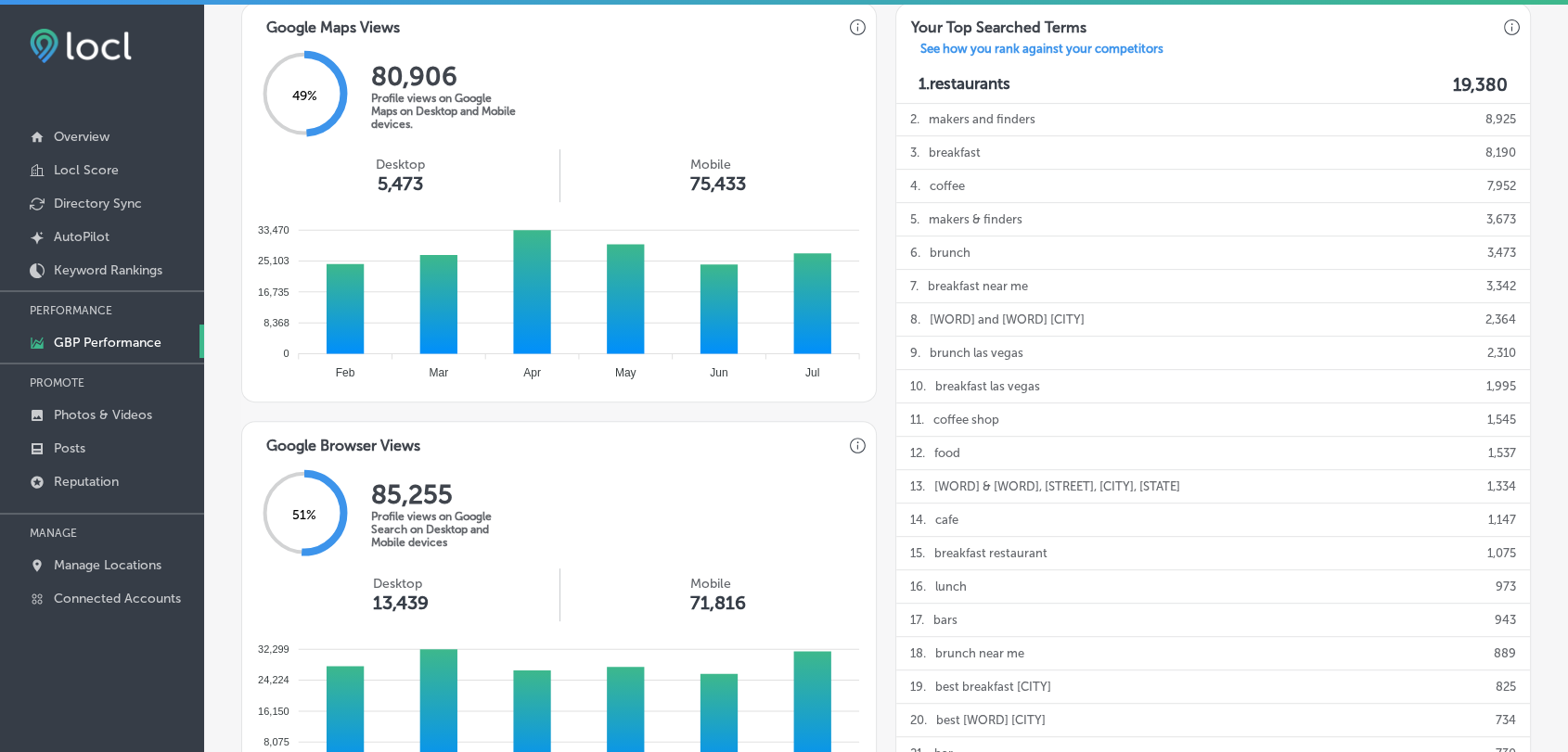 scroll, scrollTop: 839, scrollLeft: 0, axis: vertical 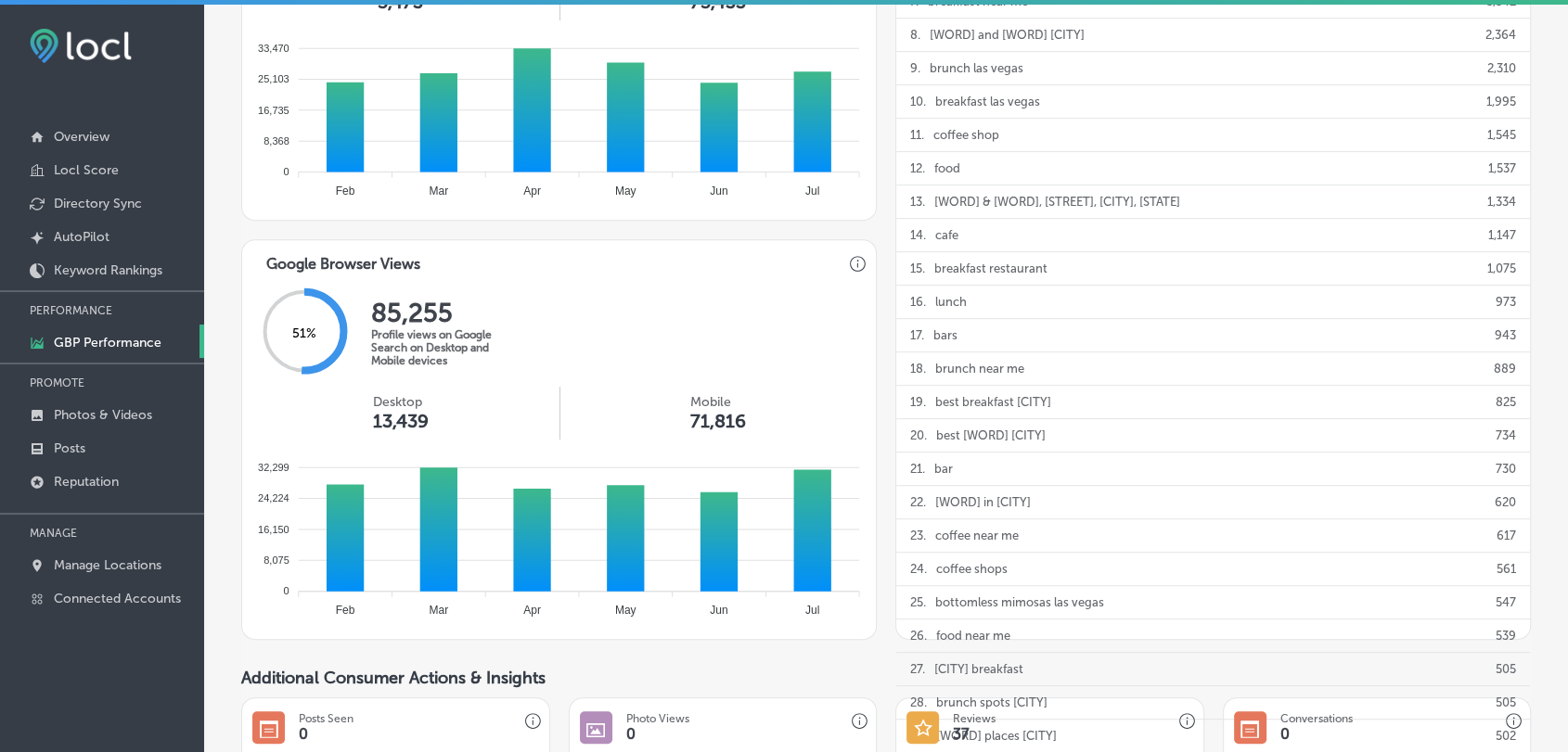 click on "Google Maps Views
49 % 80,906 Profile views on Google Maps on Desktop and Mobile devices. Desktop 5,473 Mobile 75,433 33,470 33,470 25,103 25,103 16,735 16,735 8,368 8,368 0 0 Feb Feb Mar Mar Apr Apr May May Jun Jun Jul Jul Jun 24,141 Google Browser Views
51 % 85,255 Profile views on Google Search on Desktop and Mobile devices Desktop 13,439 Mobile 71,816 32,299 32,299 24,224 24,224 16,150 16,150 8,075 8,075 0 0 Feb Feb Mar Mar Apr Apr May May Jun Jun Jul Jul Jun 25,840" at bounding box center [559, 230] 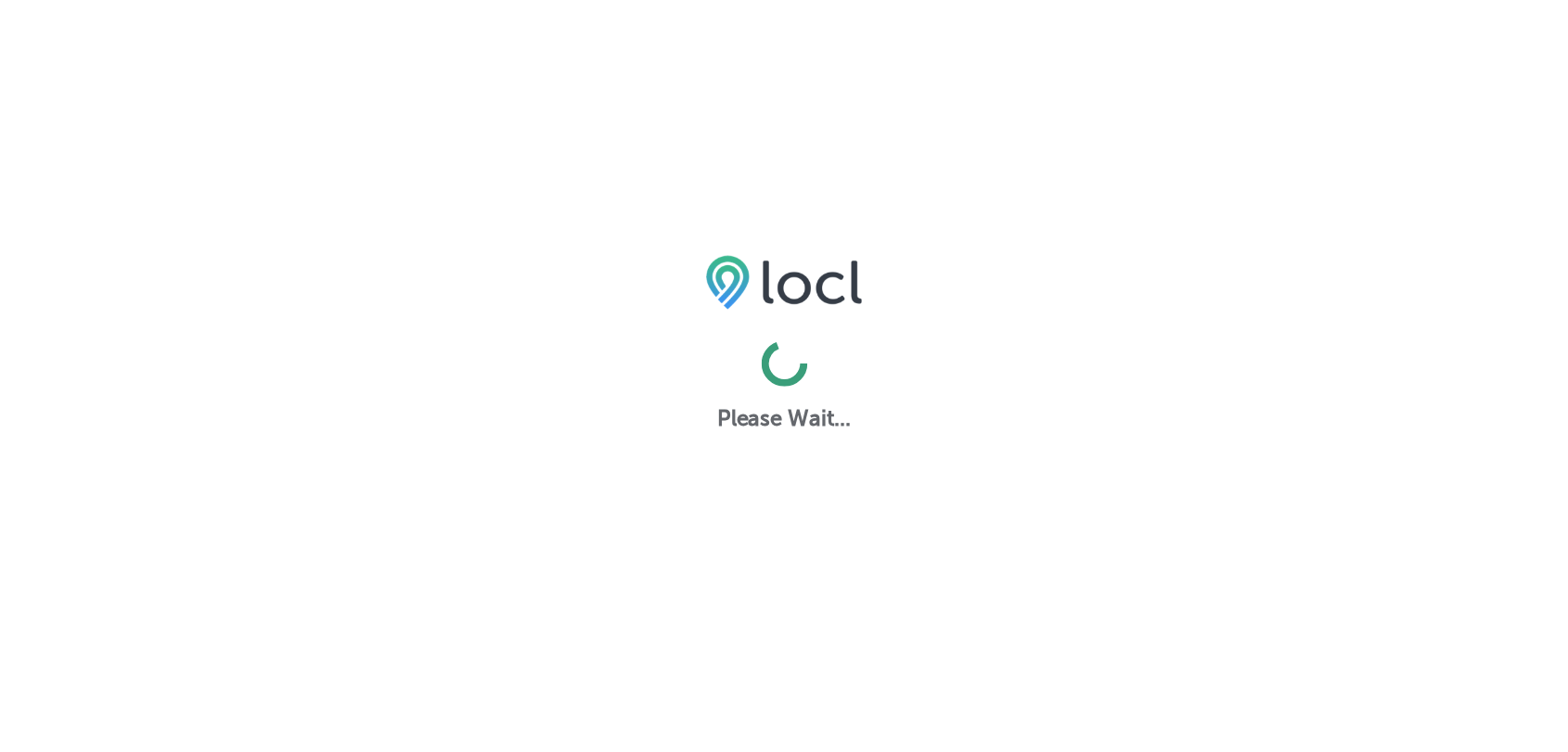 scroll, scrollTop: 0, scrollLeft: 0, axis: both 